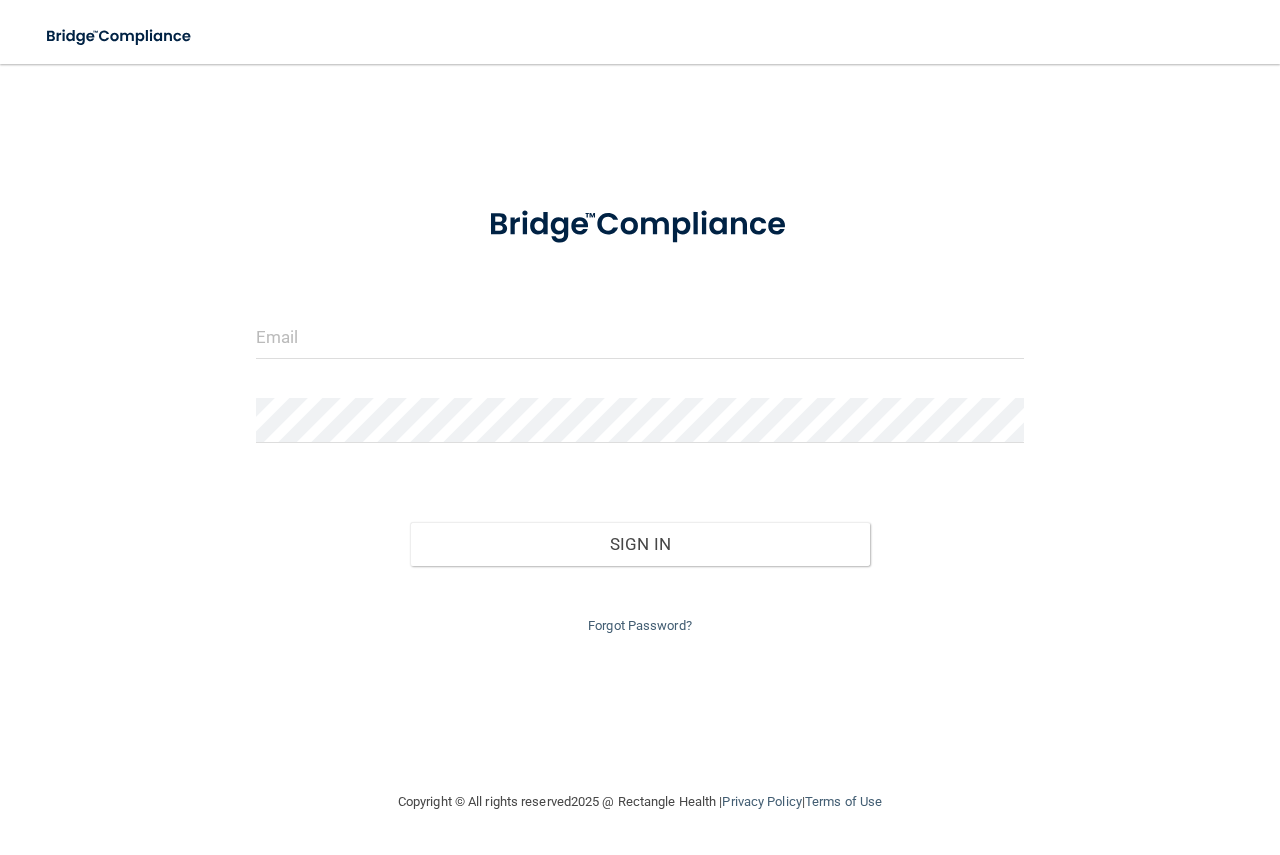 scroll, scrollTop: 0, scrollLeft: 0, axis: both 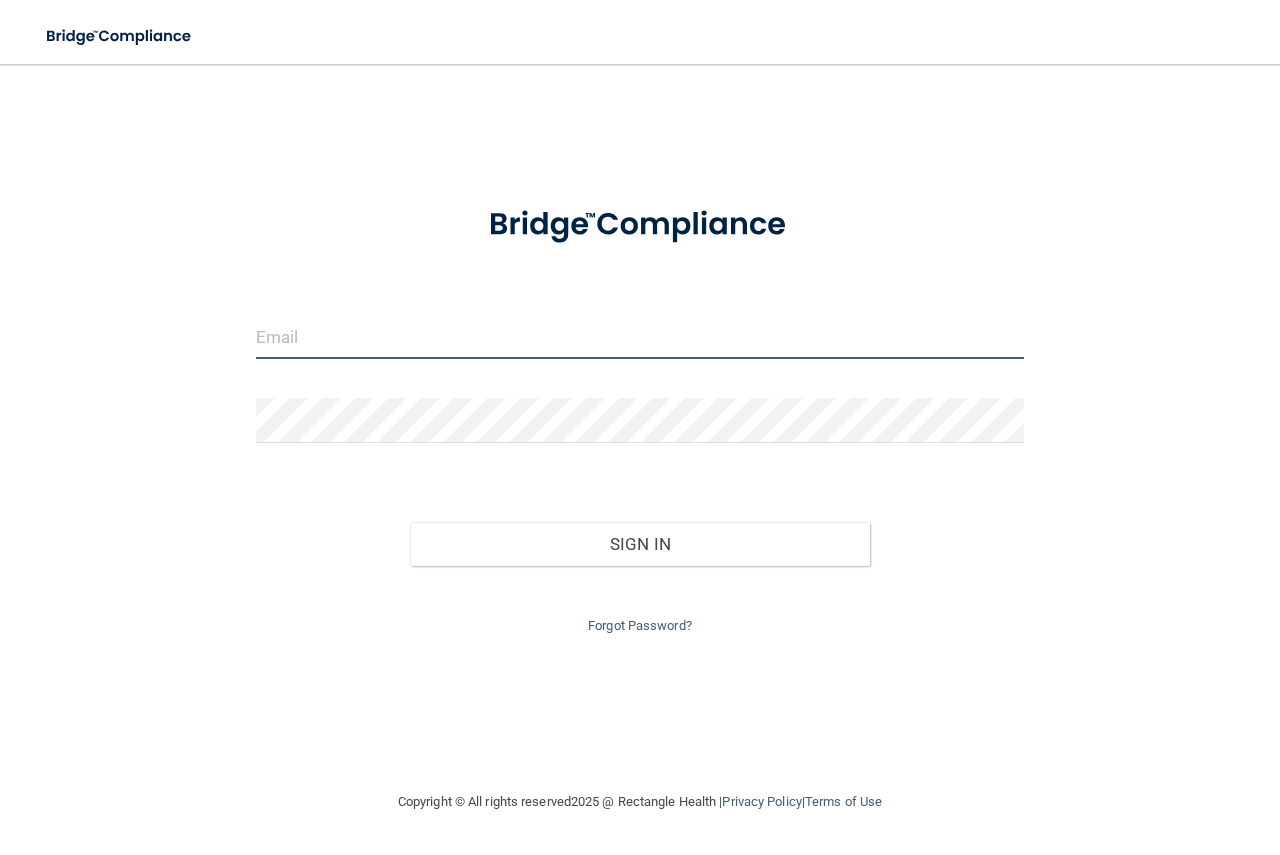 click at bounding box center (640, 336) 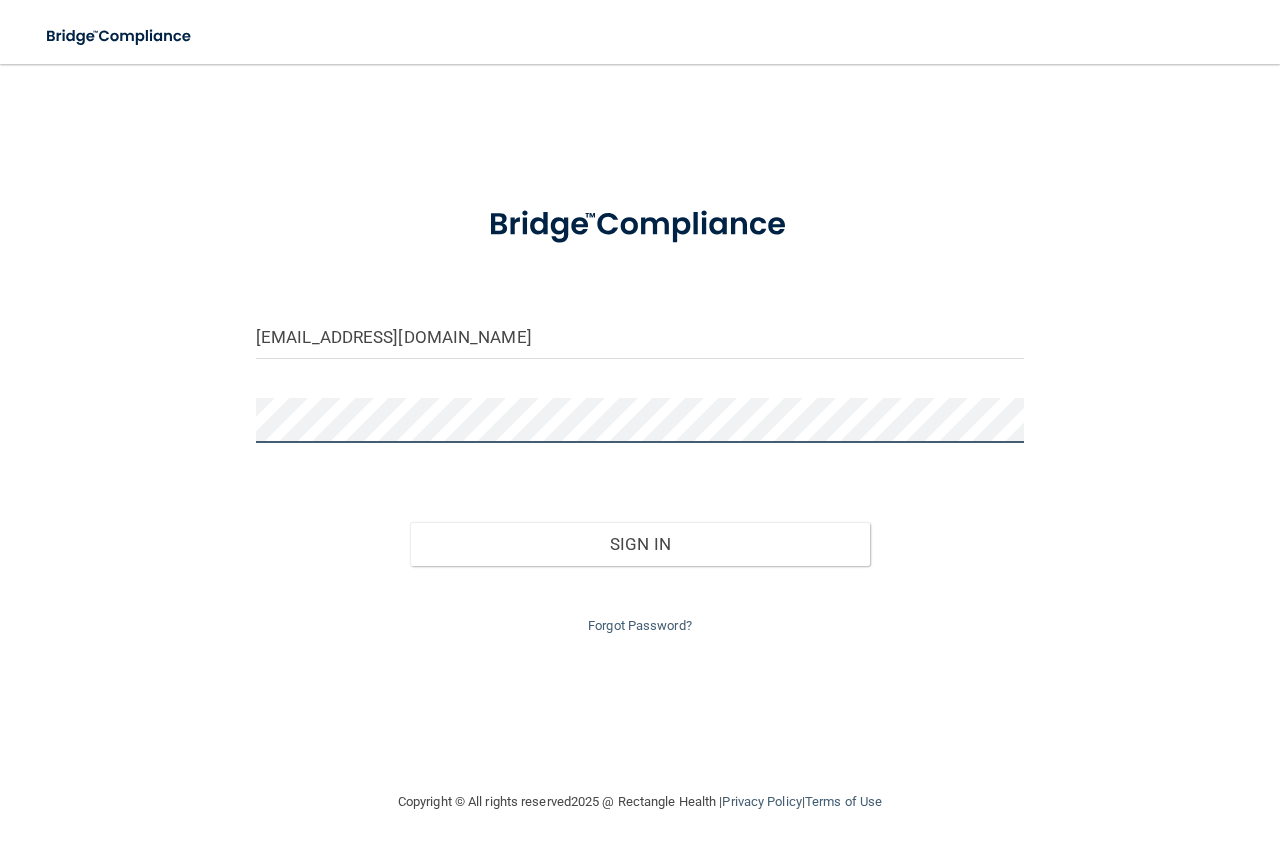 click on "Sign In" at bounding box center [640, 544] 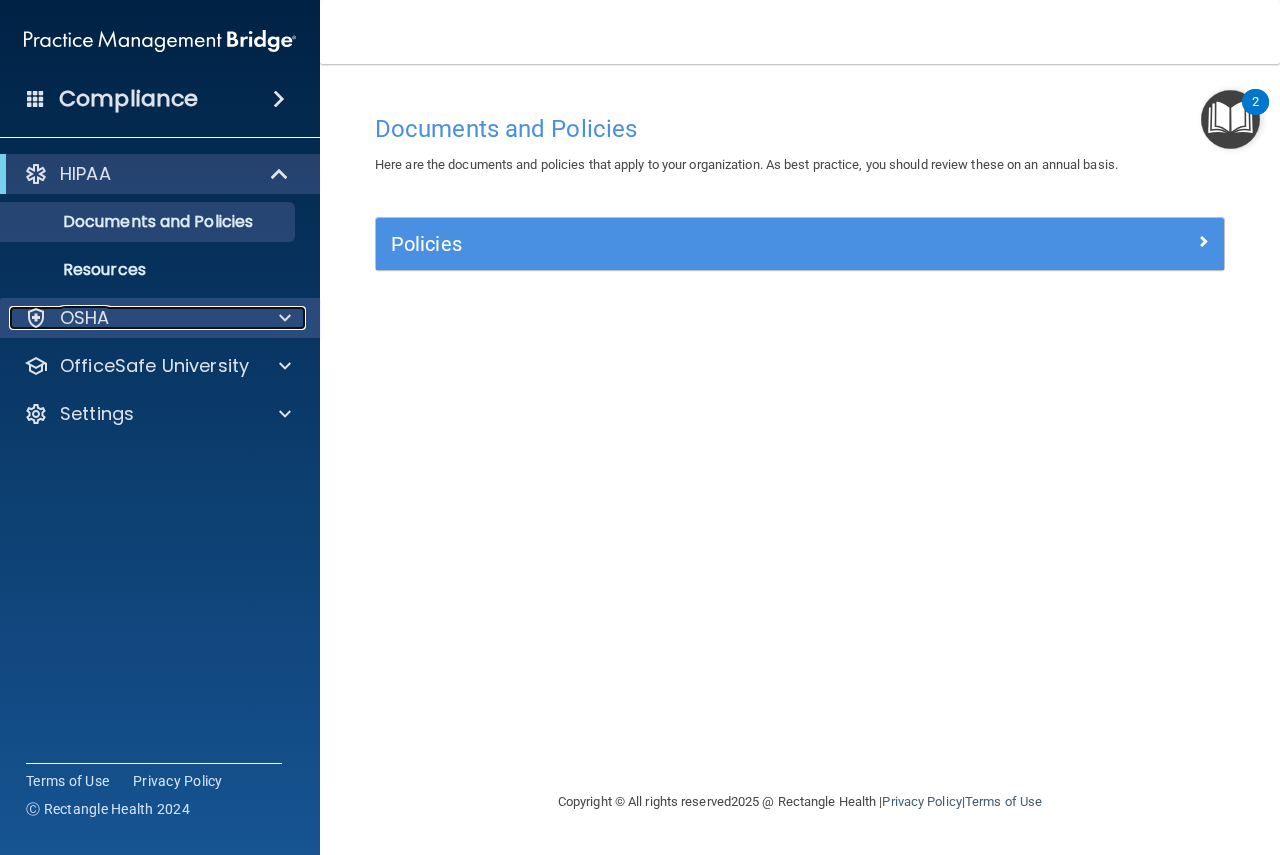 click at bounding box center [282, 318] 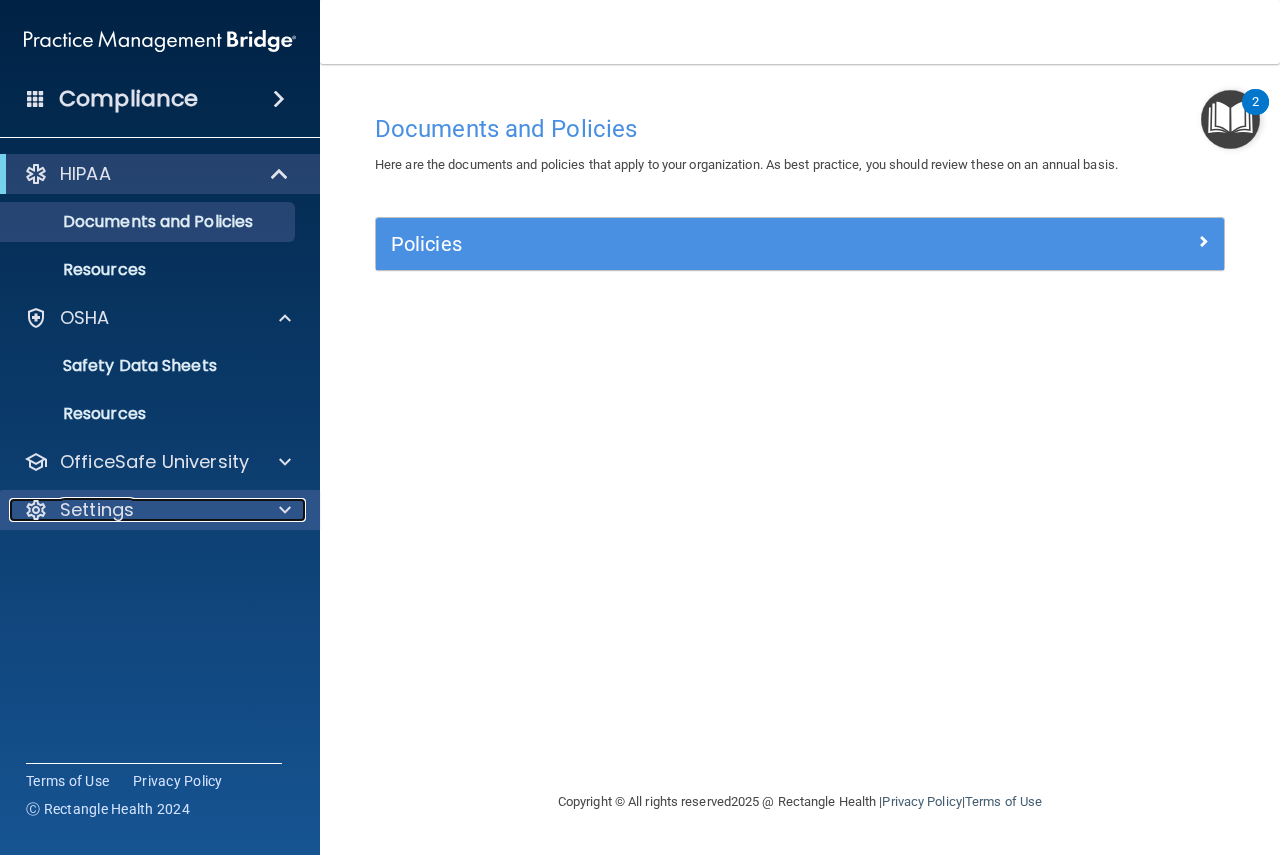click on "Settings" at bounding box center (97, 510) 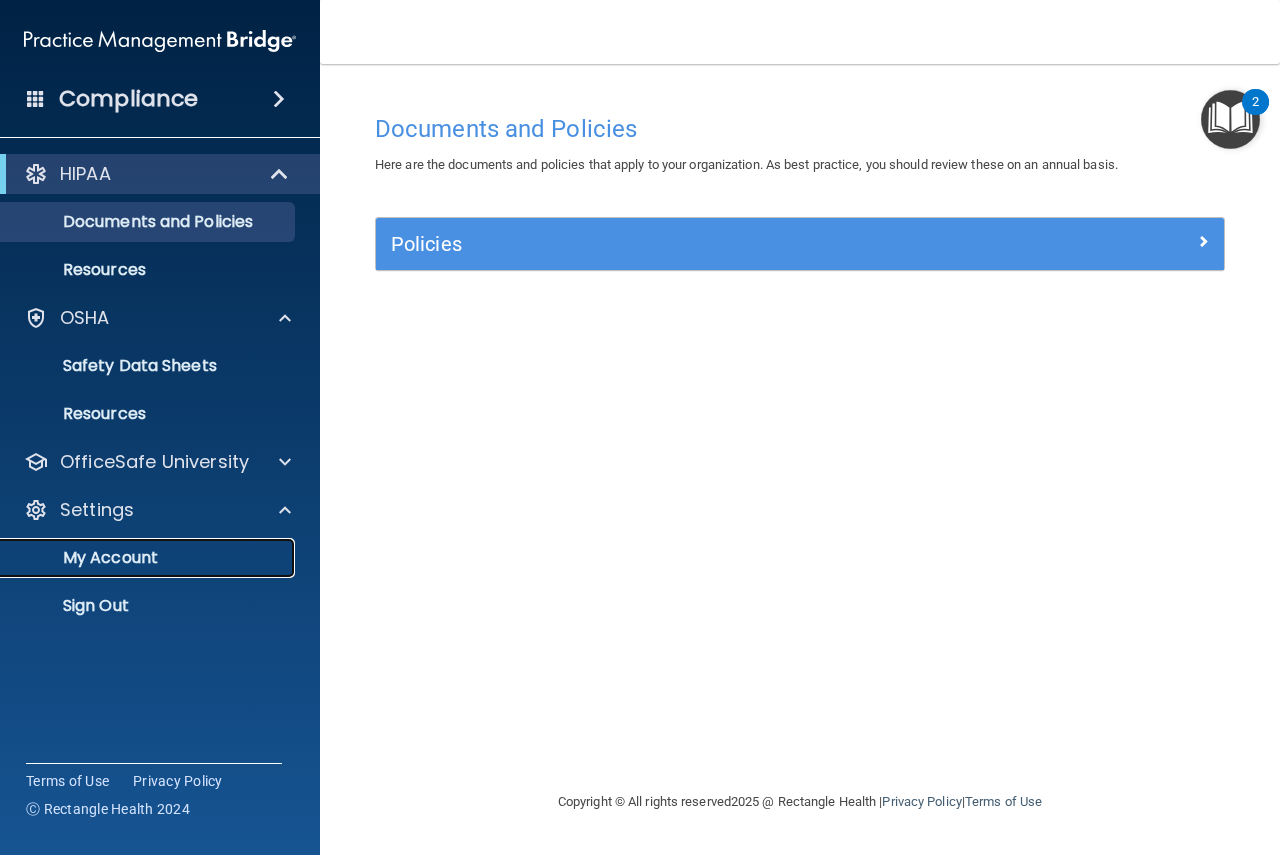 click on "My Account" at bounding box center [149, 558] 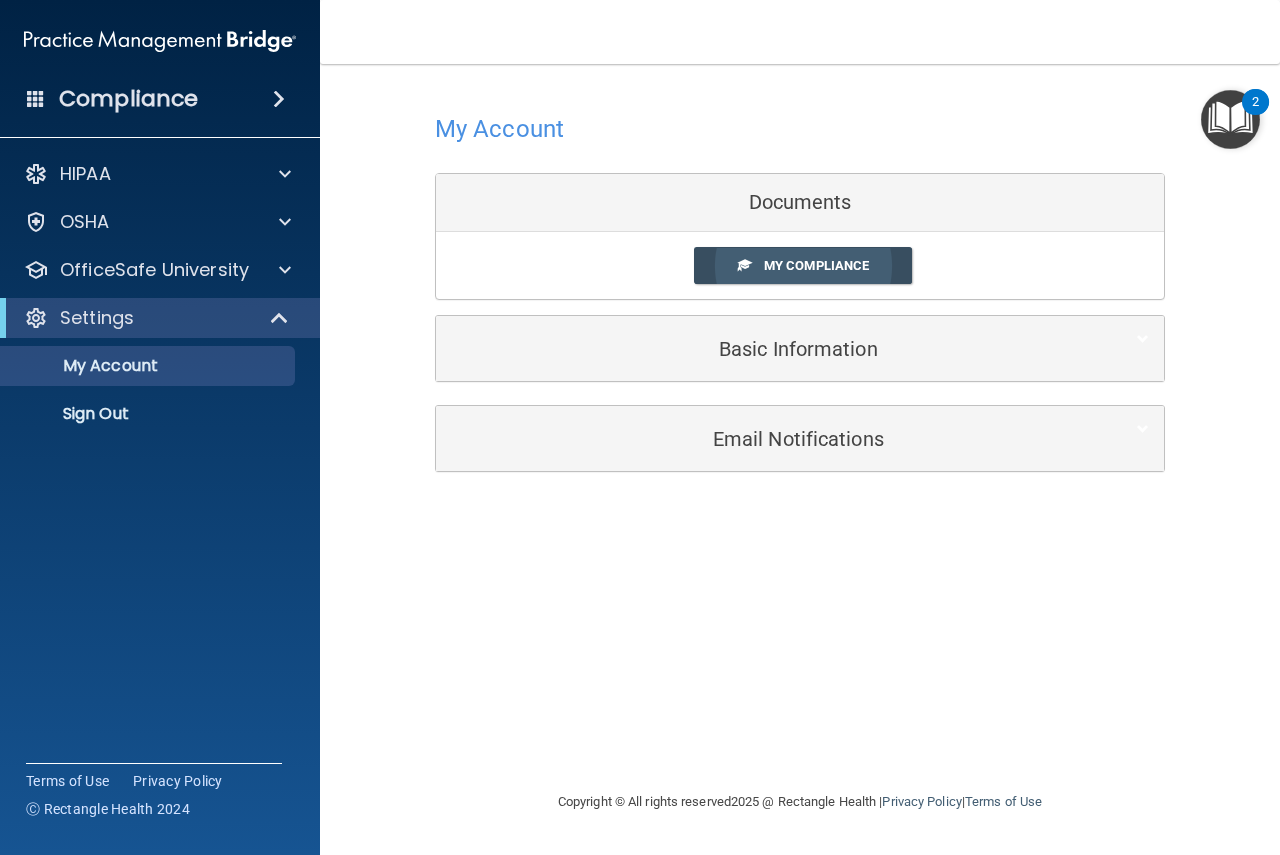 click on "My Compliance" at bounding box center [816, 265] 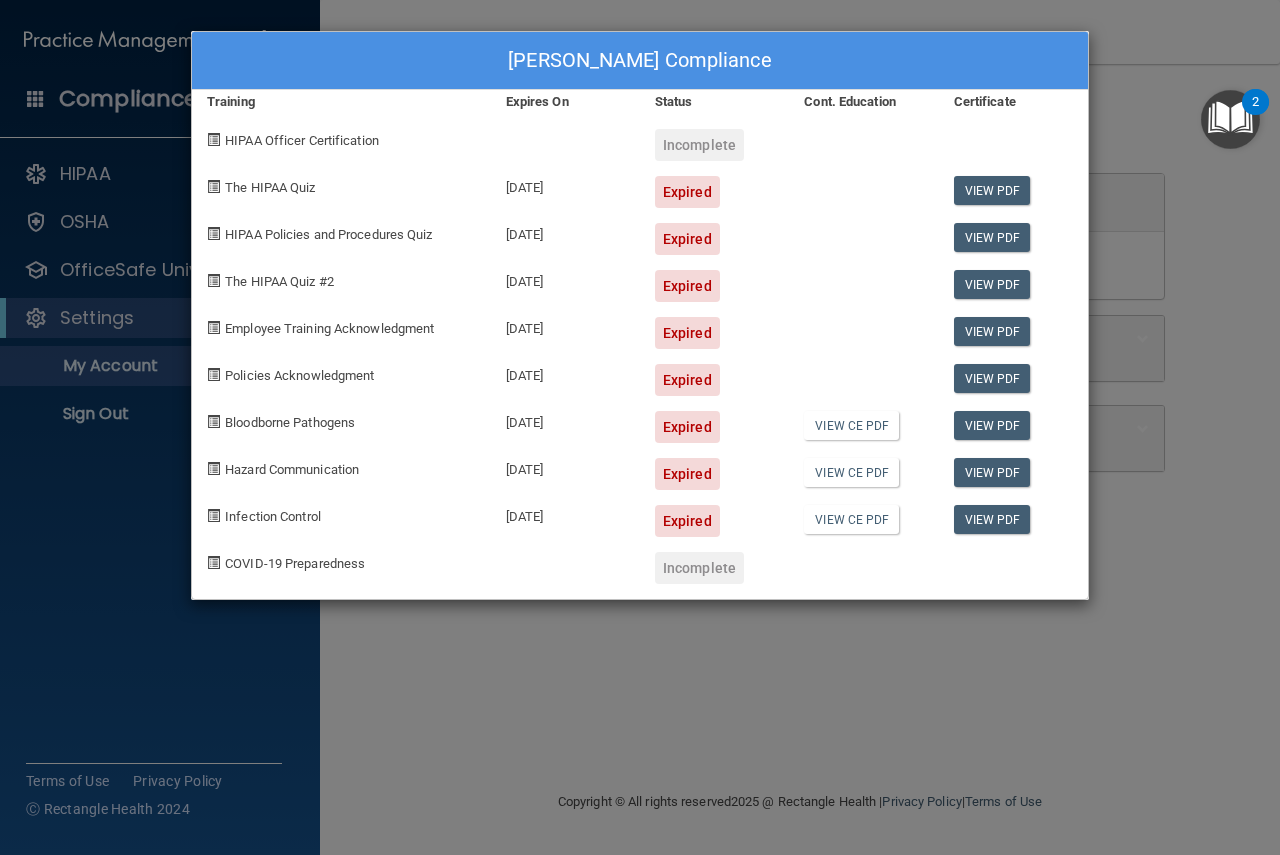 click on "Expired" at bounding box center (687, 192) 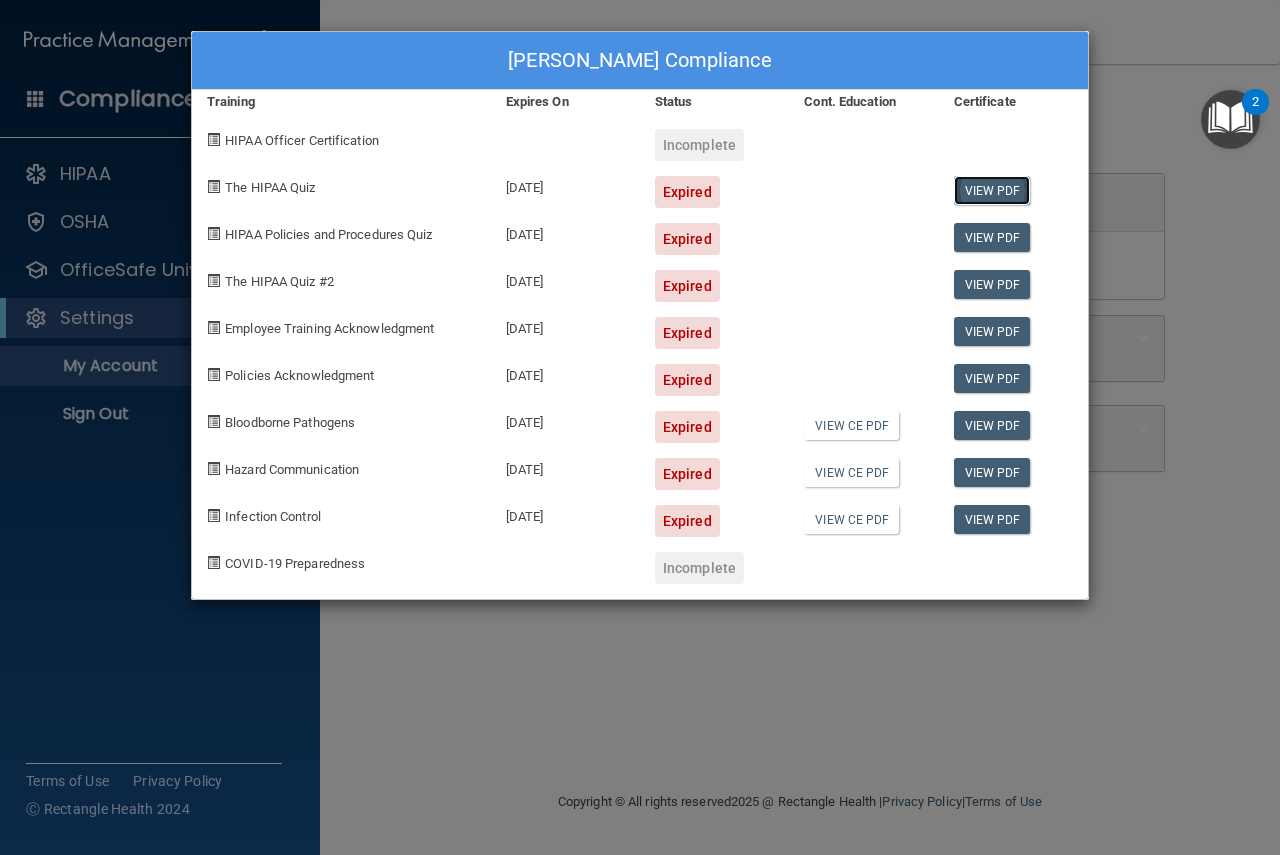 click on "View PDF" at bounding box center (992, 190) 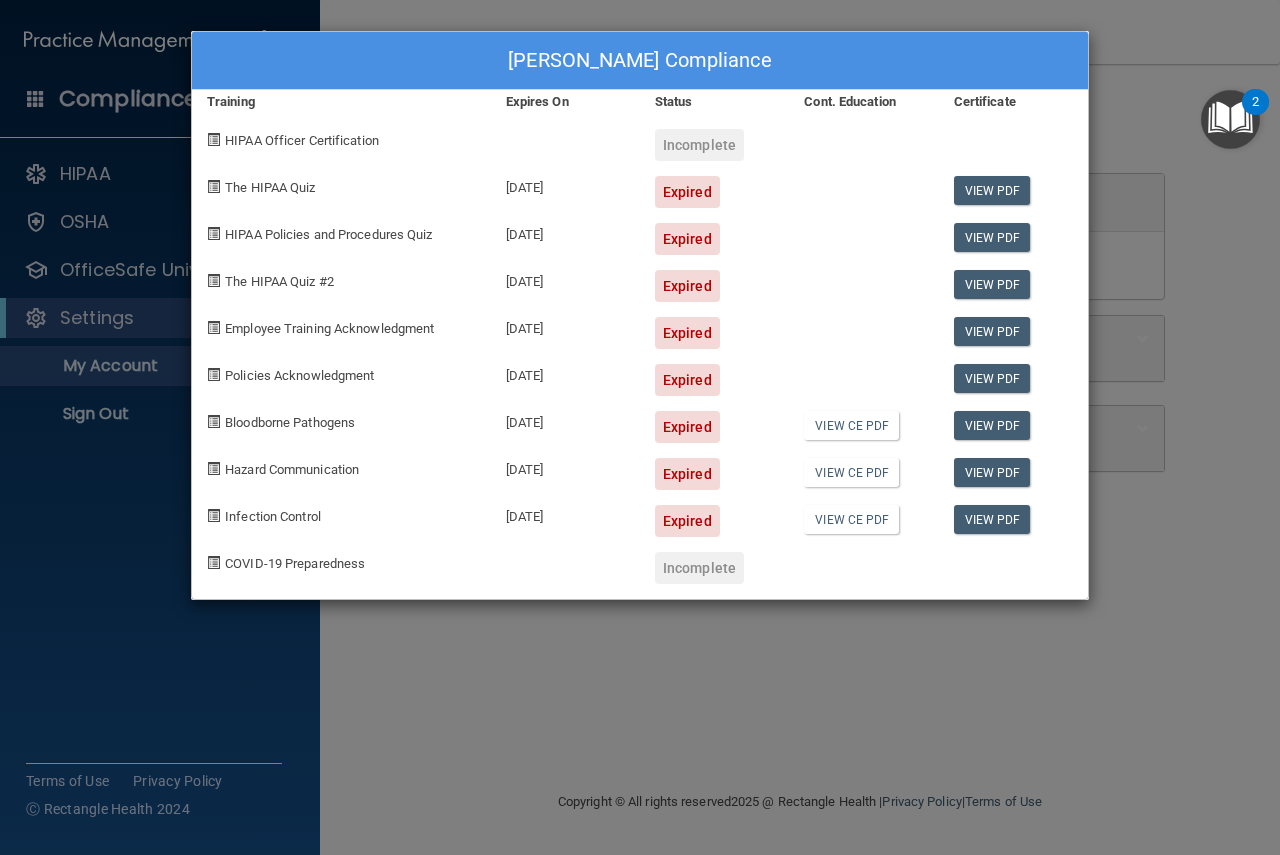 click on "Ashley Latham's Compliance      Training   Expires On   Status   Cont. Education   Certificate         HIPAA Officer Certification             Incomplete                      The HIPAA Quiz      05/09/2025       Expired              View PDF         HIPAA Policies and Procedures Quiz      05/09/2025       Expired              View PDF         The HIPAA Quiz #2      05/09/2025       Expired              View PDF         Employee Training Acknowledgment      06/06/2025       Expired              View PDF         Policies Acknowledgment      06/06/2025       Expired              View PDF         Bloodborne Pathogens      05/09/2025       Expired        View CE PDF       View PDF         Hazard Communication      06/06/2025       Expired        View CE PDF       View PDF         Infection Control      06/06/2025       Expired        View CE PDF       View PDF         COVID-19 Preparedness             Incomplete" at bounding box center (640, 427) 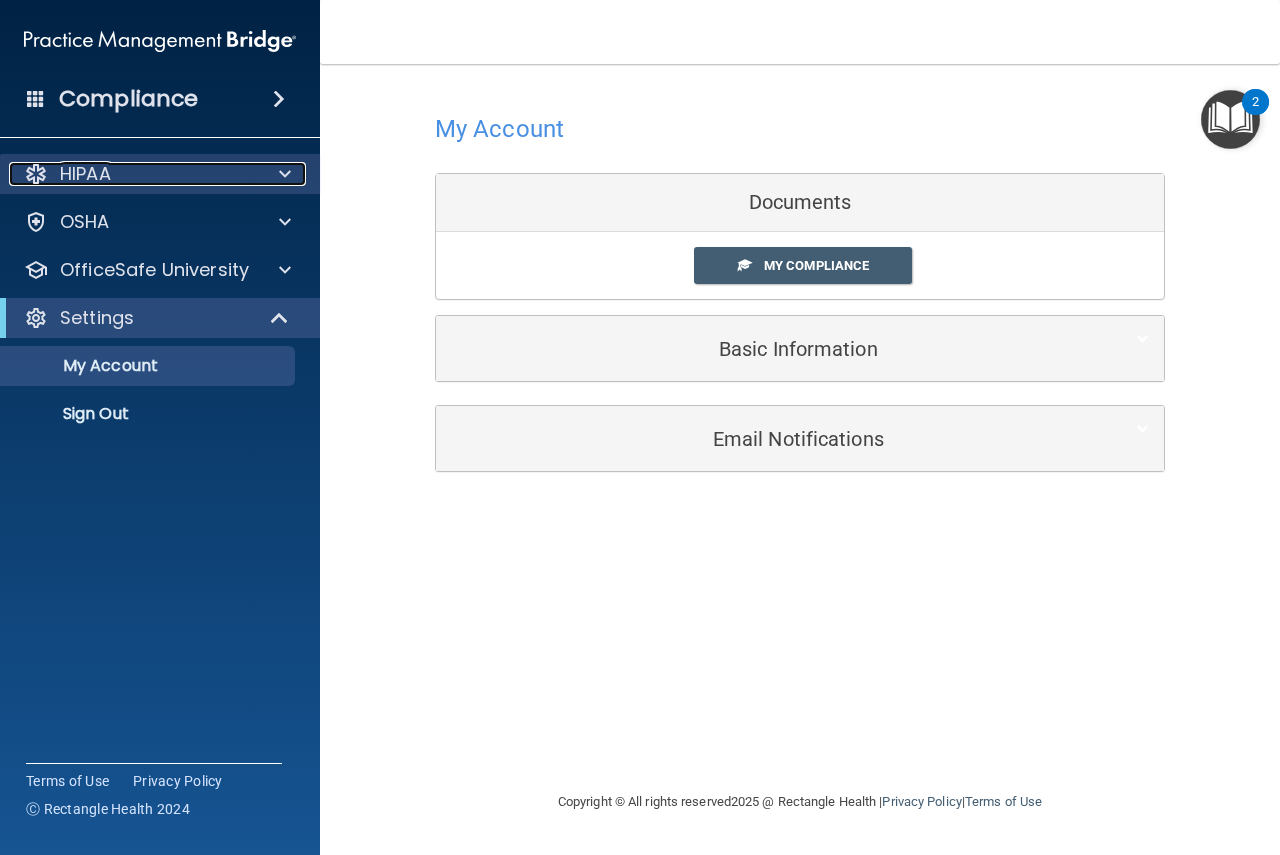 click on "HIPAA" at bounding box center [85, 174] 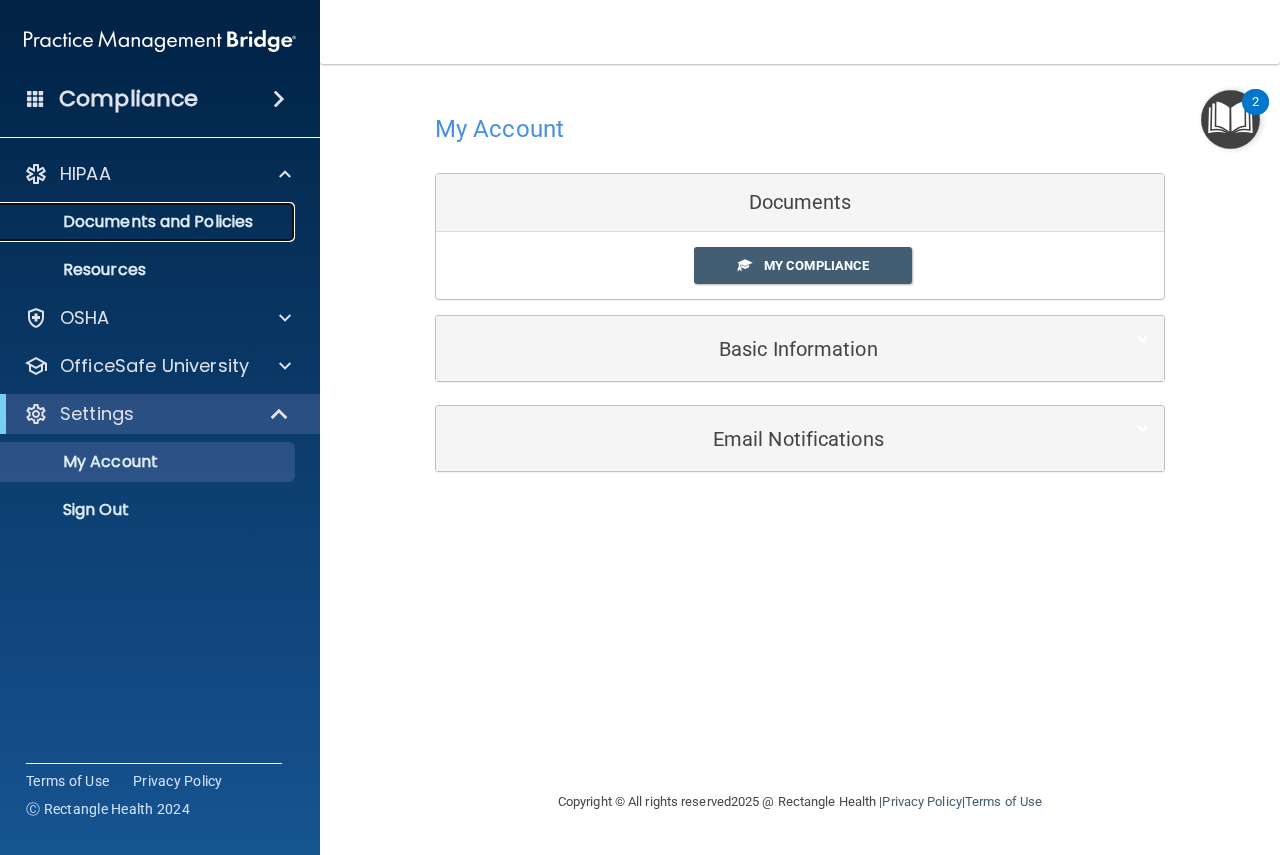 click on "Documents and Policies" at bounding box center (149, 222) 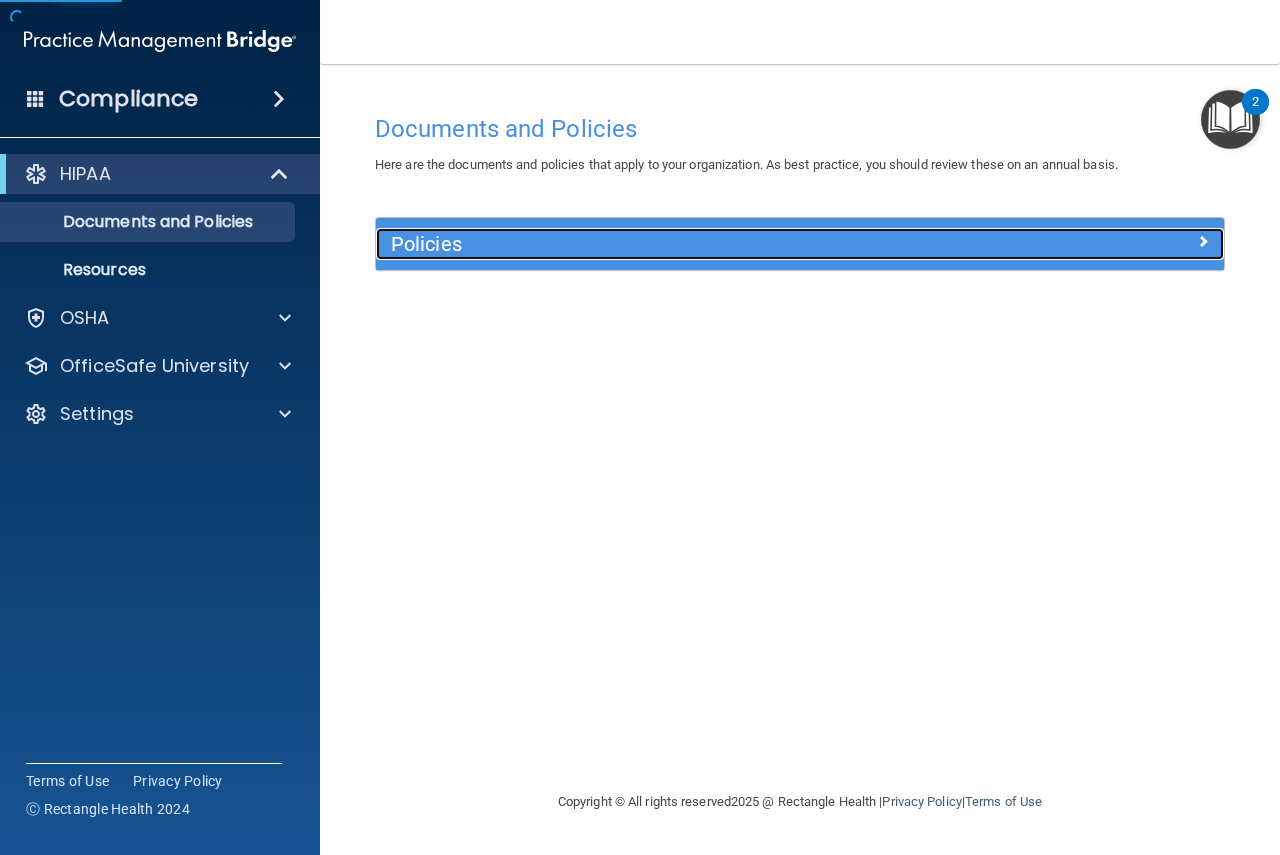 click on "Policies" at bounding box center [694, 244] 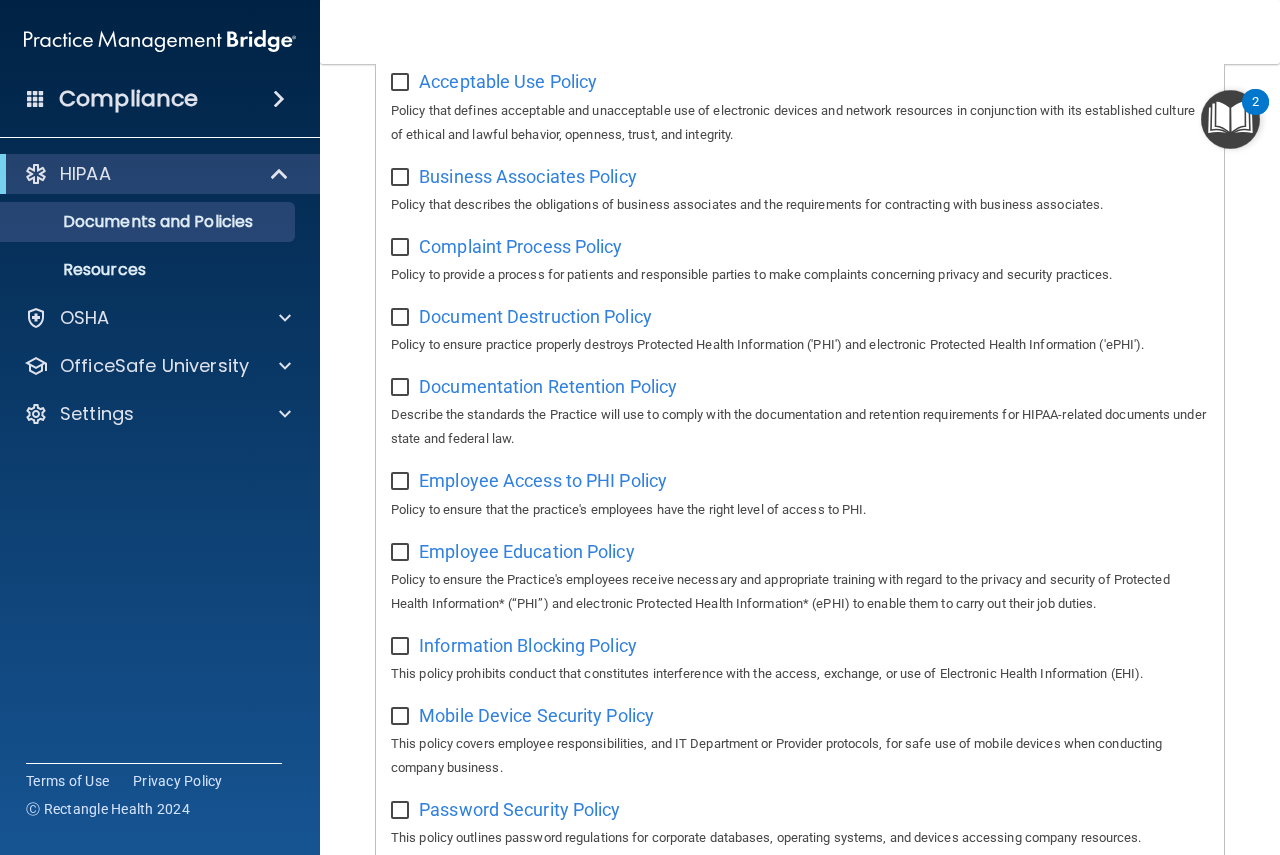 scroll, scrollTop: 0, scrollLeft: 0, axis: both 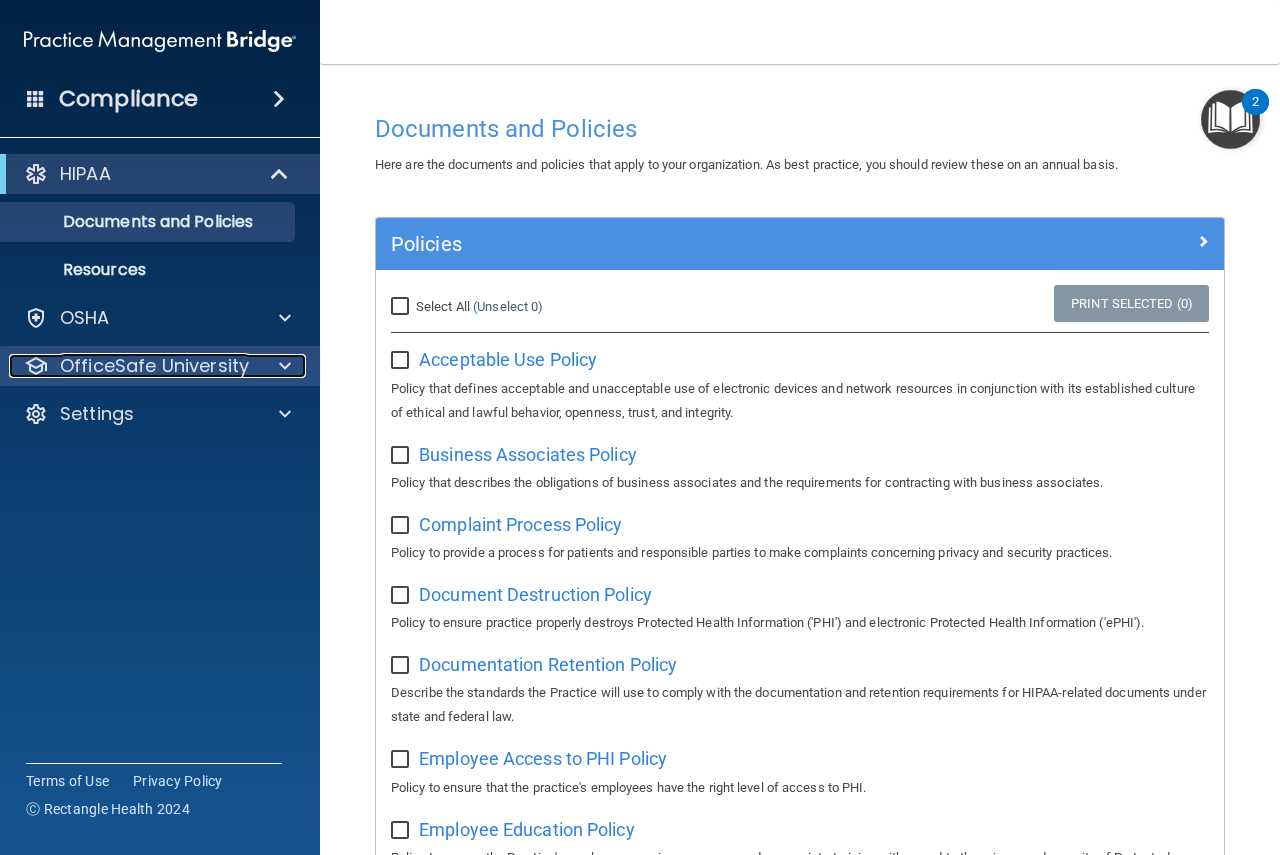 click on "OfficeSafe University" at bounding box center (154, 366) 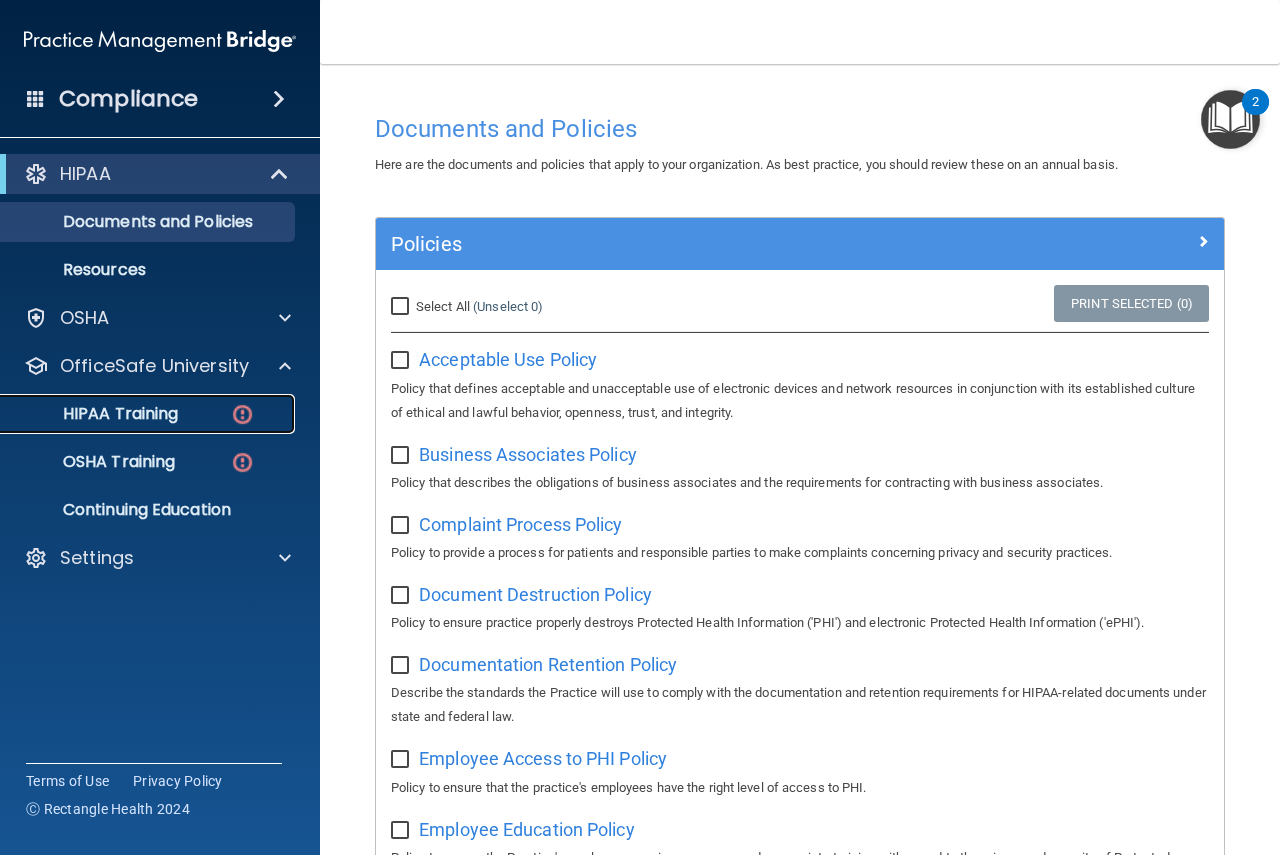 click on "HIPAA Training" at bounding box center (95, 414) 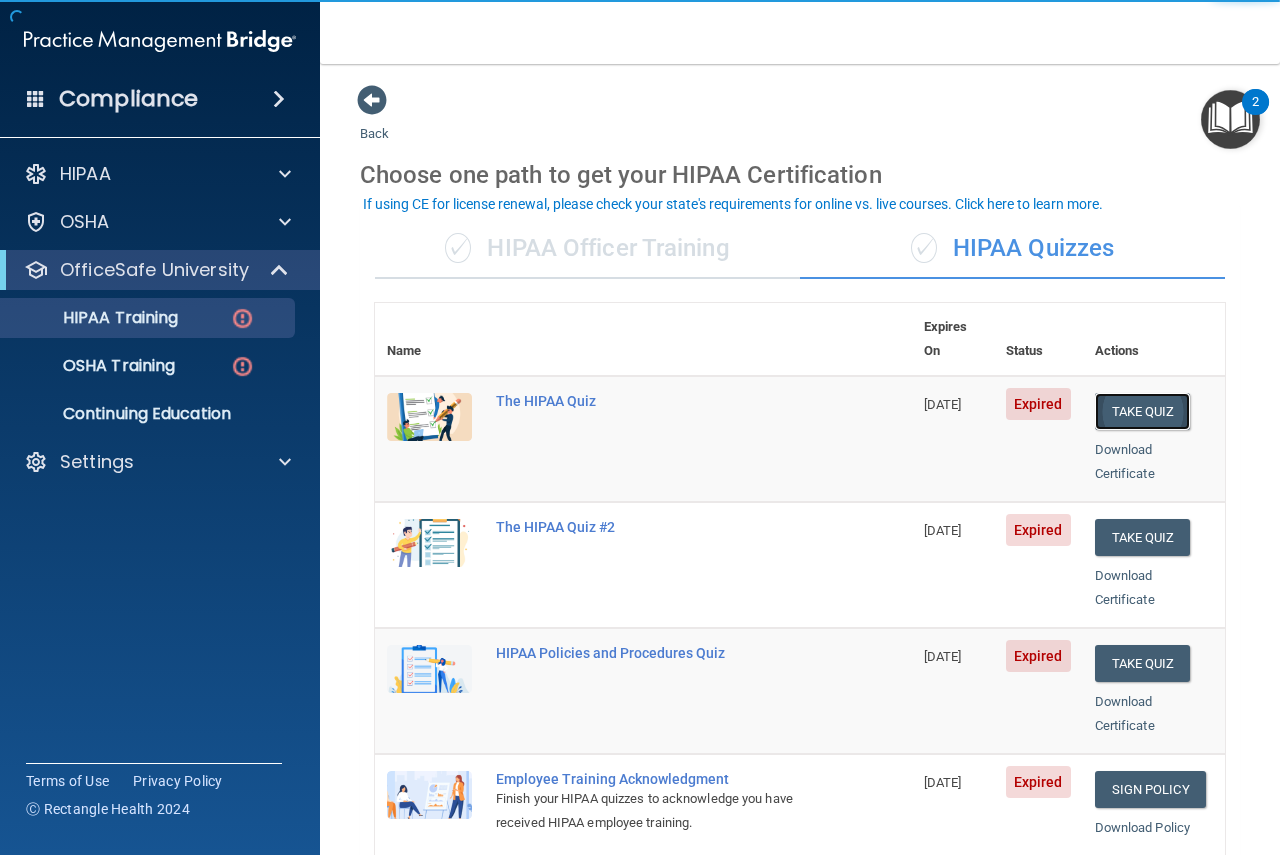 click on "Take Quiz" at bounding box center (1143, 411) 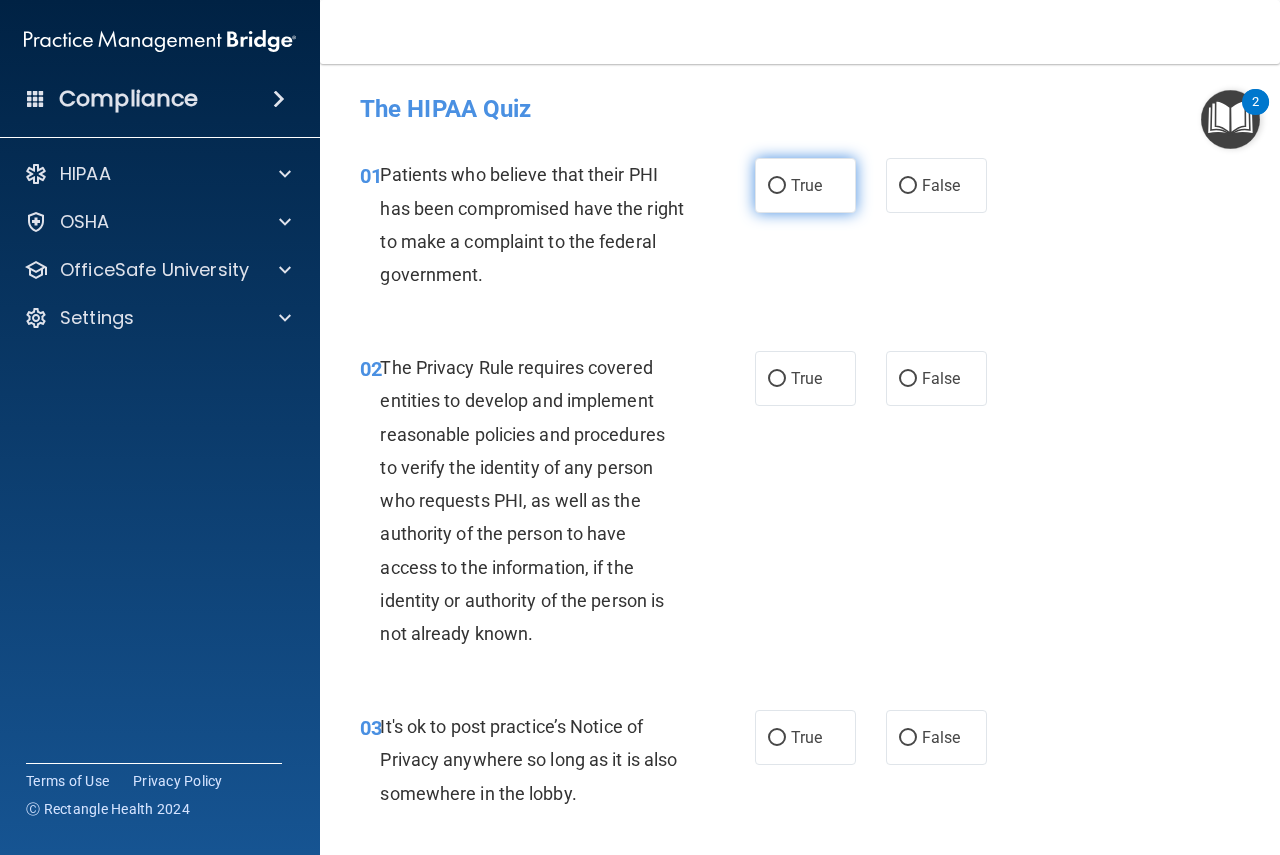 click on "True" at bounding box center (777, 186) 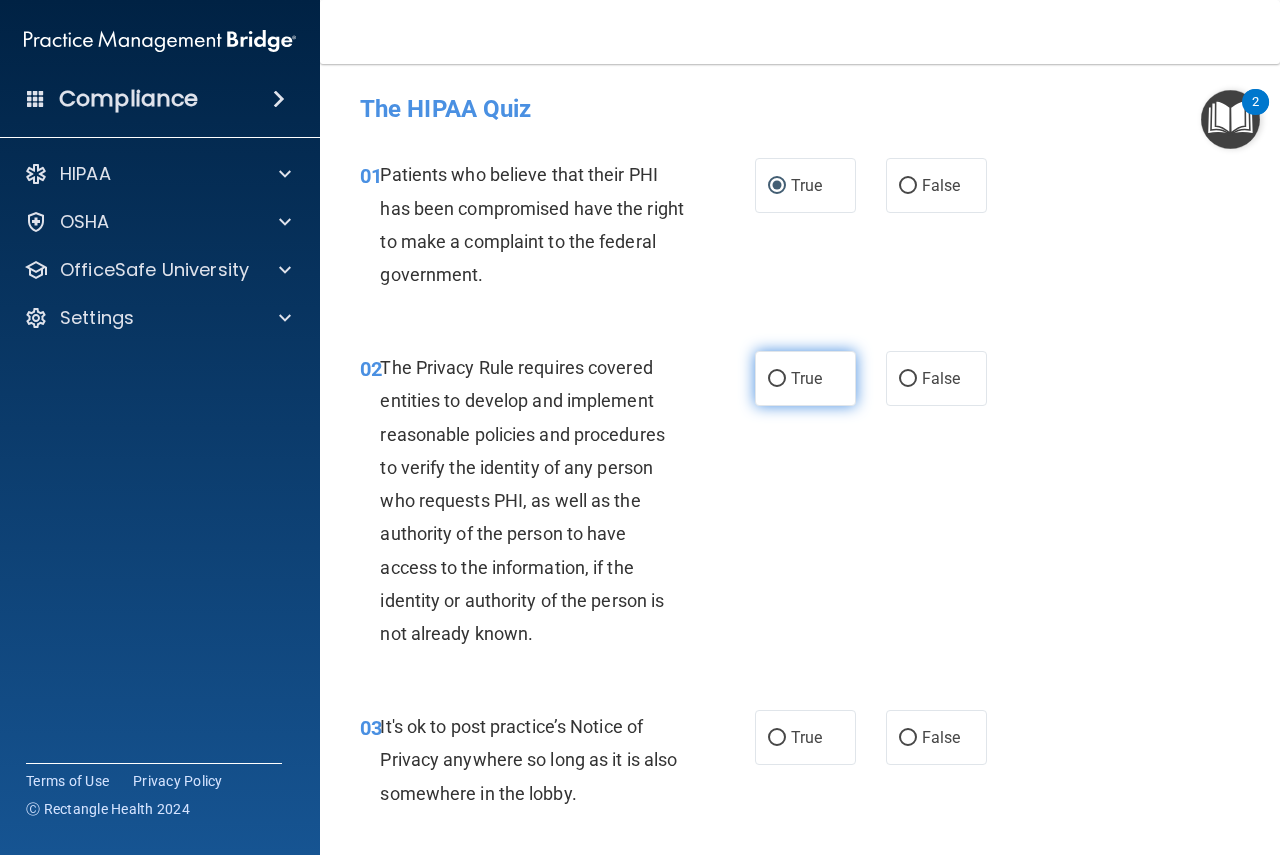 click on "True" at bounding box center [805, 378] 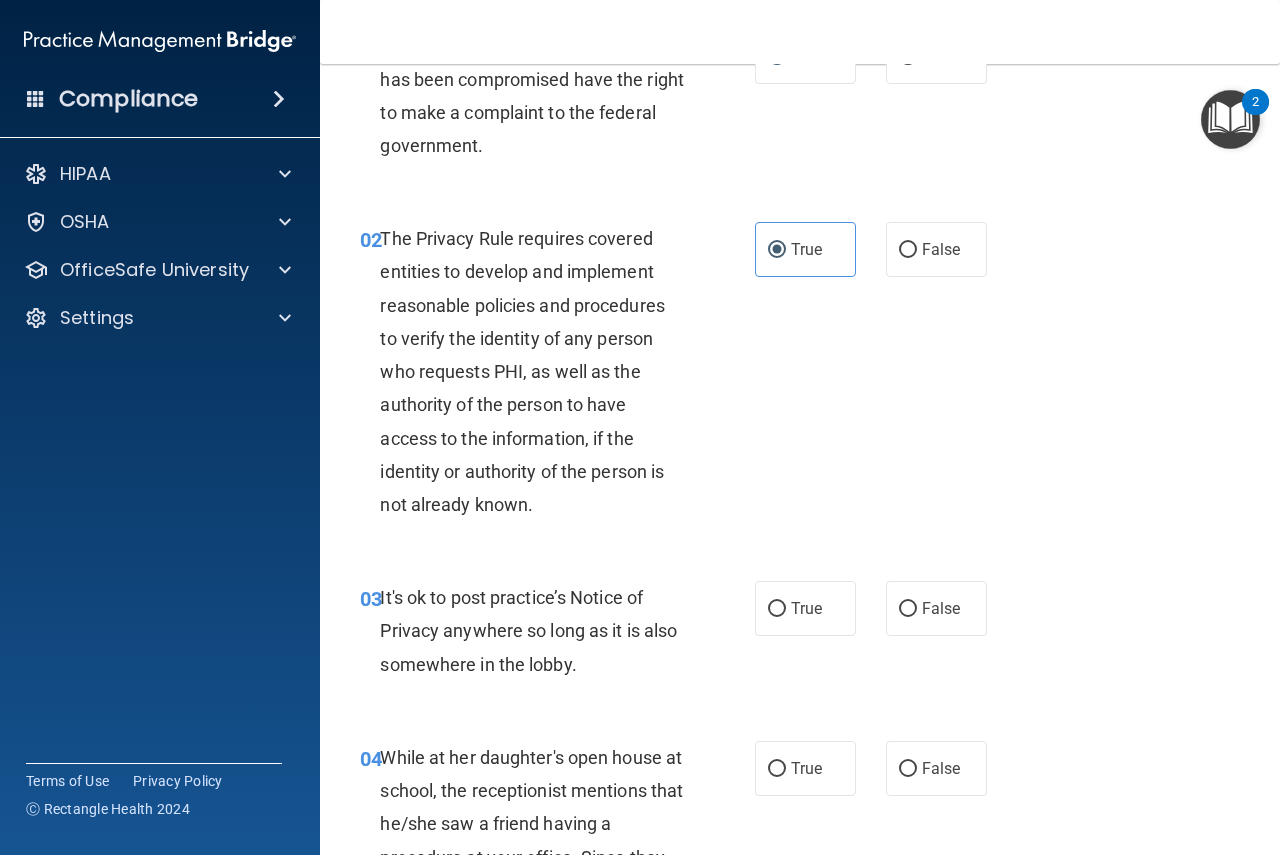 scroll, scrollTop: 500, scrollLeft: 0, axis: vertical 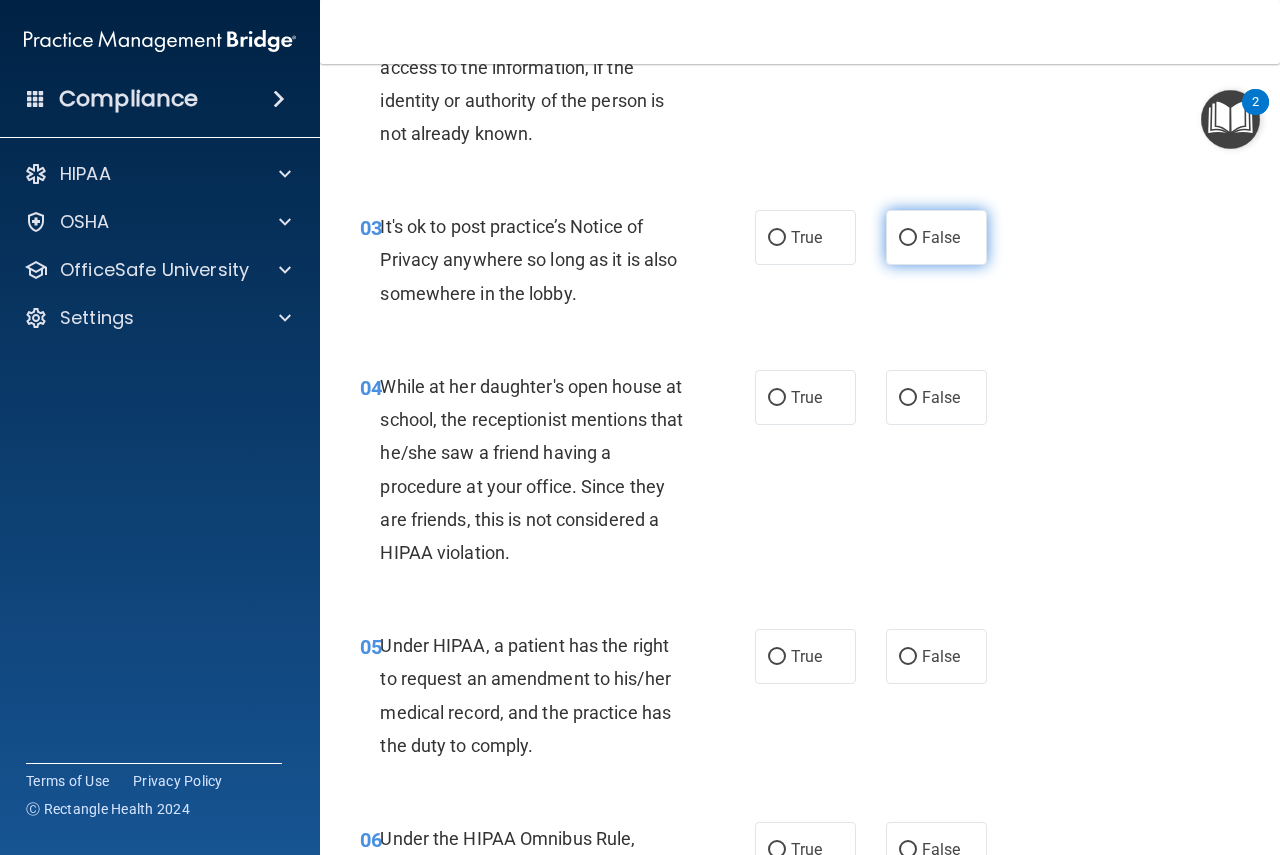 click on "False" at bounding box center [936, 237] 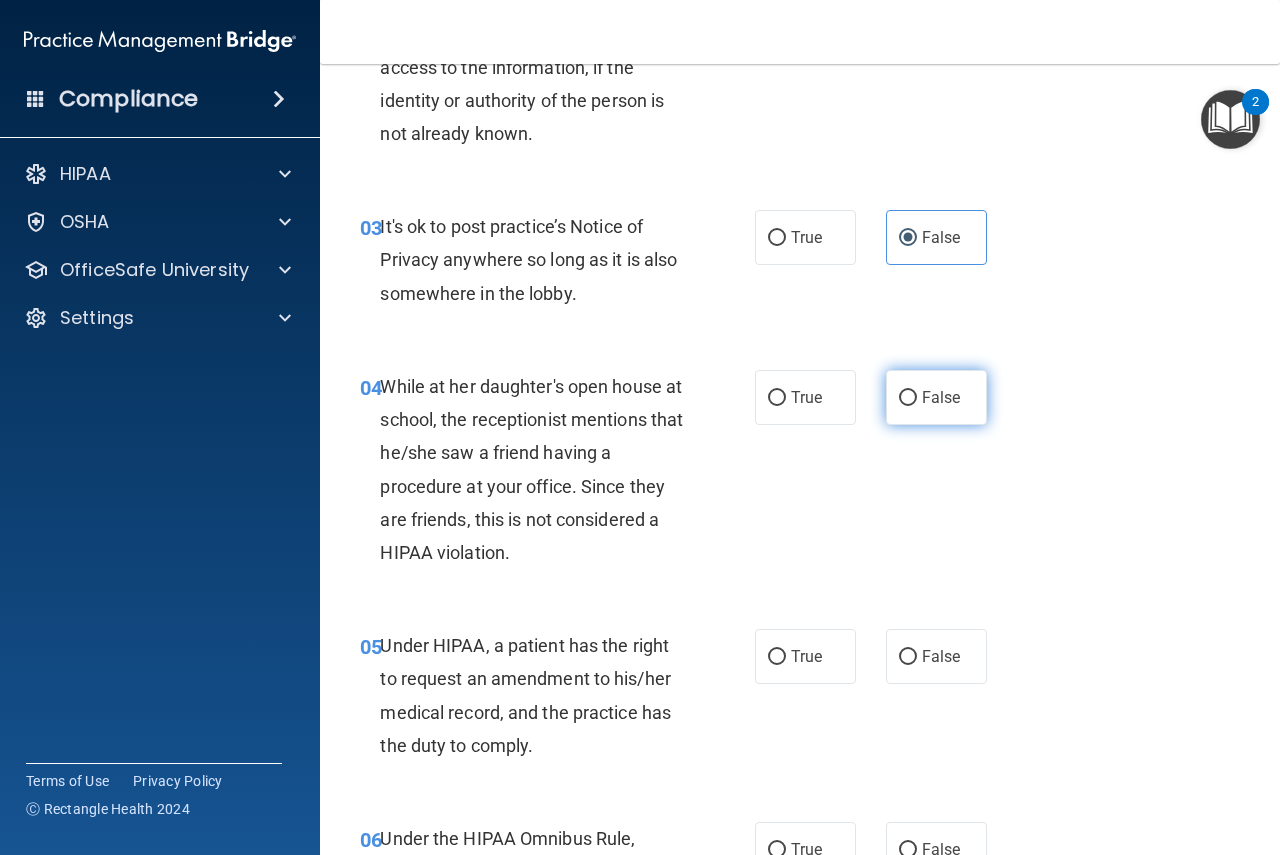 click on "False" at bounding box center [941, 397] 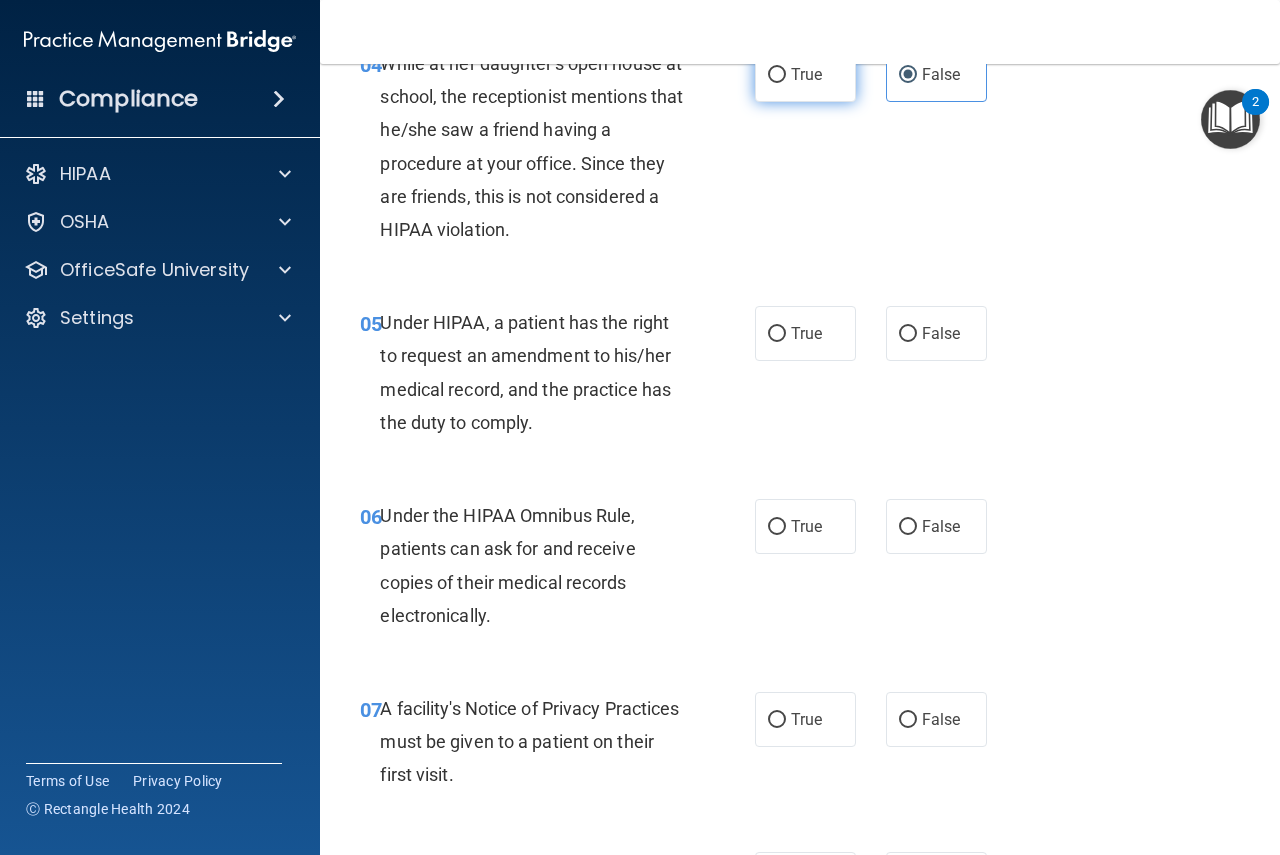 scroll, scrollTop: 833, scrollLeft: 0, axis: vertical 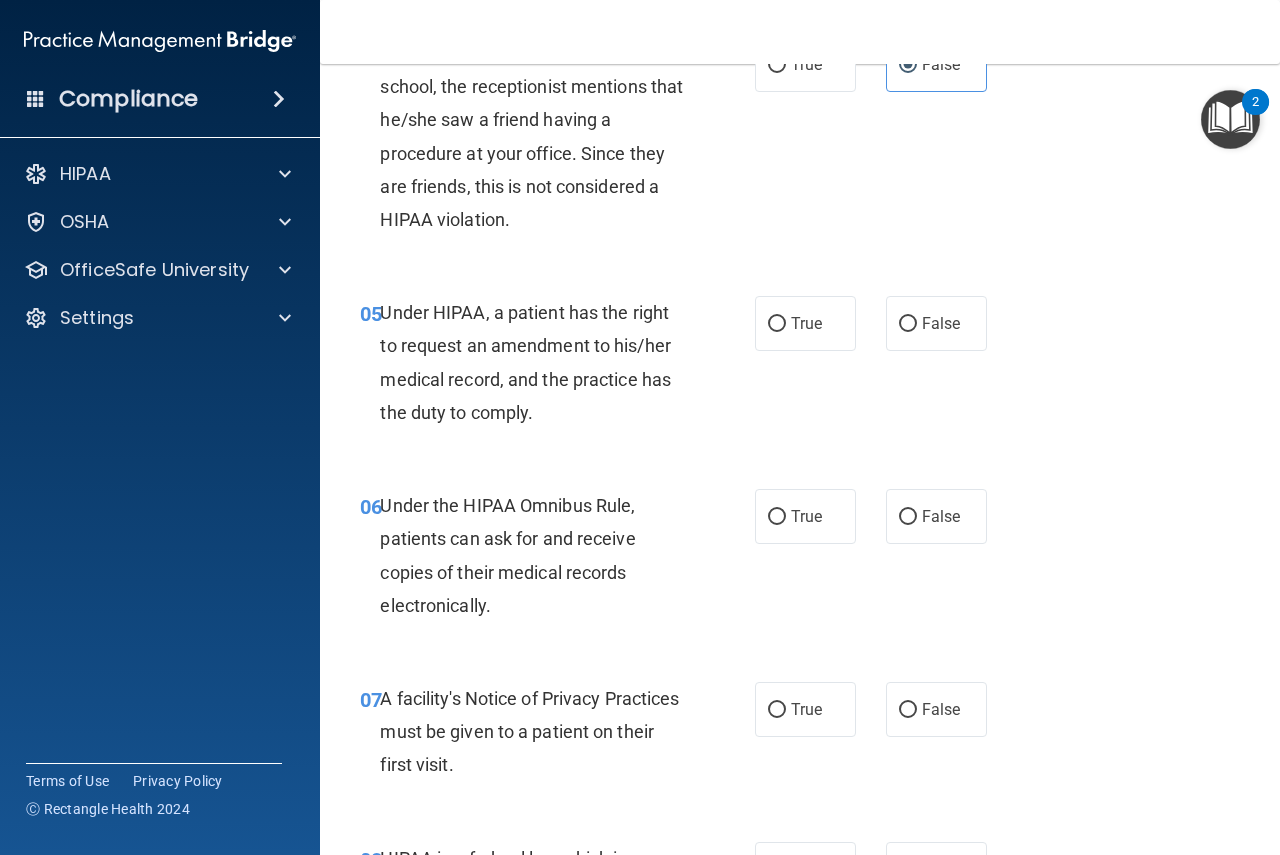 click on "05       Under HIPAA, a patient has the right to request an amendment to his/her medical record, and the practice has the duty to comply.                 True           False" at bounding box center (800, 367) 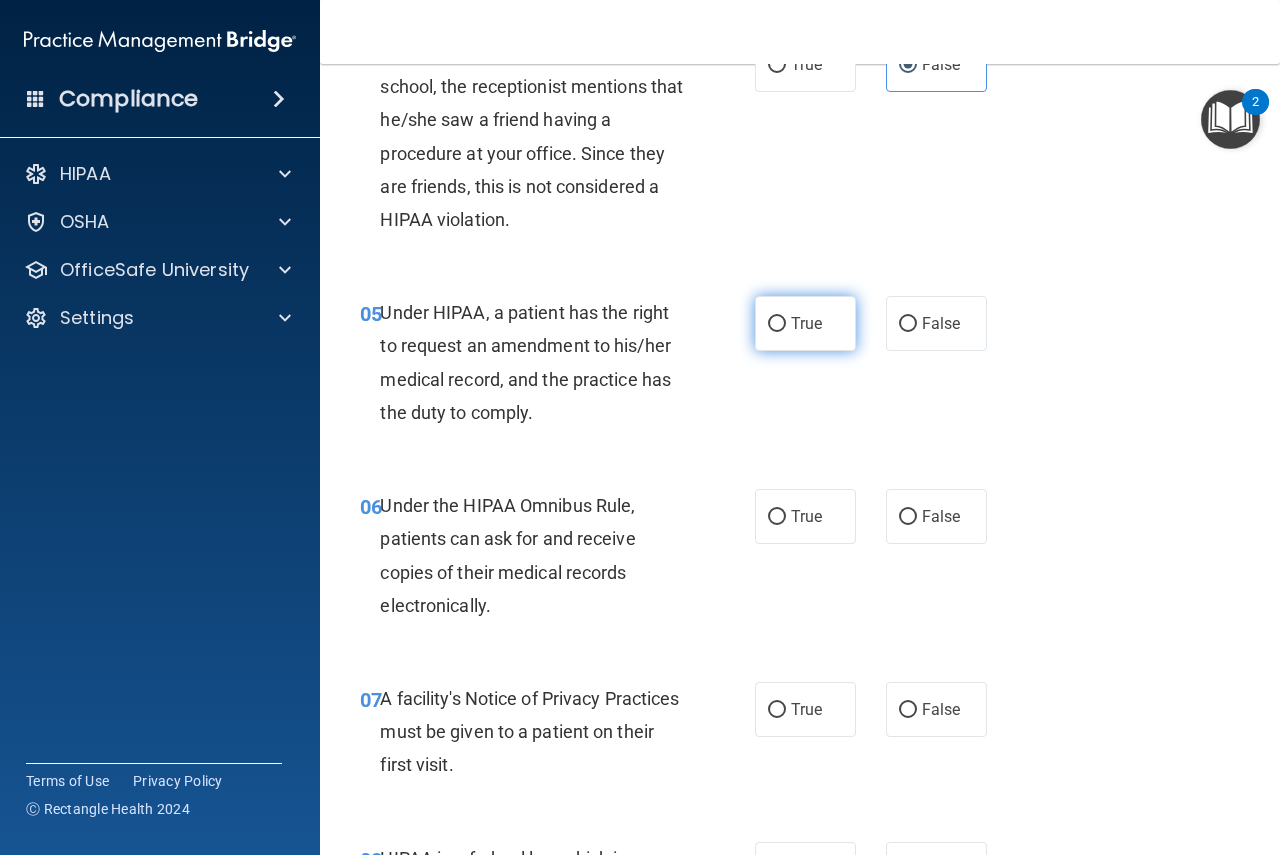 click on "True" at bounding box center (805, 323) 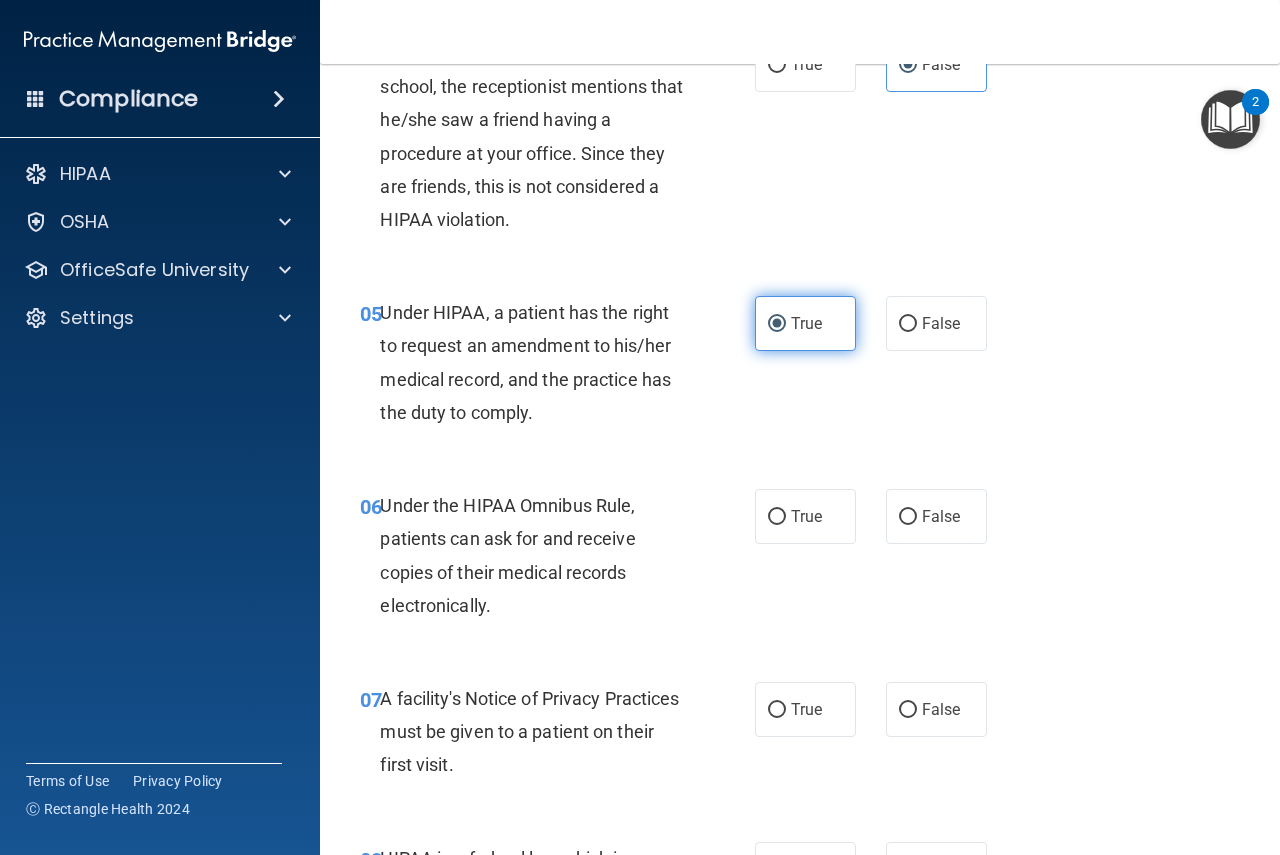 click on "True" at bounding box center (777, 324) 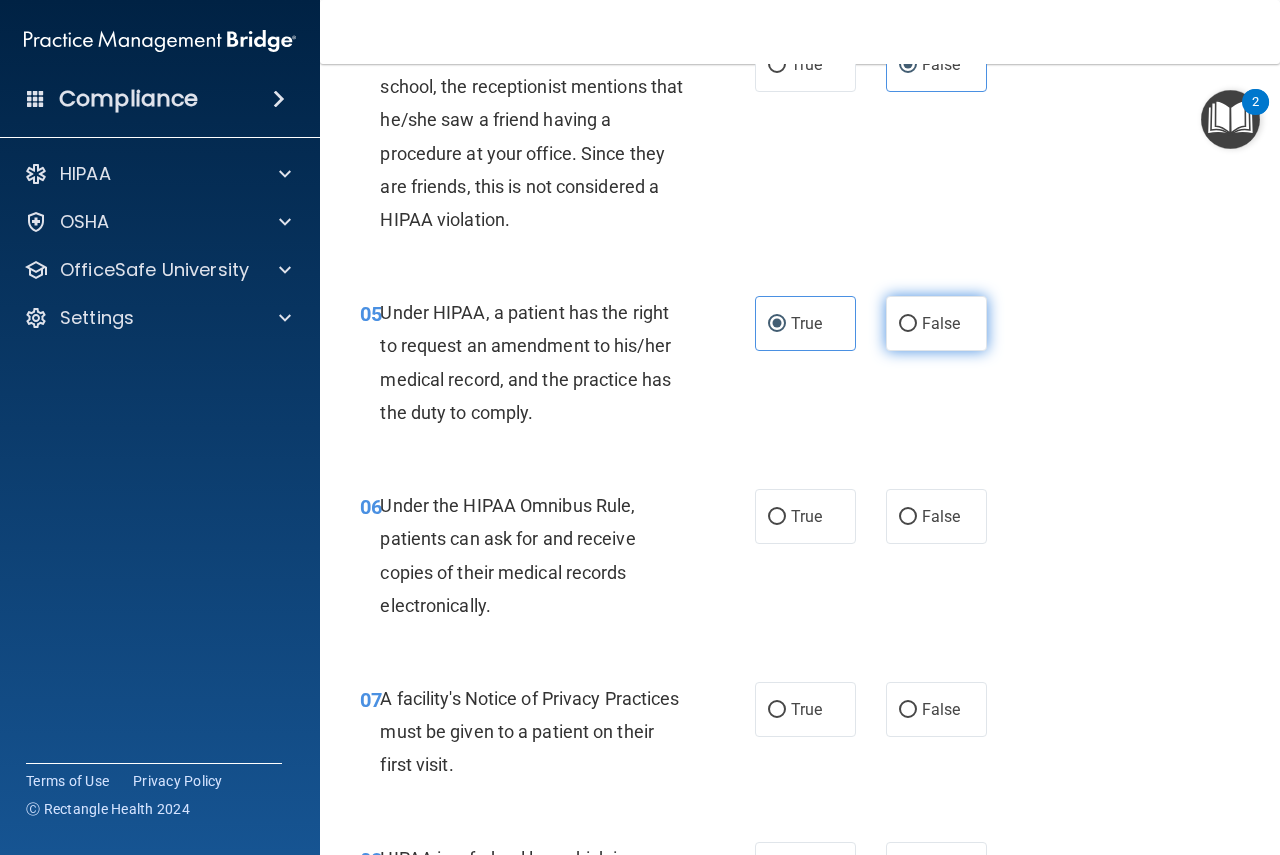 click on "False" at bounding box center (908, 324) 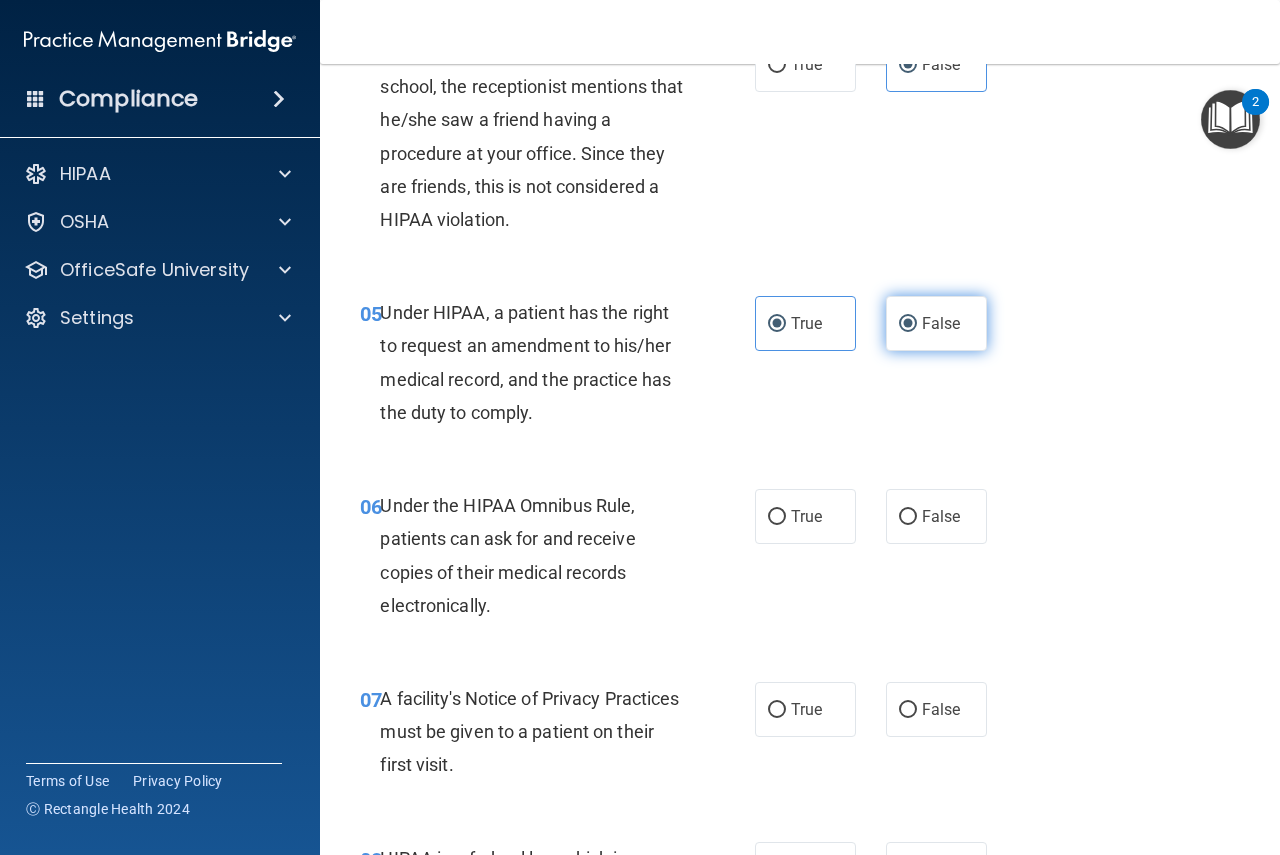 radio on "false" 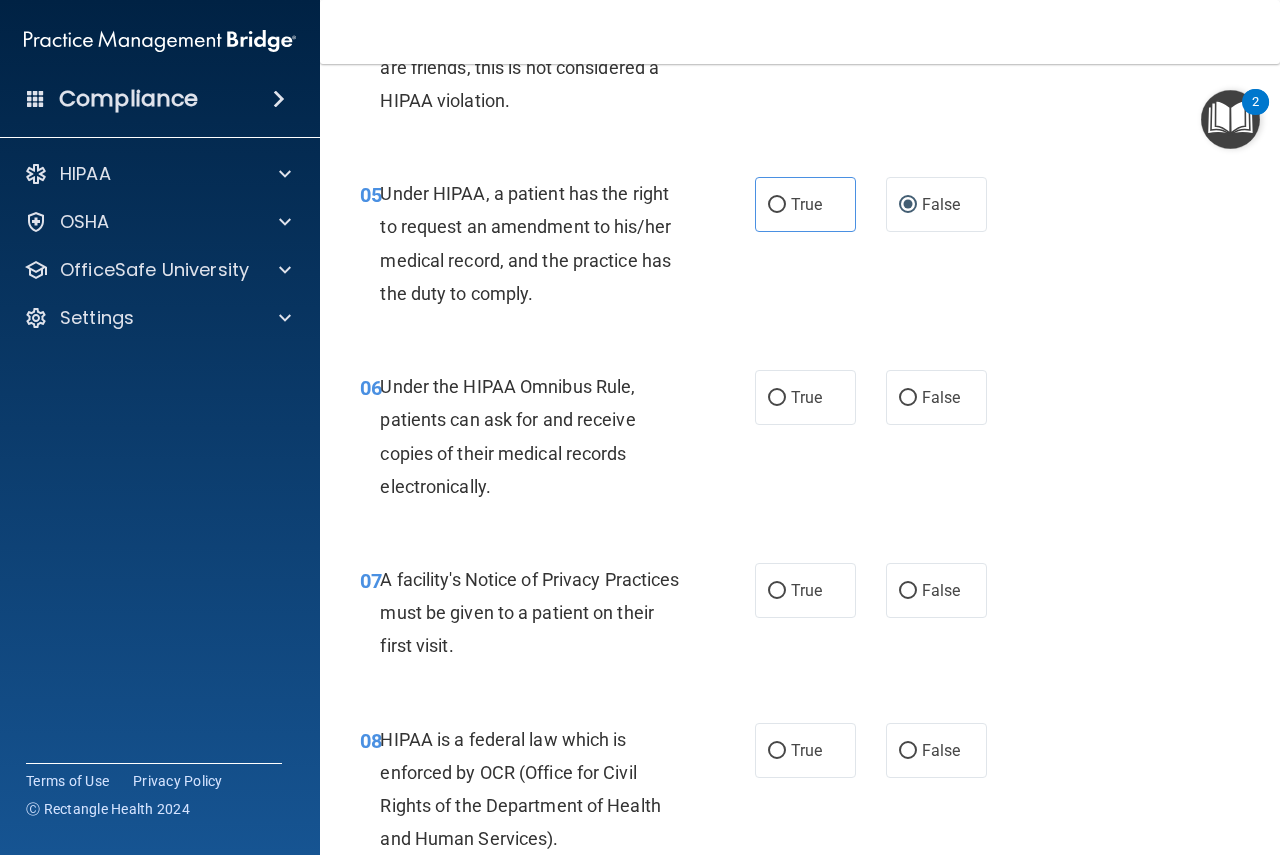 scroll, scrollTop: 1000, scrollLeft: 0, axis: vertical 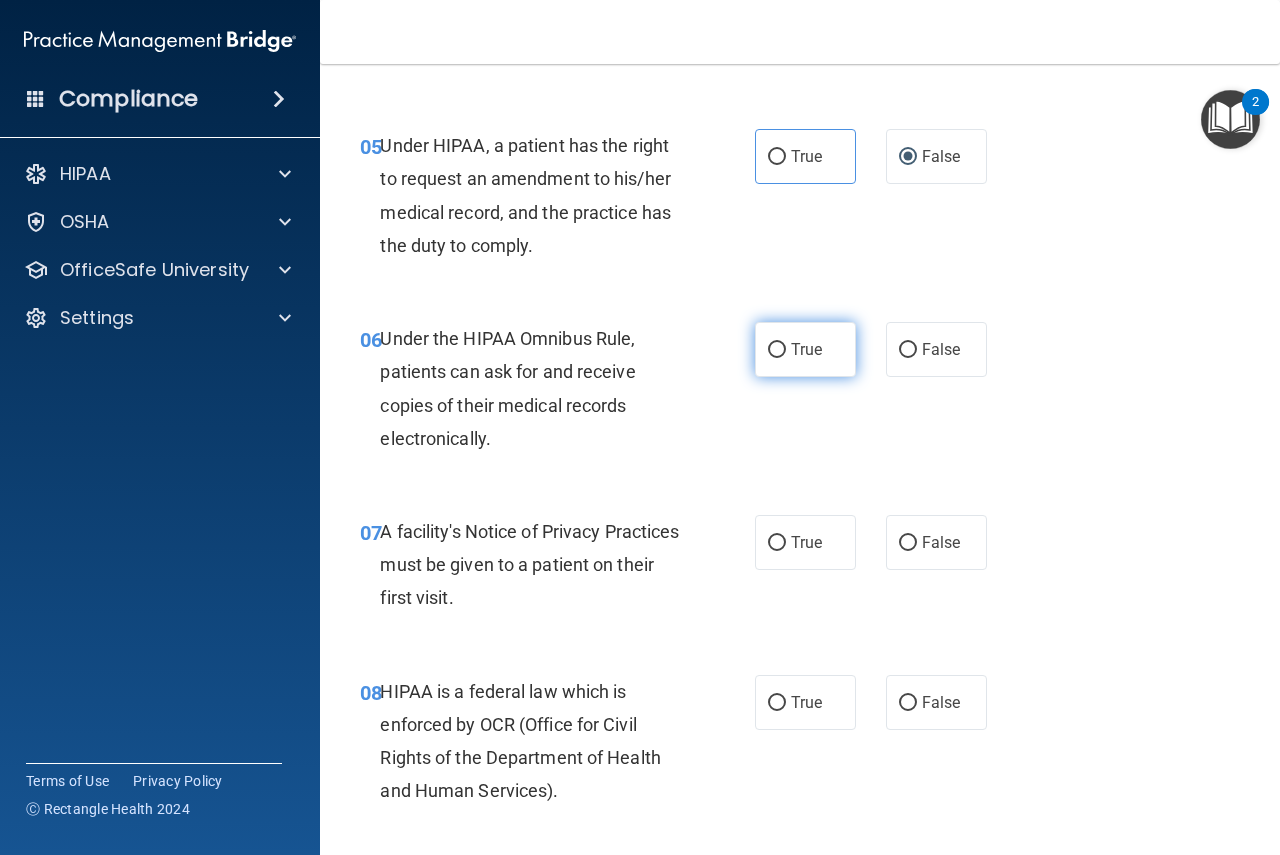 click on "True" at bounding box center (806, 349) 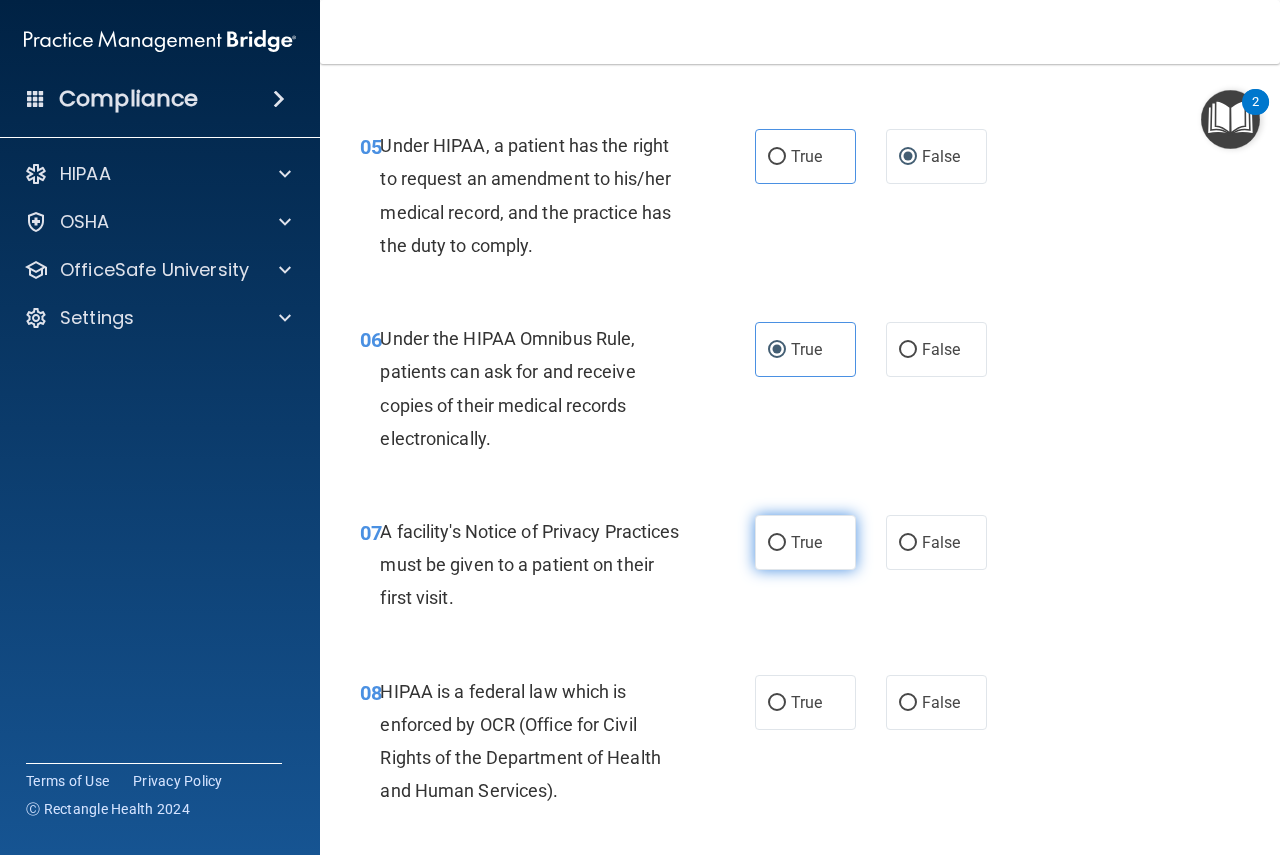 click on "True" at bounding box center [805, 542] 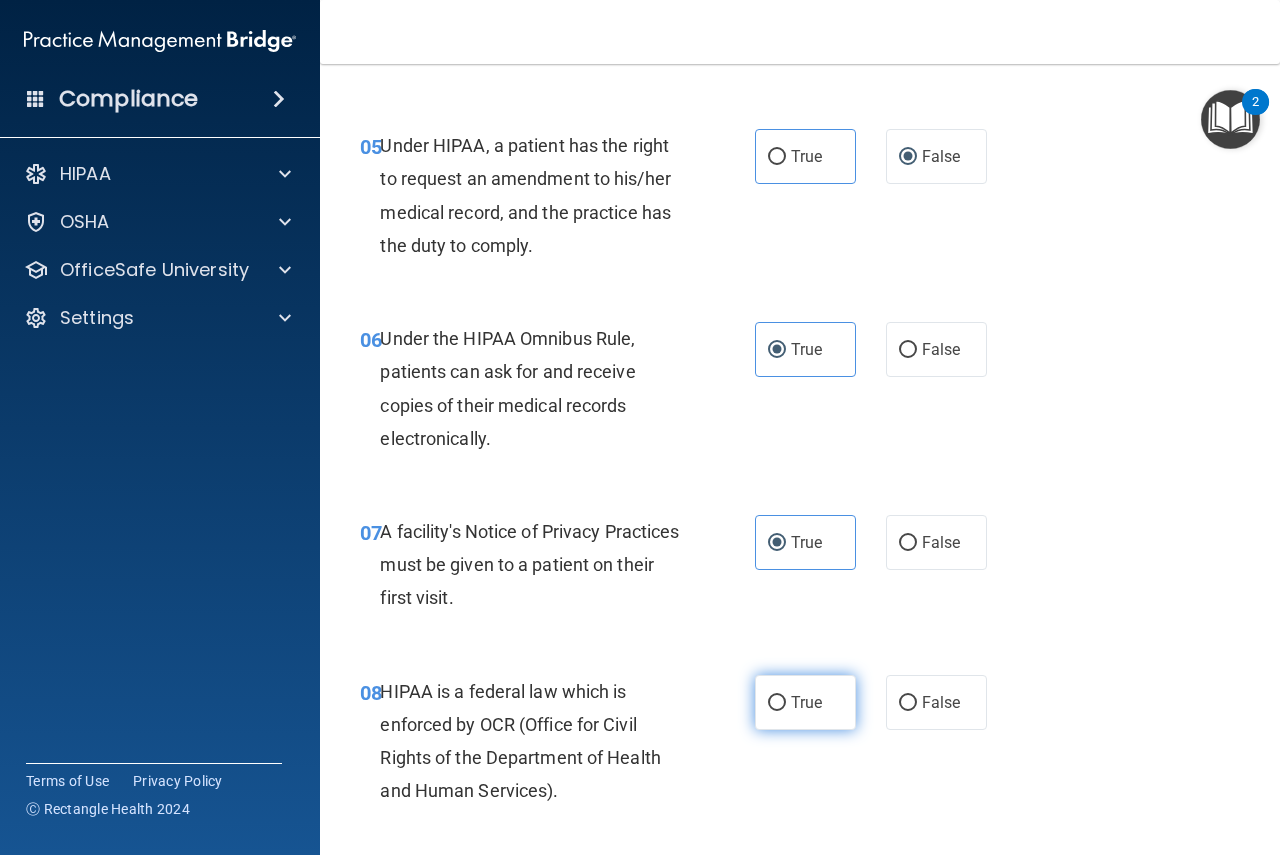 click on "True" at bounding box center (777, 703) 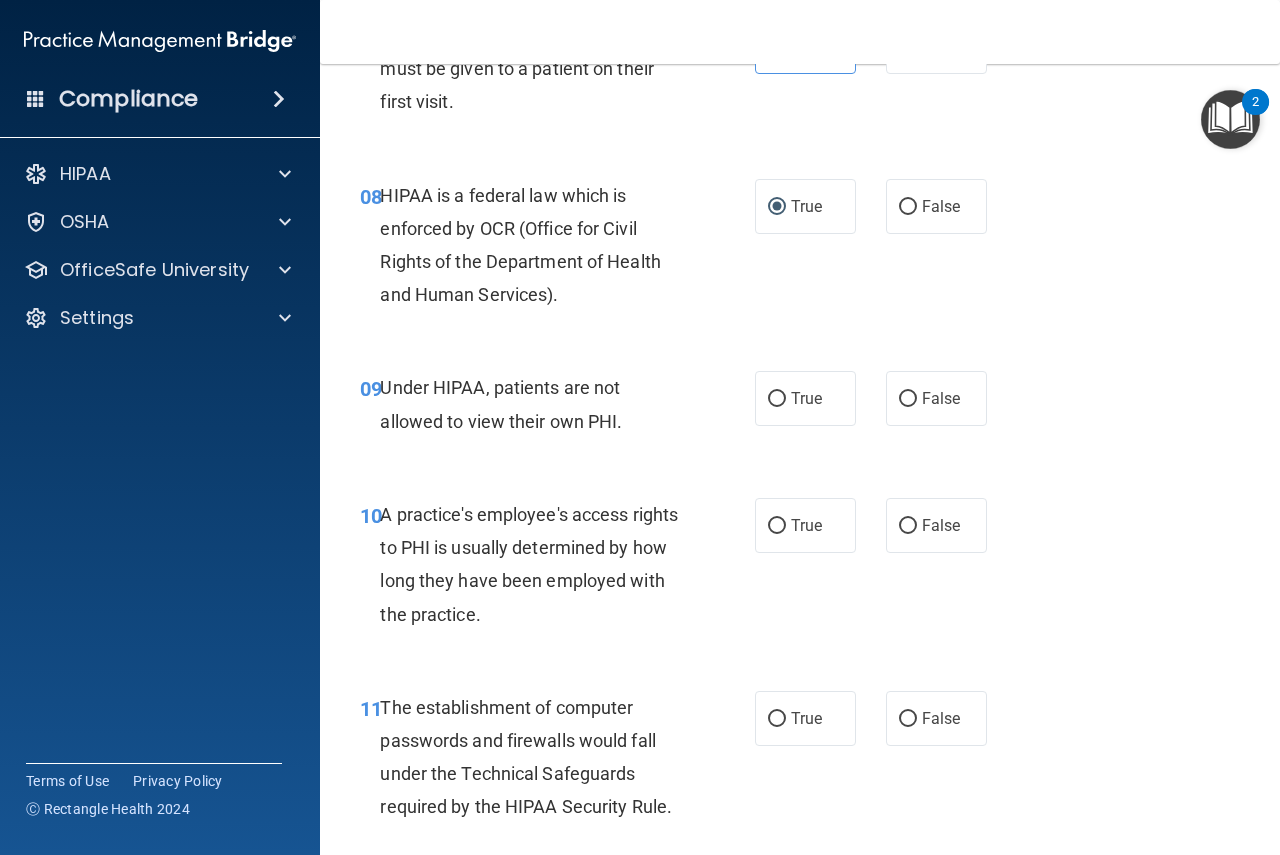 scroll, scrollTop: 1500, scrollLeft: 0, axis: vertical 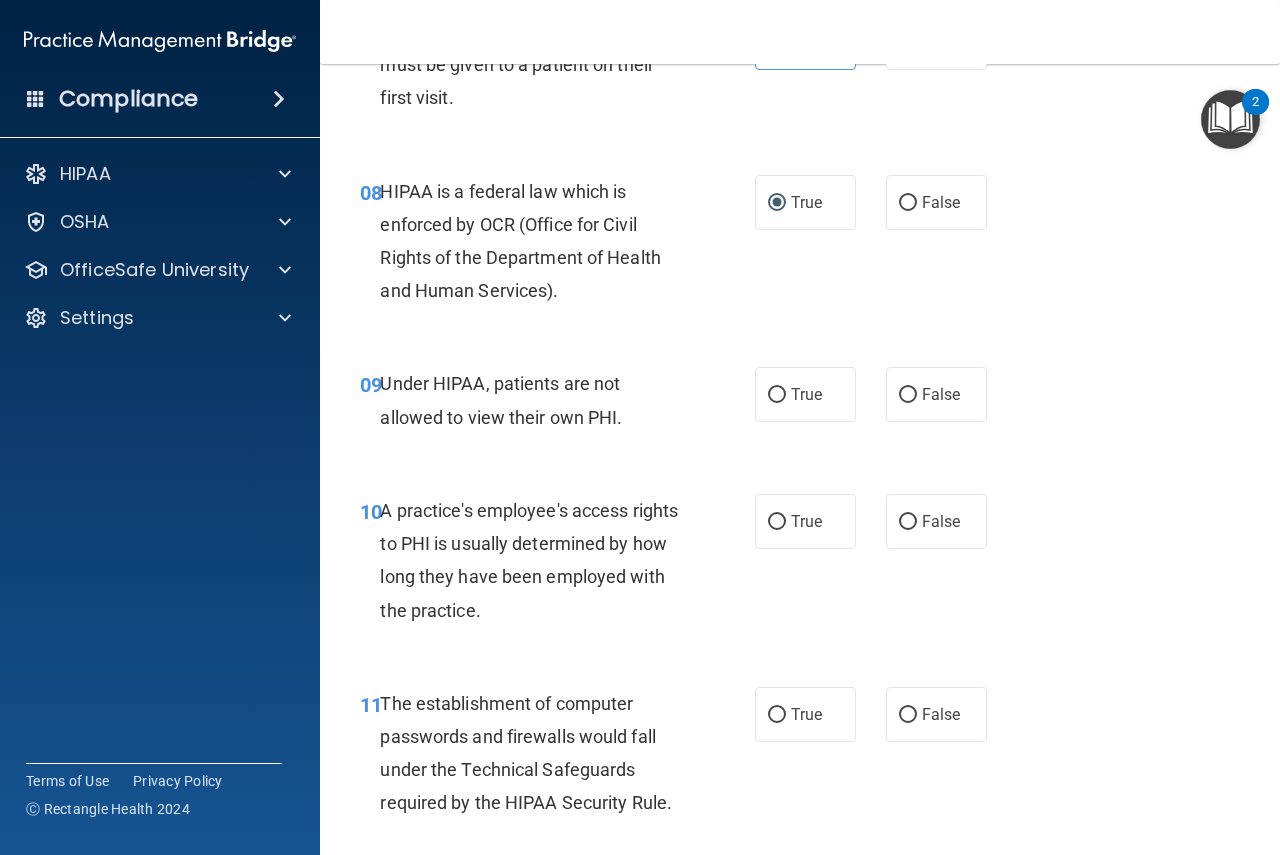 drag, startPoint x: 914, startPoint y: 398, endPoint x: 916, endPoint y: 425, distance: 27.073973 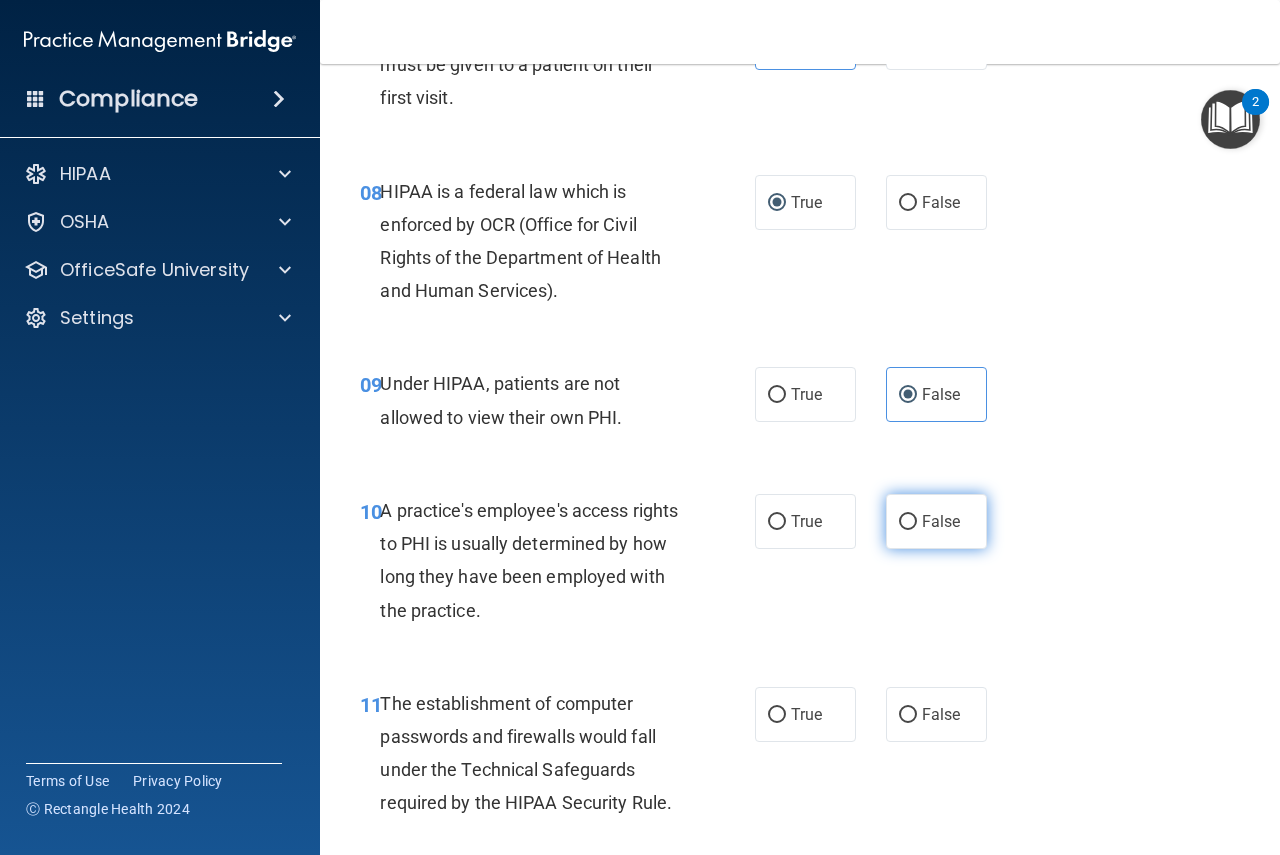 click on "False" at bounding box center [936, 521] 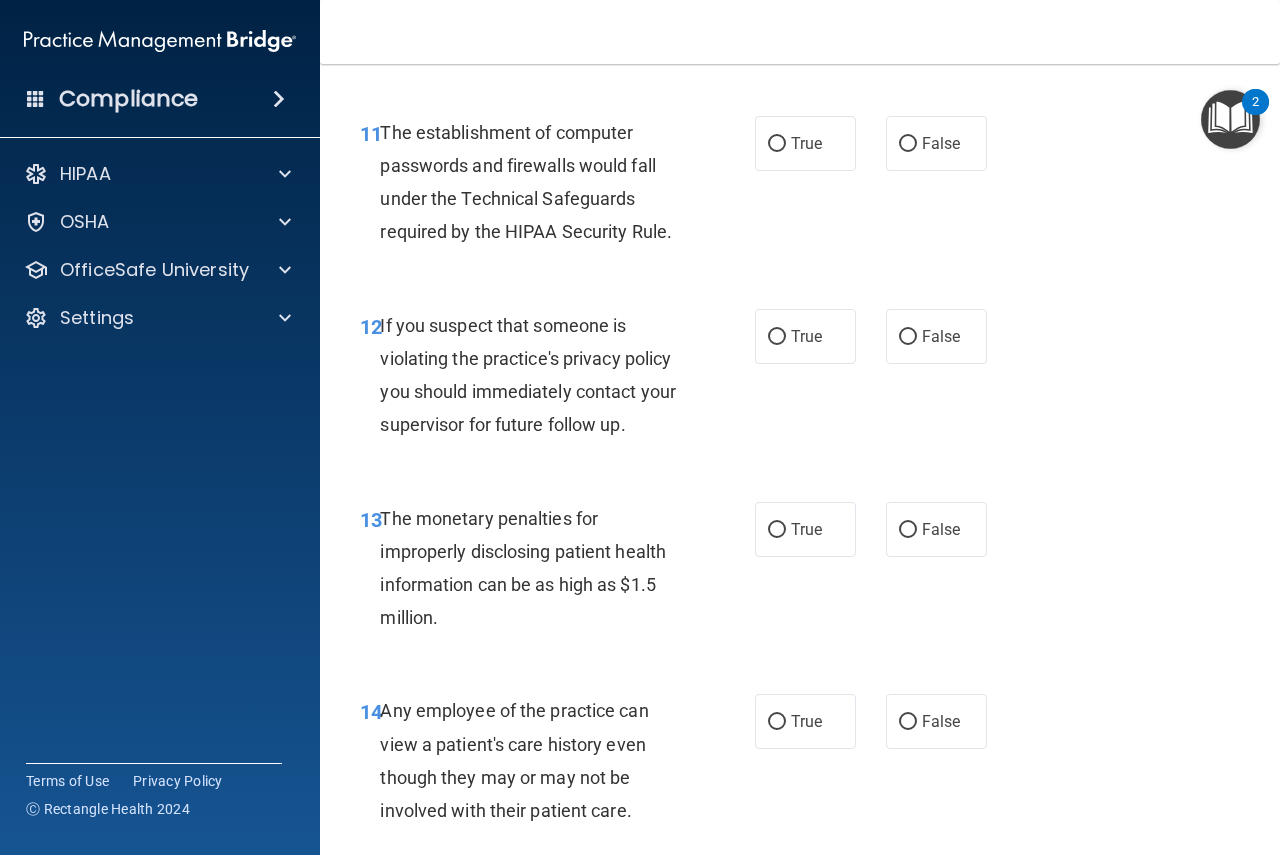 scroll, scrollTop: 2000, scrollLeft: 0, axis: vertical 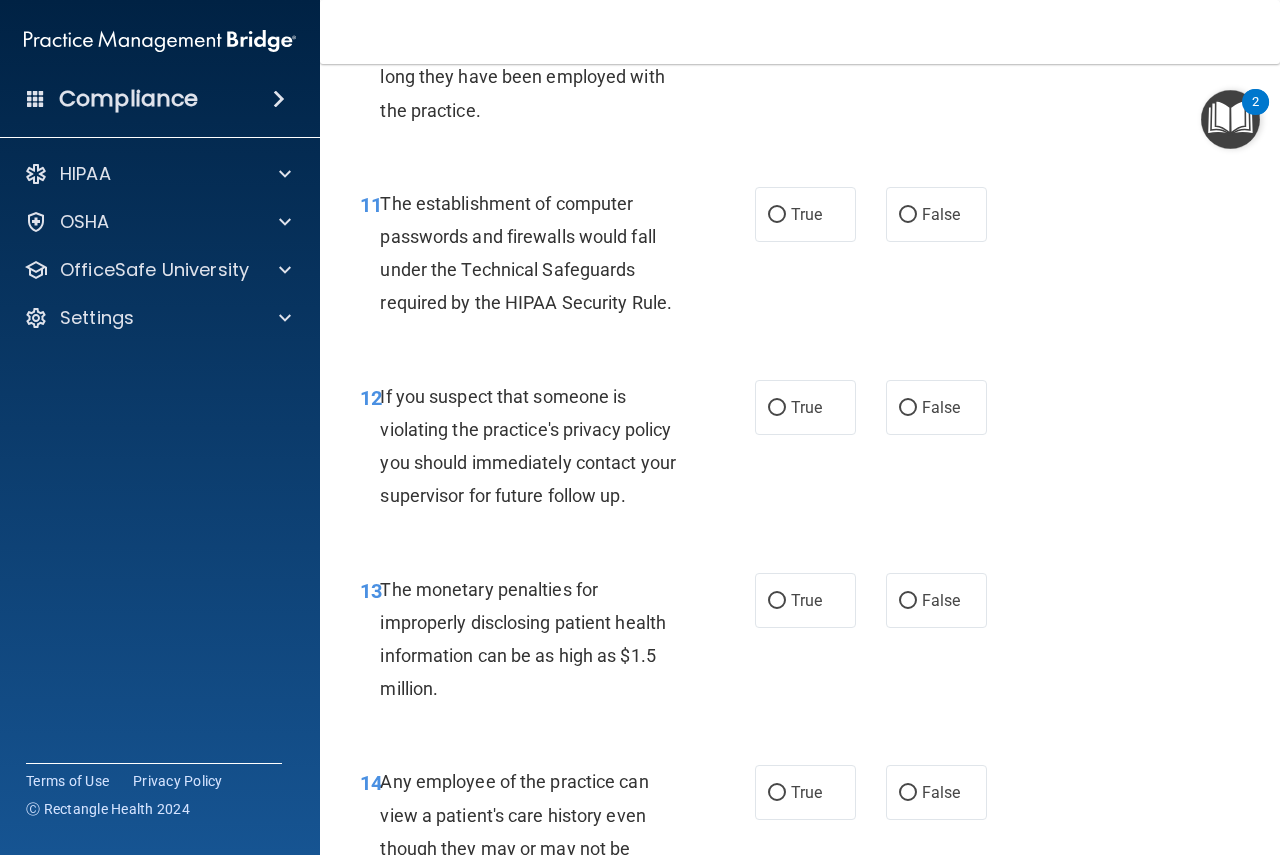 click on "11       The establishment of computer passwords and firewalls would fall under the Technical Safeguards required by the HIPAA Security Rule.                 True           False" at bounding box center (800, 258) 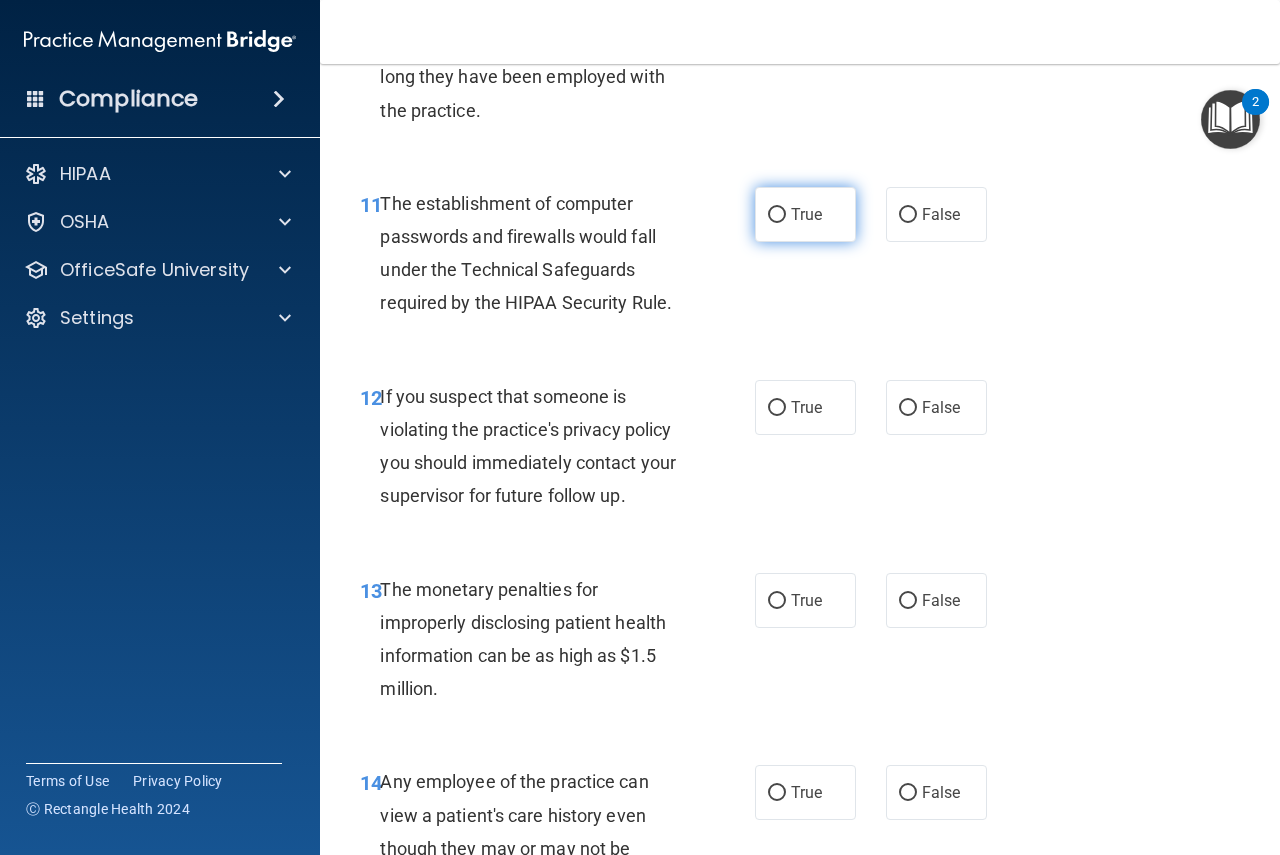 click on "True" at bounding box center (805, 214) 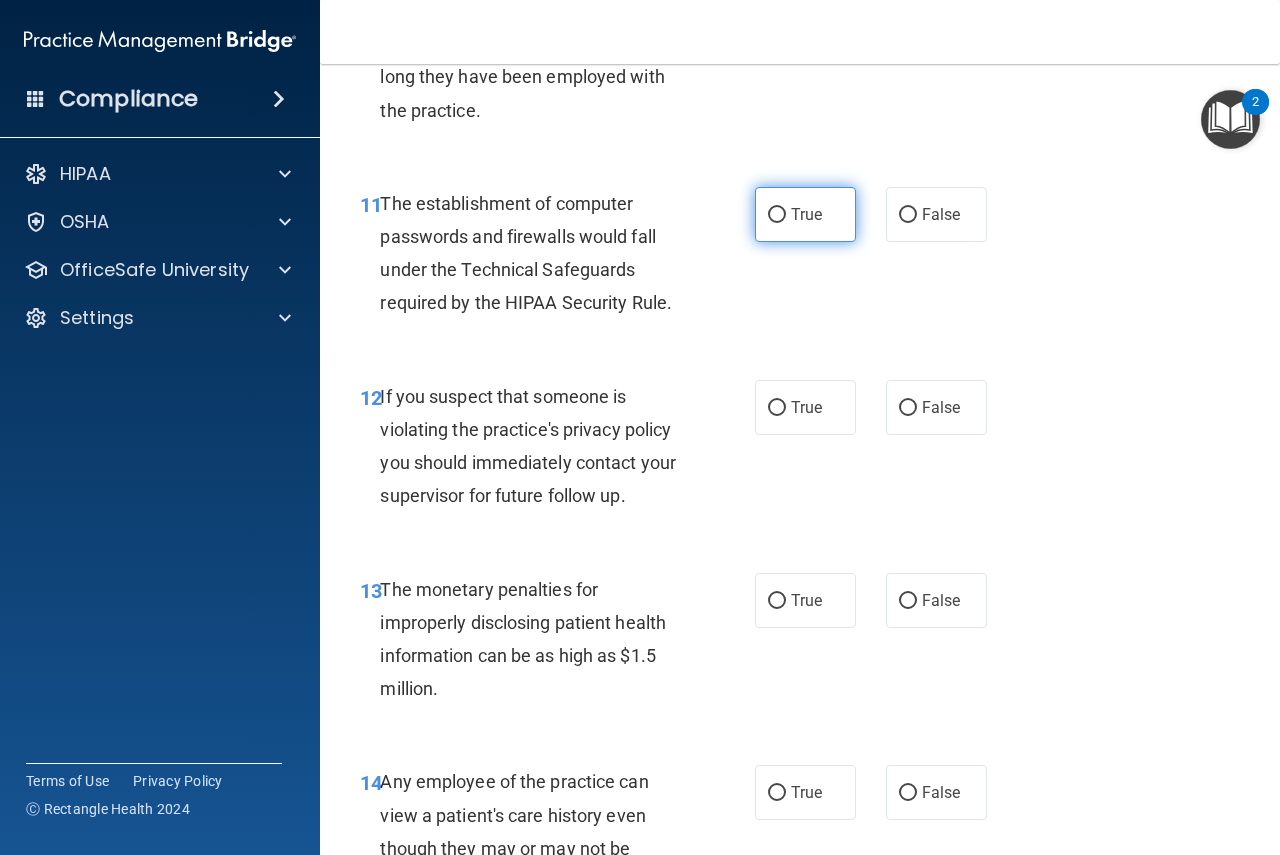 click on "True" at bounding box center (805, 214) 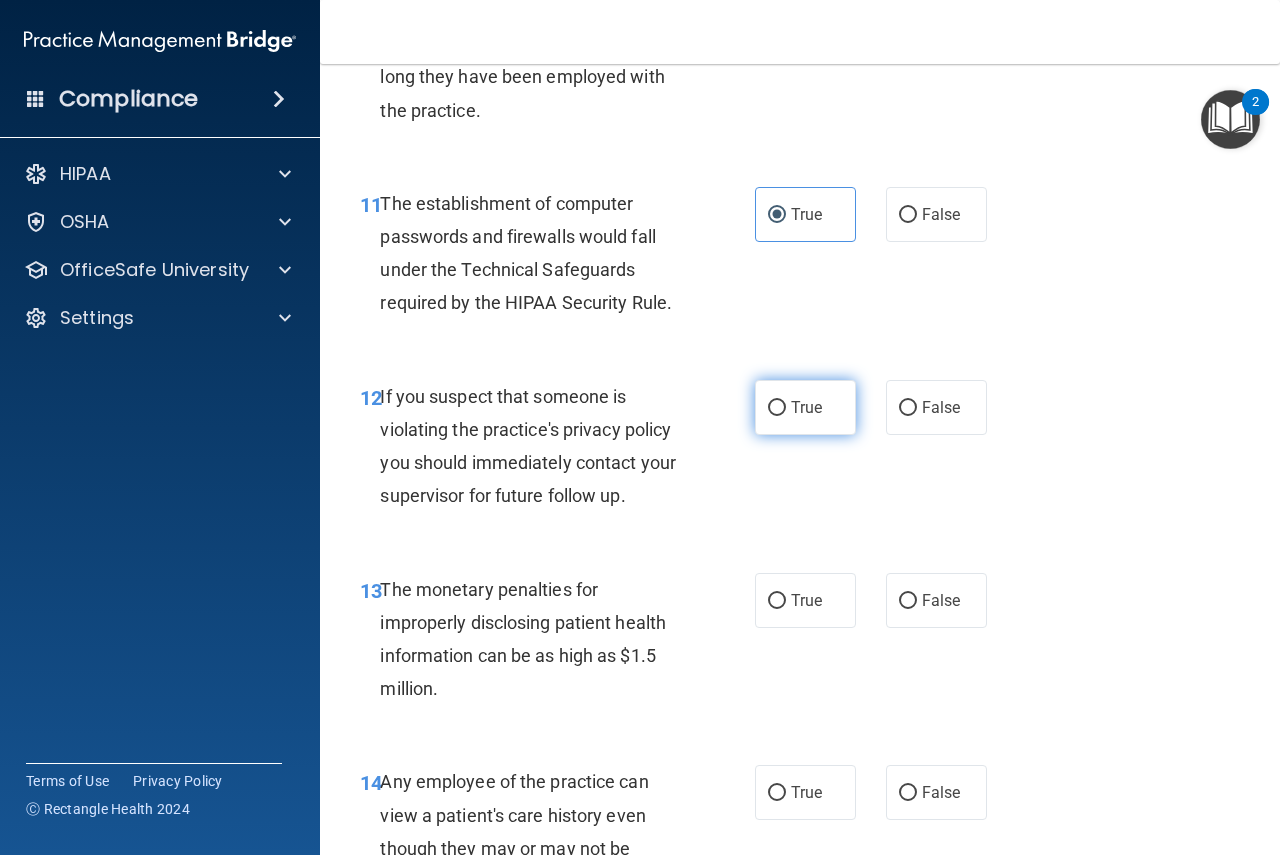 click on "True" at bounding box center (777, 408) 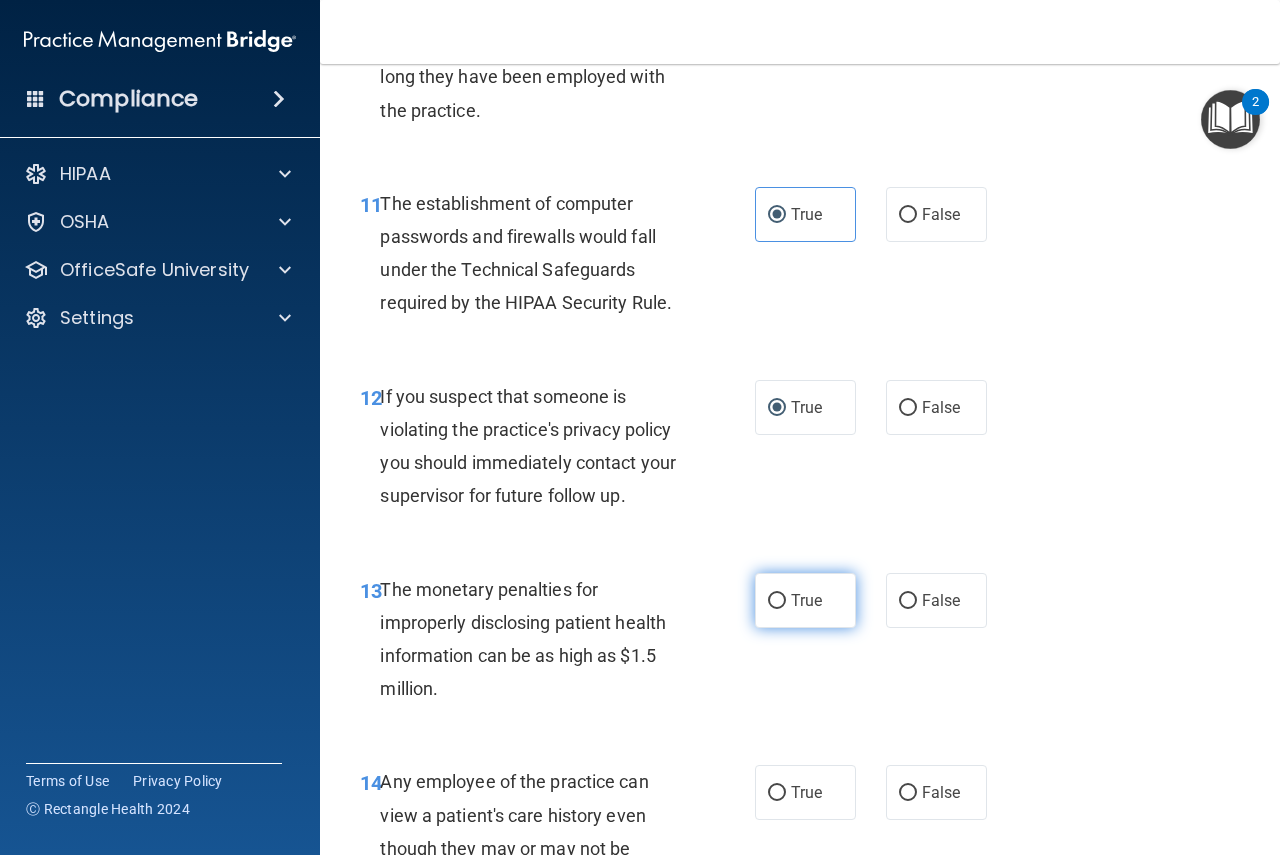 click on "True" at bounding box center [805, 600] 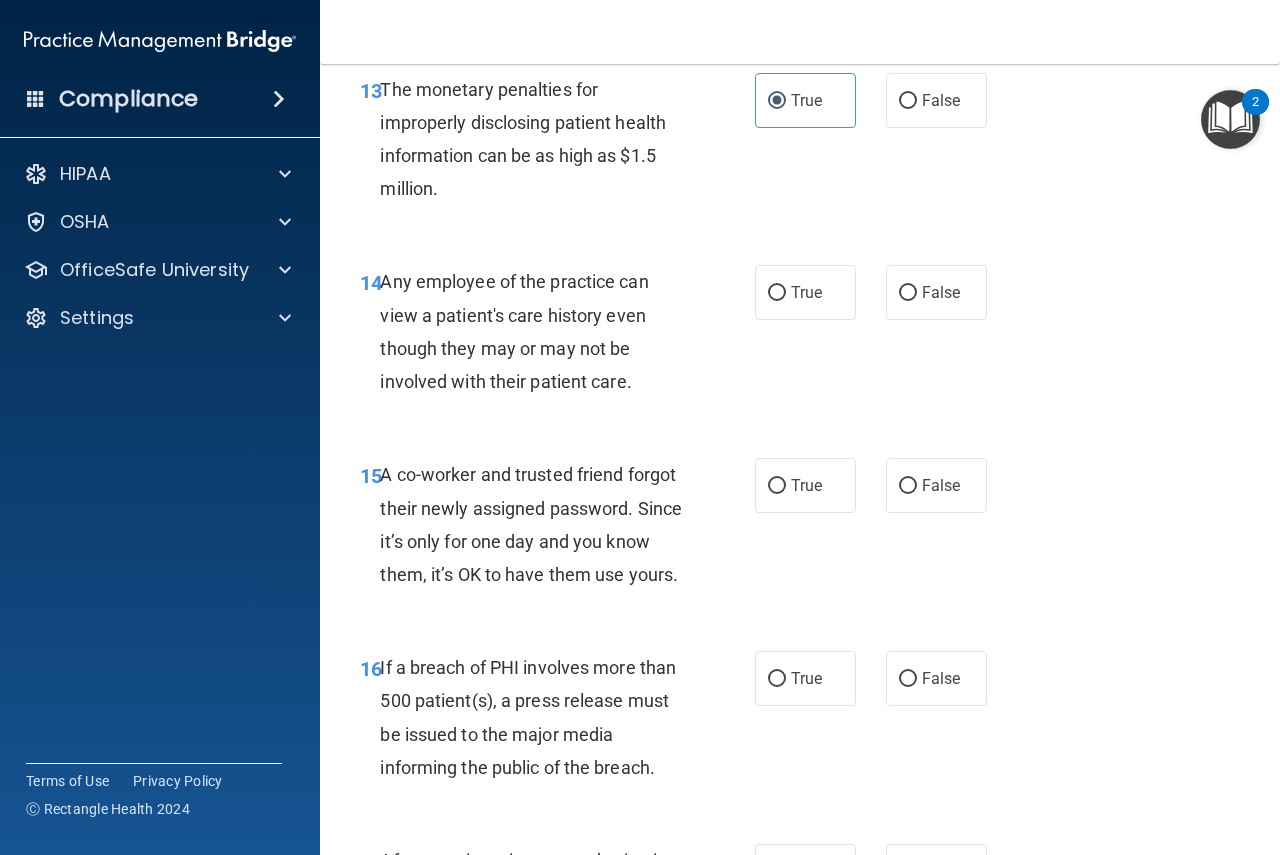 scroll, scrollTop: 2667, scrollLeft: 0, axis: vertical 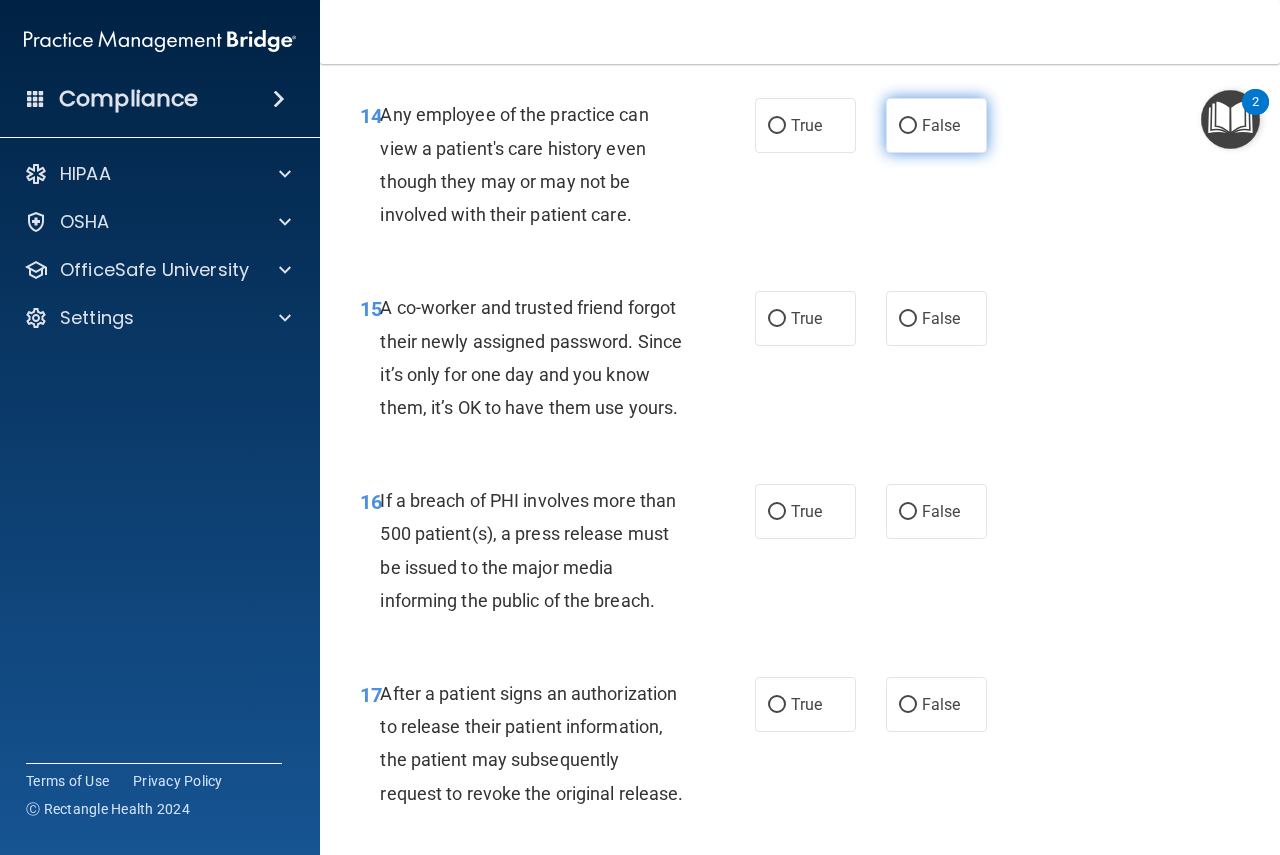 click on "False" at bounding box center [941, 125] 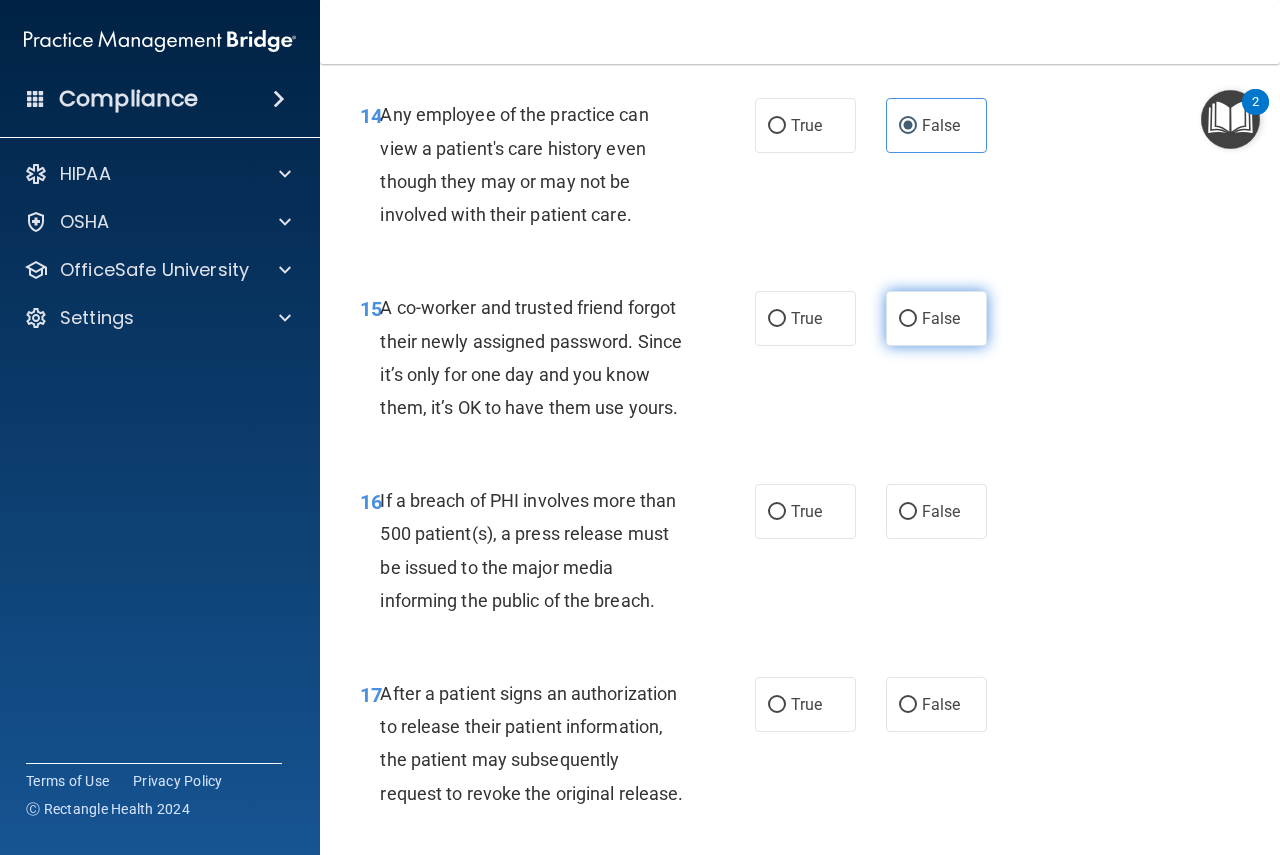 click on "False" at bounding box center (936, 318) 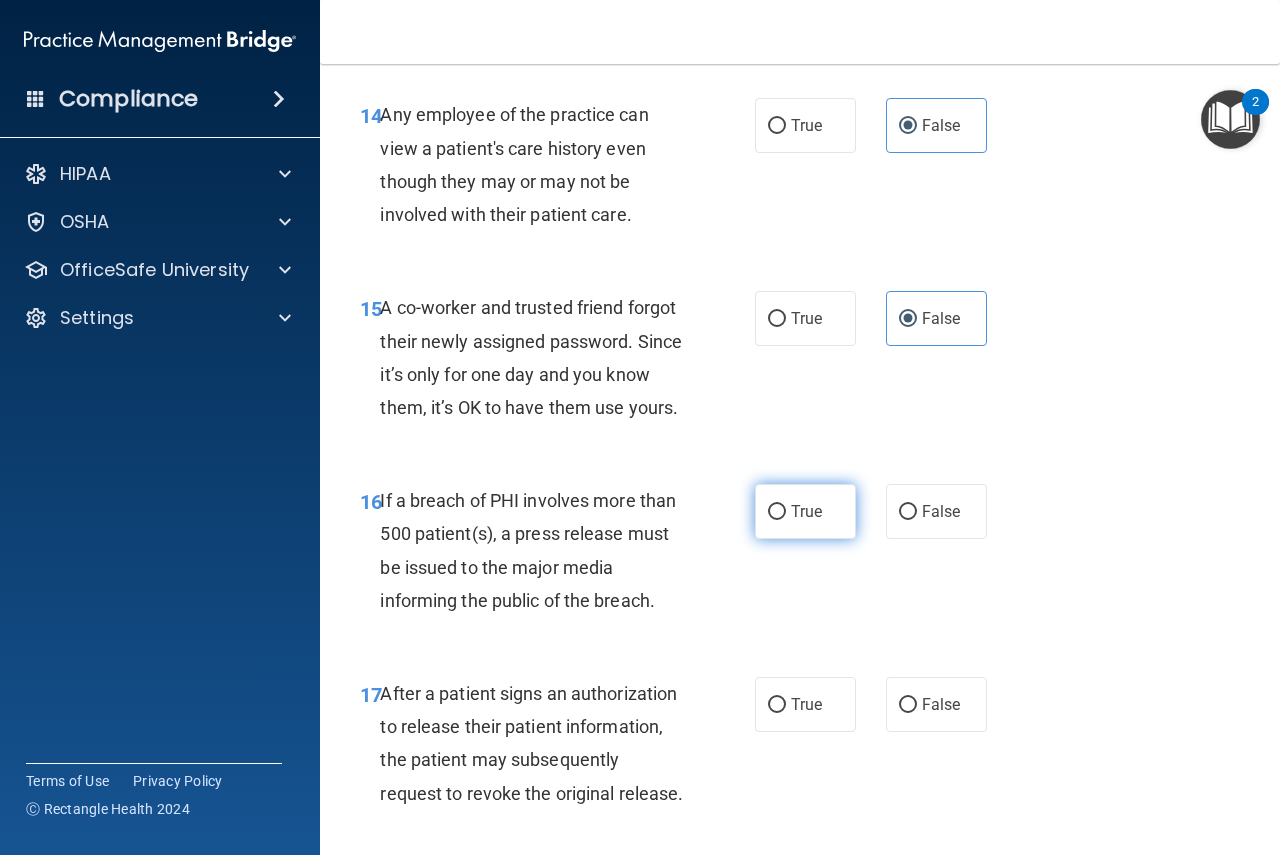 click on "True" at bounding box center (805, 511) 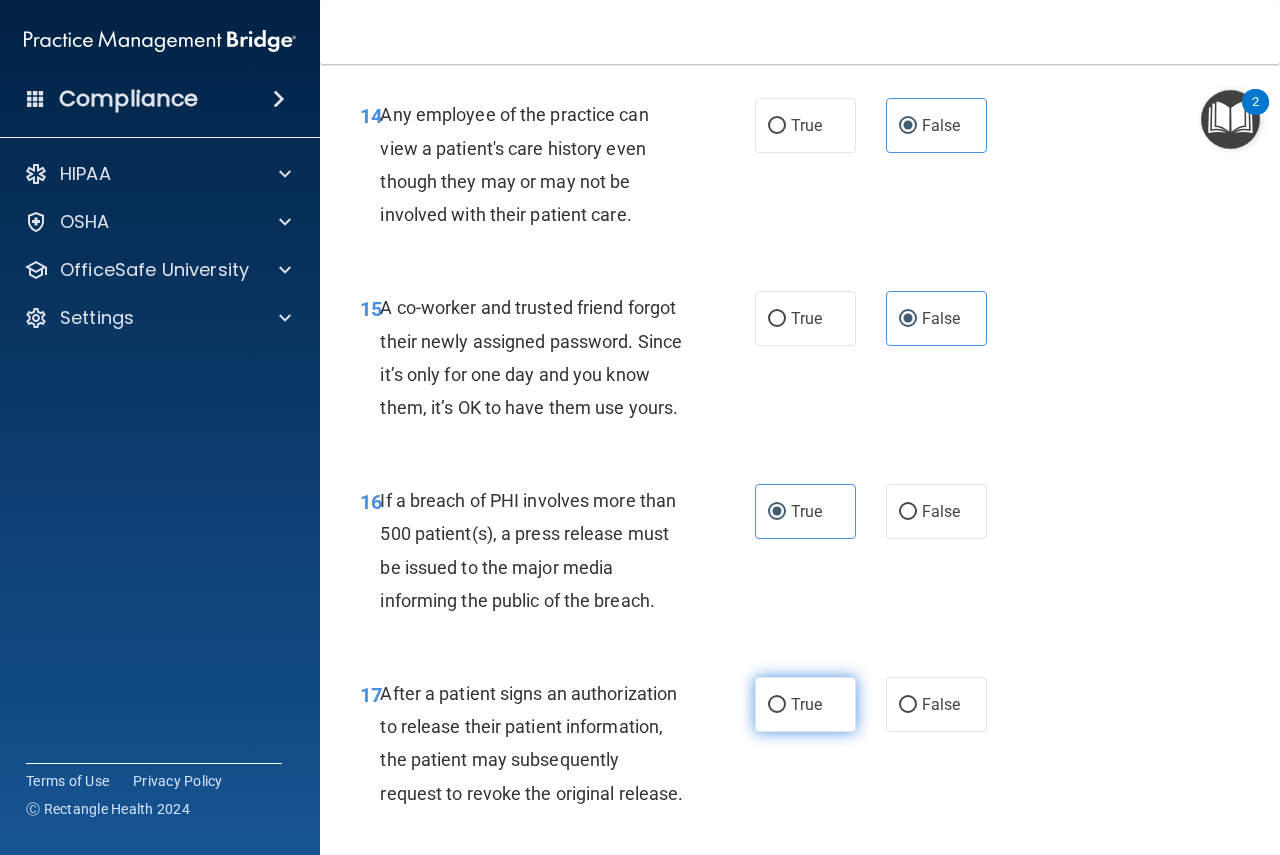 click on "True" at bounding box center (805, 704) 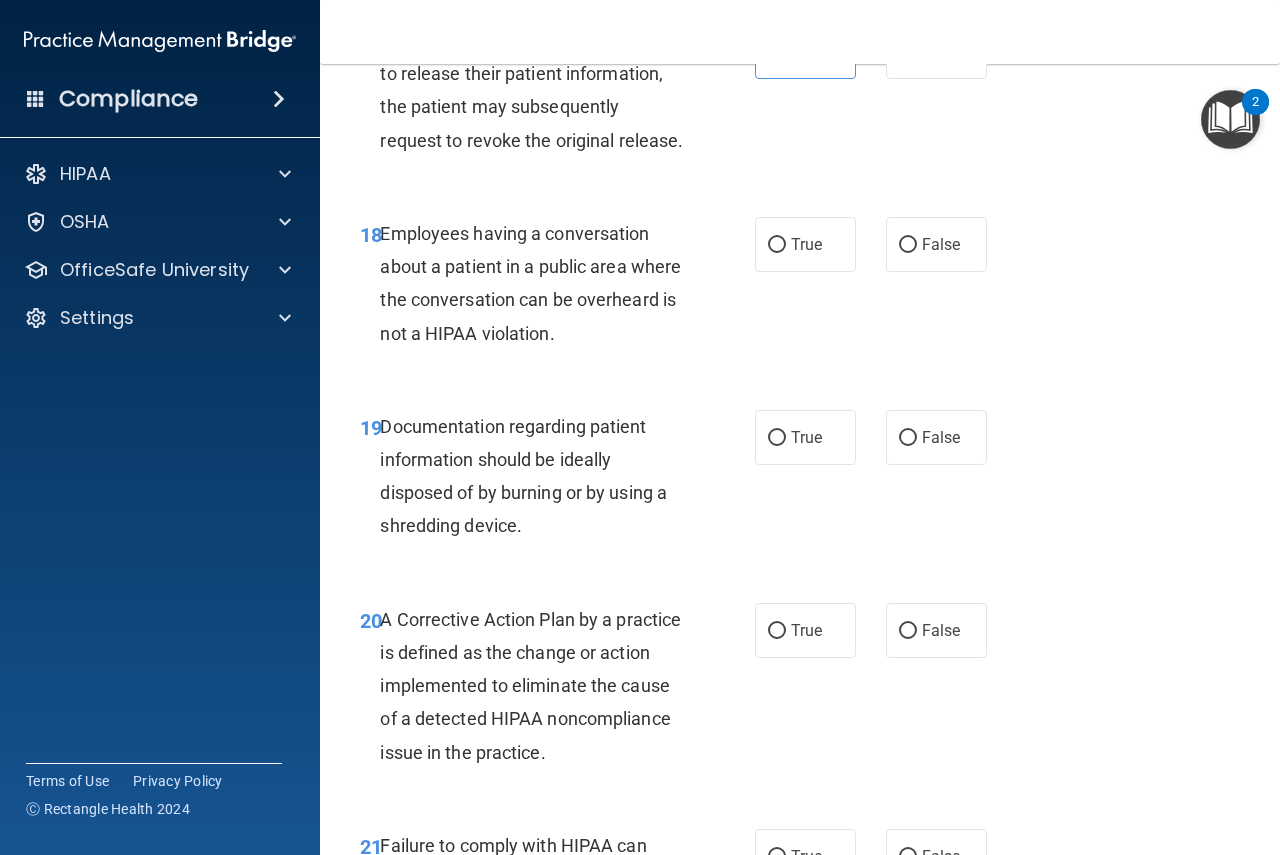 scroll, scrollTop: 3500, scrollLeft: 0, axis: vertical 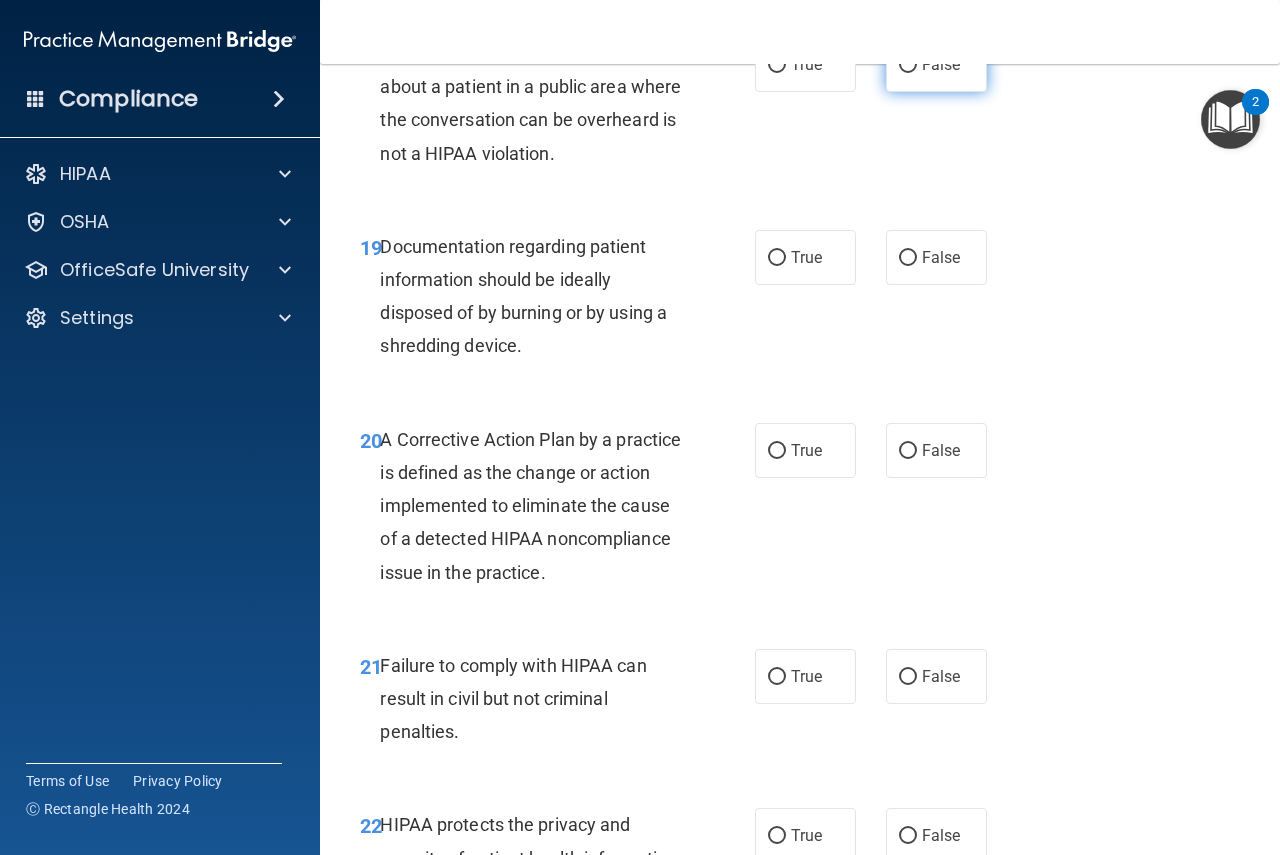 click on "False" at bounding box center [936, 64] 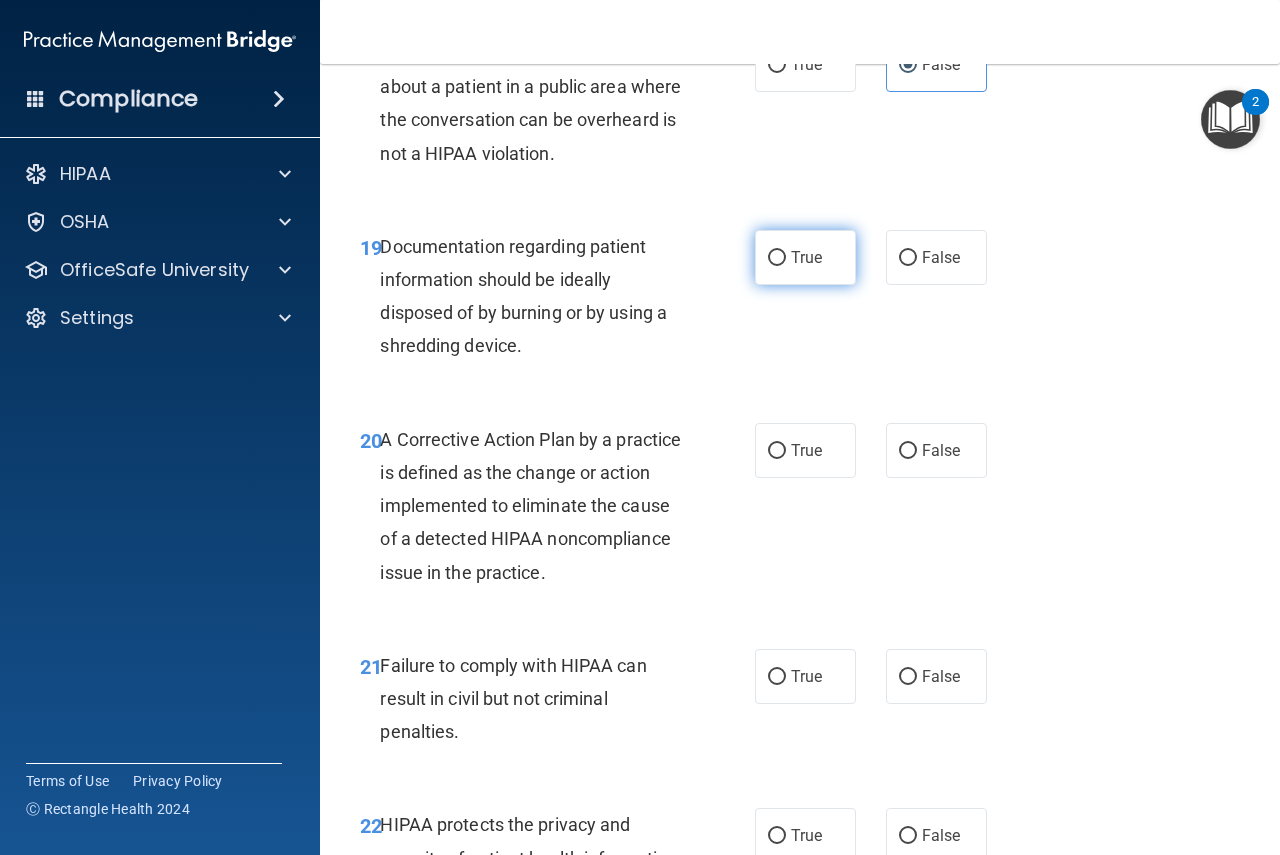 click on "True" at bounding box center (805, 257) 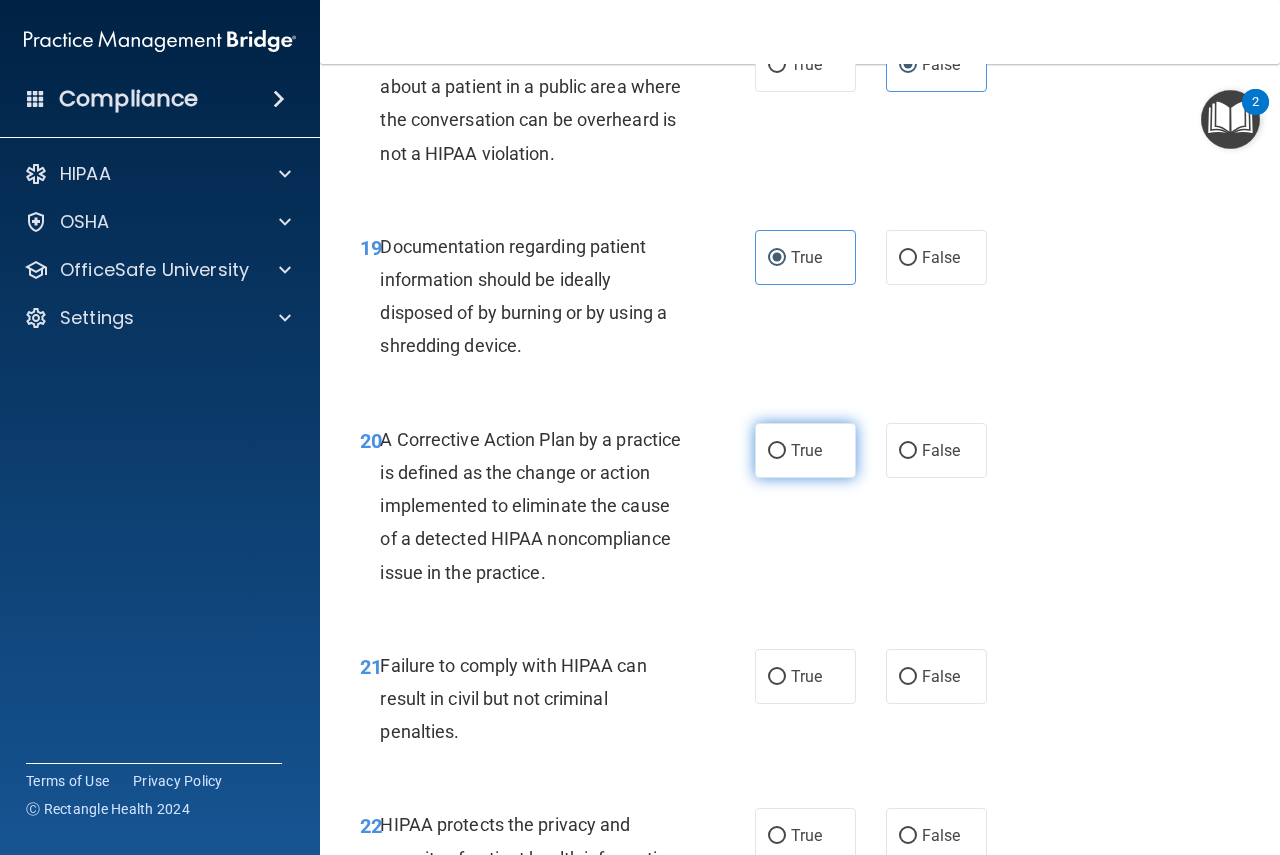 click on "True" at bounding box center (805, 450) 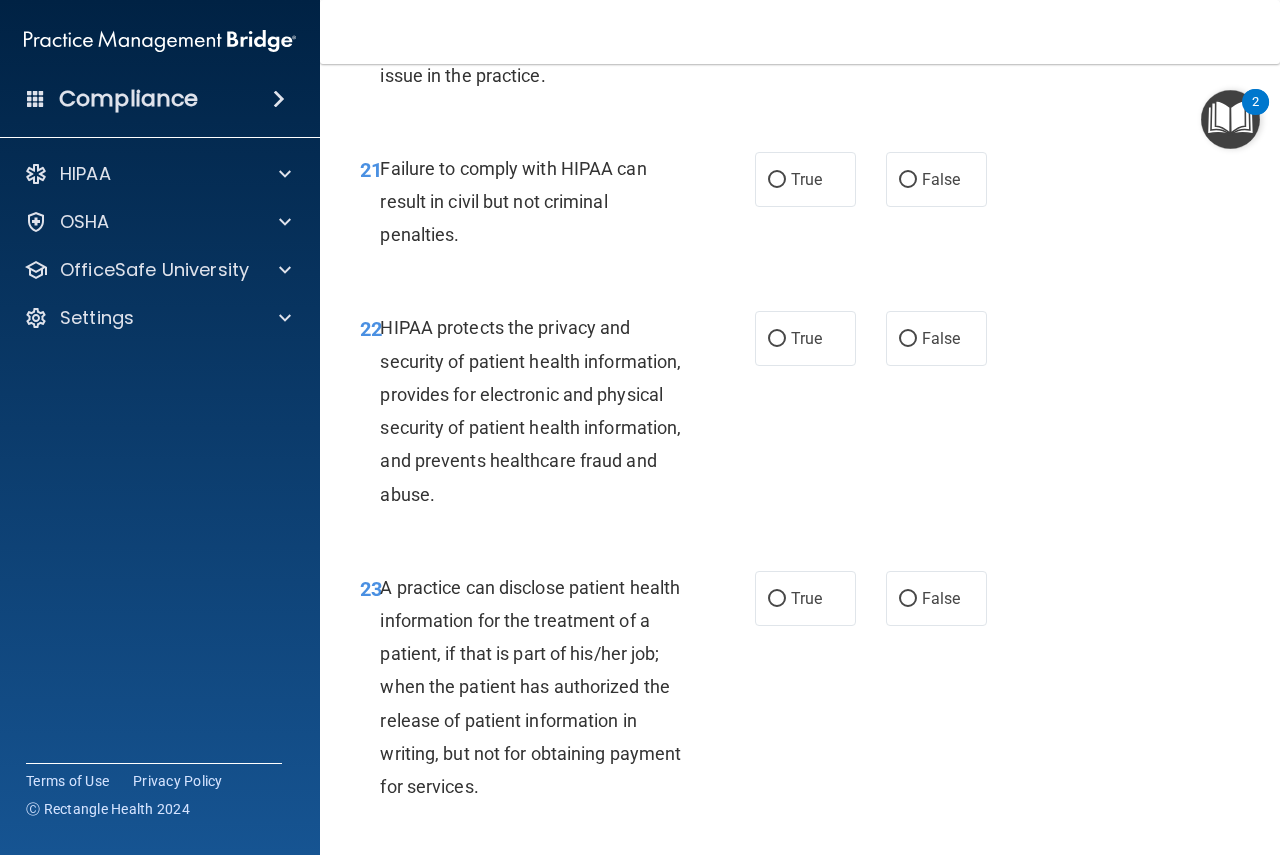 scroll, scrollTop: 4000, scrollLeft: 0, axis: vertical 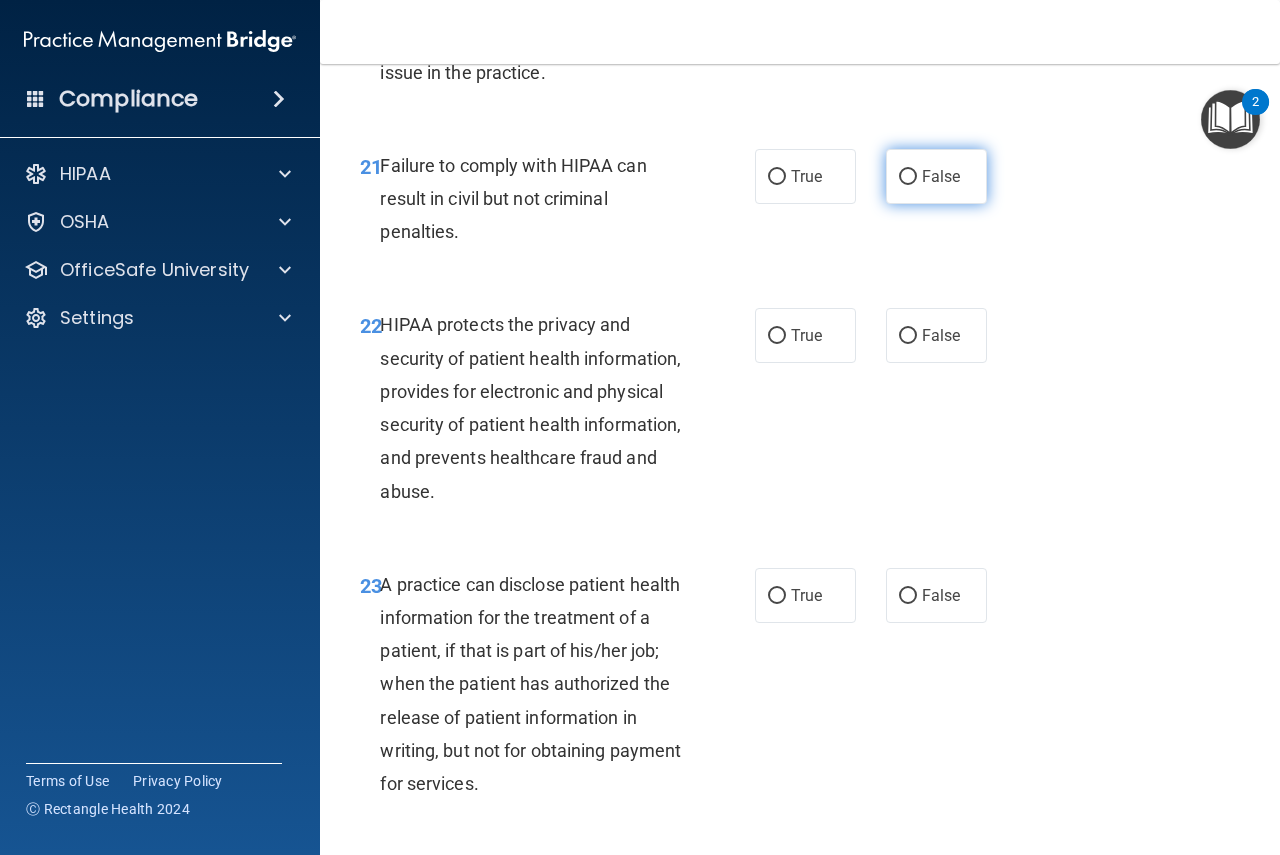 click on "False" at bounding box center [941, 176] 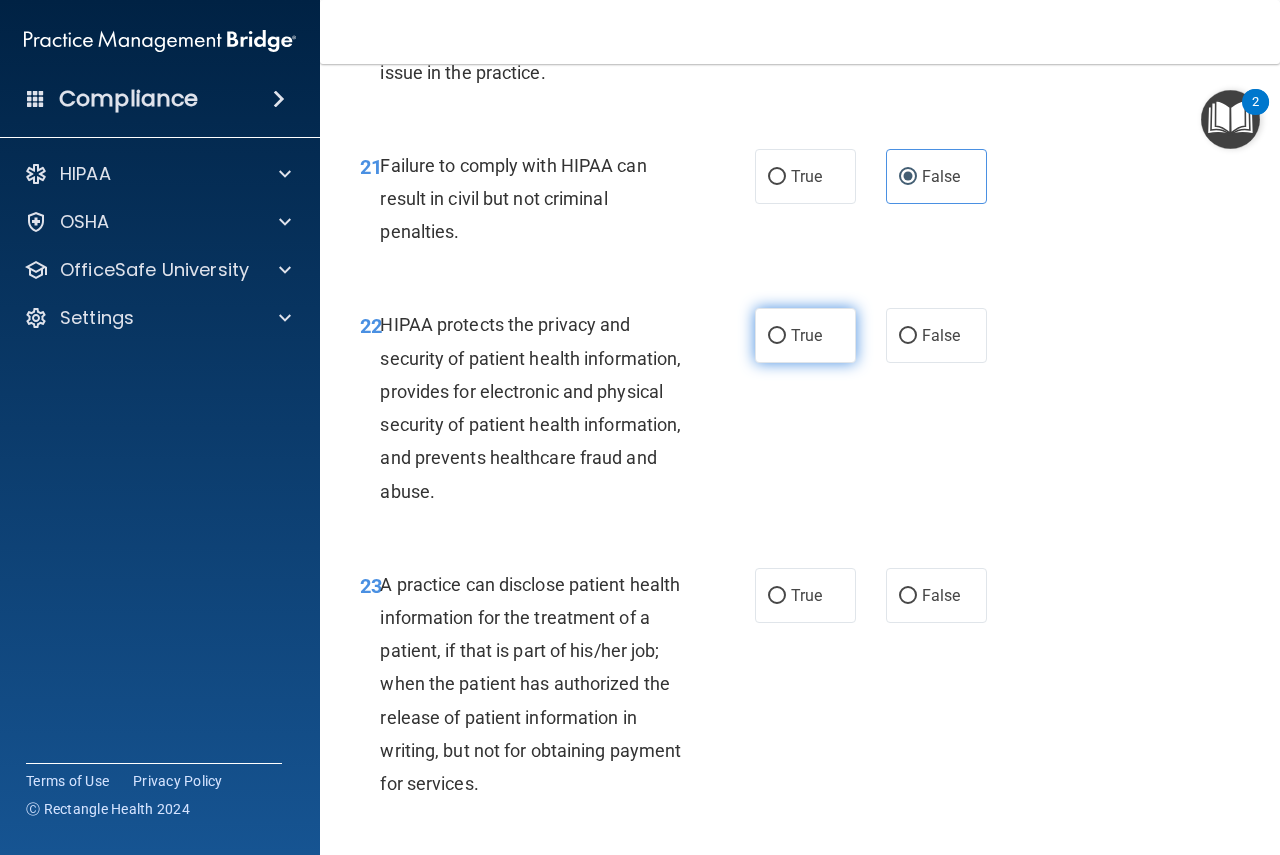 click on "True" at bounding box center (805, 335) 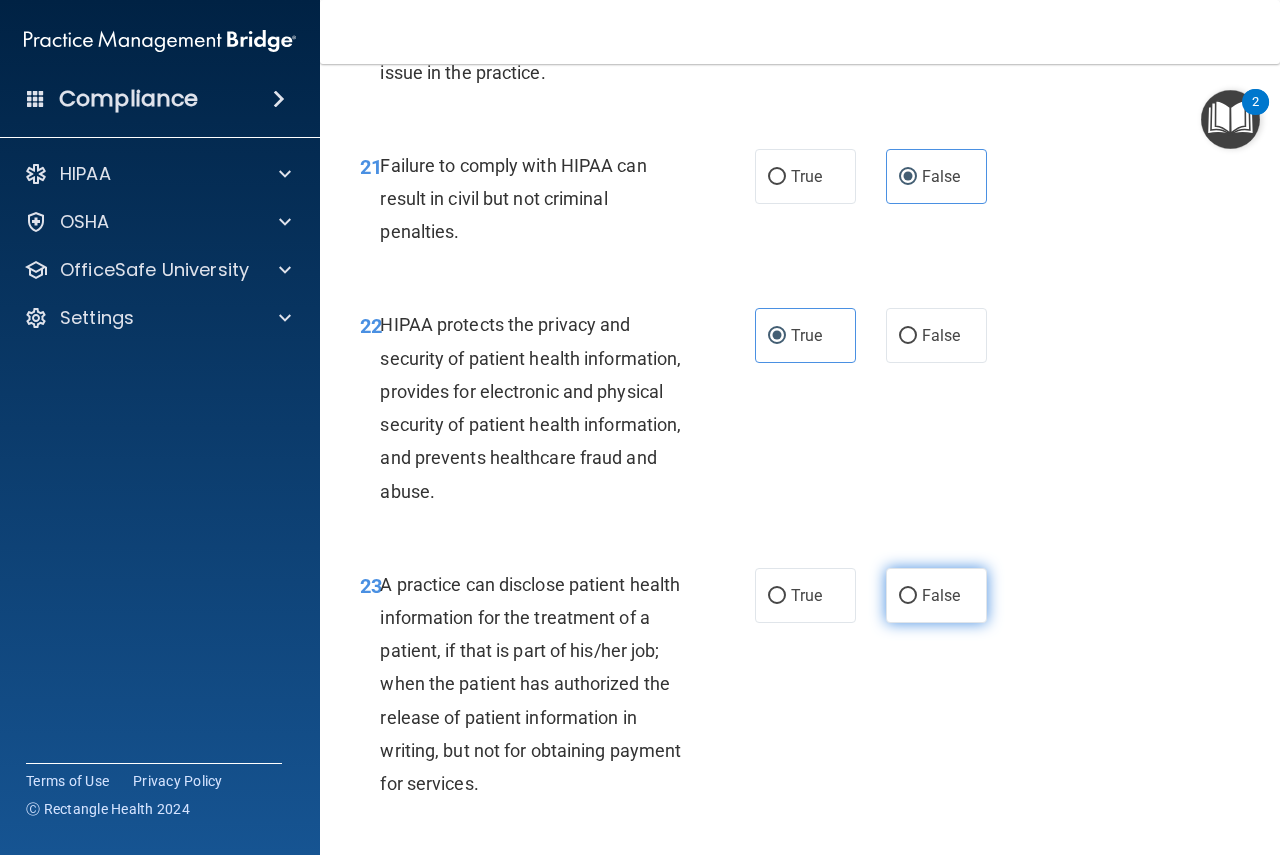 click on "False" at bounding box center (936, 595) 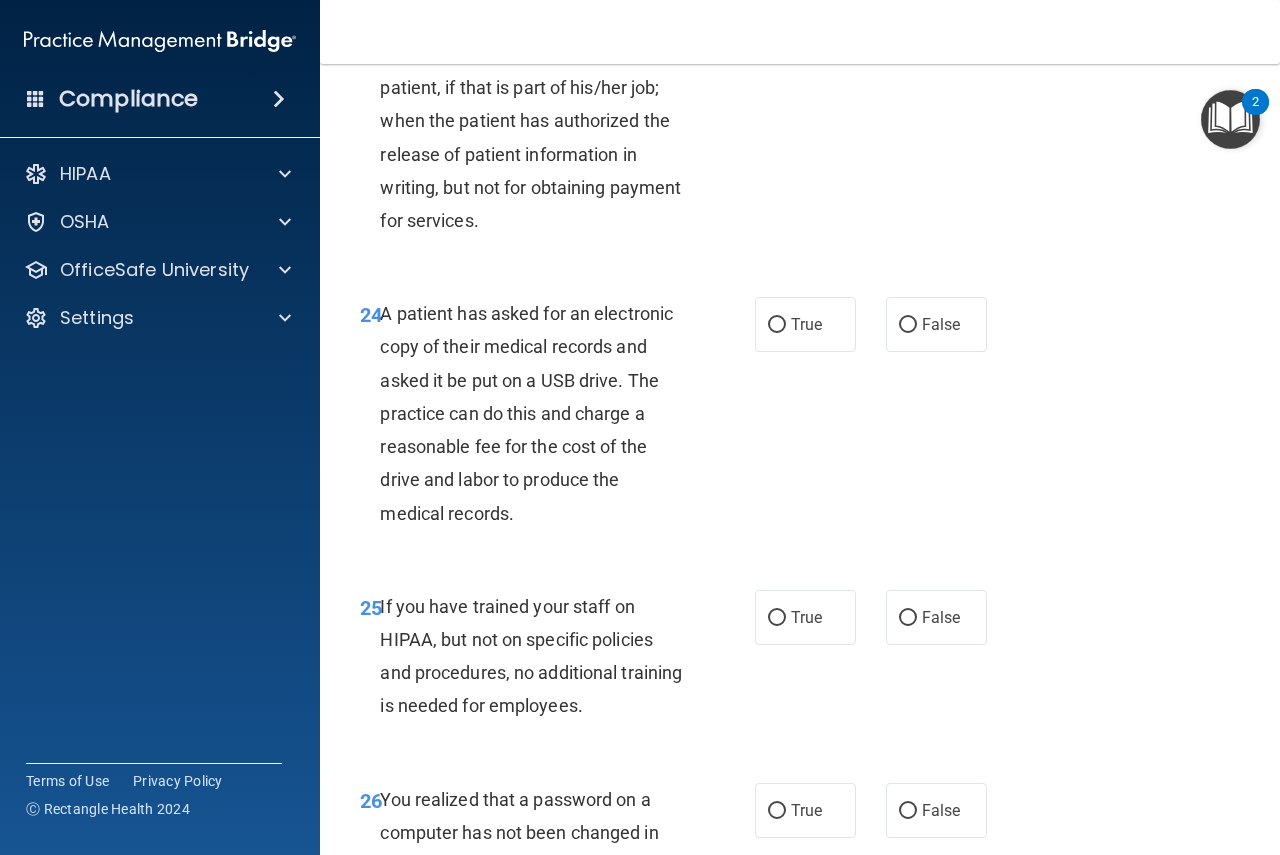 scroll, scrollTop: 4667, scrollLeft: 0, axis: vertical 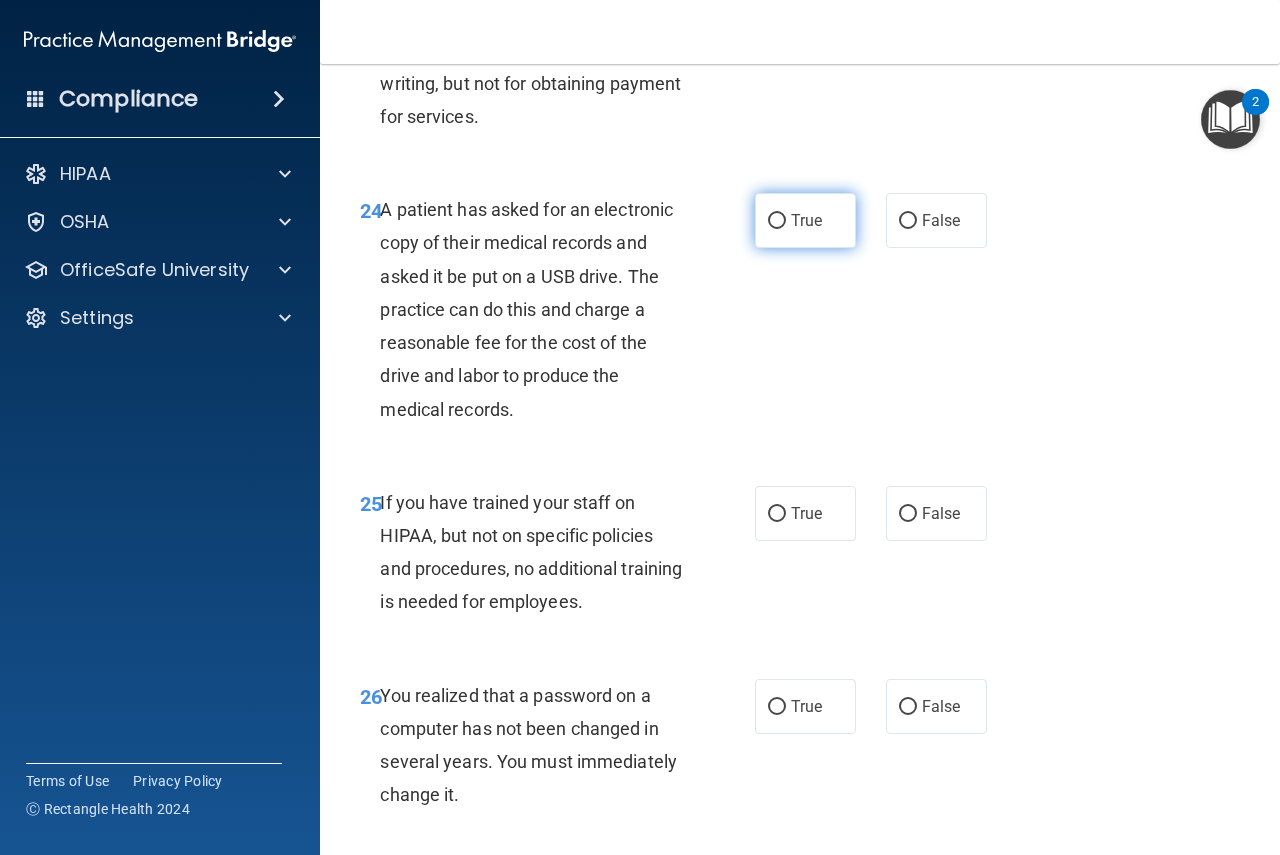 click on "True" at bounding box center [806, 220] 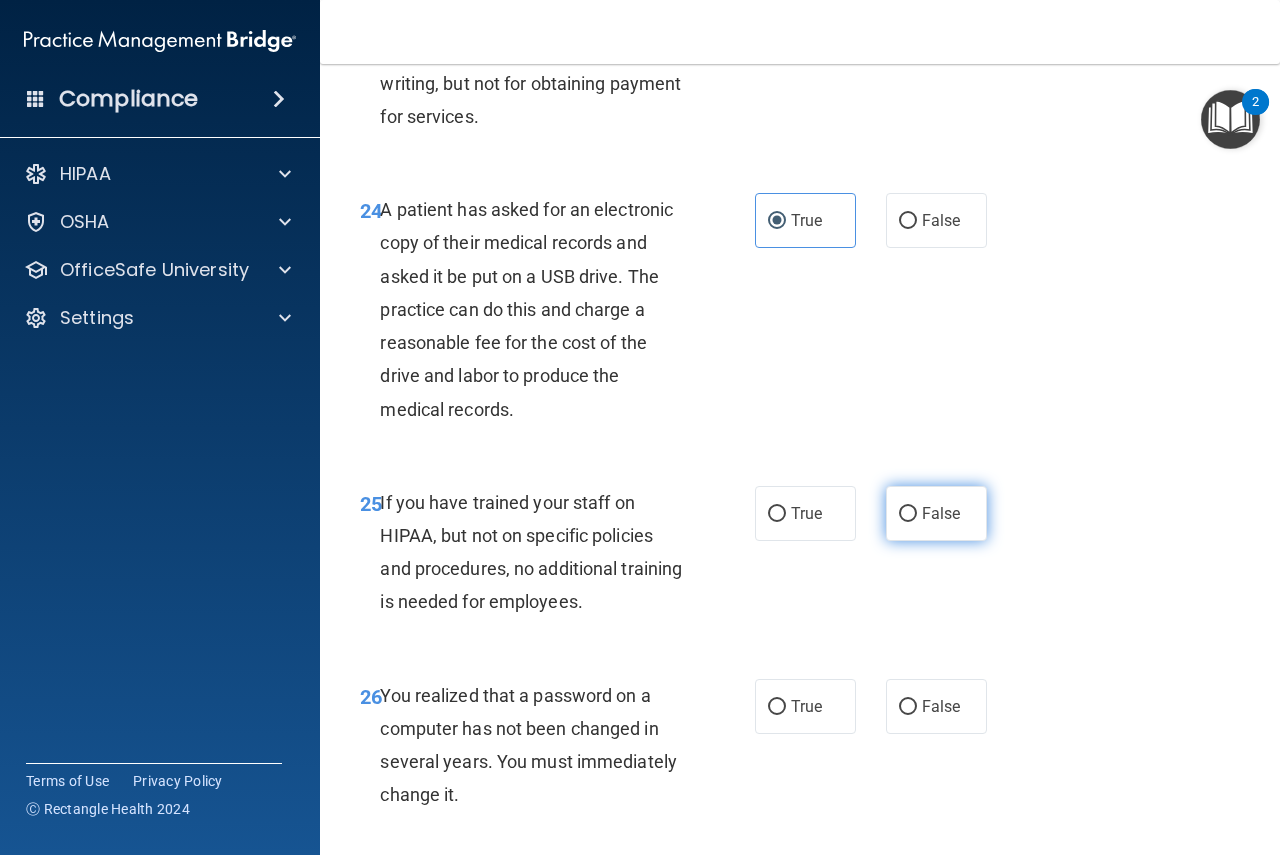 click on "False" at bounding box center (936, 513) 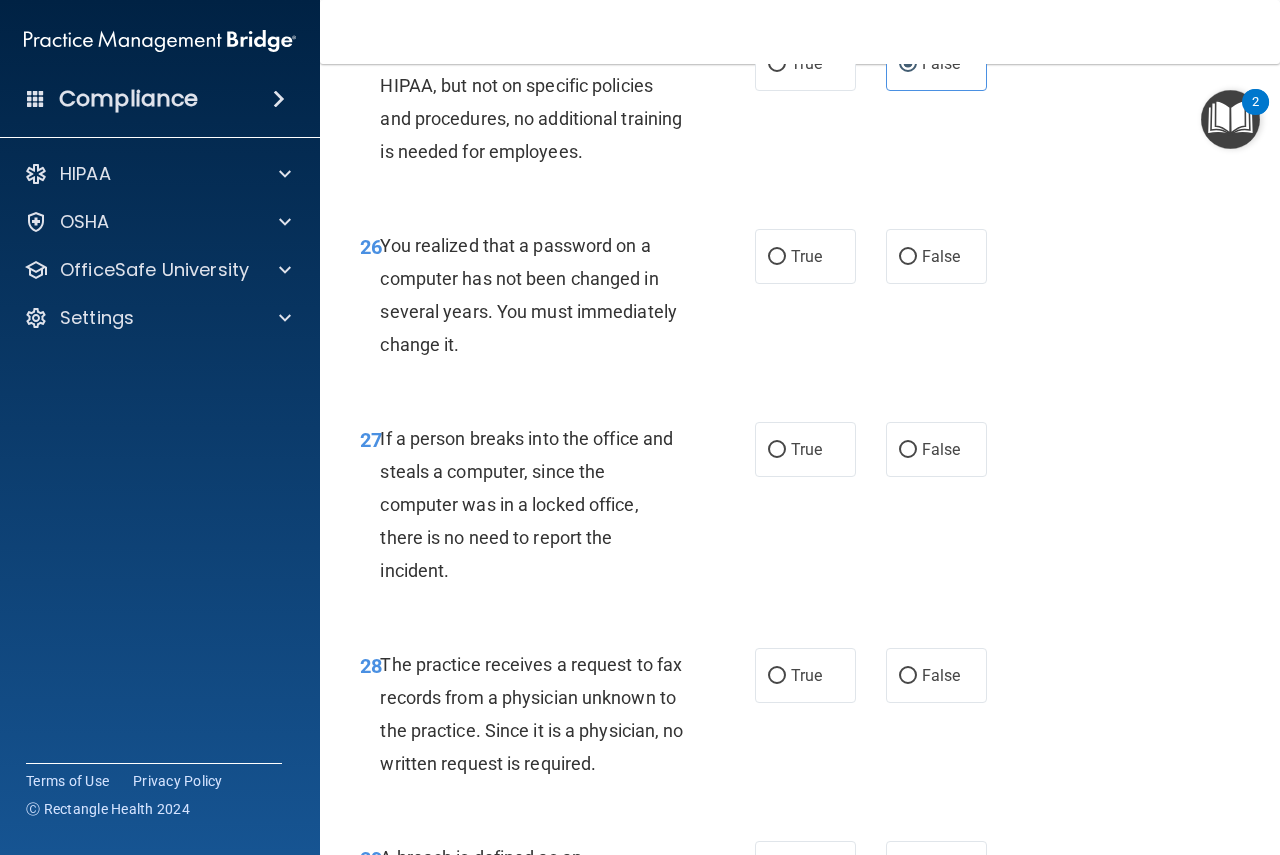 scroll, scrollTop: 5167, scrollLeft: 0, axis: vertical 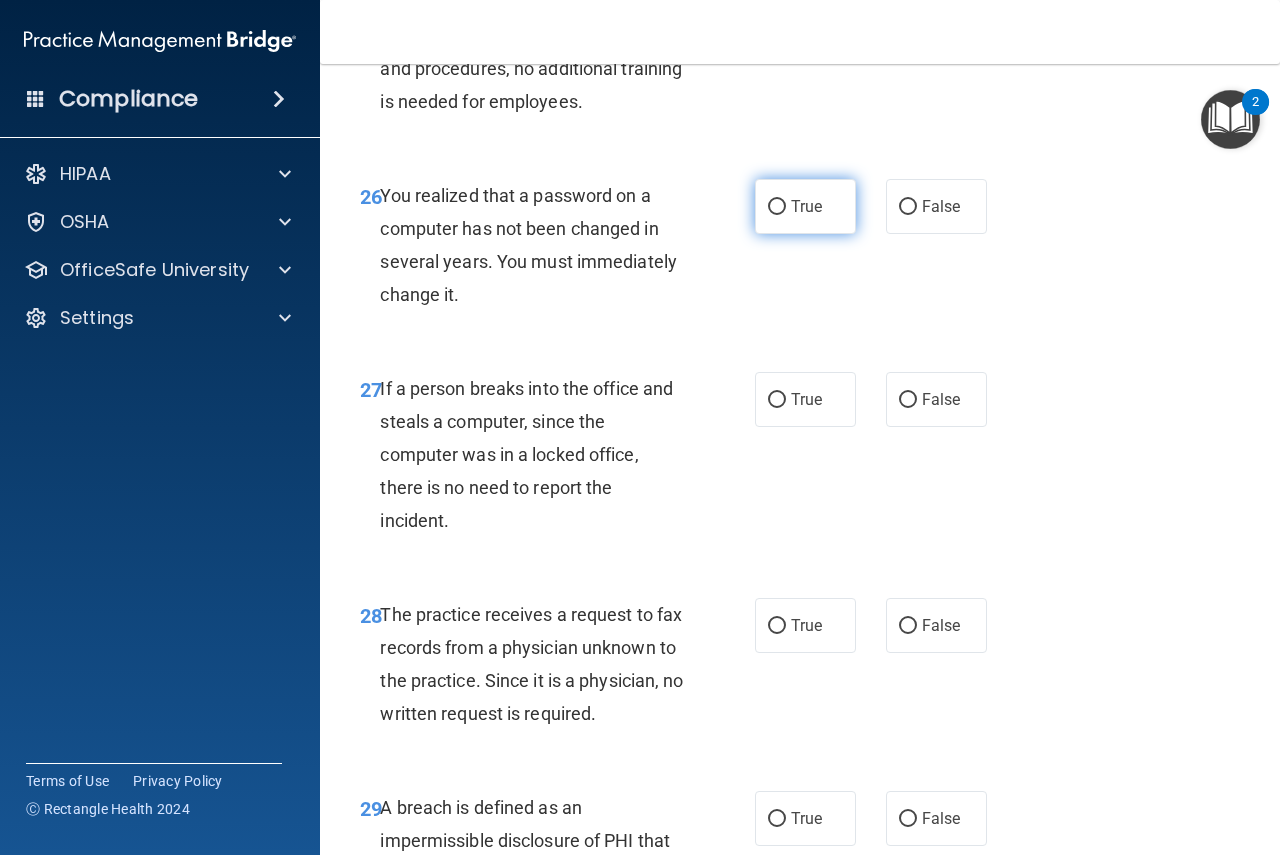 click on "True" at bounding box center (805, 206) 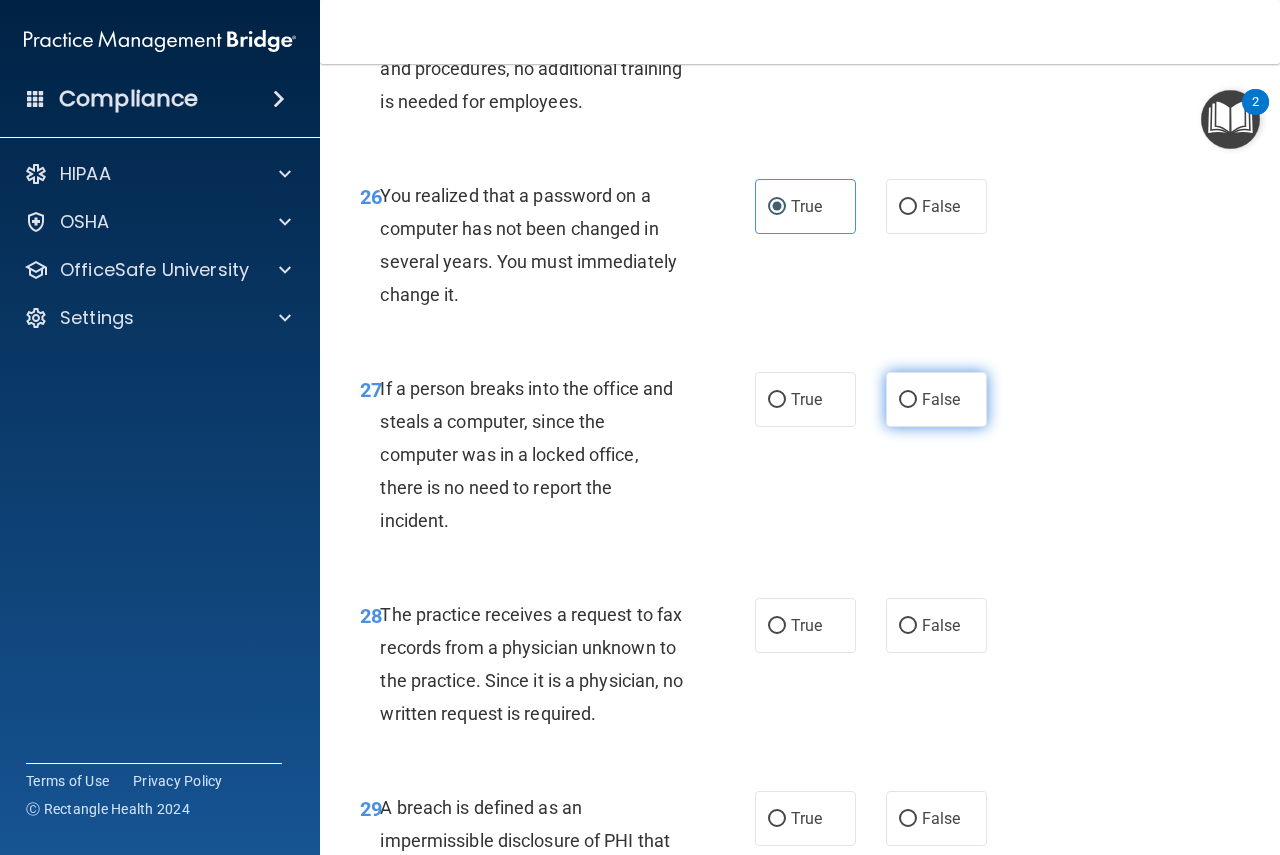 click on "False" at bounding box center (908, 400) 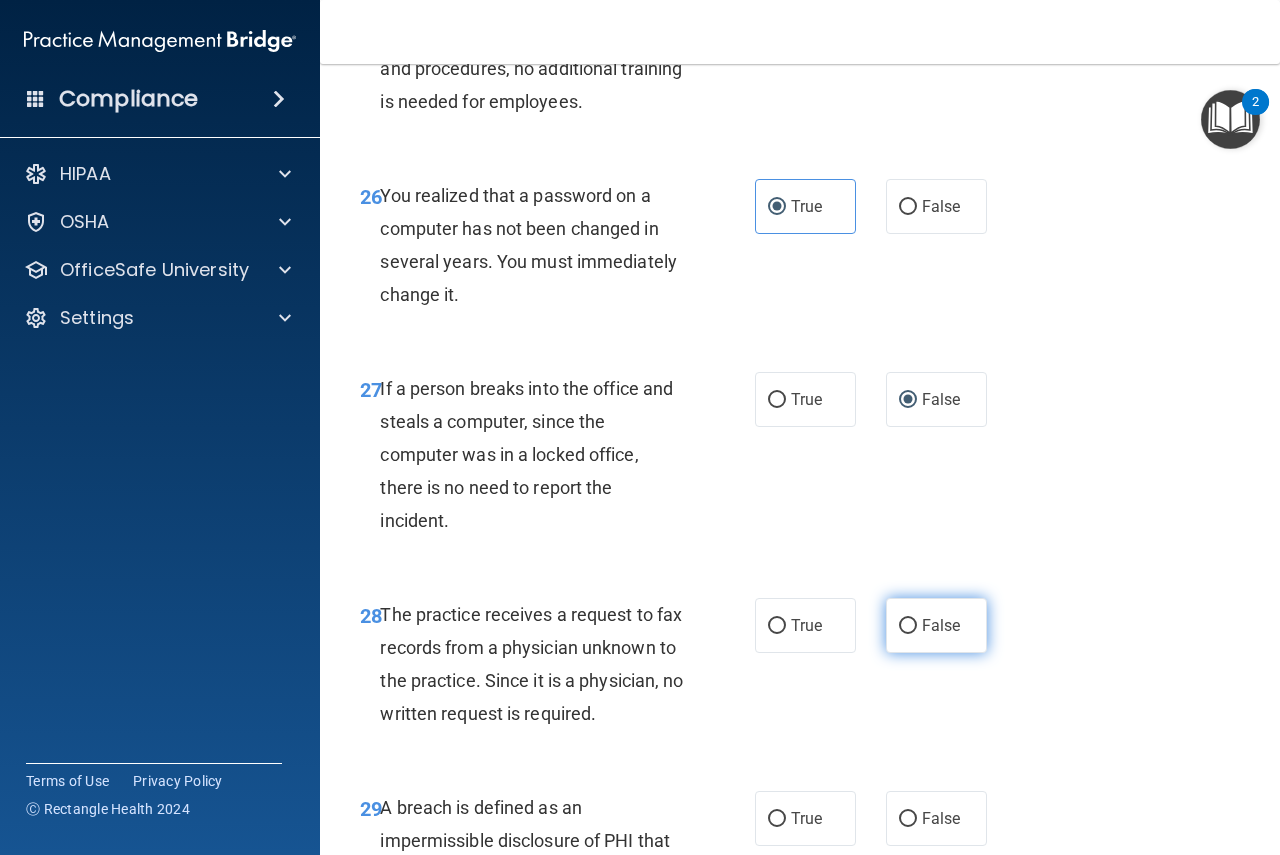 click on "False" at bounding box center [908, 626] 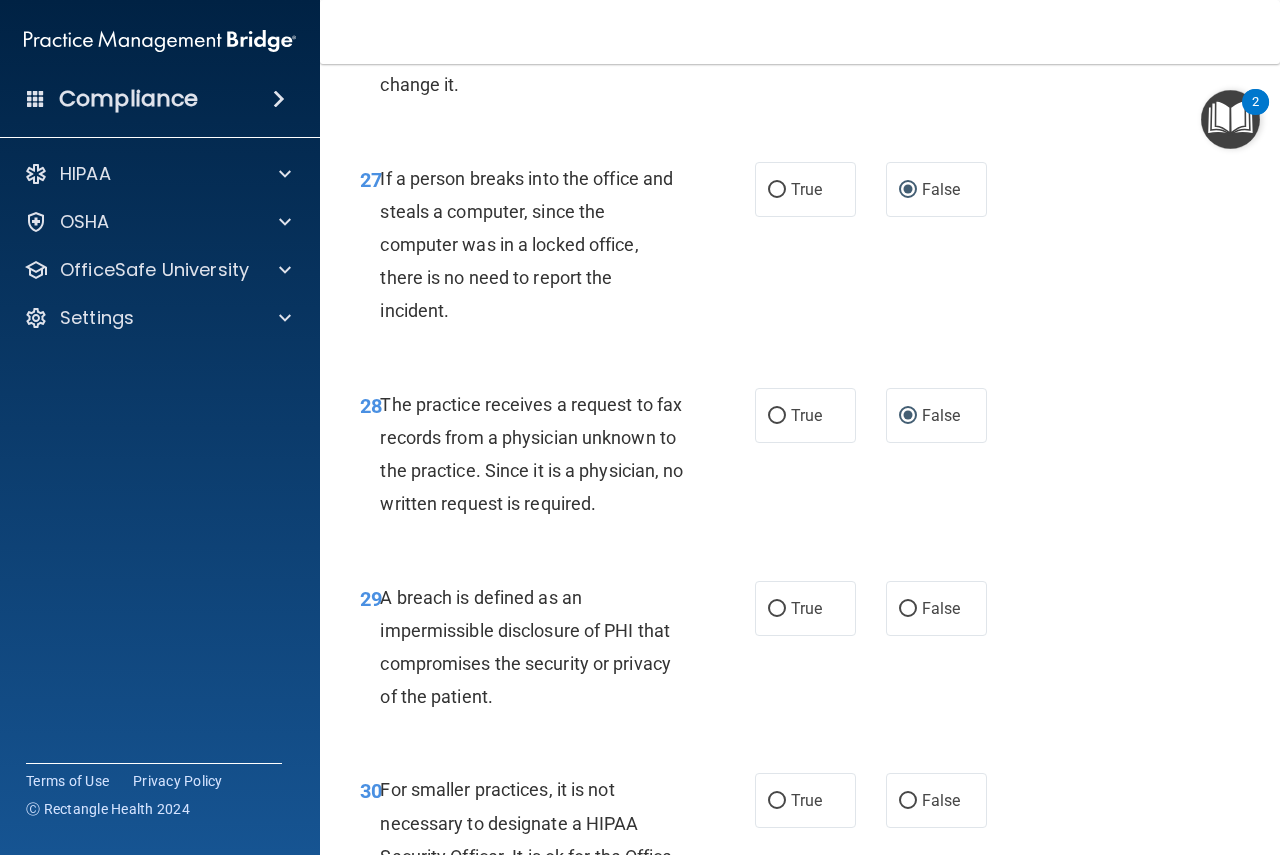 scroll, scrollTop: 5500, scrollLeft: 0, axis: vertical 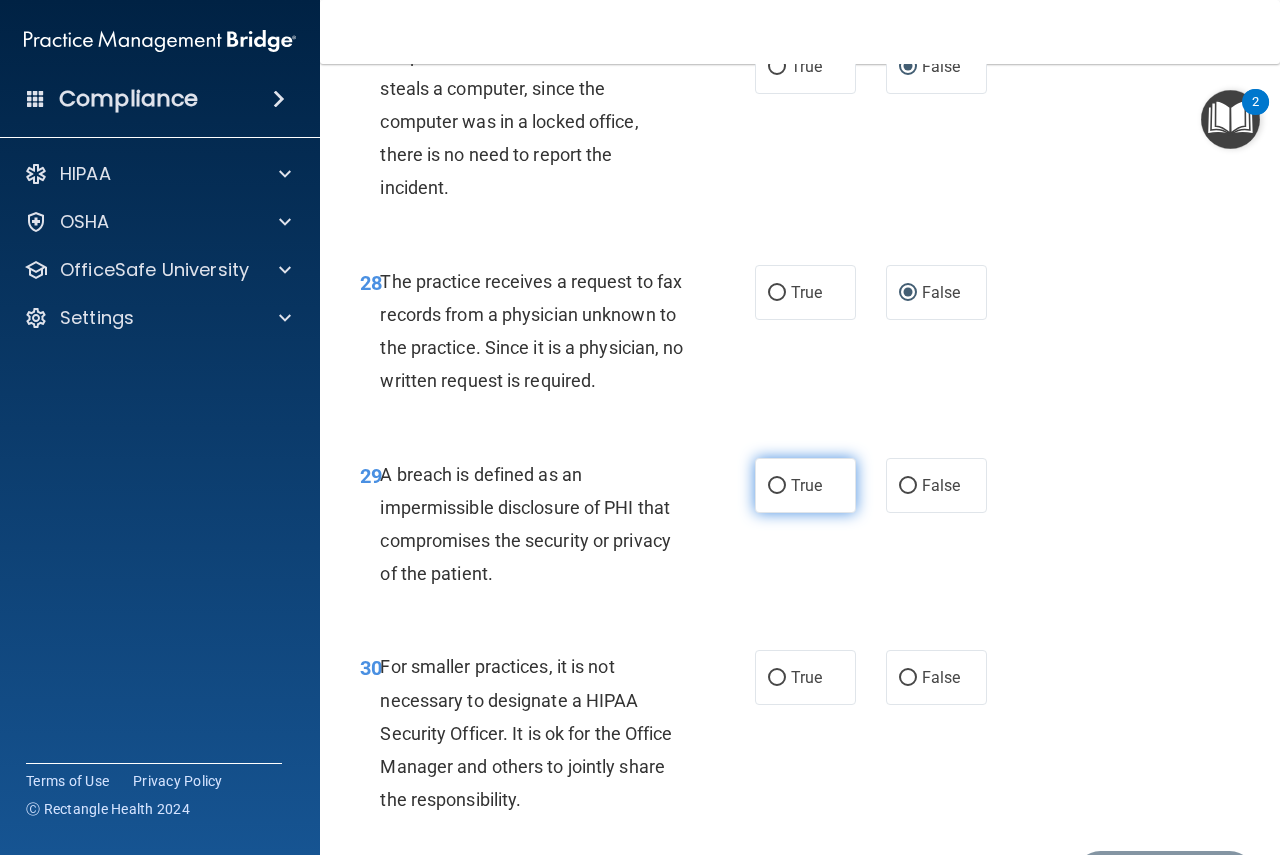 click on "True" at bounding box center [805, 485] 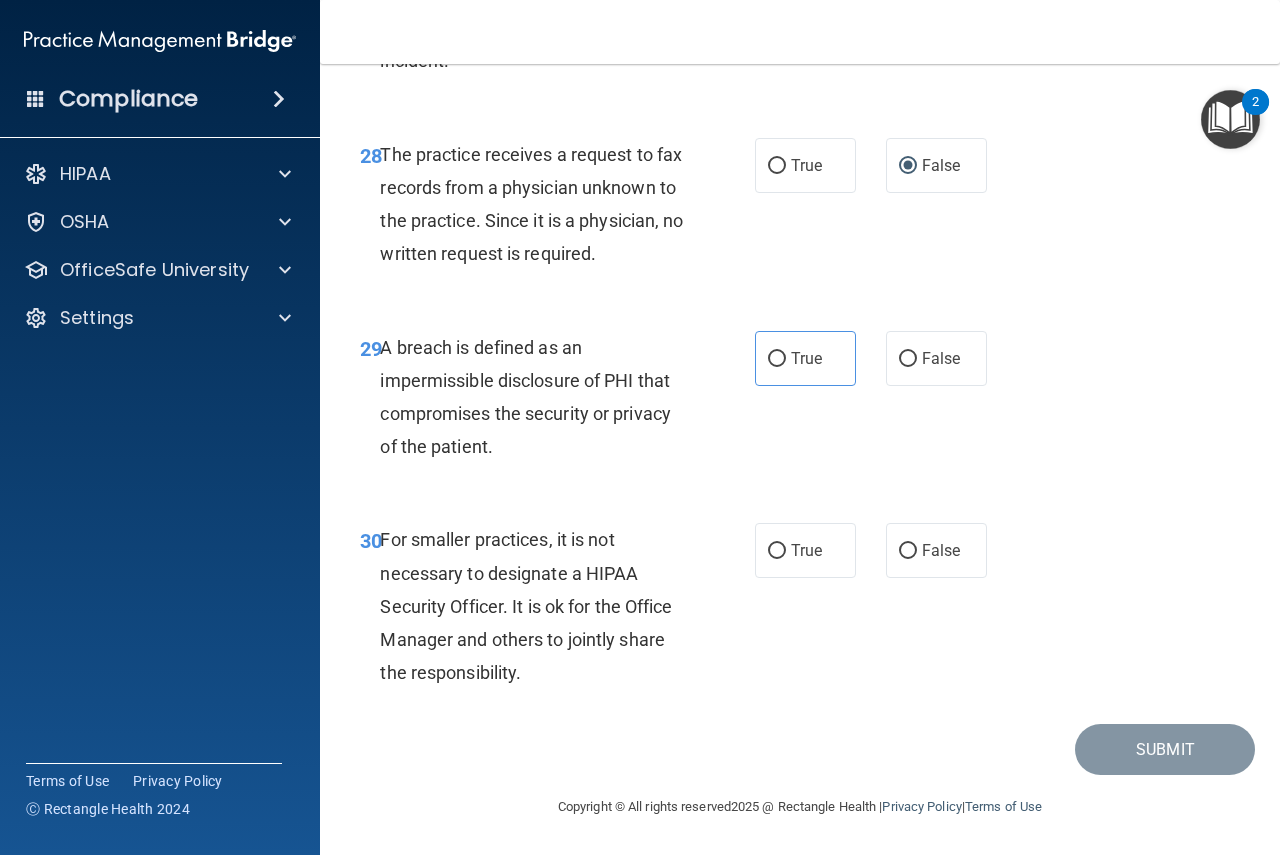 scroll, scrollTop: 5727, scrollLeft: 0, axis: vertical 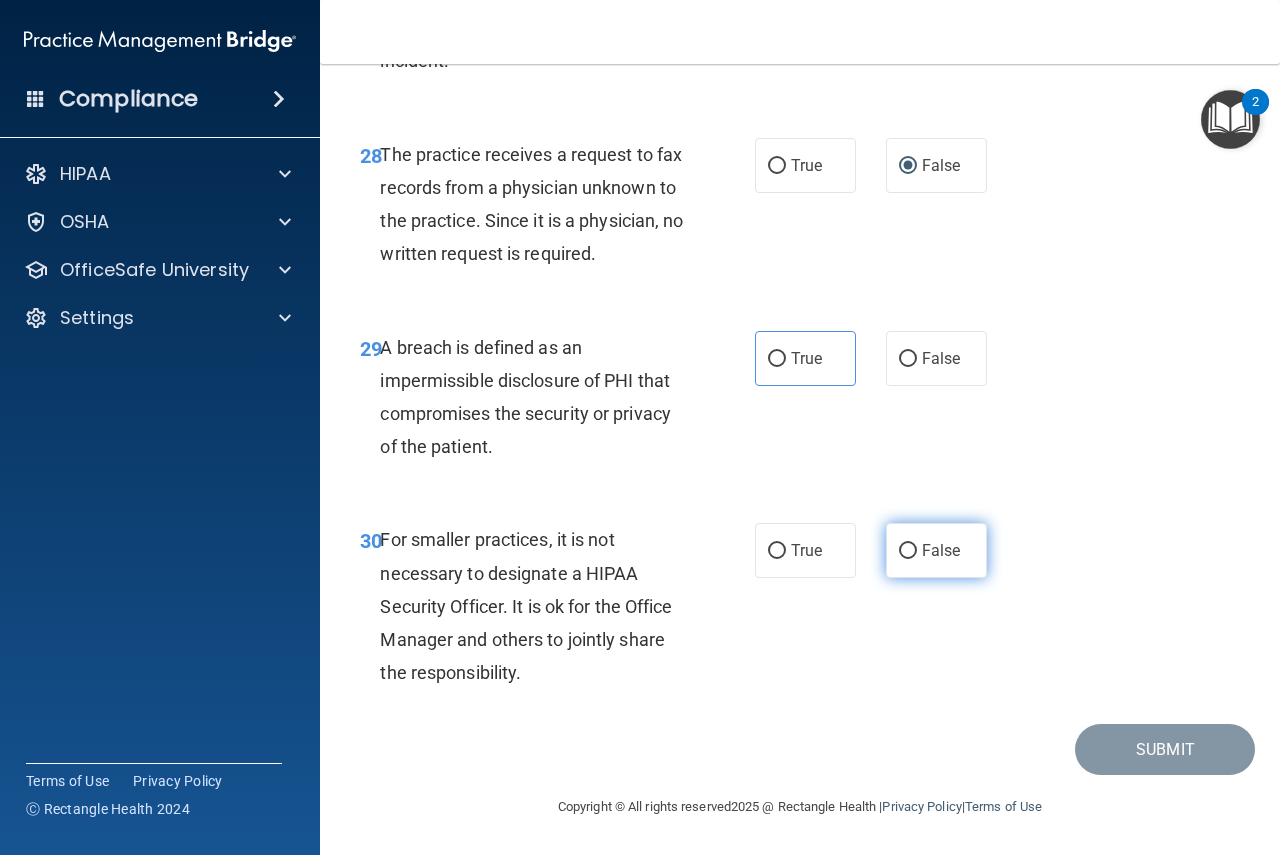 click on "False" at bounding box center [936, 550] 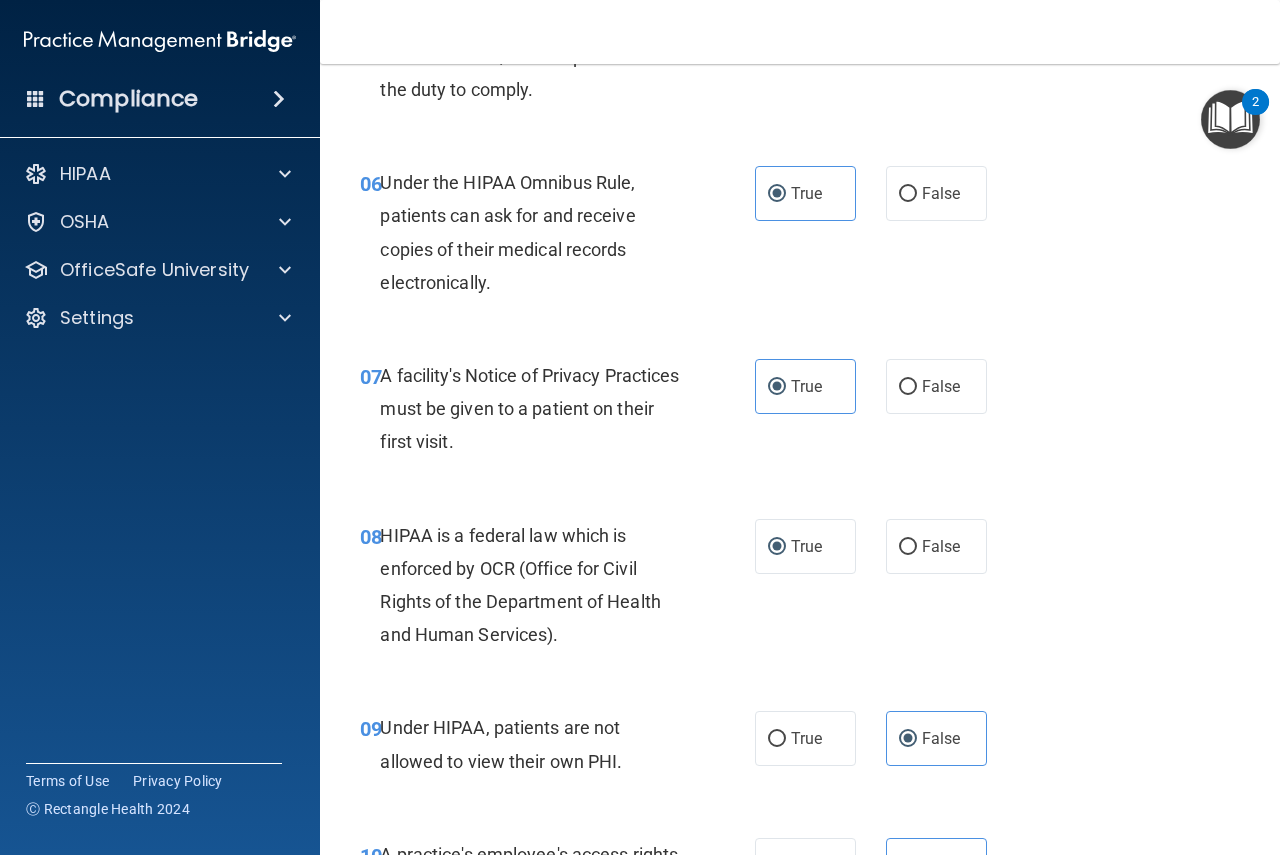 scroll, scrollTop: 1227, scrollLeft: 0, axis: vertical 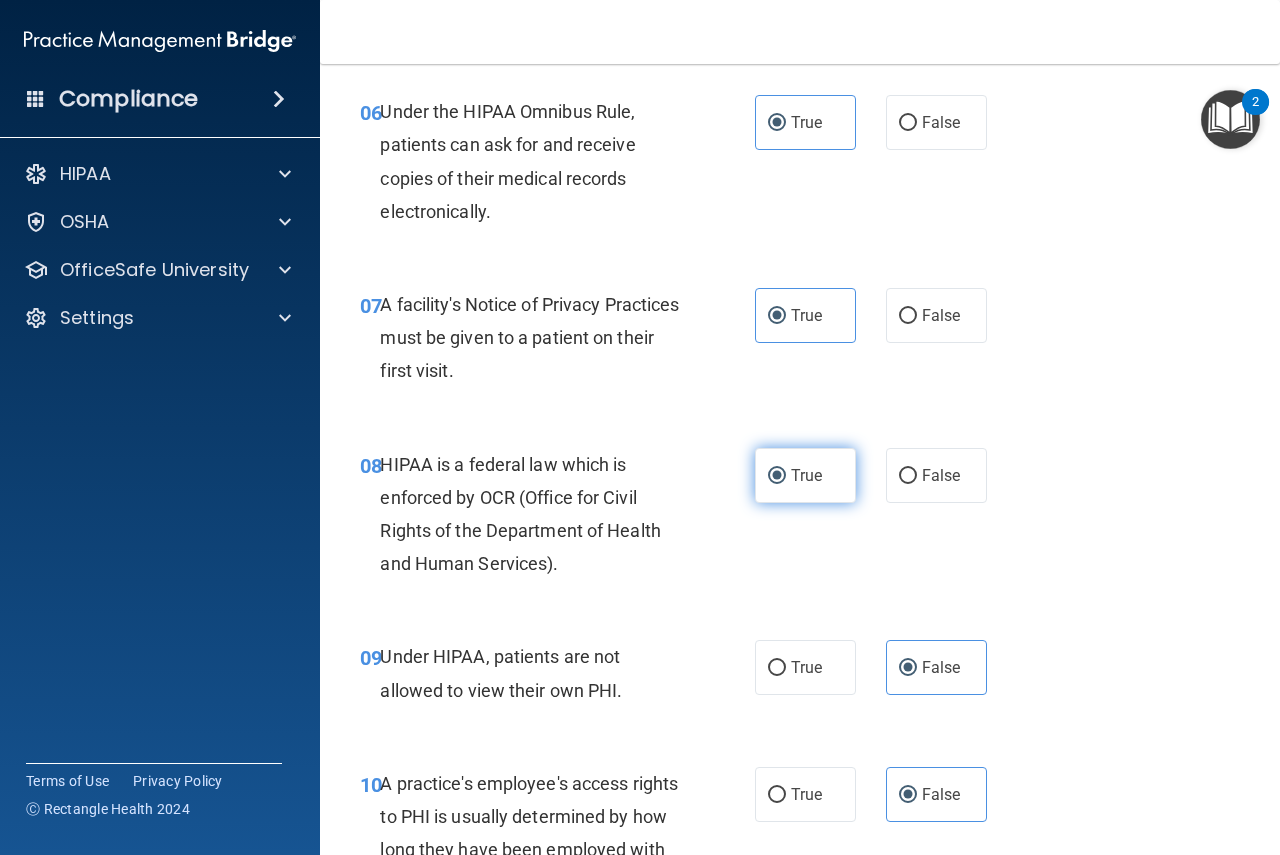 click on "True" at bounding box center (805, 475) 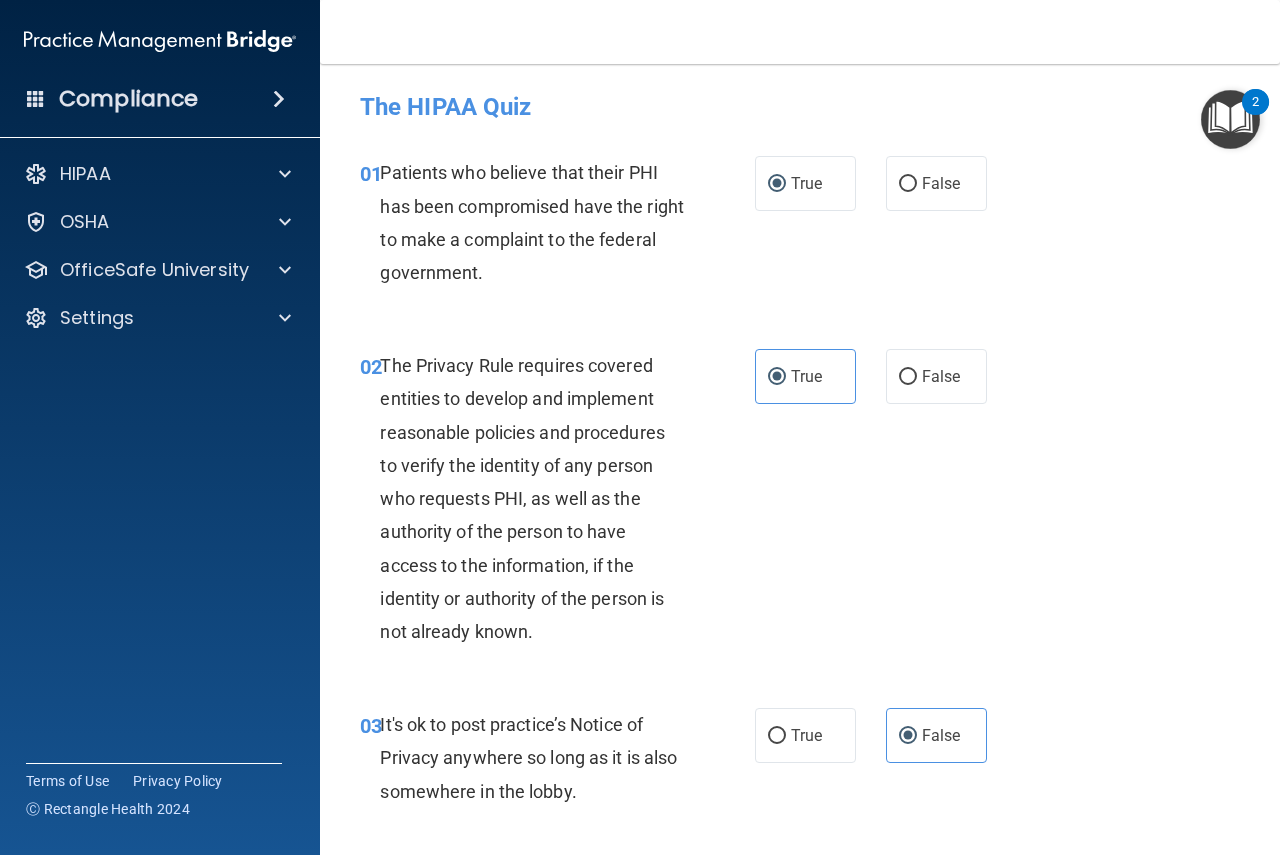 scroll, scrollTop: 0, scrollLeft: 0, axis: both 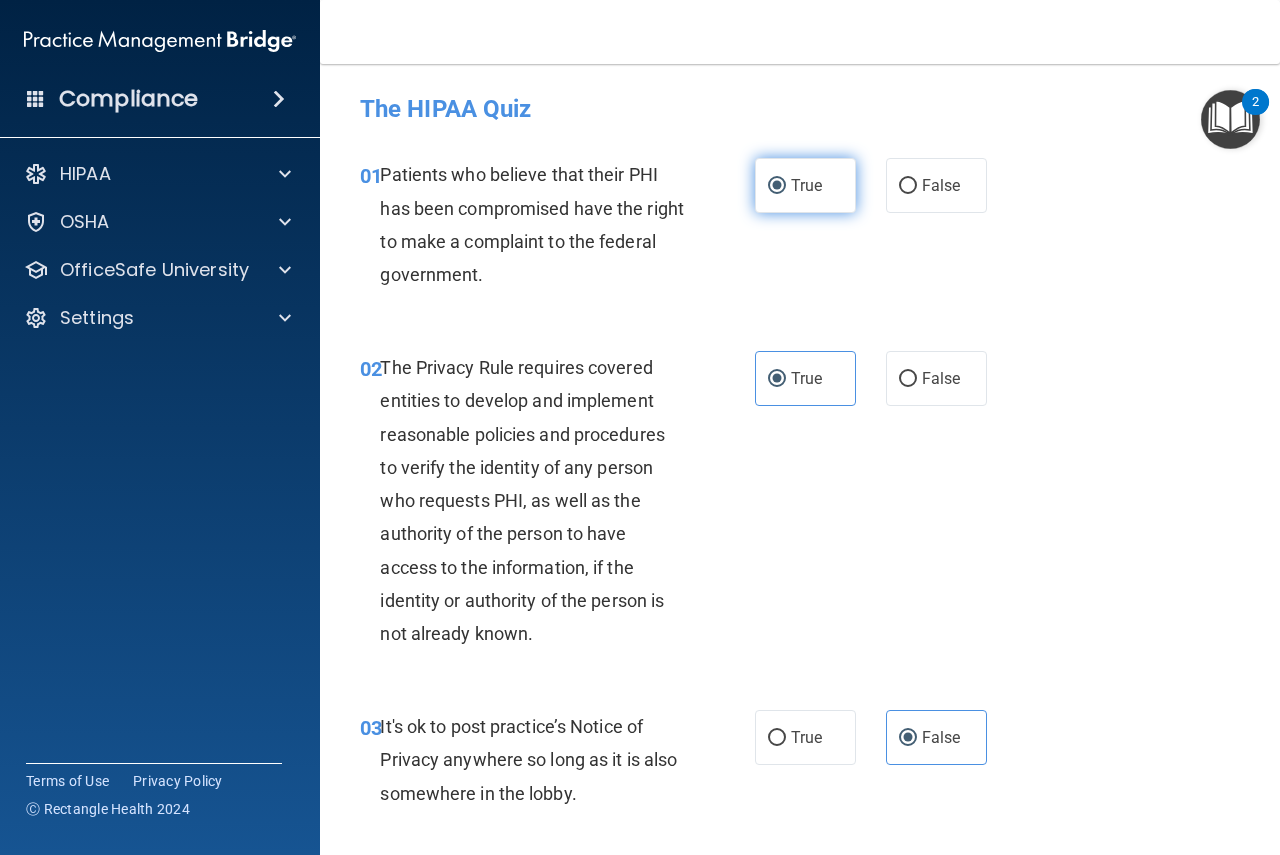 click on "True" at bounding box center (805, 185) 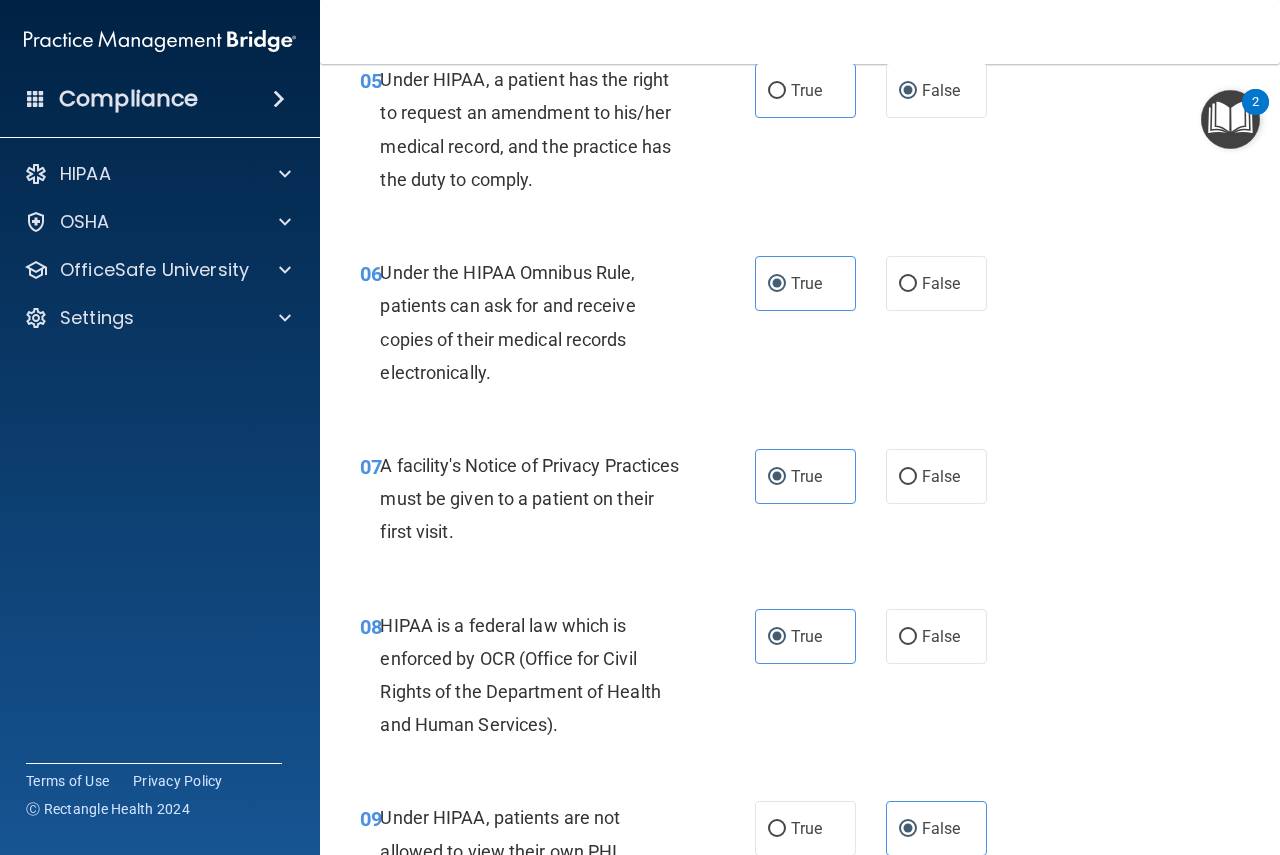 scroll, scrollTop: 1000, scrollLeft: 0, axis: vertical 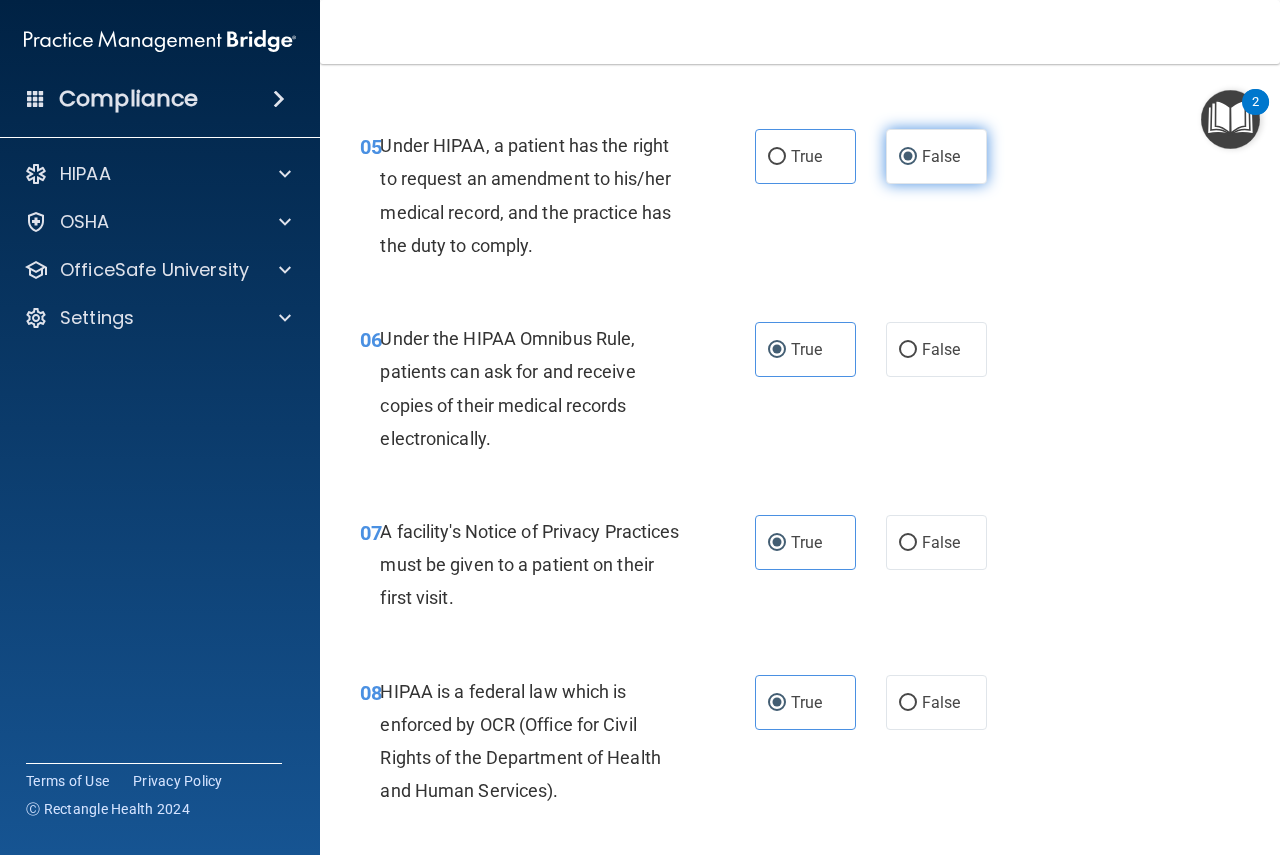 click on "False" at bounding box center [941, 156] 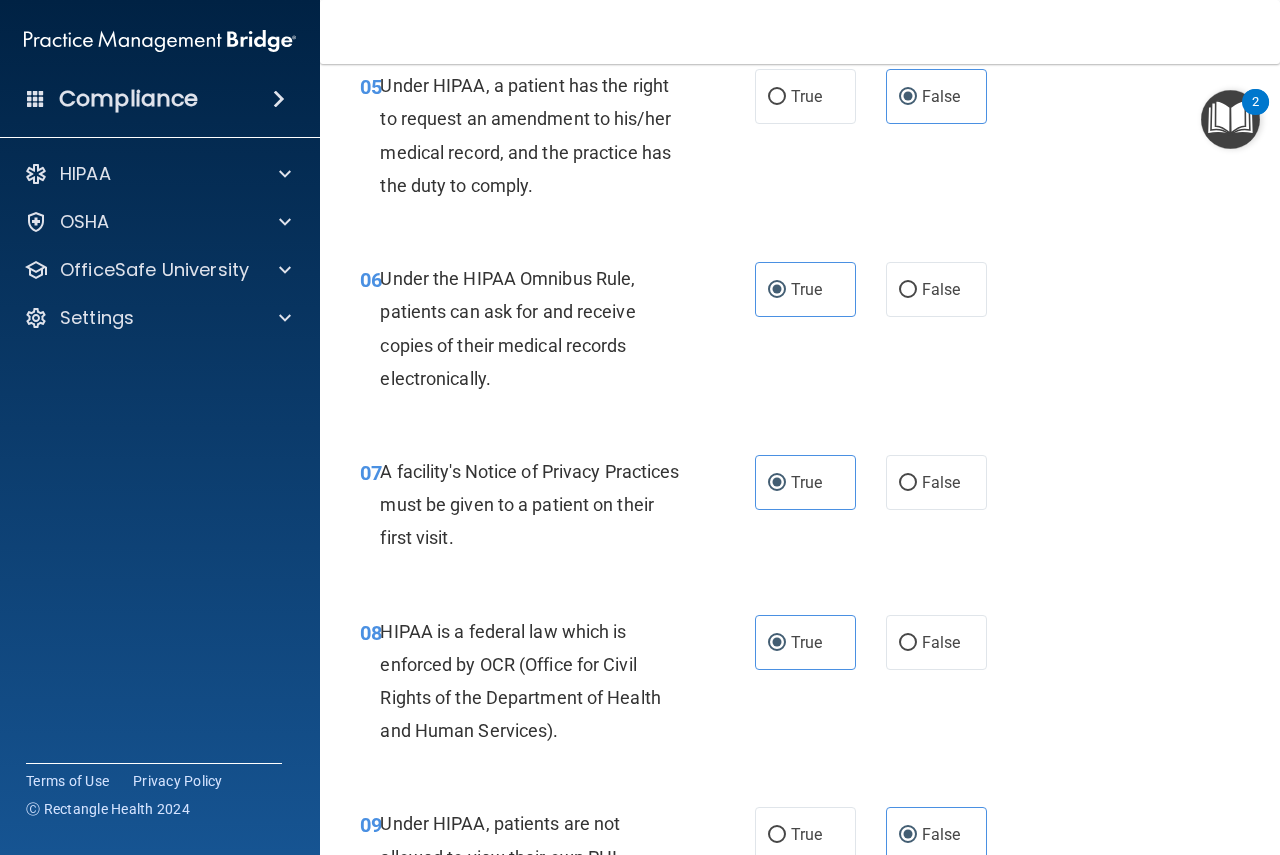 scroll, scrollTop: 0, scrollLeft: 0, axis: both 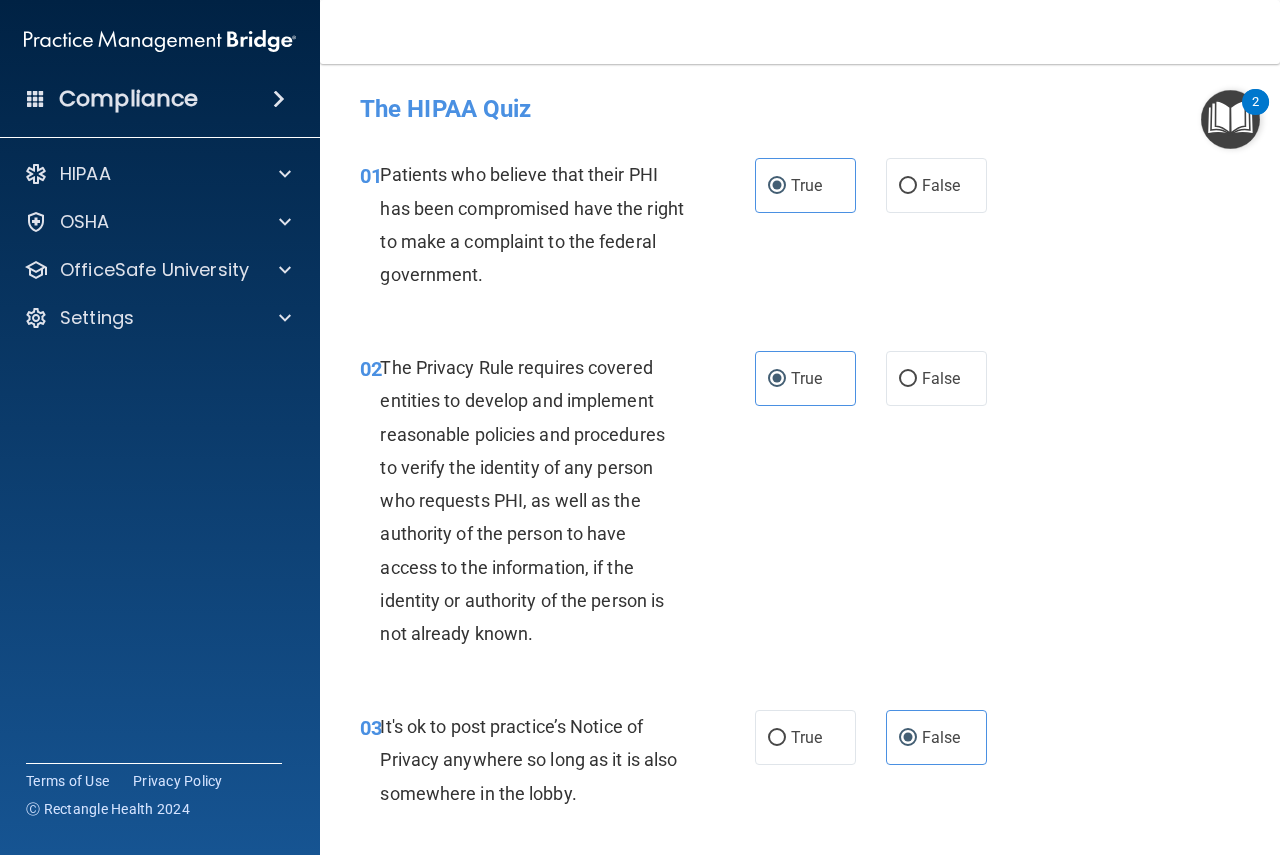 click at bounding box center [1230, 119] 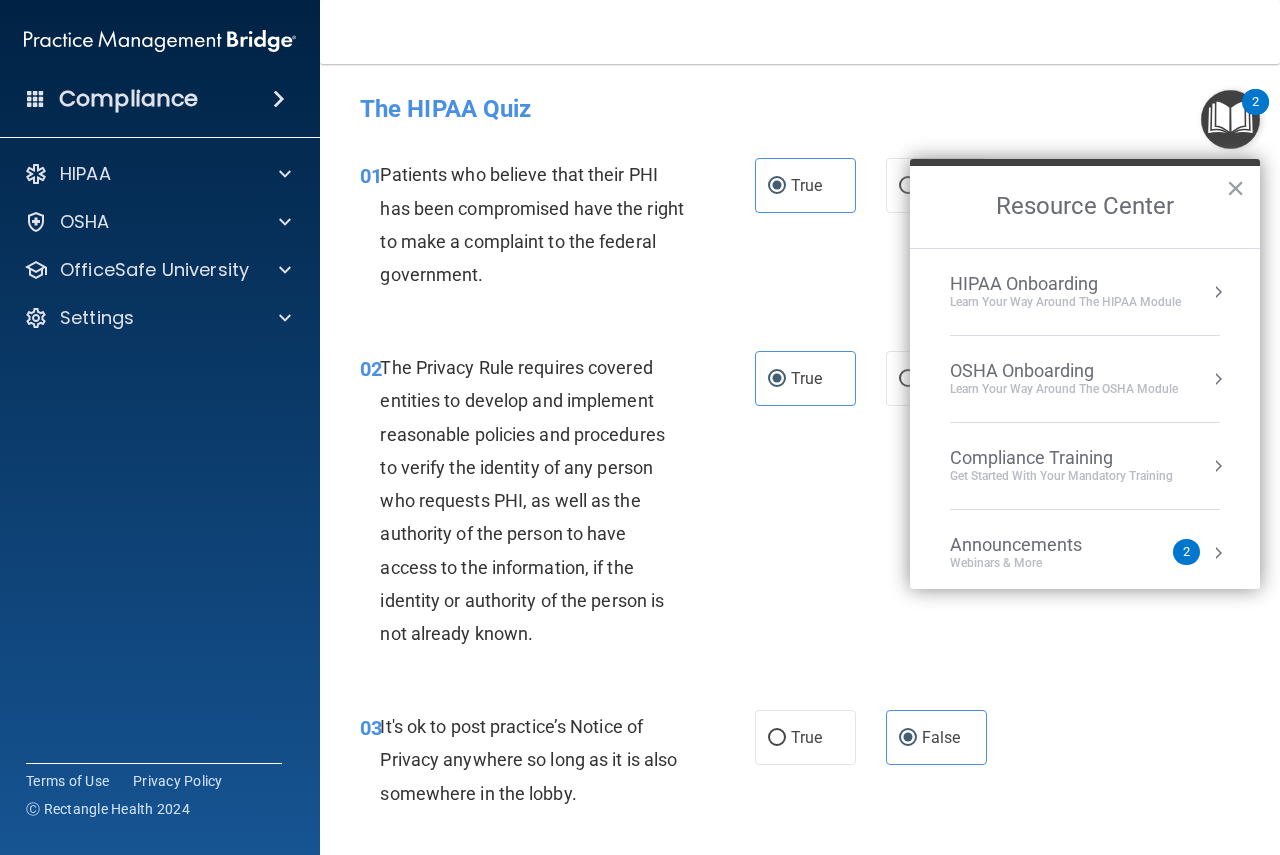click on "The HIPAA Quiz" at bounding box center [800, 109] 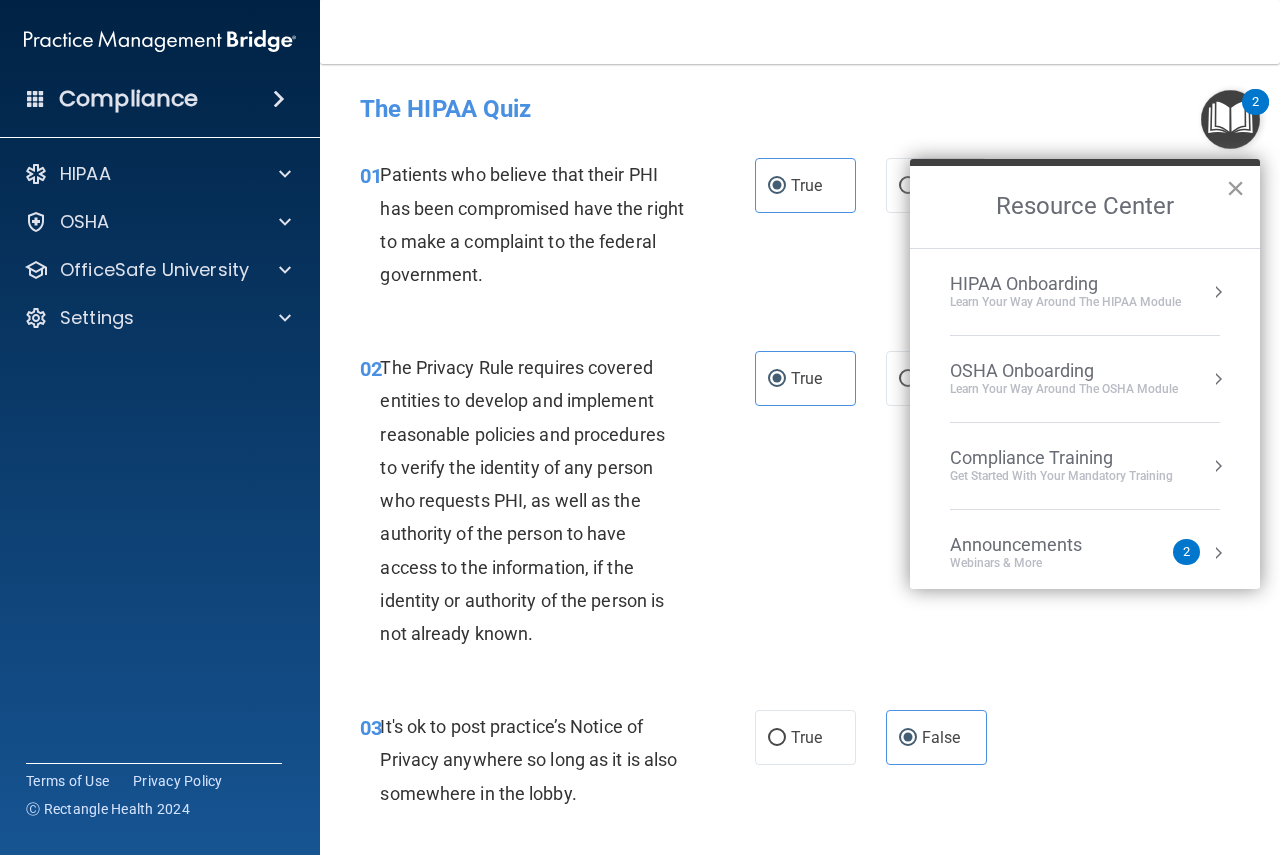 click on "×" at bounding box center (1235, 188) 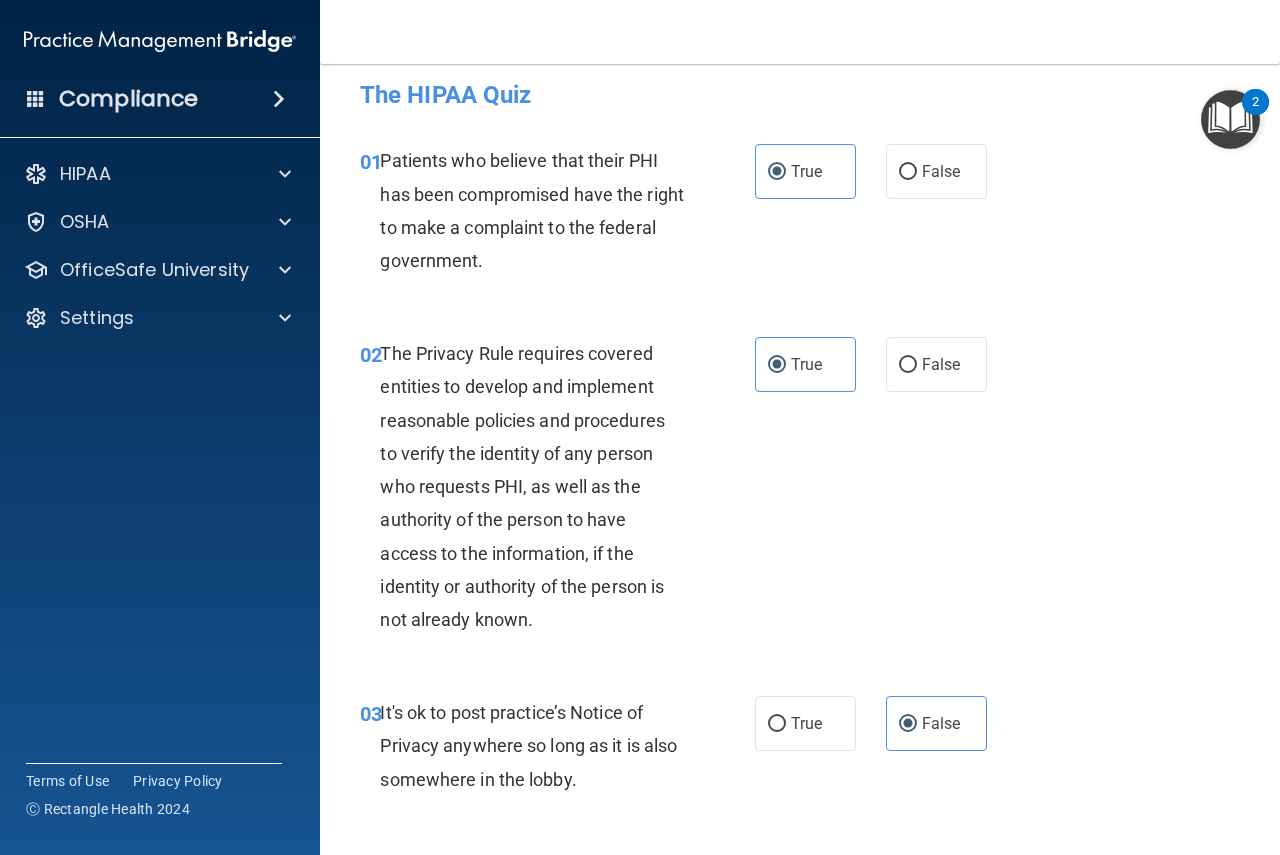 scroll, scrollTop: 0, scrollLeft: 0, axis: both 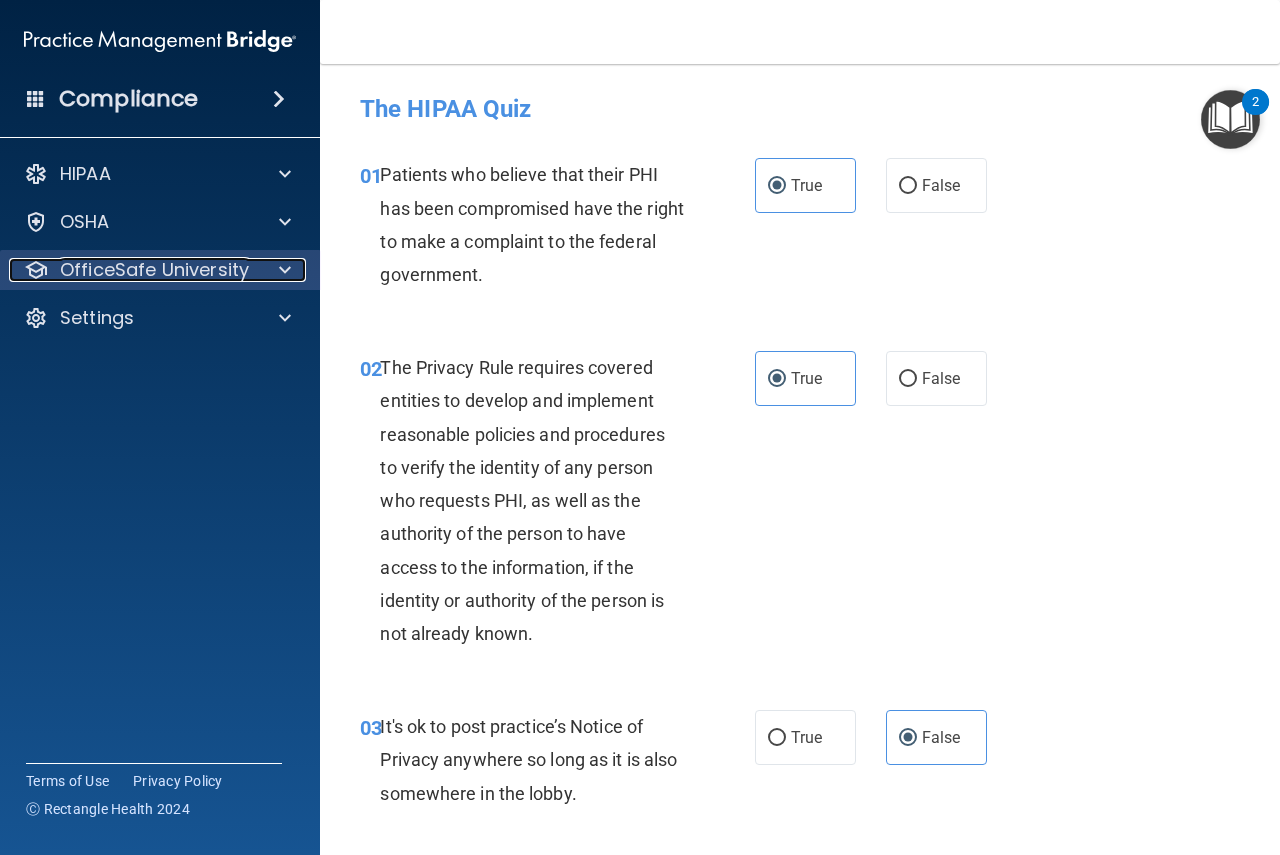 click on "OfficeSafe University" at bounding box center [154, 270] 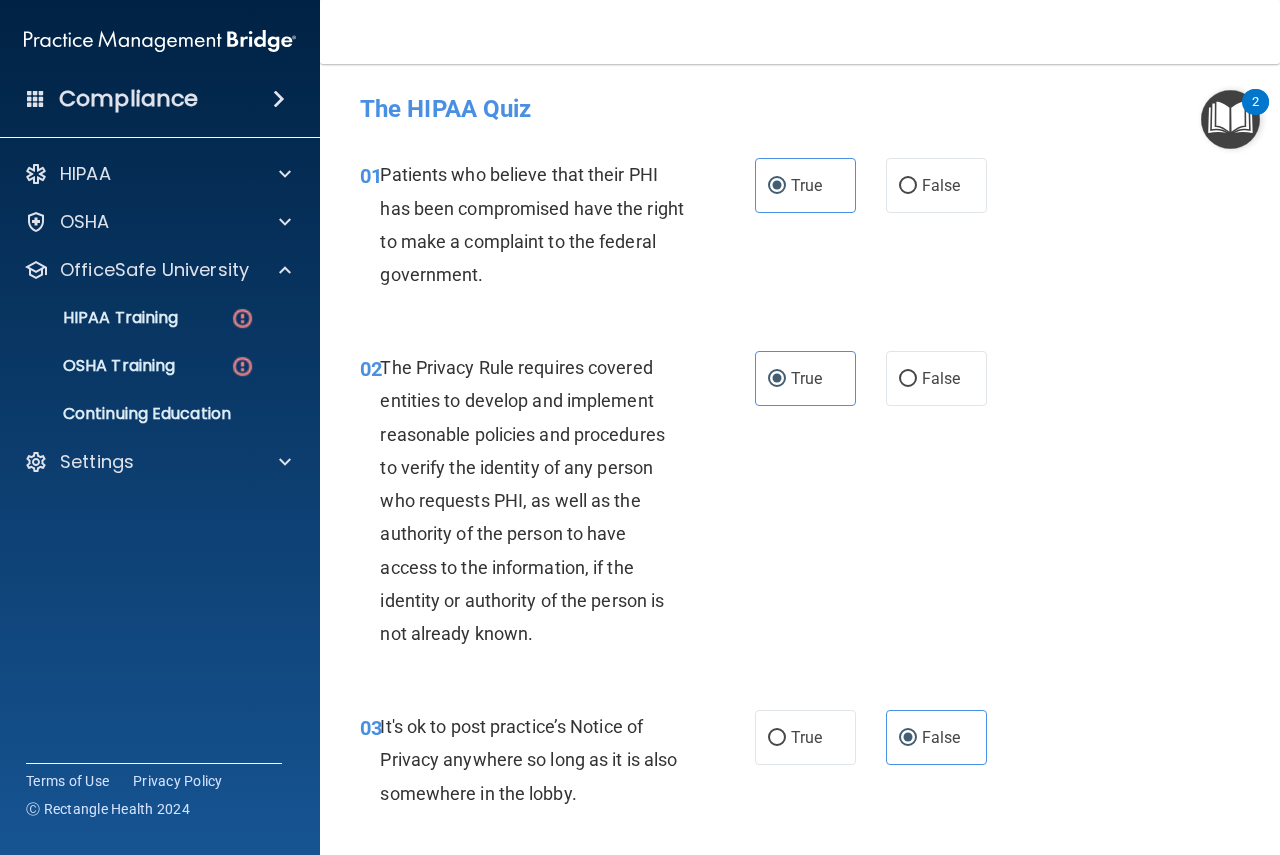 click at bounding box center [1230, 119] 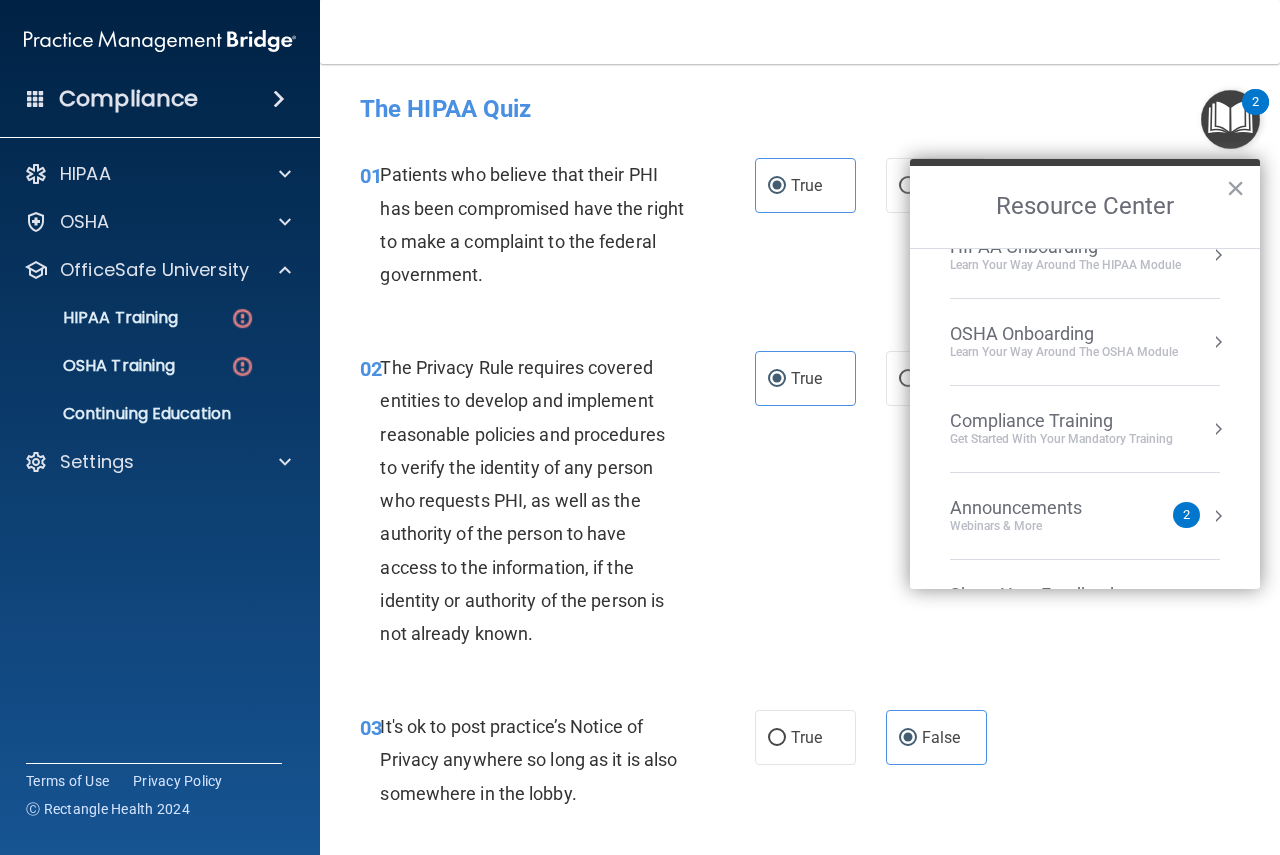 scroll, scrollTop: 0, scrollLeft: 0, axis: both 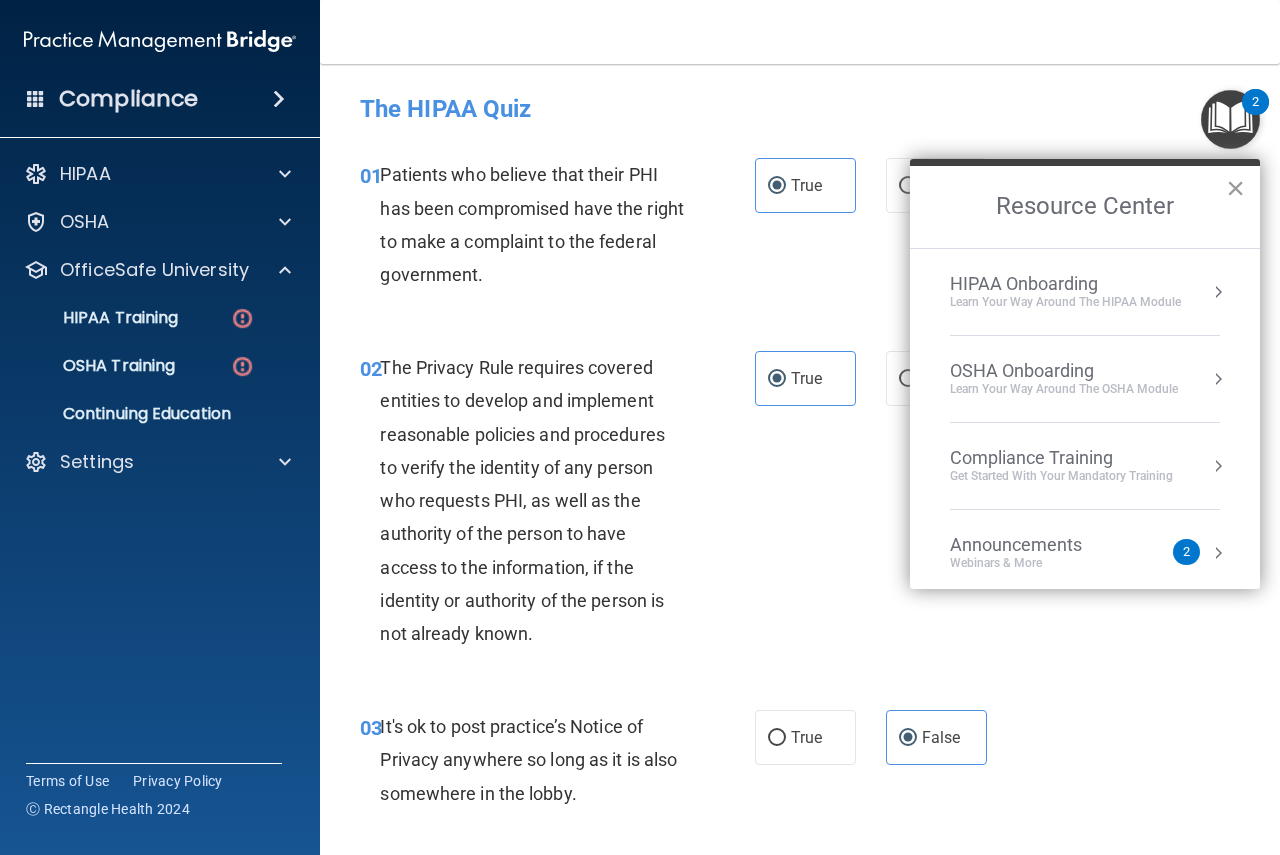 click on "×" at bounding box center (1235, 188) 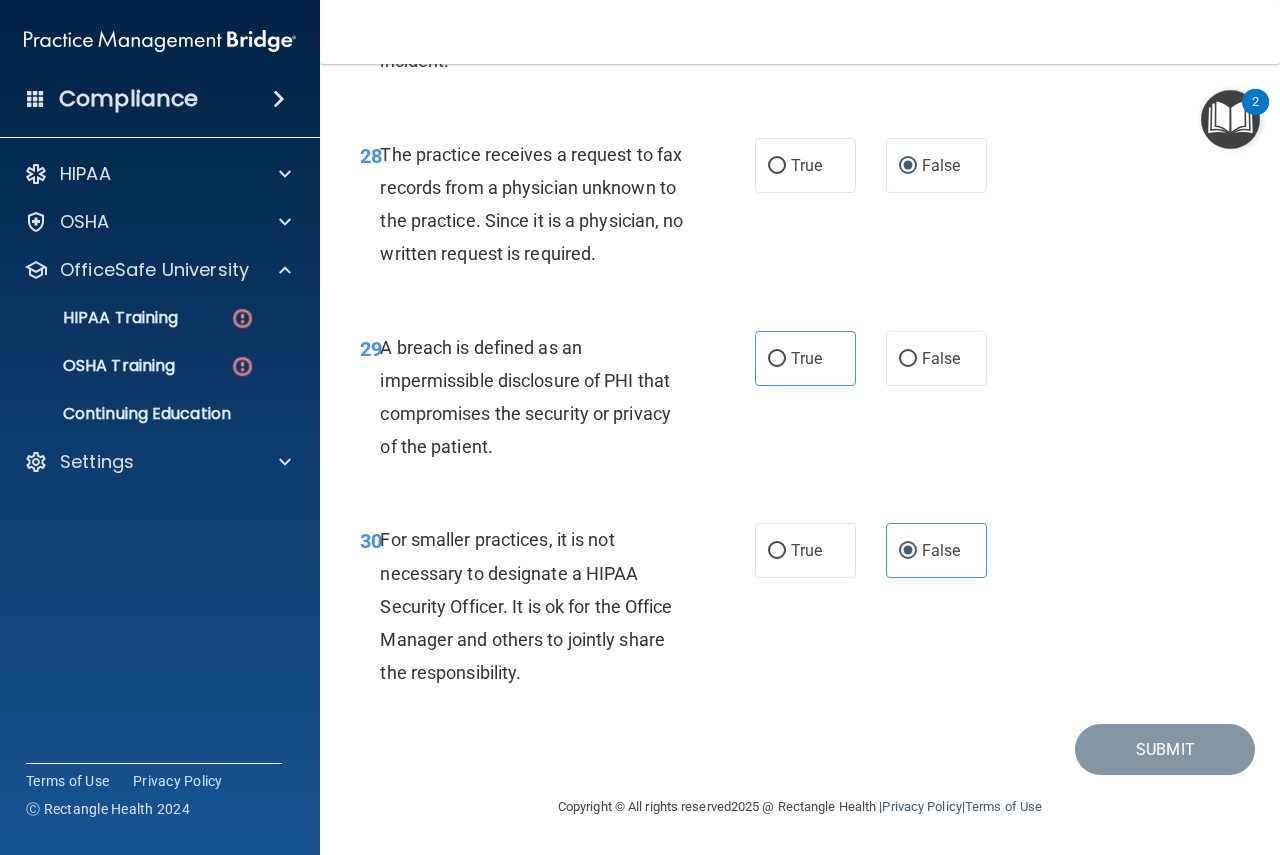 scroll, scrollTop: 5727, scrollLeft: 0, axis: vertical 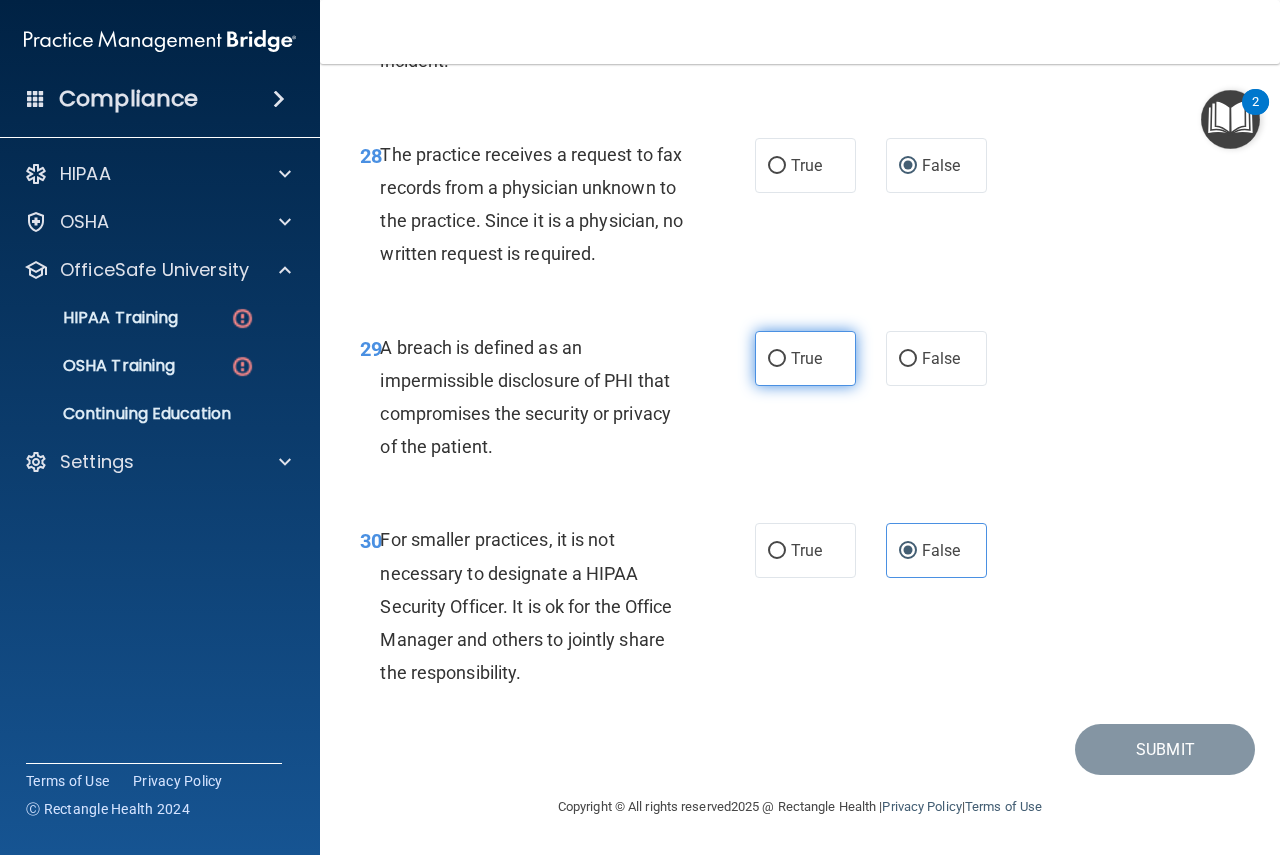 click on "True" at bounding box center [777, 359] 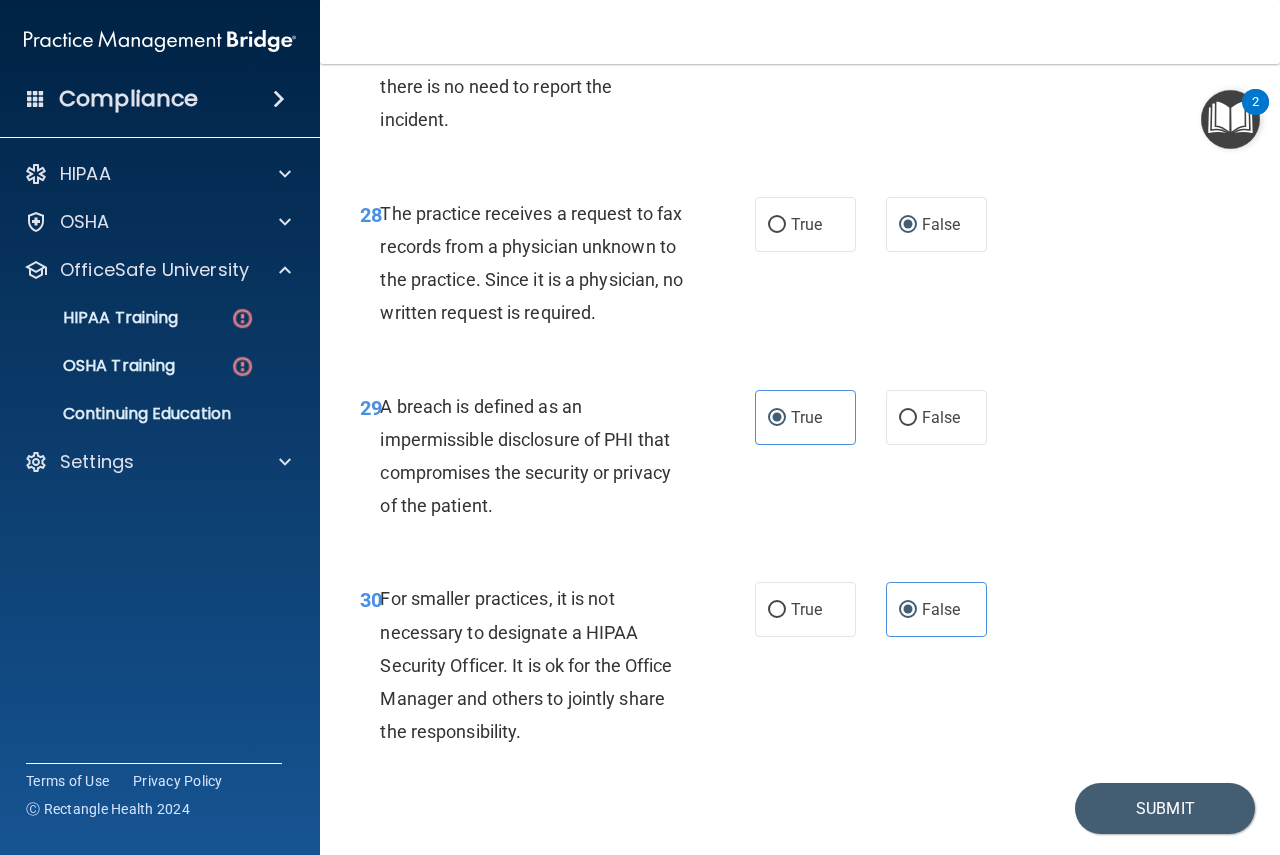 scroll, scrollTop: 5727, scrollLeft: 0, axis: vertical 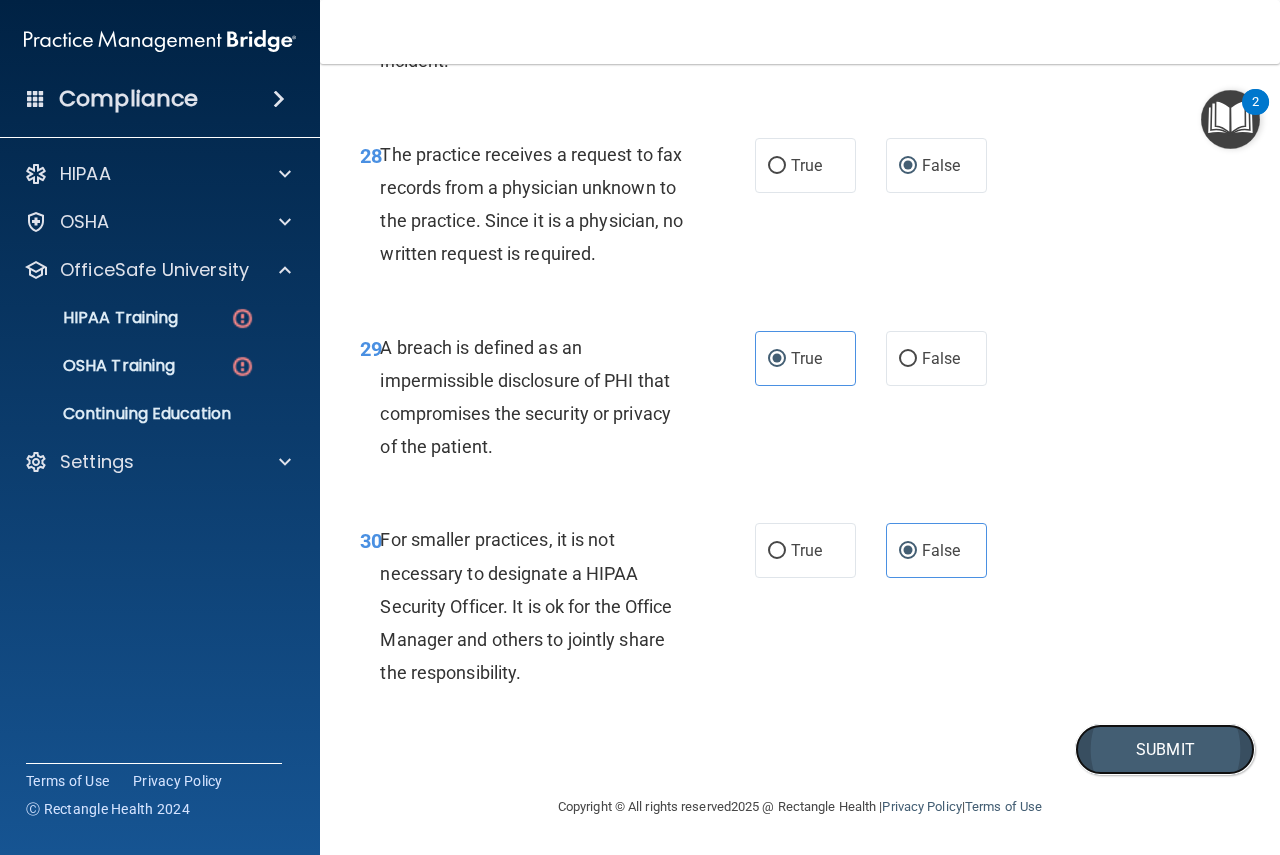 click on "Submit" at bounding box center (1165, 749) 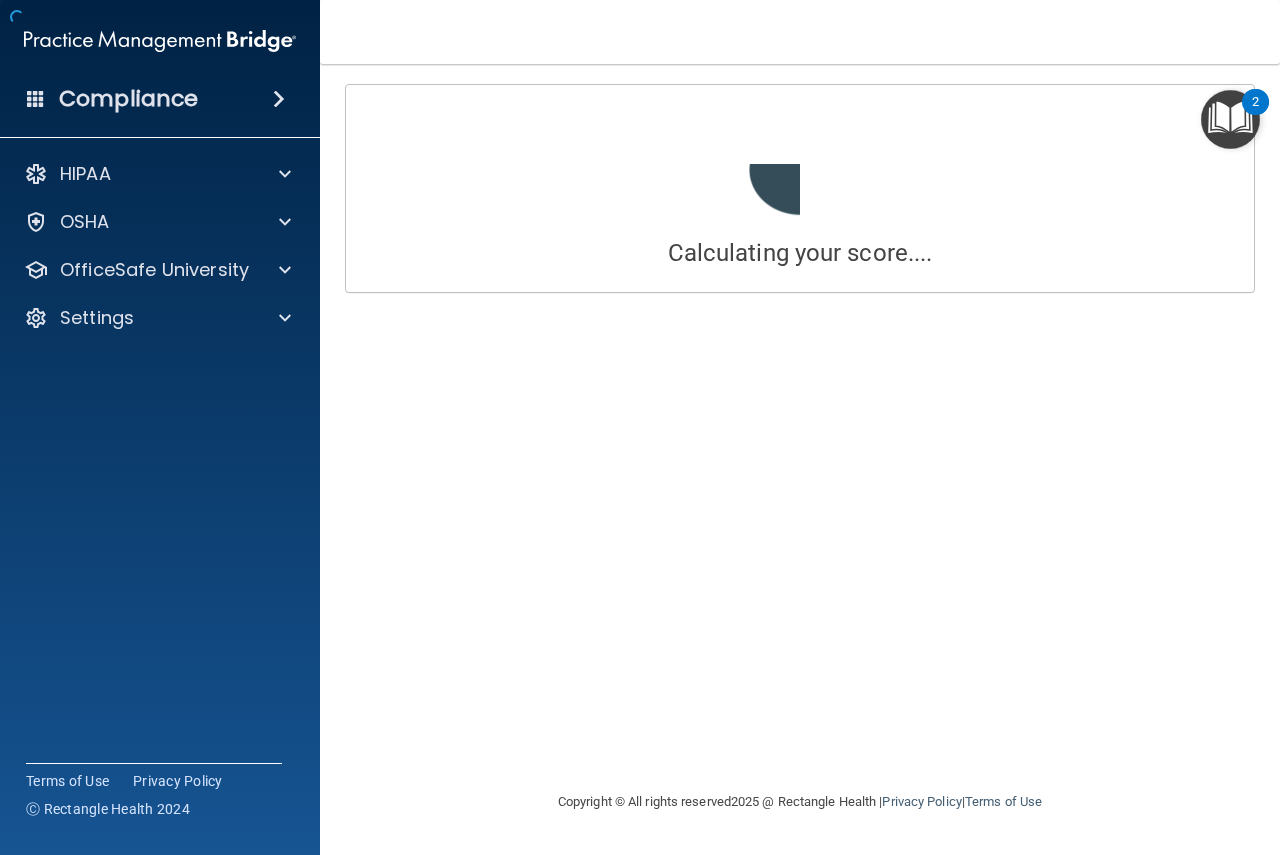 scroll, scrollTop: 0, scrollLeft: 0, axis: both 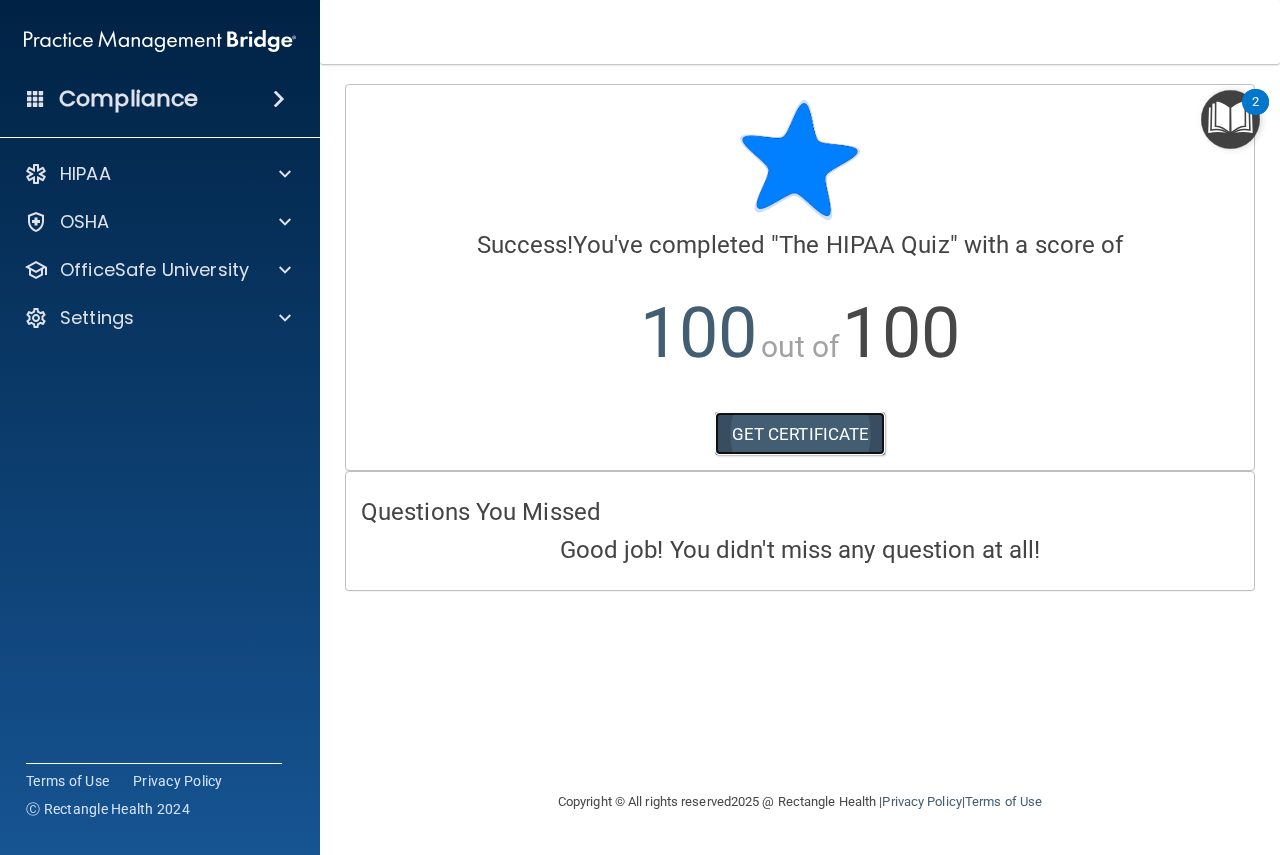 click on "GET CERTIFICATE" at bounding box center (800, 434) 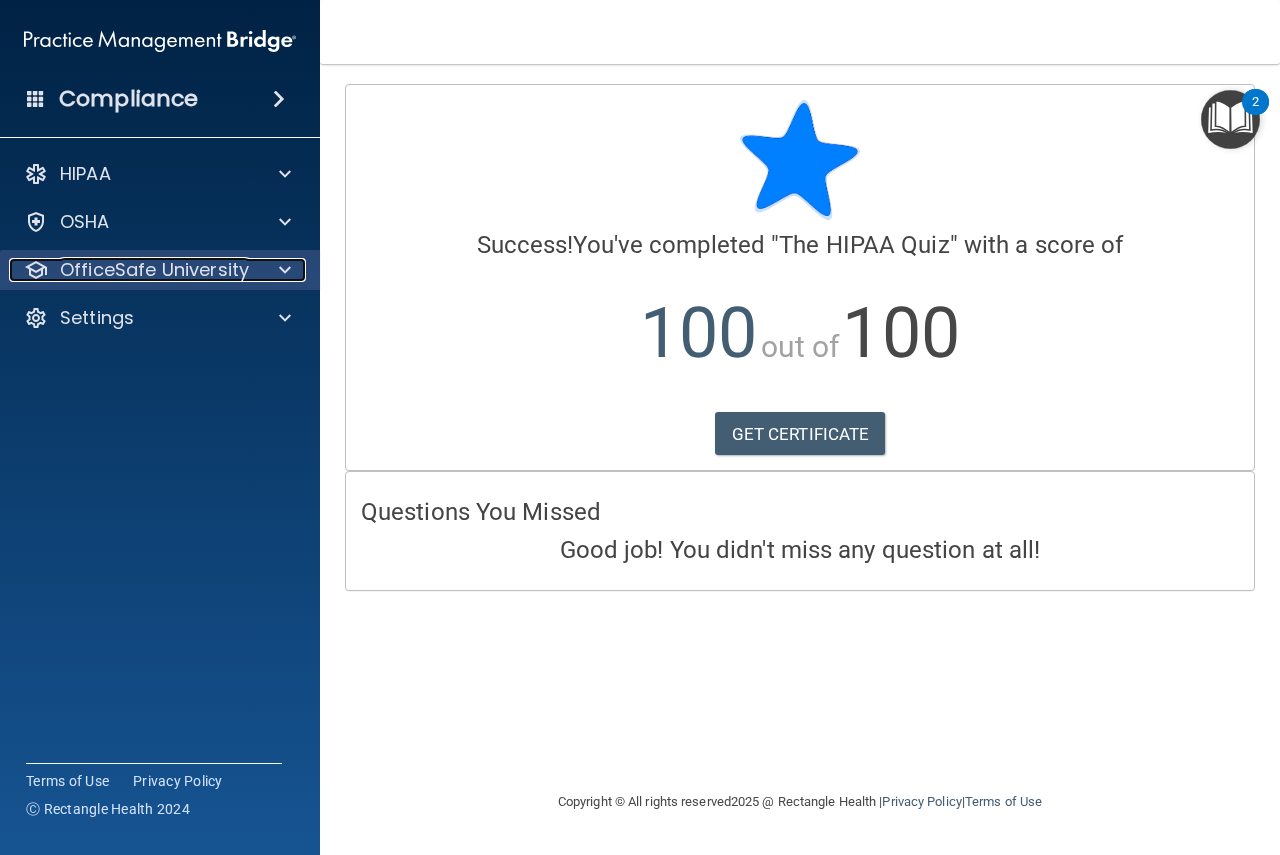 click on "OfficeSafe University" at bounding box center [154, 270] 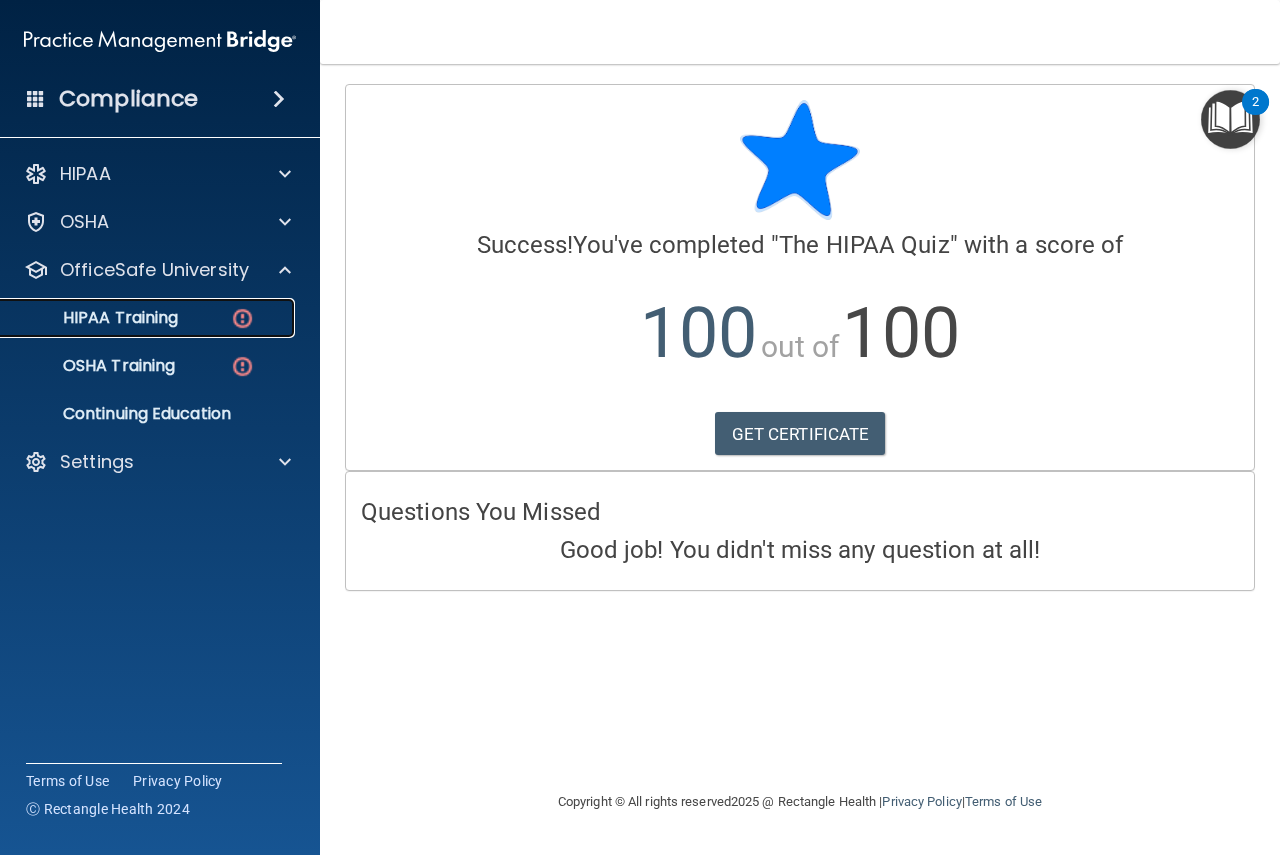 click on "HIPAA Training" at bounding box center (95, 318) 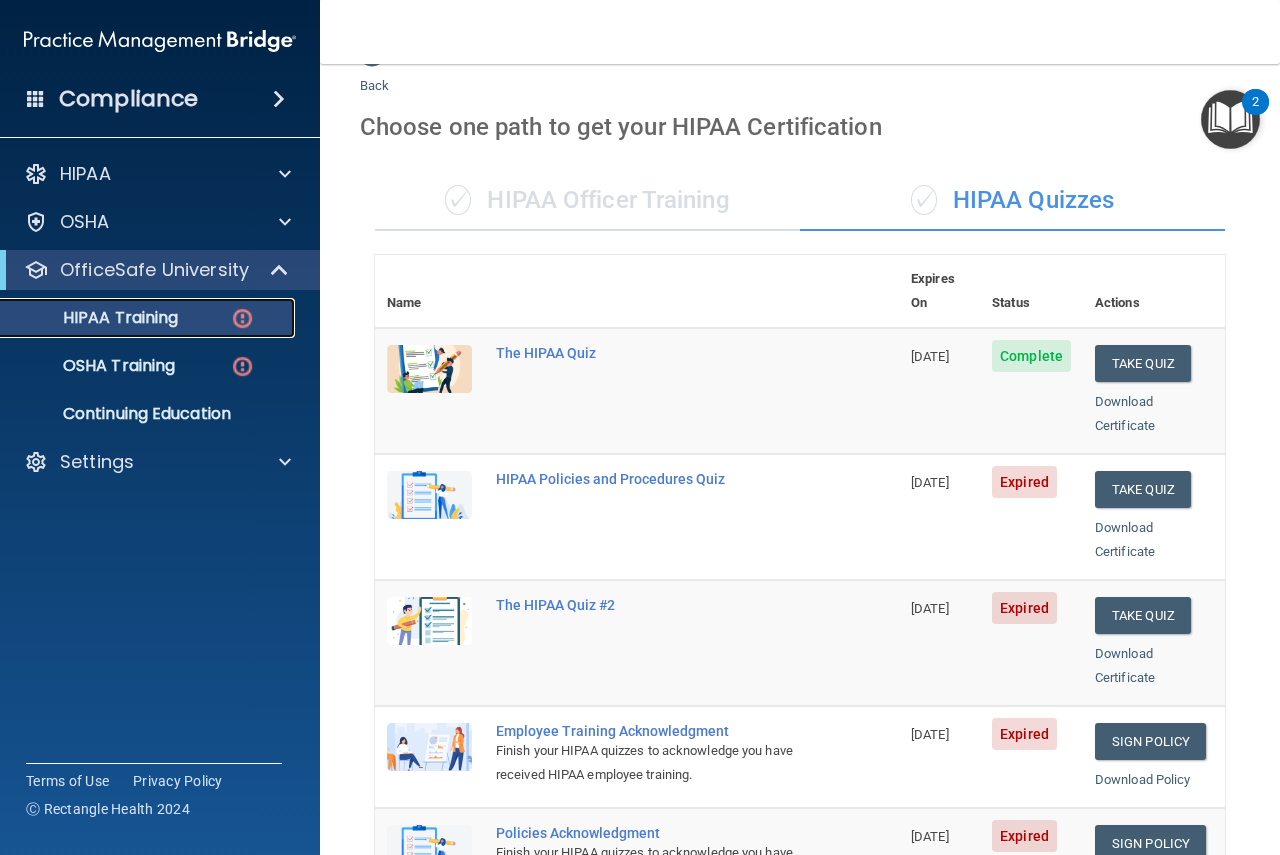 scroll, scrollTop: 0, scrollLeft: 0, axis: both 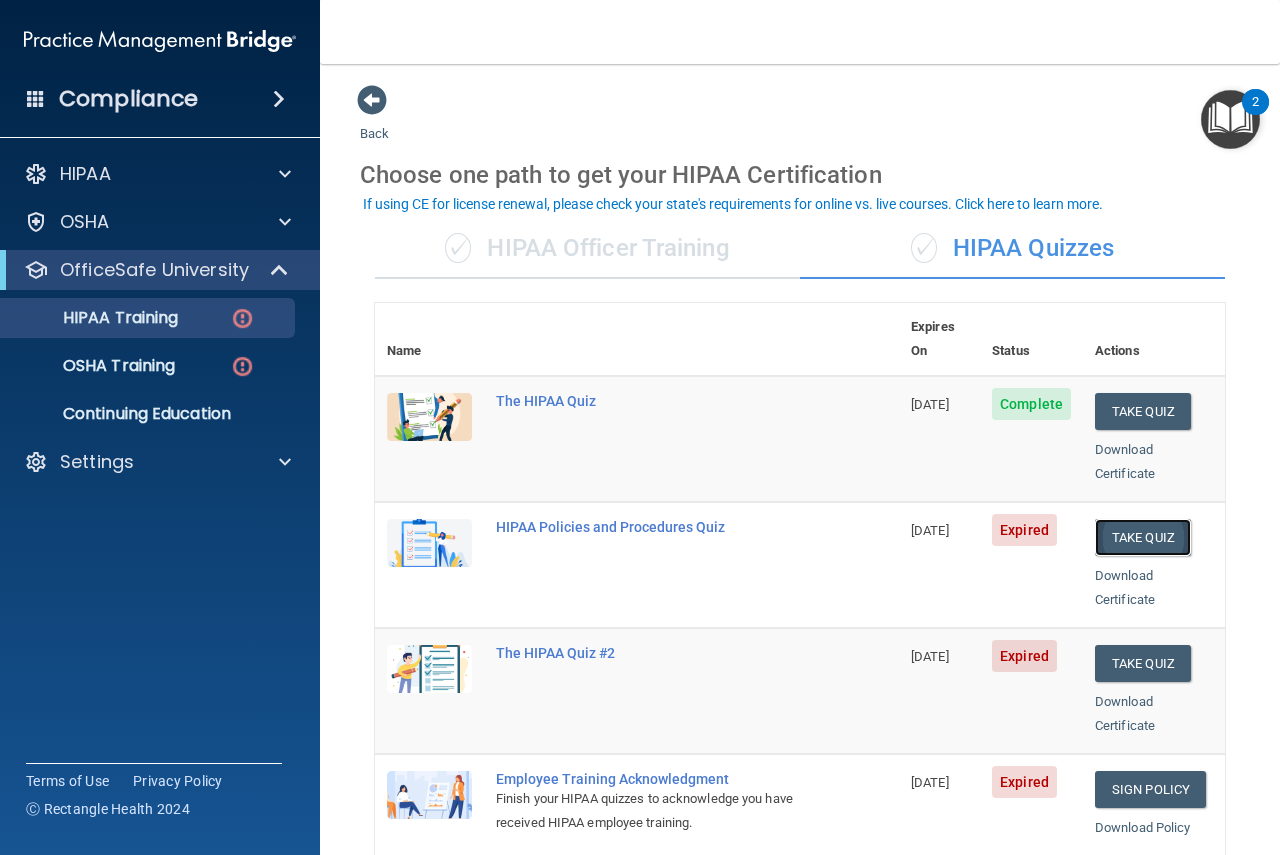 click on "Take Quiz" at bounding box center (1143, 537) 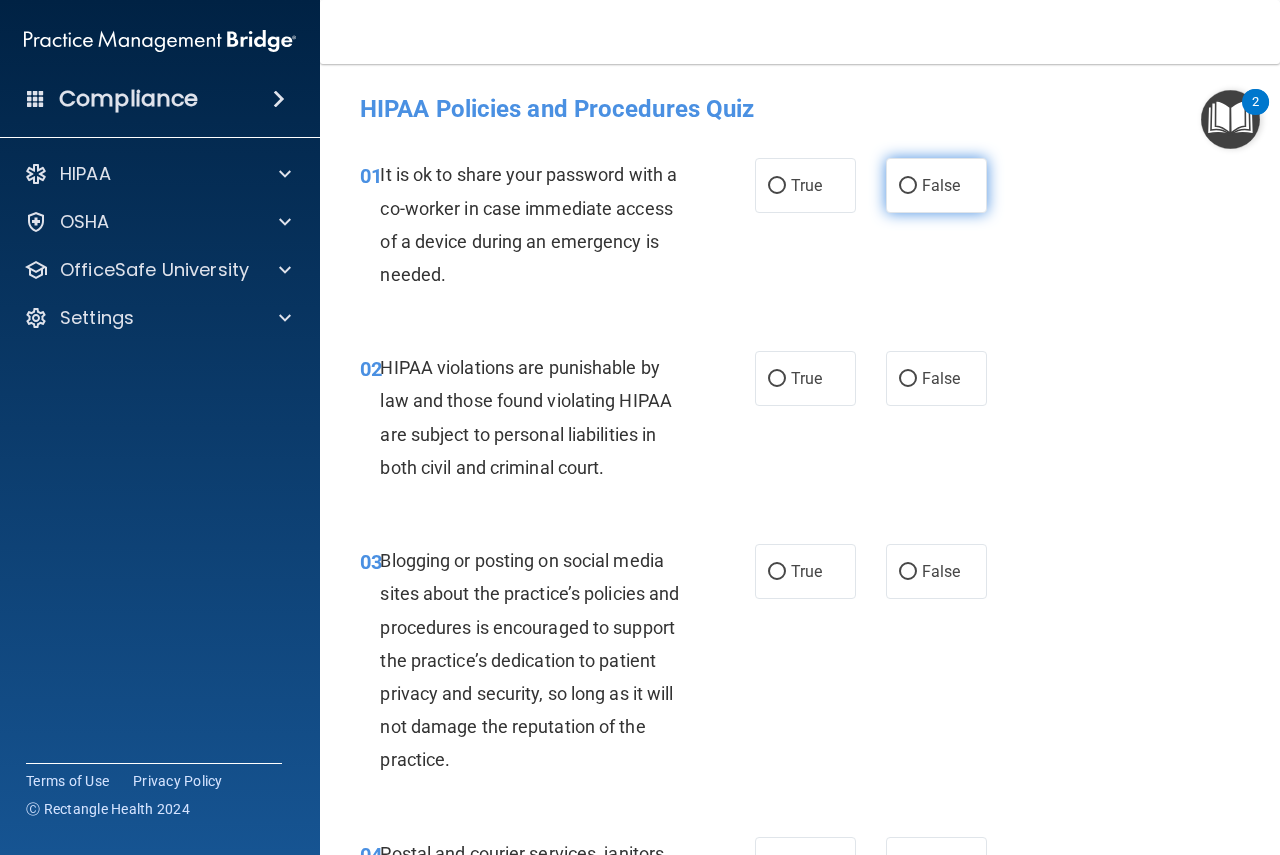 click on "False" at bounding box center (941, 185) 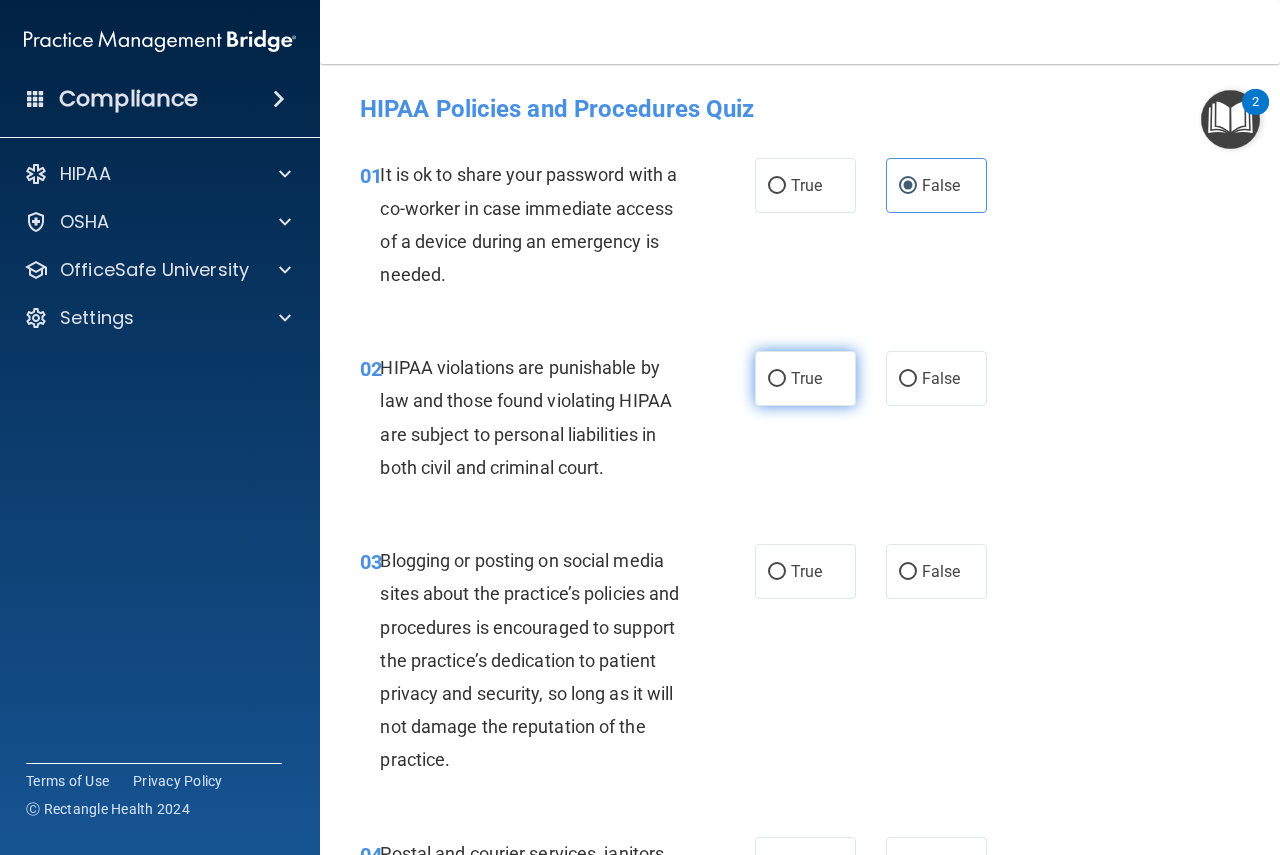 click on "True" at bounding box center [805, 378] 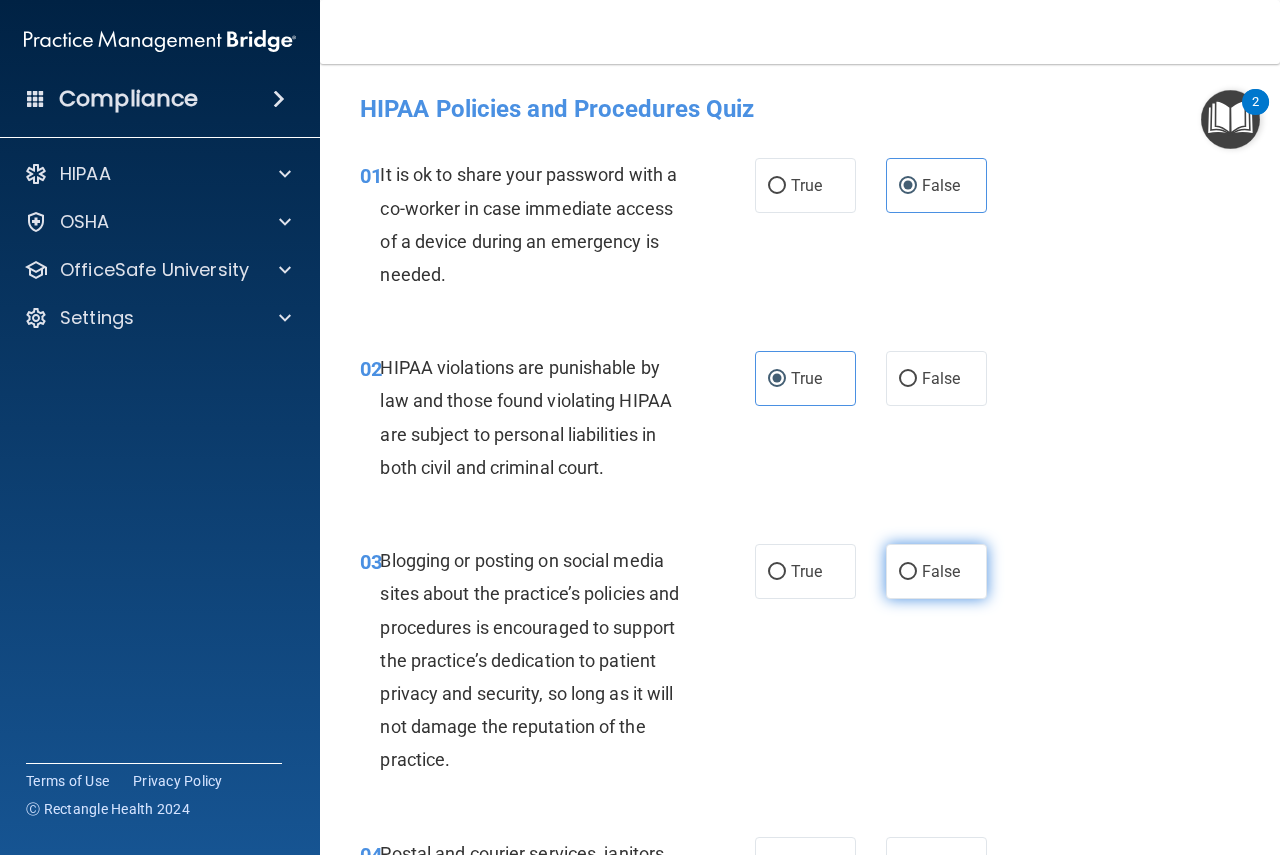 click on "False" at bounding box center (936, 571) 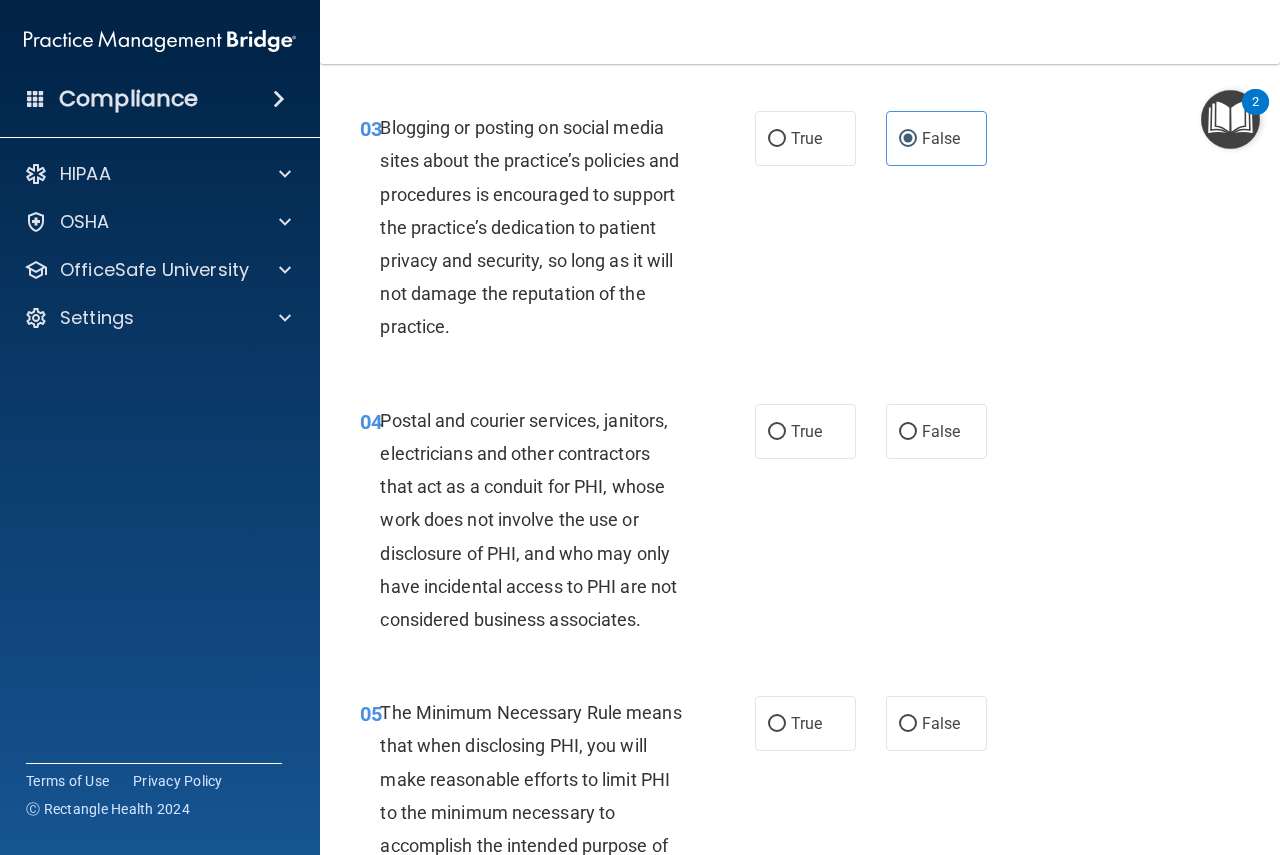 scroll, scrollTop: 500, scrollLeft: 0, axis: vertical 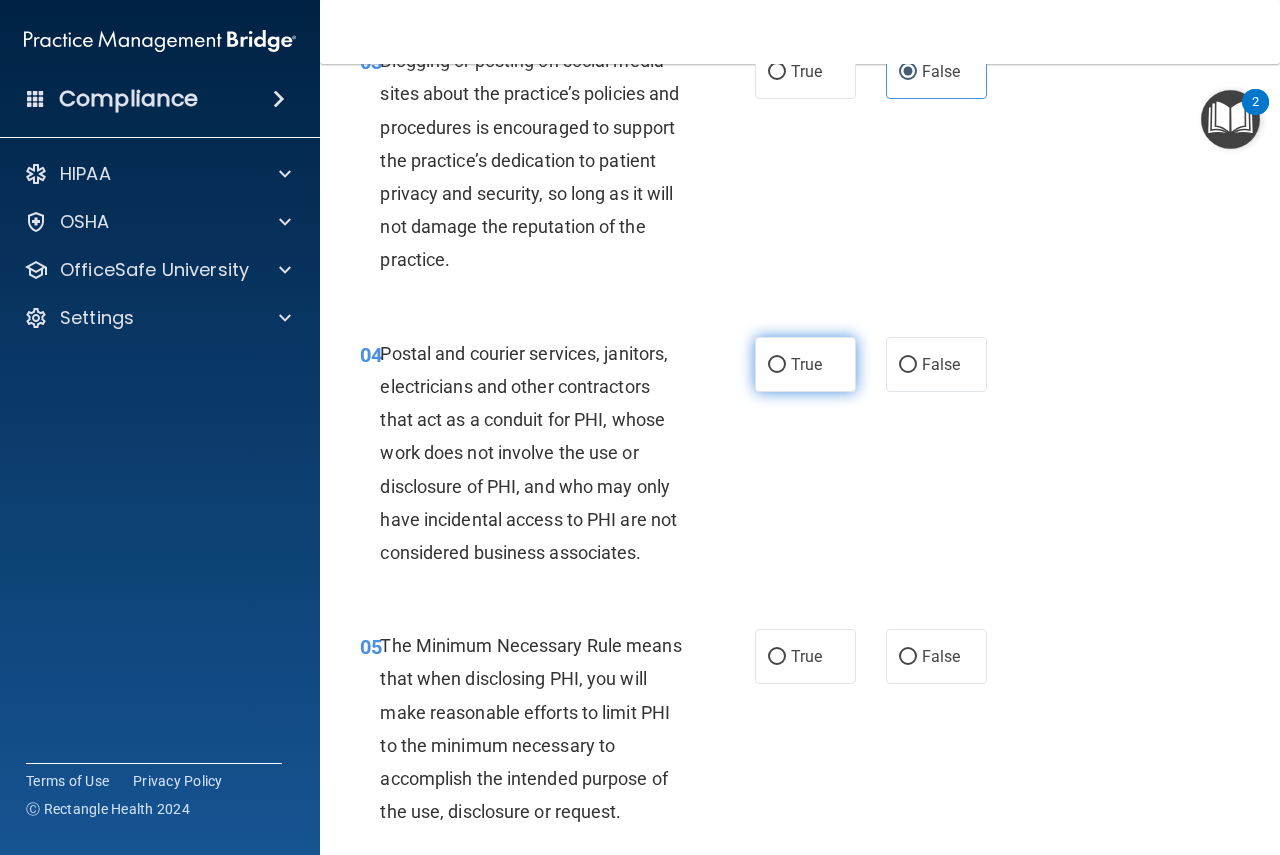 click on "True" at bounding box center (805, 364) 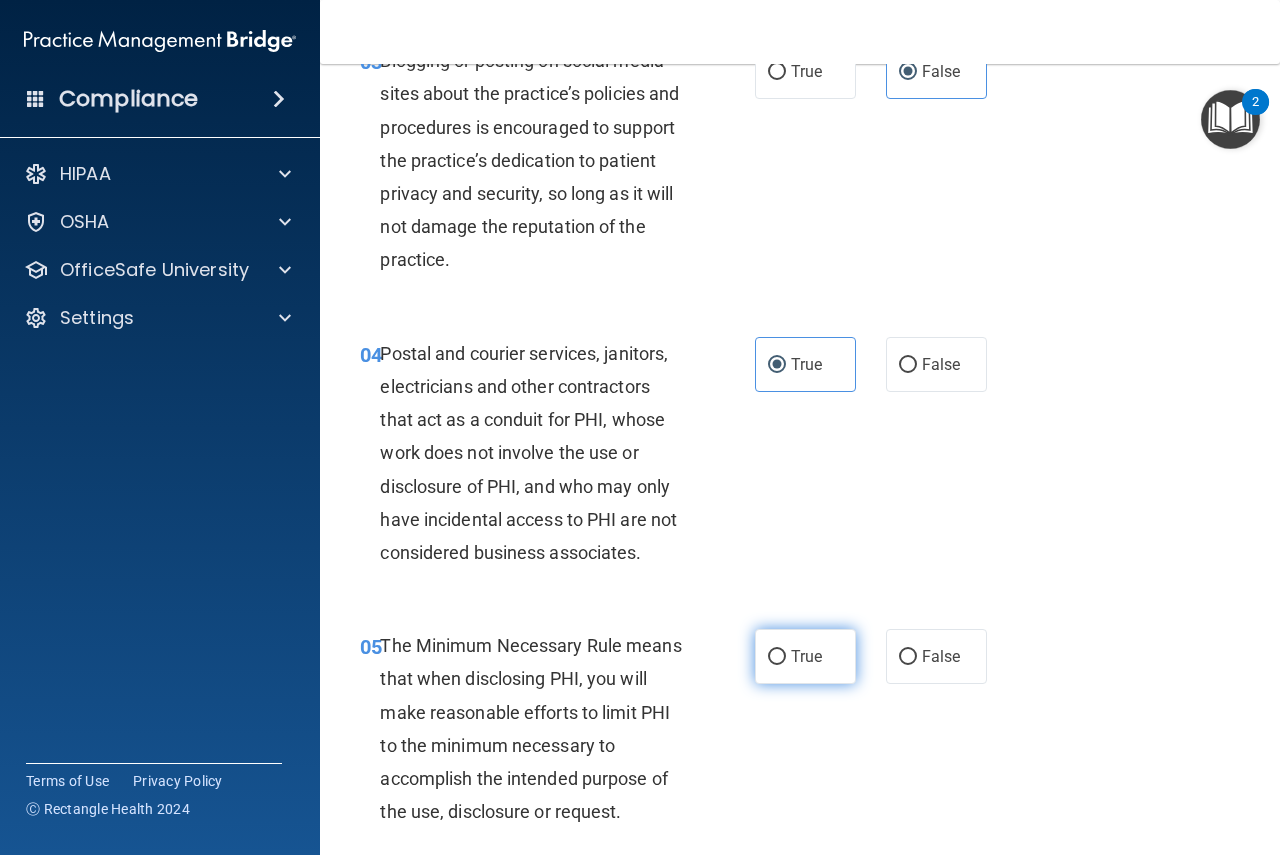 click on "True" at bounding box center [806, 656] 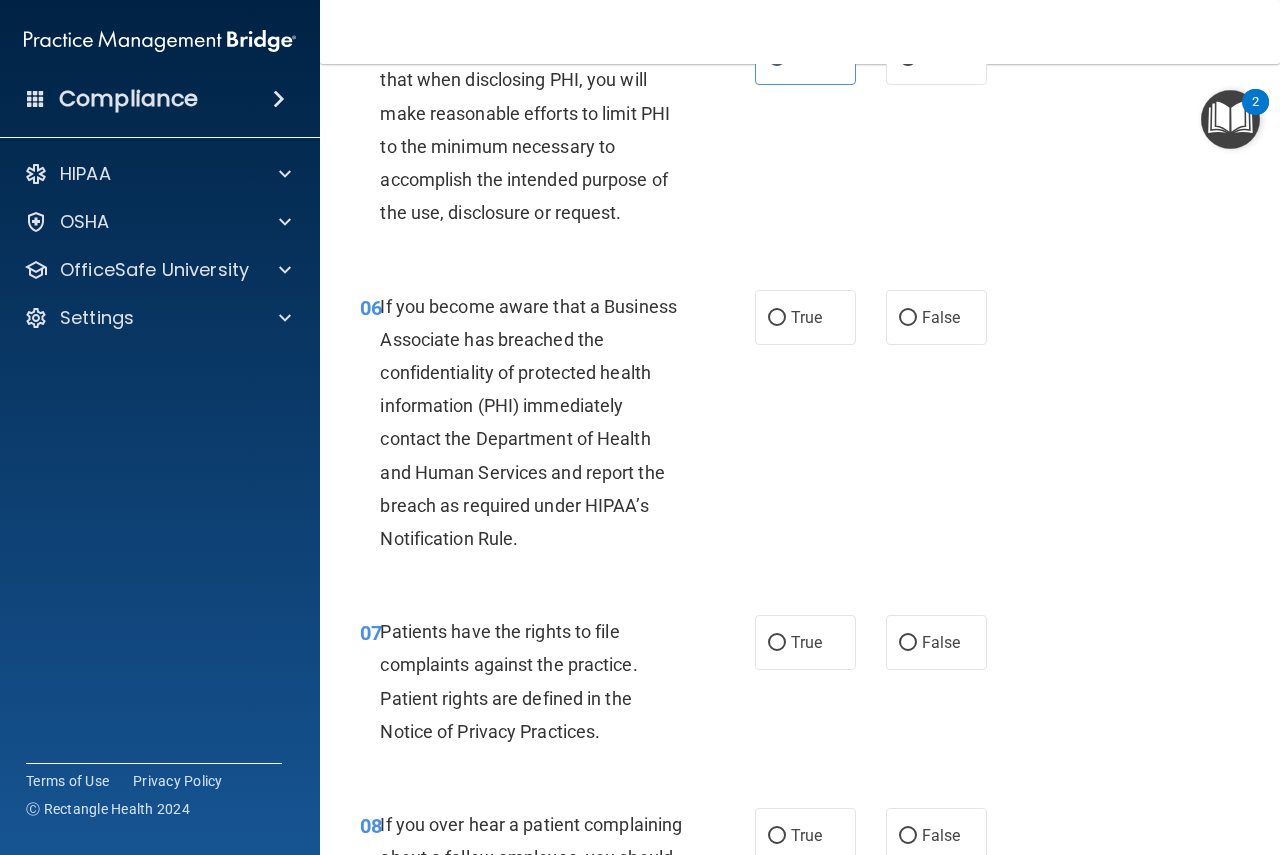 scroll, scrollTop: 1167, scrollLeft: 0, axis: vertical 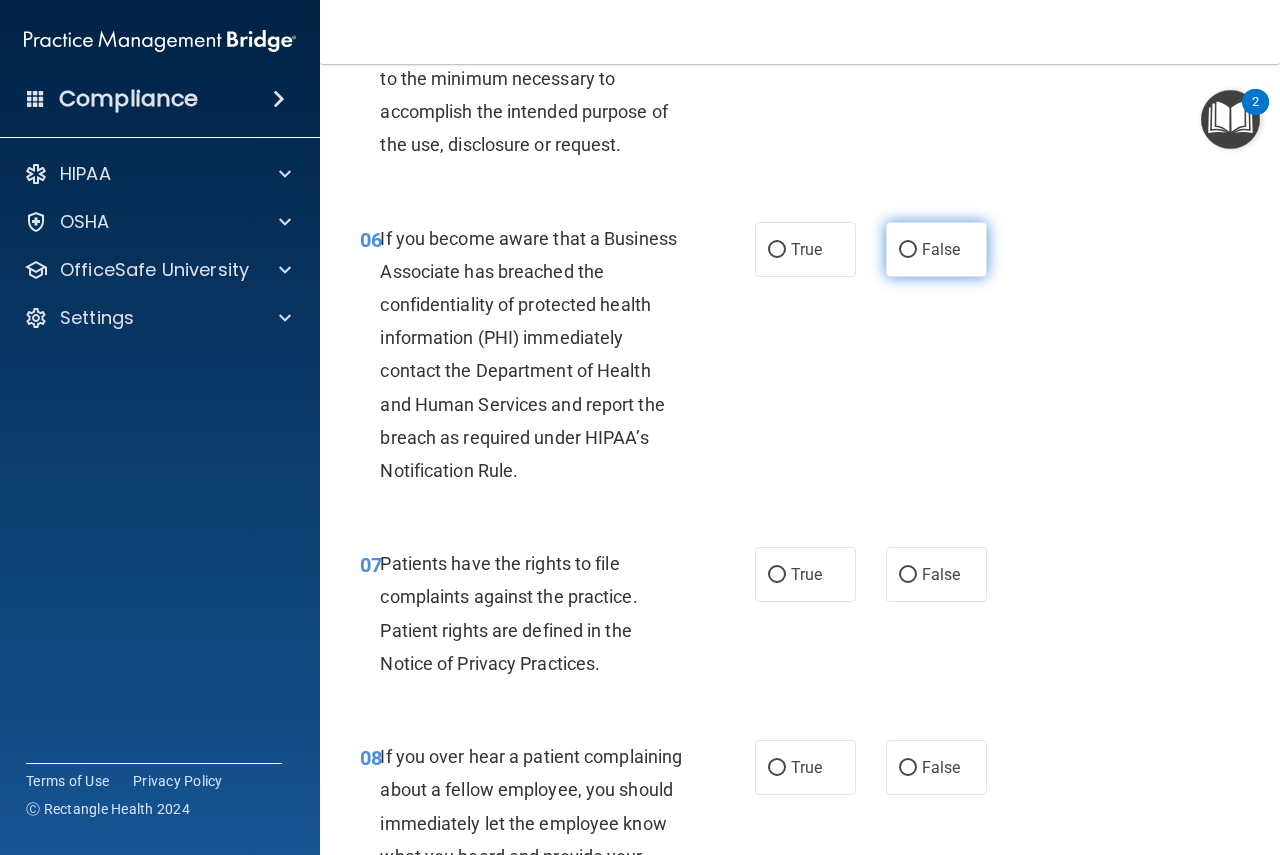 click on "False" at bounding box center (908, 250) 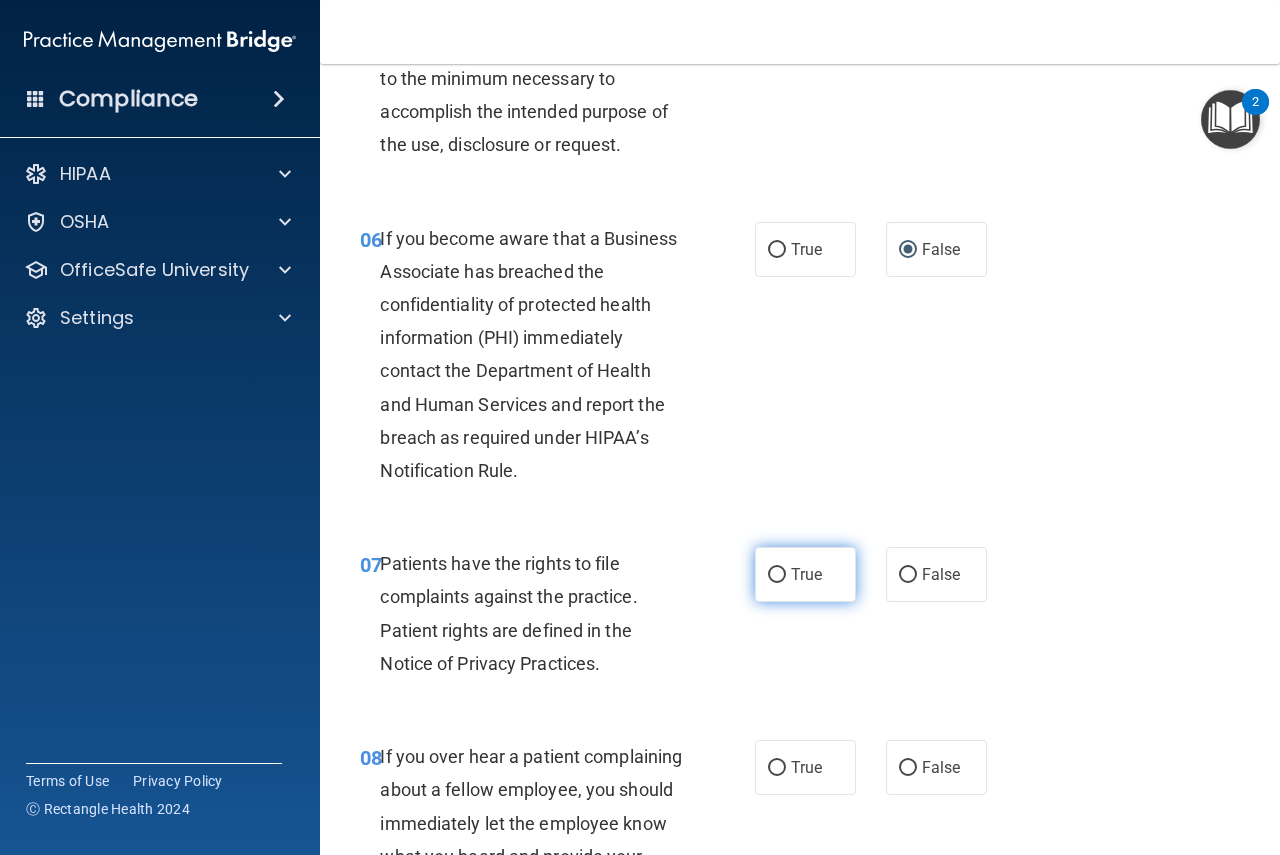 click on "True" at bounding box center [806, 574] 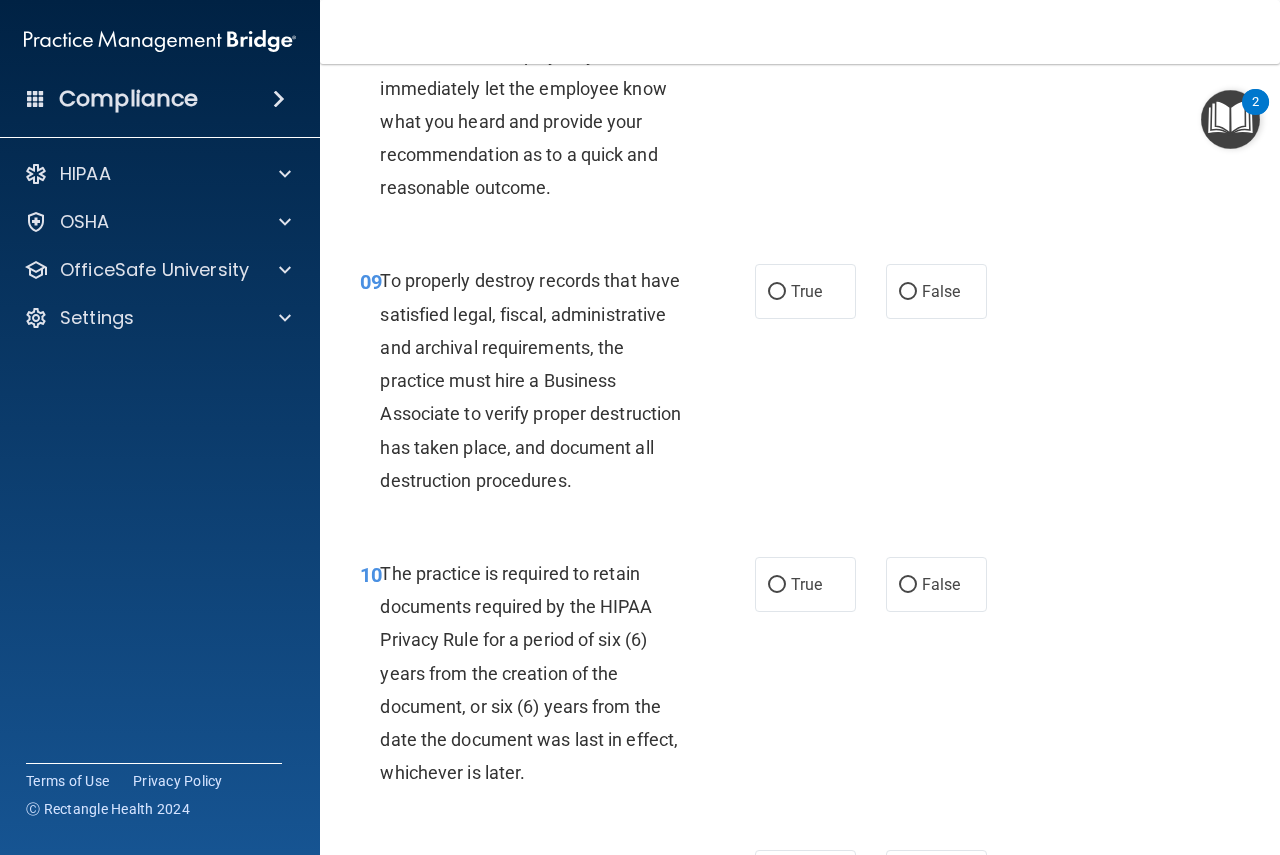 scroll, scrollTop: 1833, scrollLeft: 0, axis: vertical 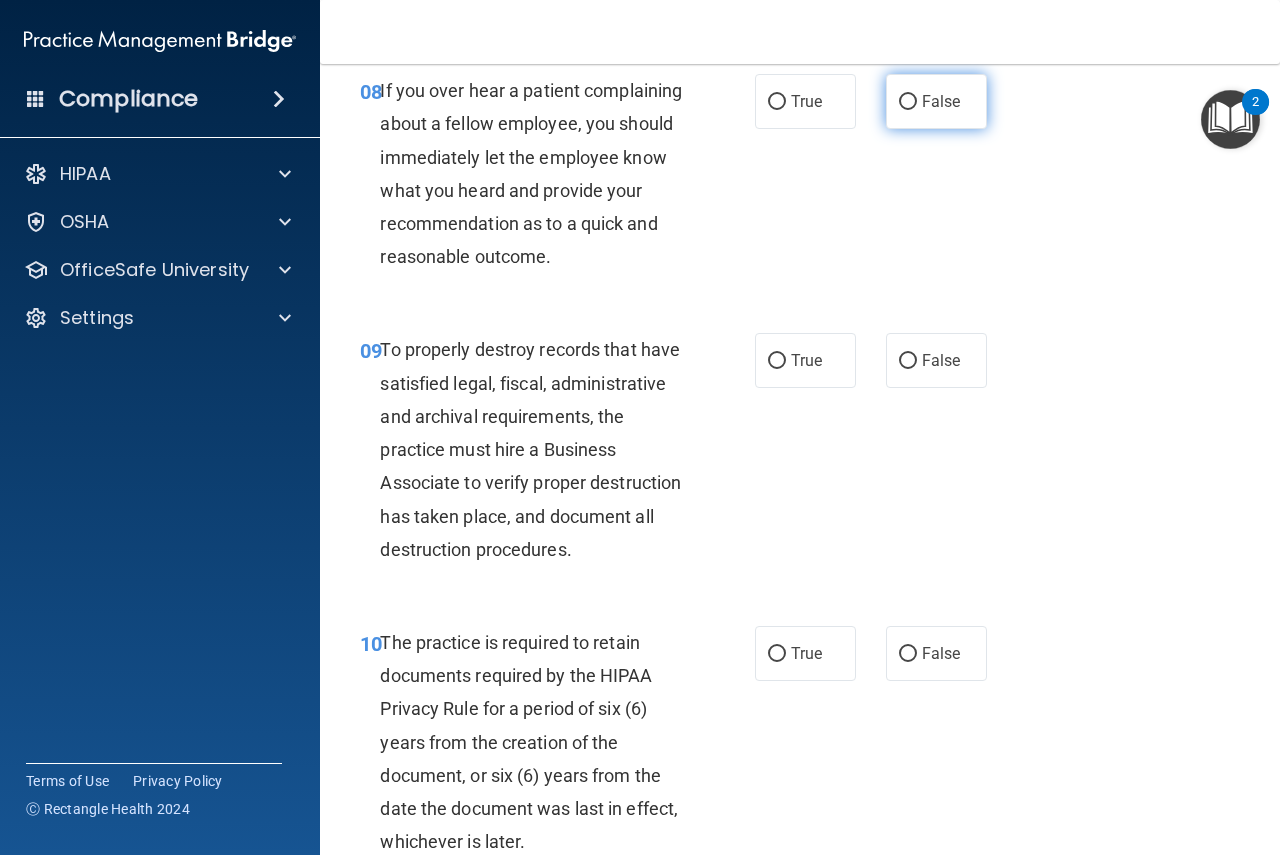 click on "False" at bounding box center [941, 101] 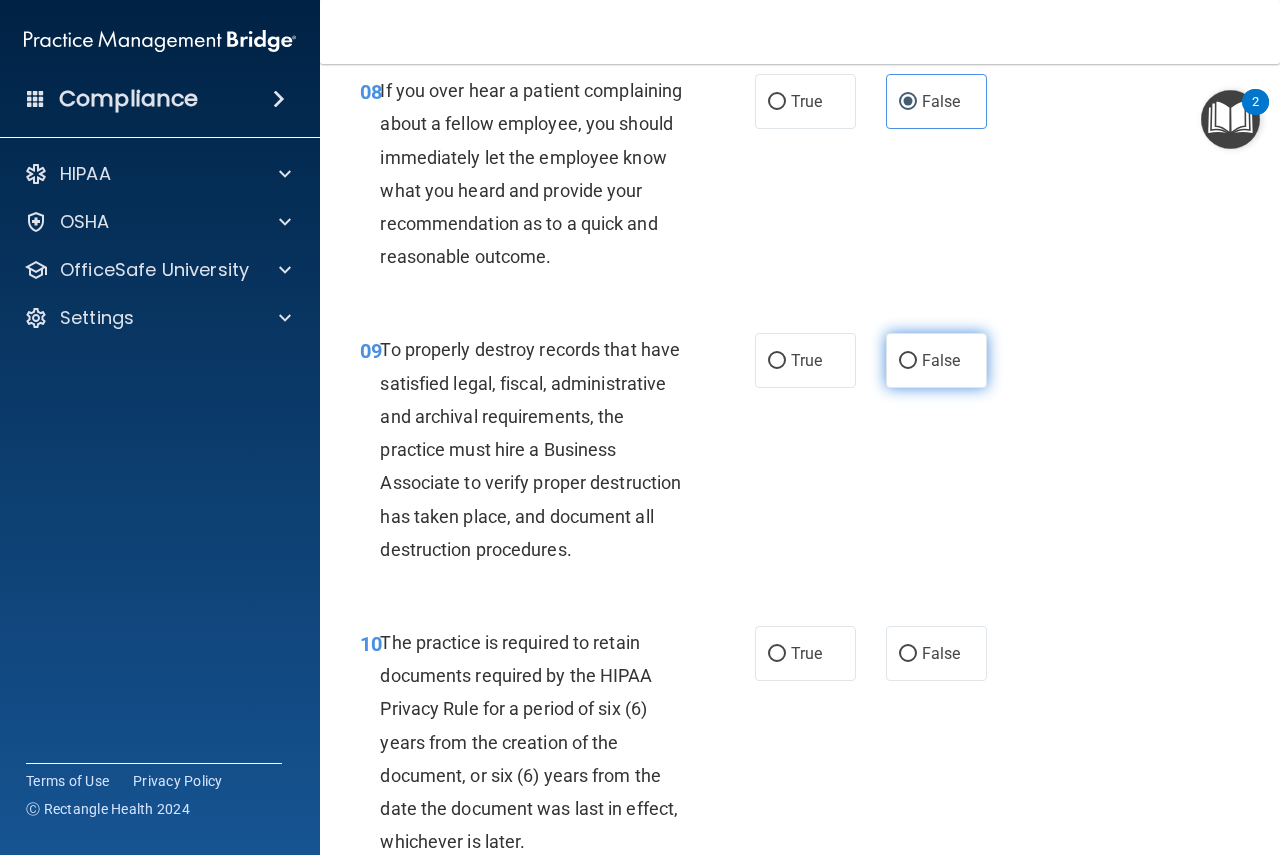 drag, startPoint x: 934, startPoint y: 377, endPoint x: 930, endPoint y: 387, distance: 10.770329 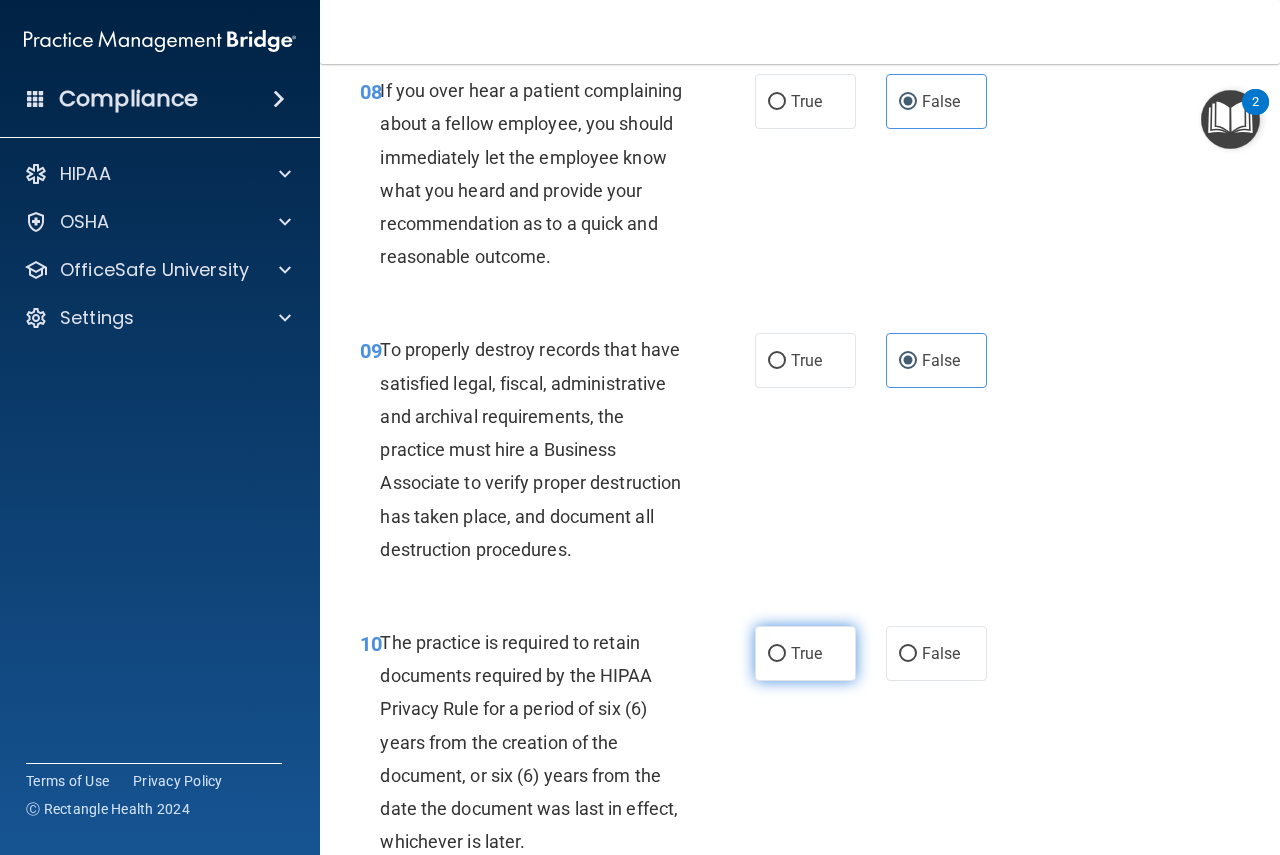 click on "True" at bounding box center (805, 653) 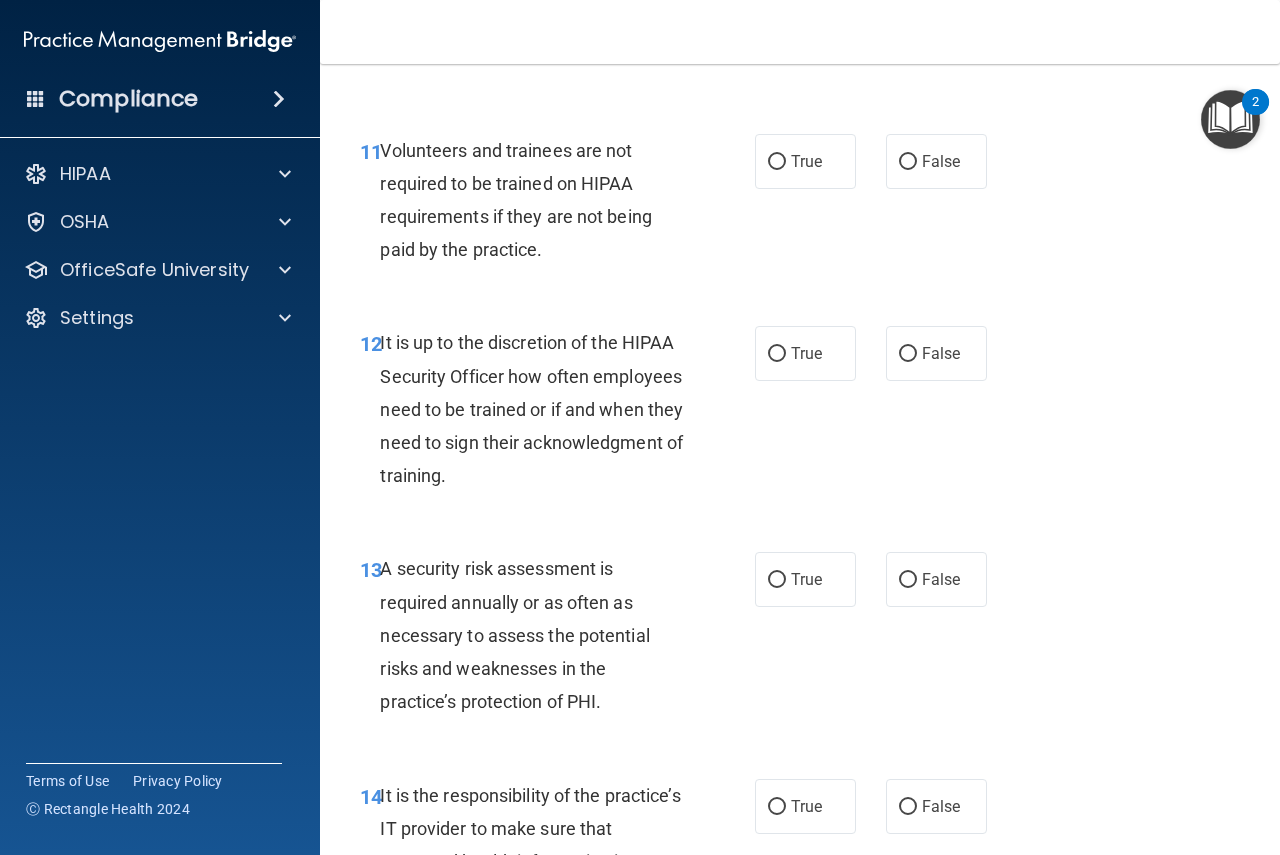 scroll, scrollTop: 2667, scrollLeft: 0, axis: vertical 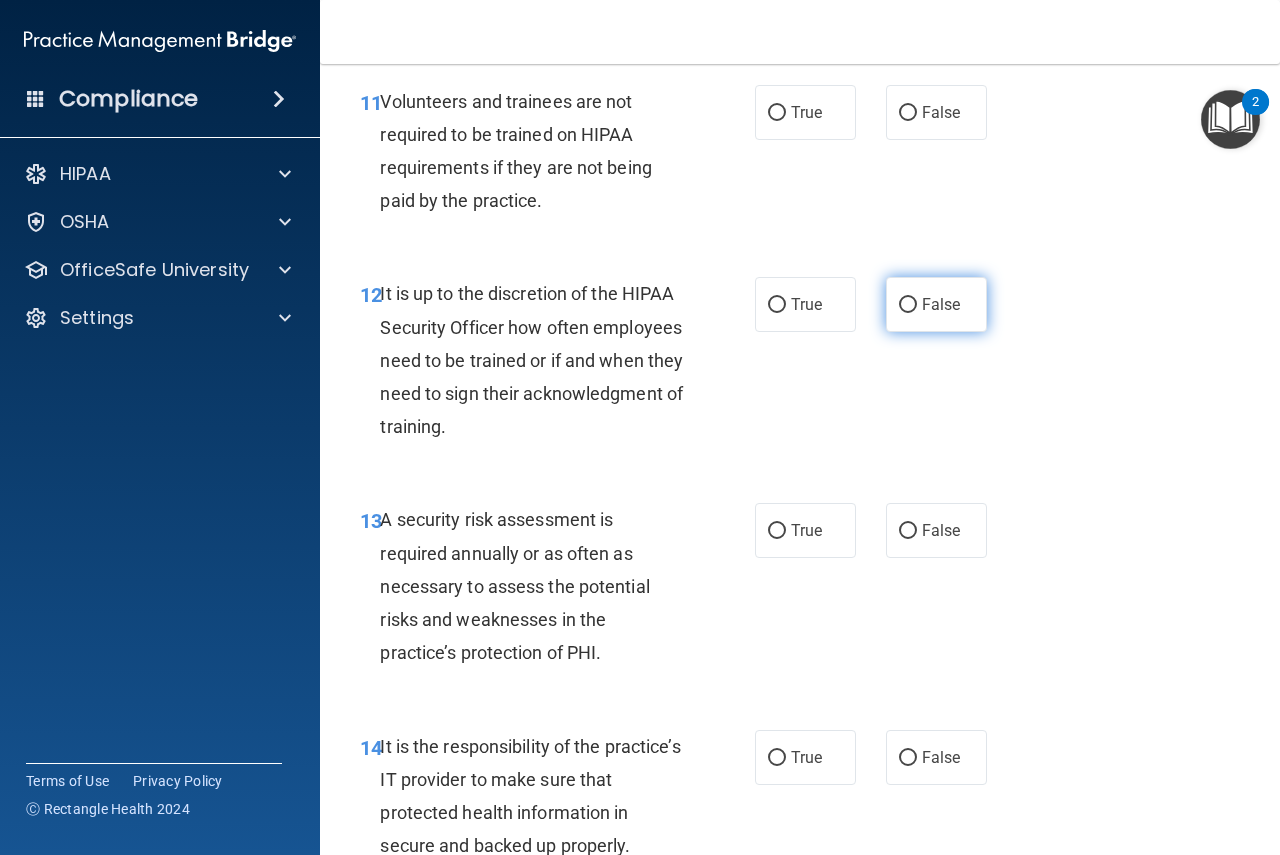 click on "False" at bounding box center [941, 304] 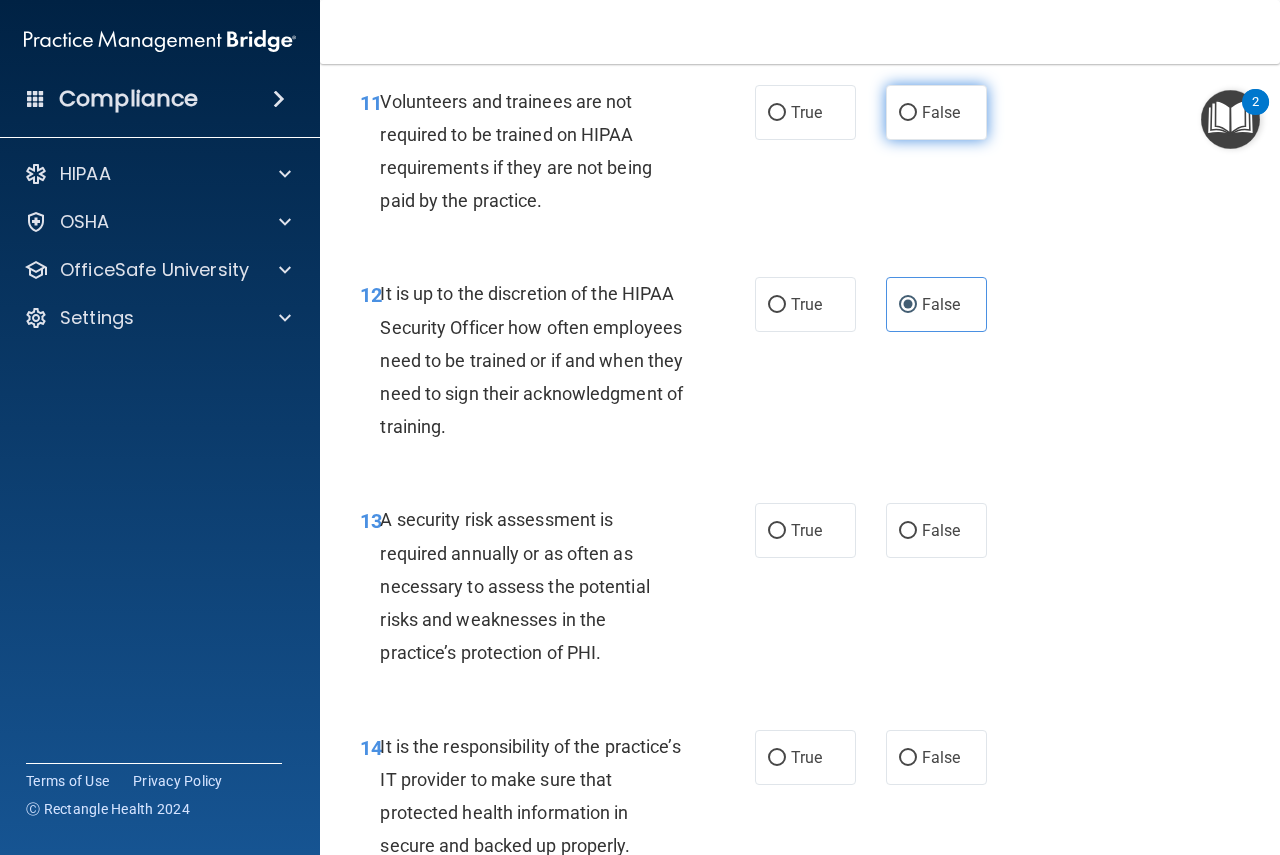 click on "False" at bounding box center [941, 112] 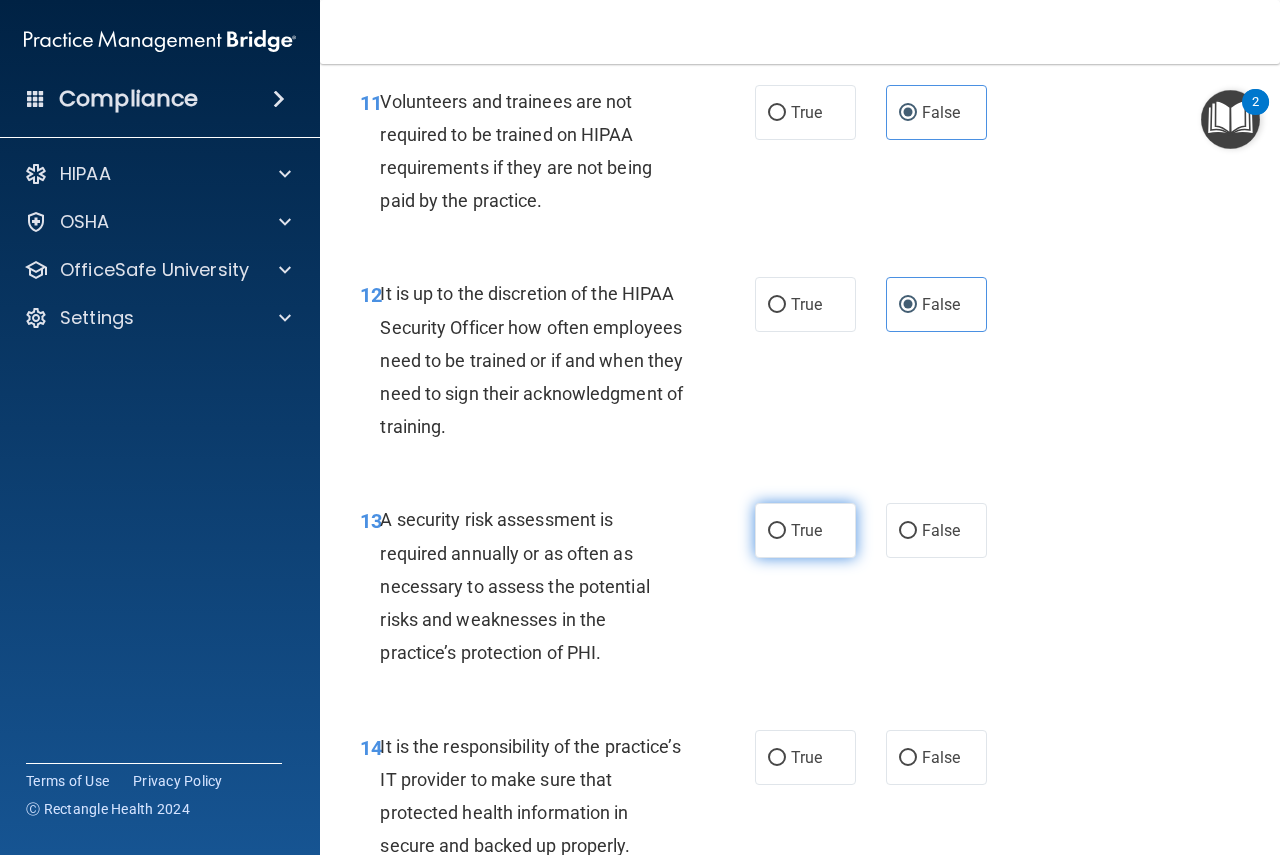 click on "True" at bounding box center (805, 530) 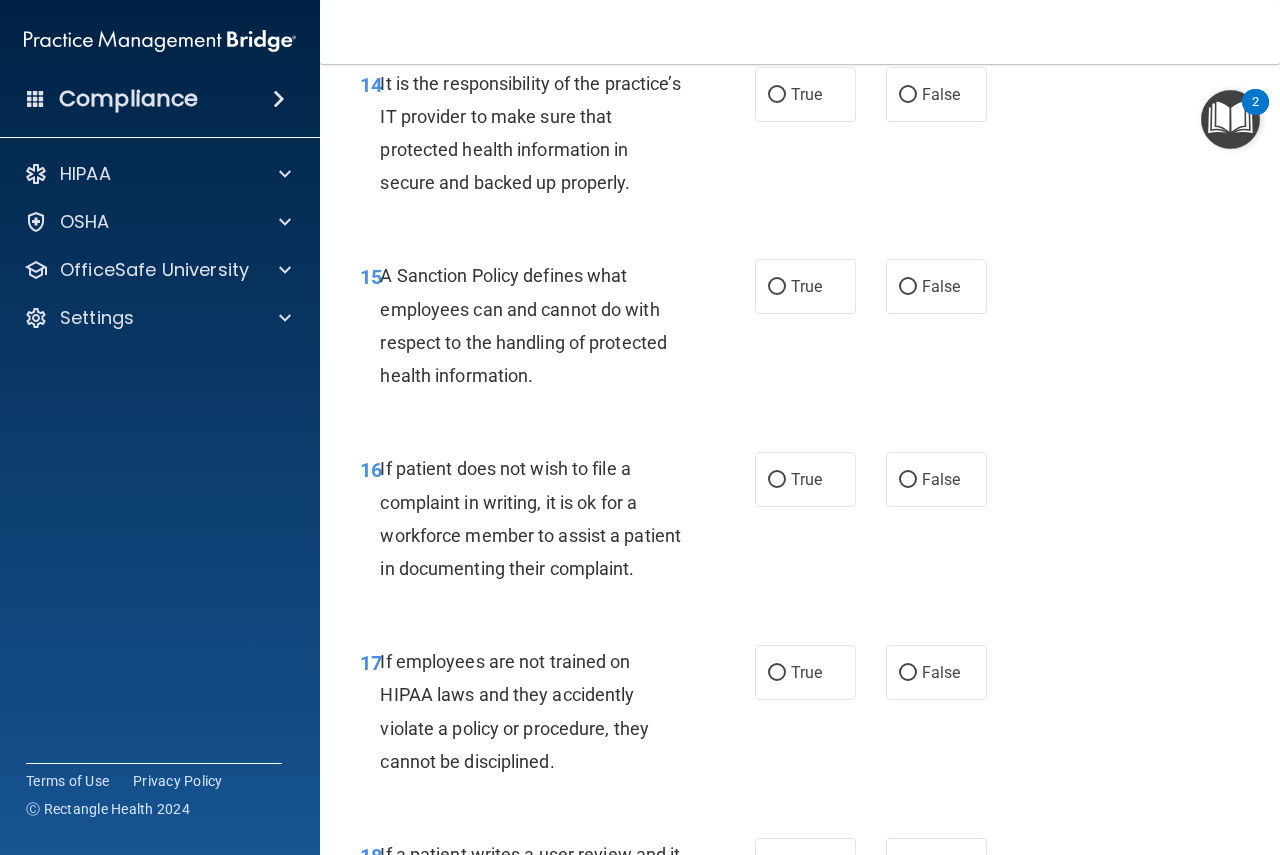 scroll, scrollTop: 3333, scrollLeft: 0, axis: vertical 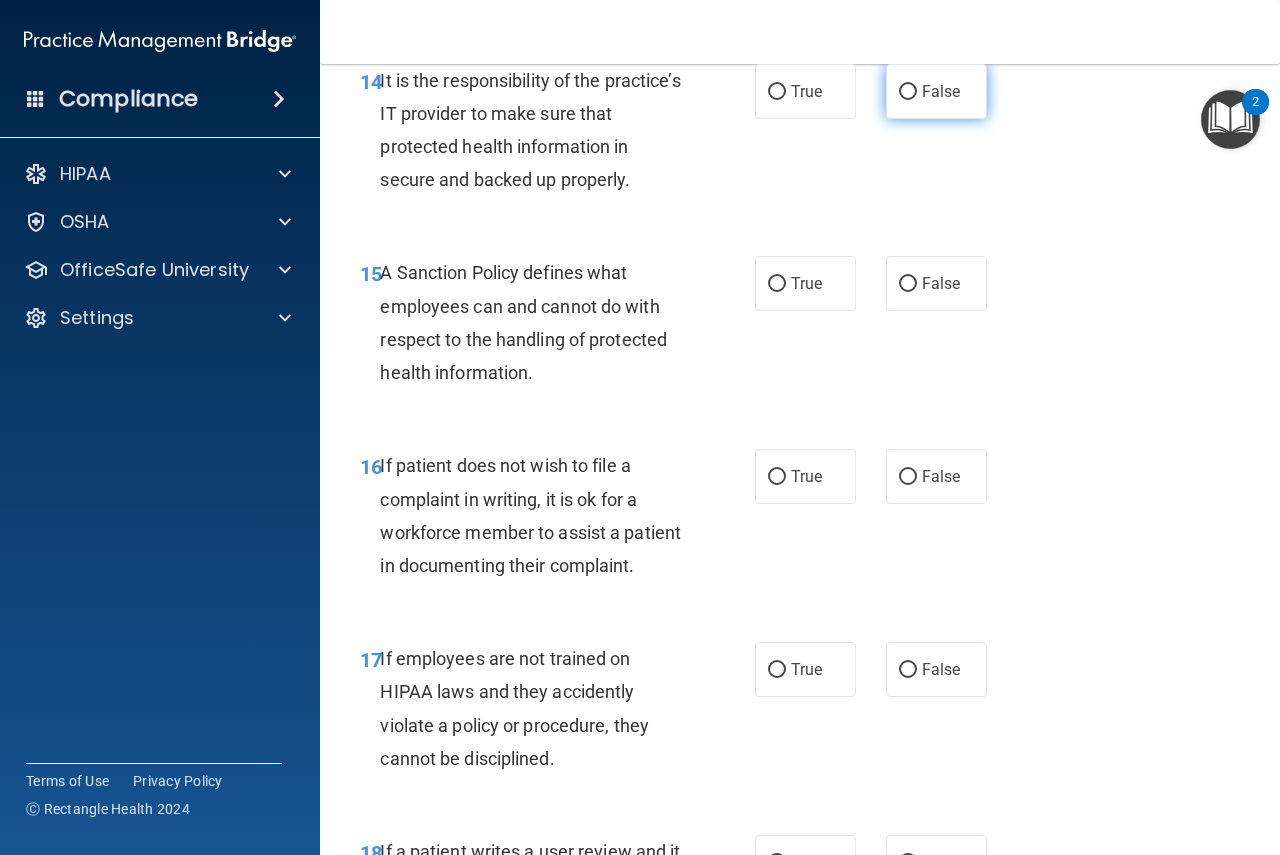 click on "False" at bounding box center [908, 92] 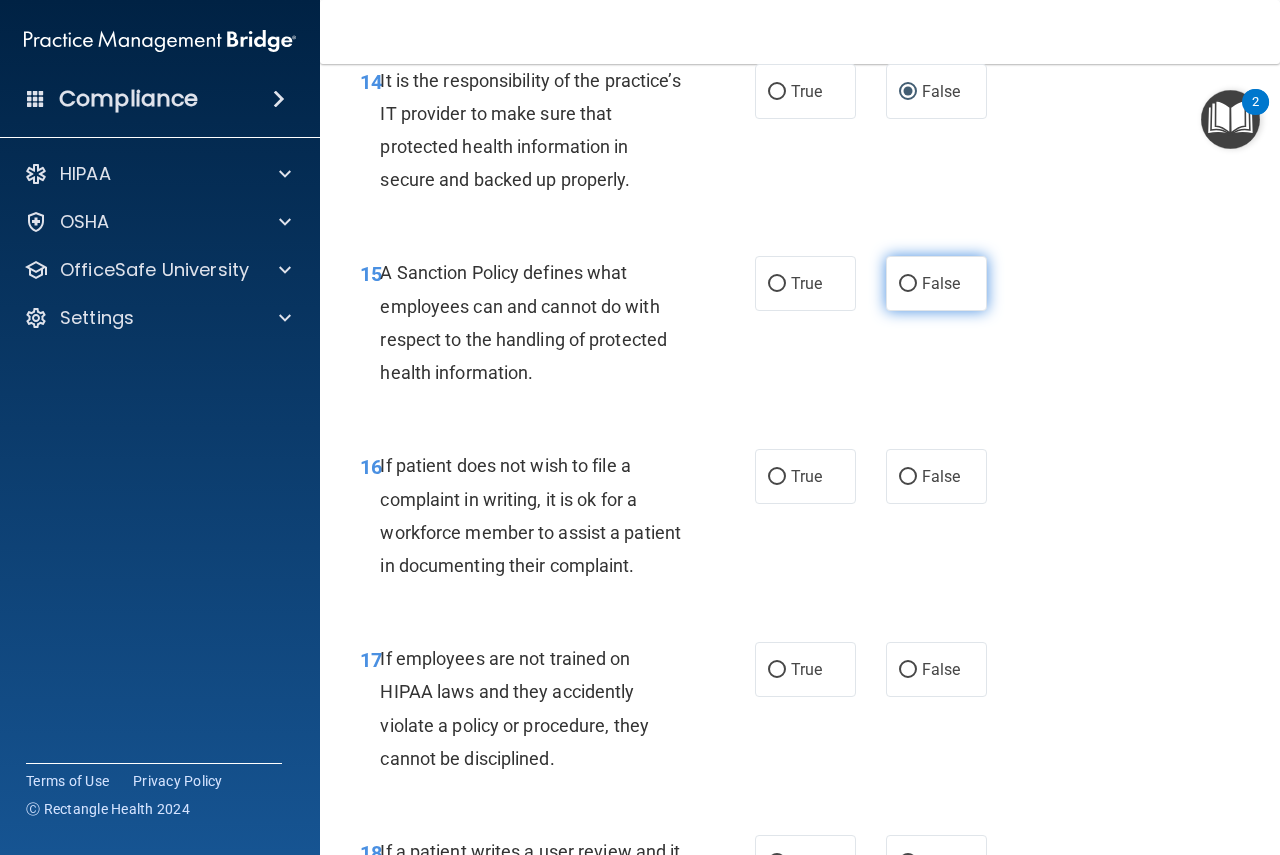 click on "False" at bounding box center (908, 284) 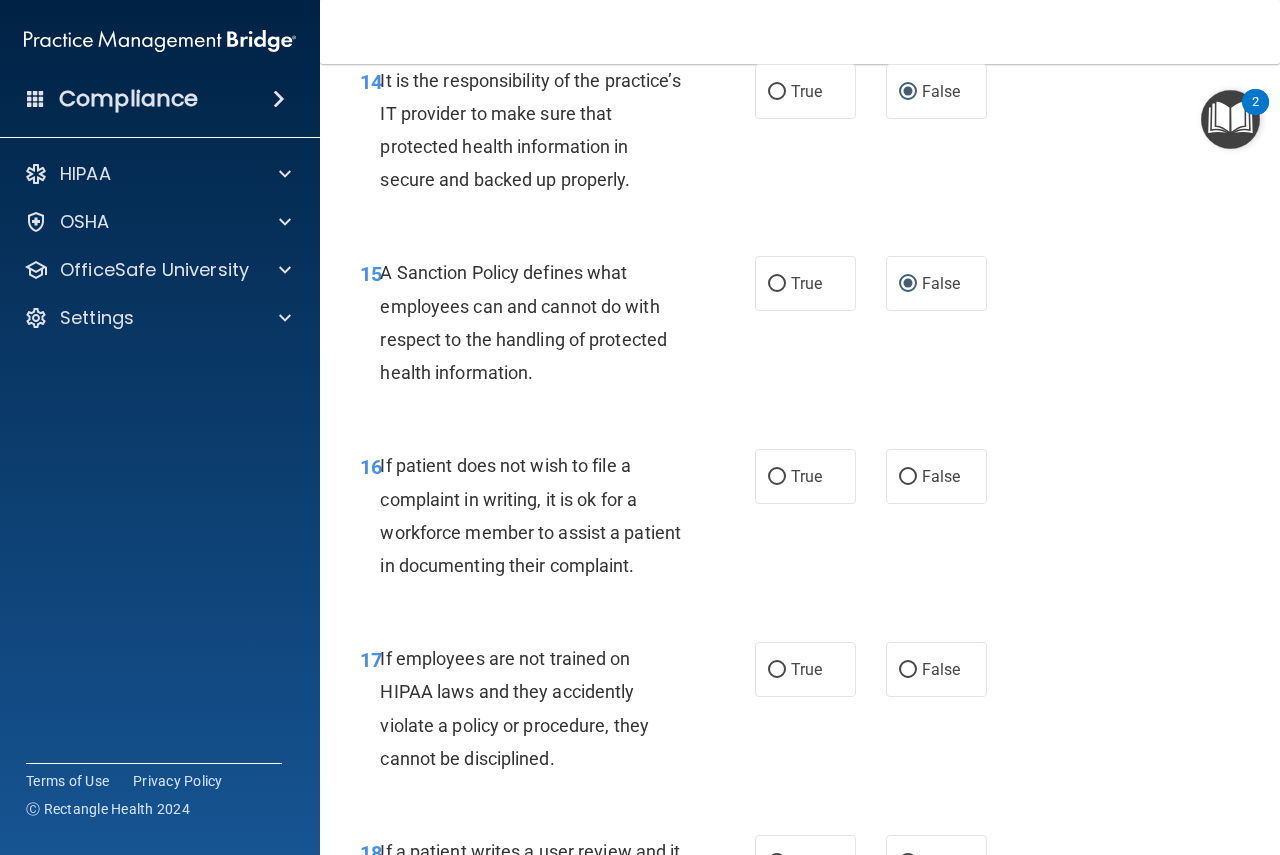 scroll, scrollTop: 3667, scrollLeft: 0, axis: vertical 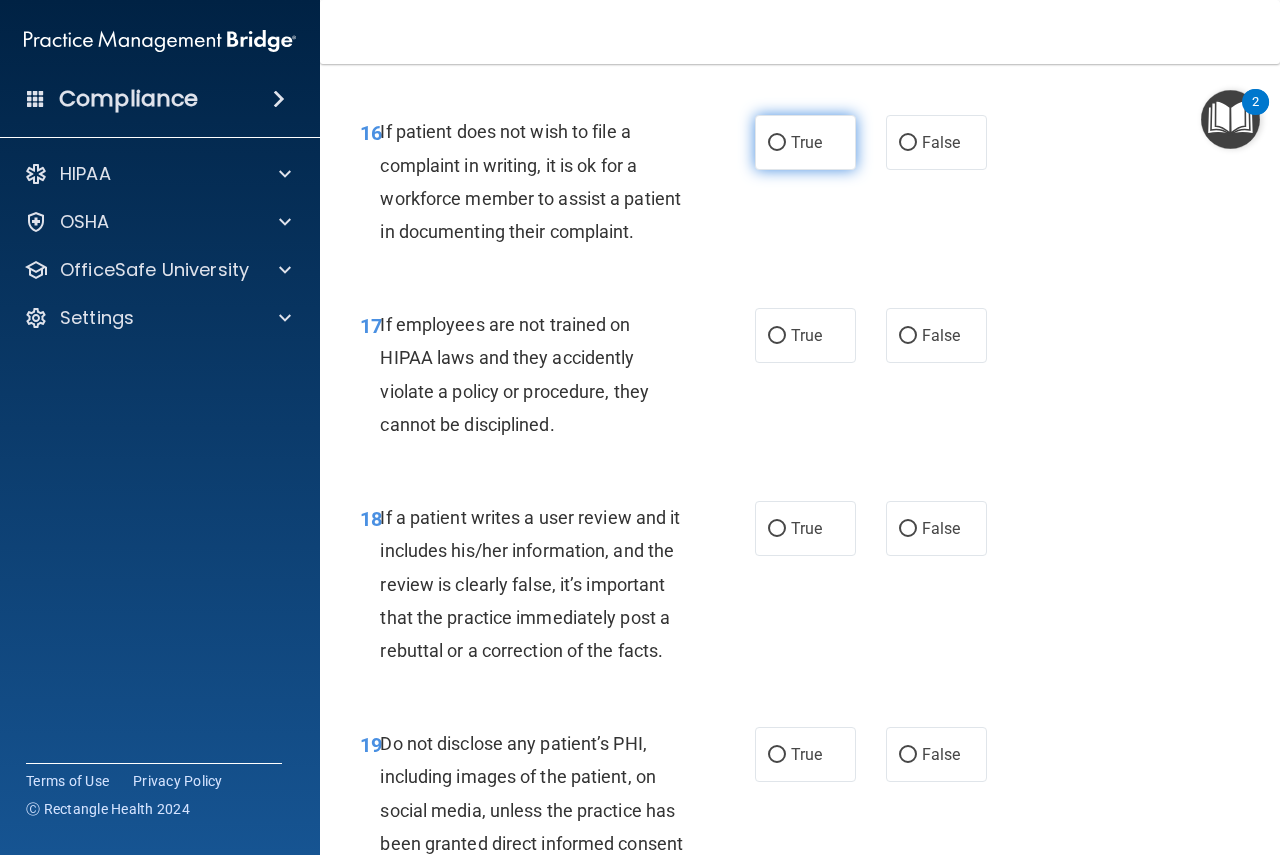click on "True" at bounding box center [805, 142] 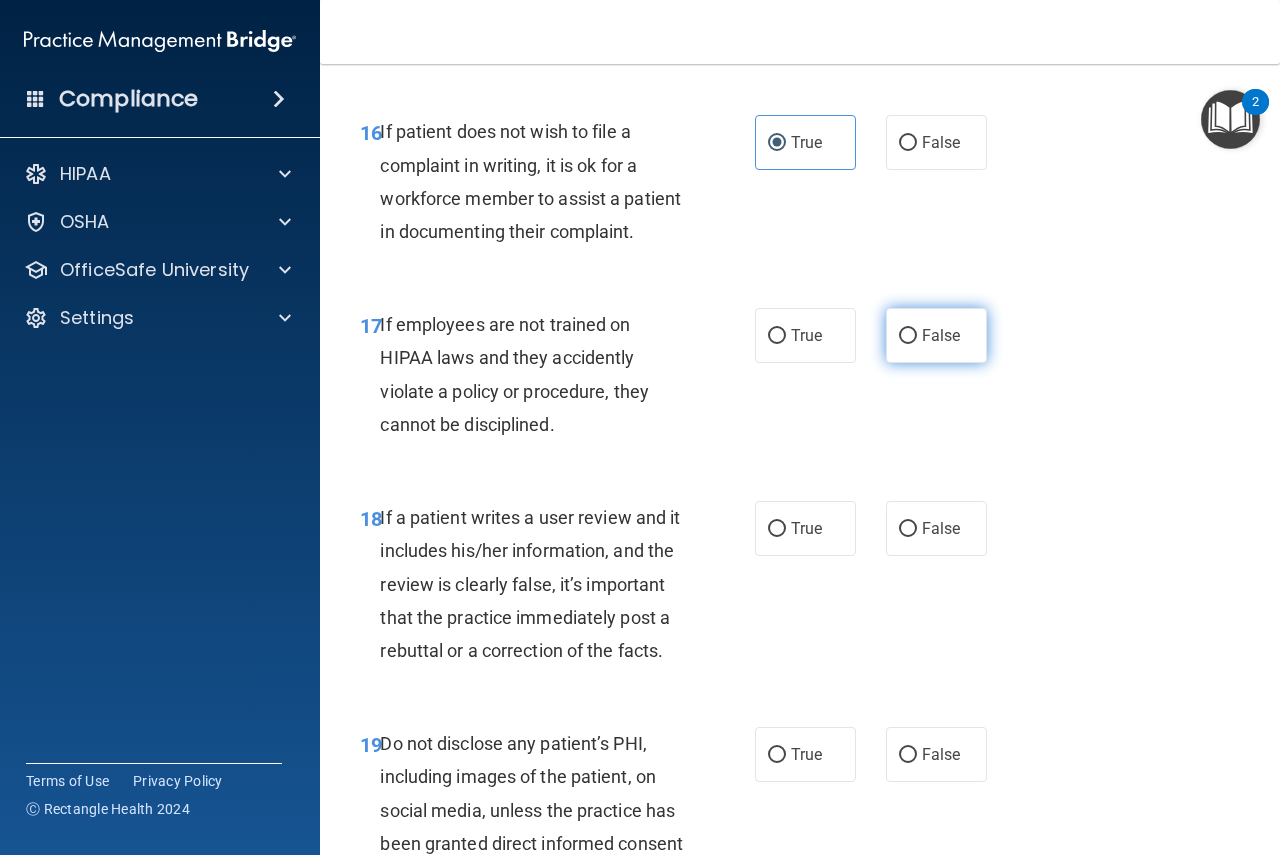 click on "False" at bounding box center (936, 335) 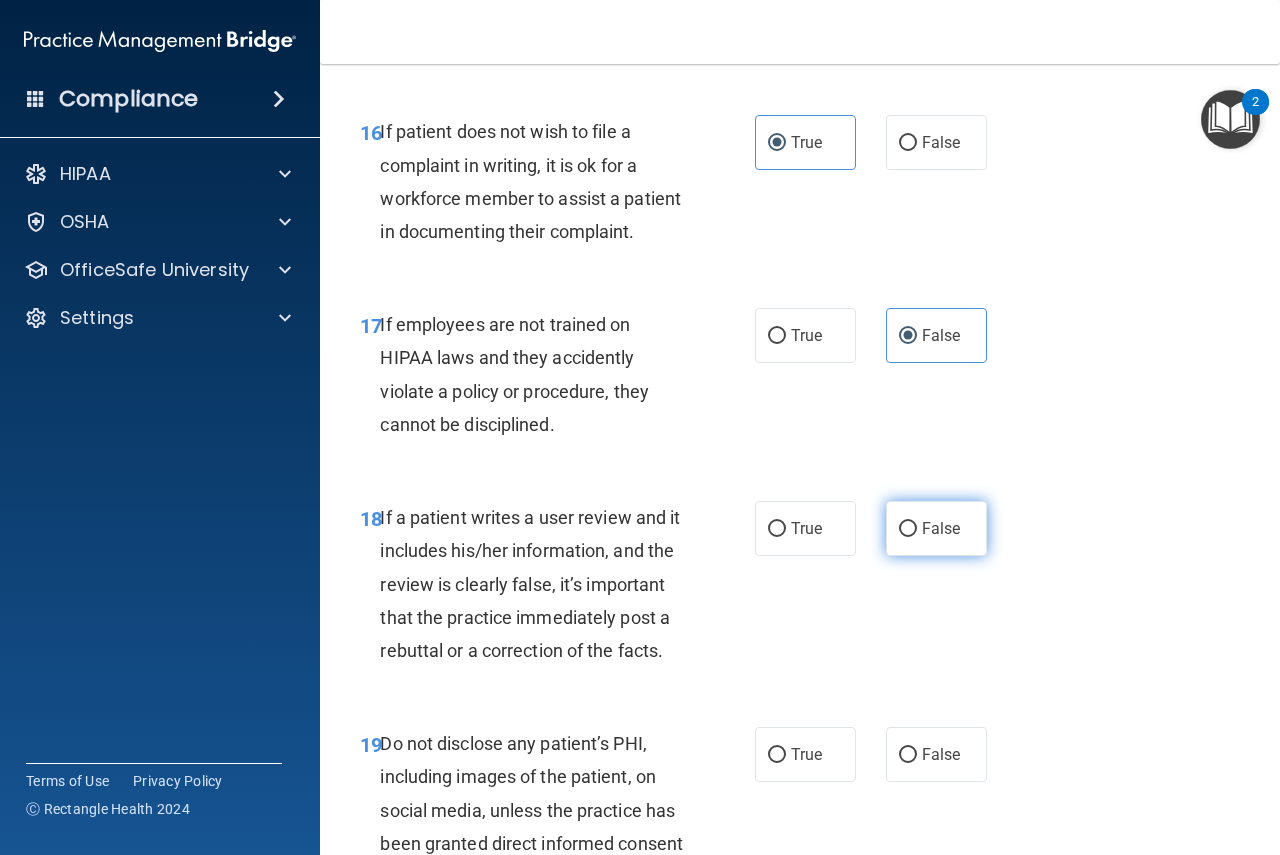 click on "False" at bounding box center [941, 528] 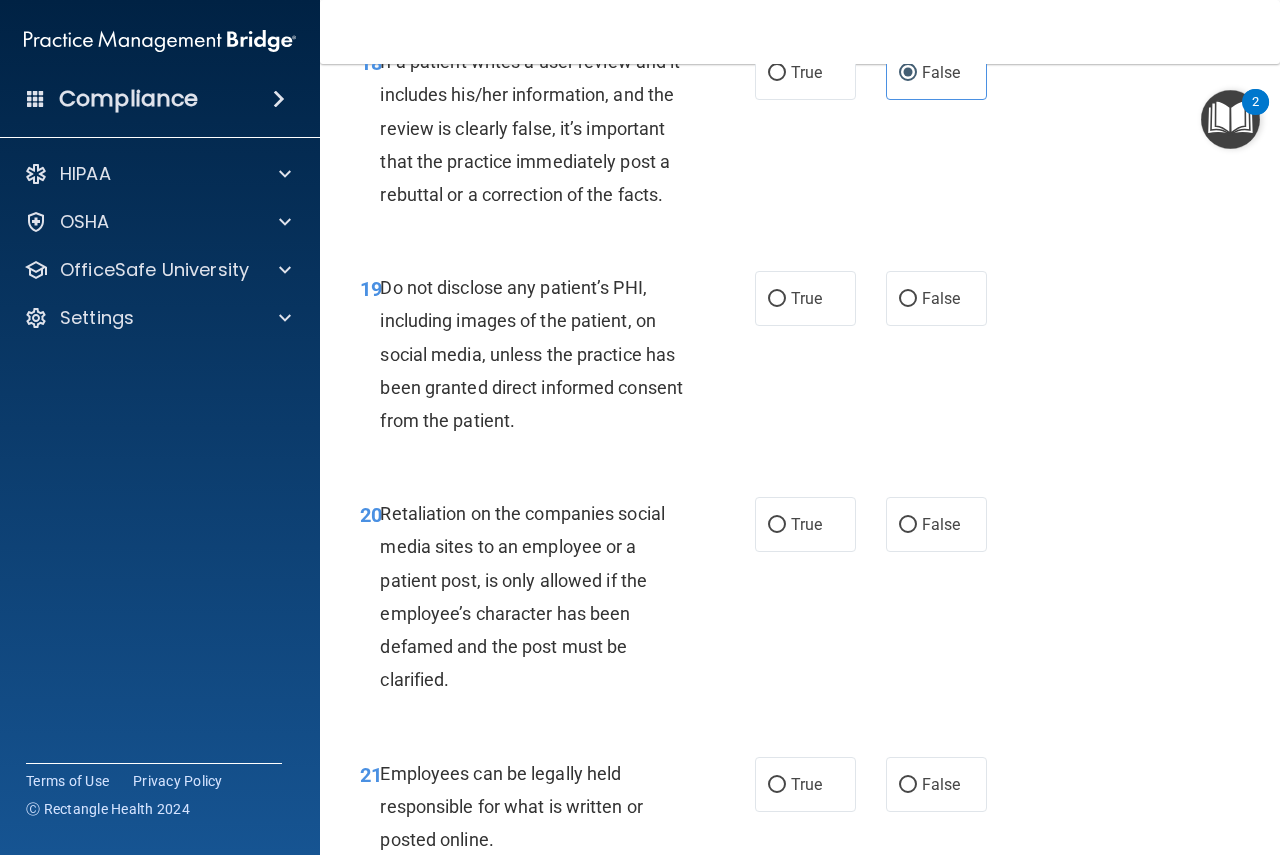 scroll, scrollTop: 4167, scrollLeft: 0, axis: vertical 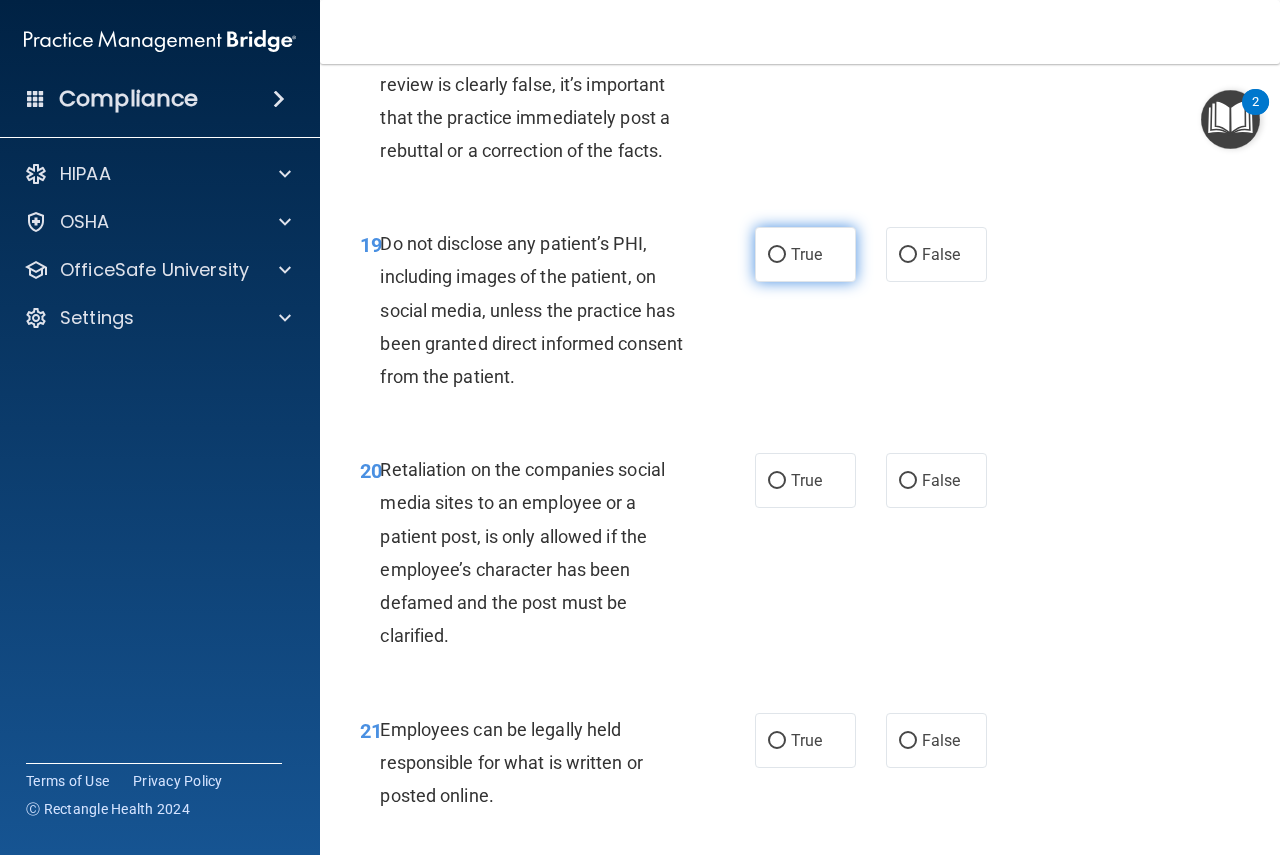 click on "True" at bounding box center [805, 254] 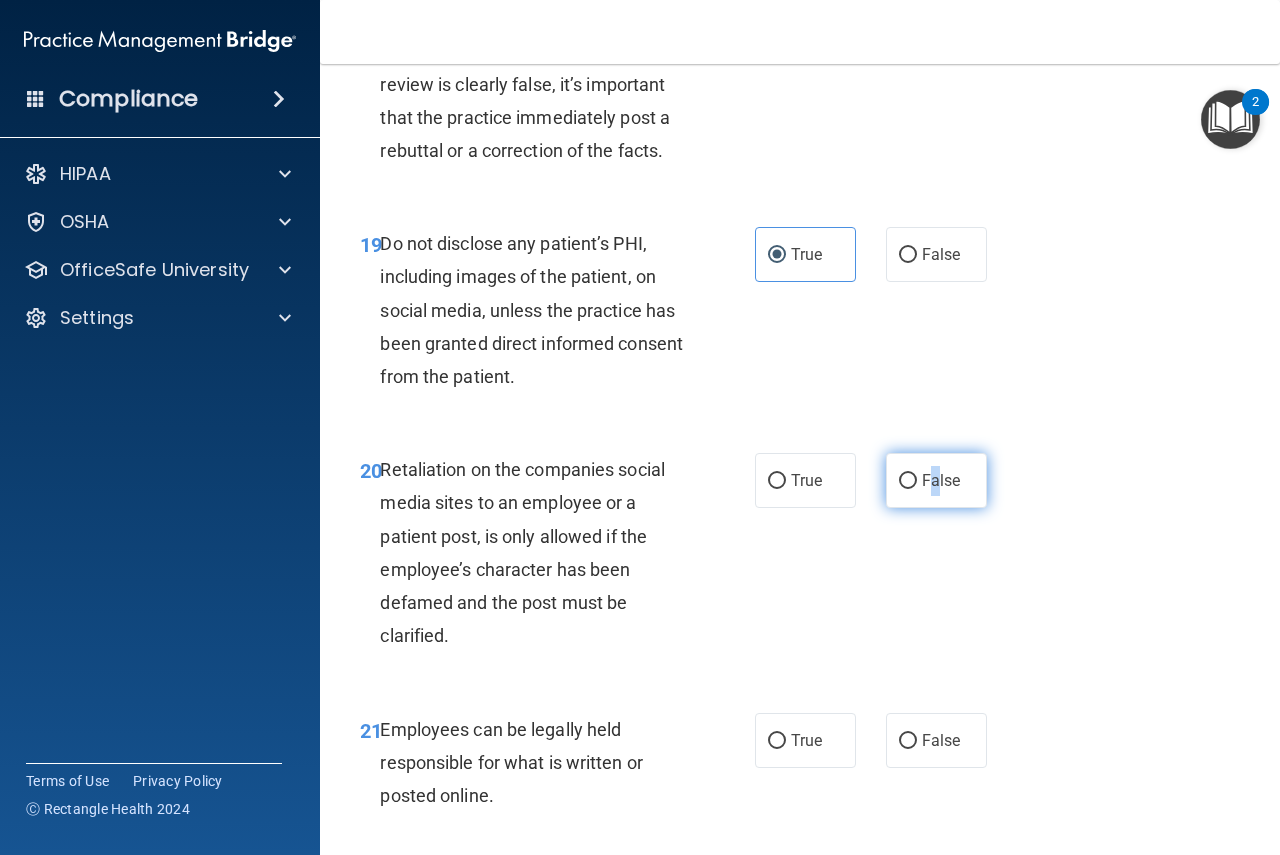 click on "False" at bounding box center [936, 480] 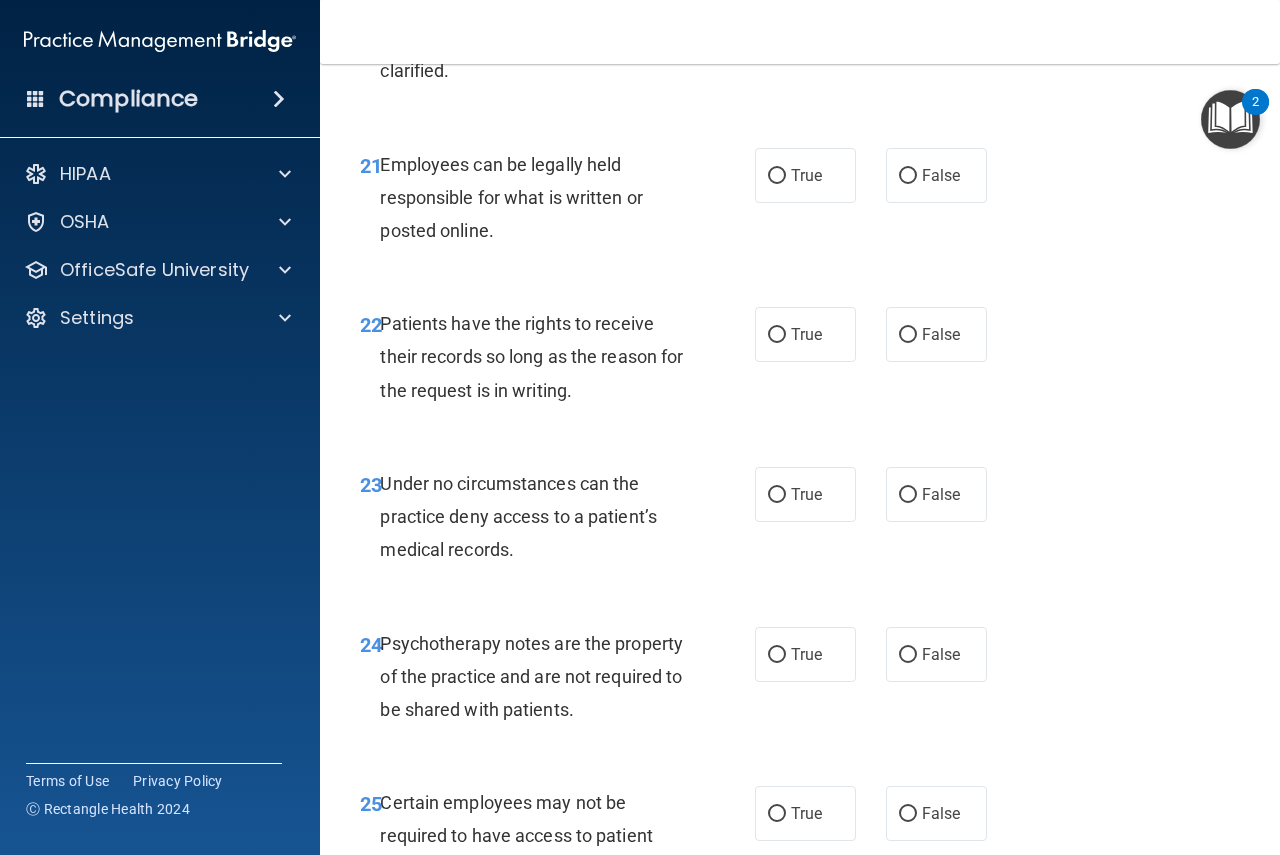 scroll, scrollTop: 4833, scrollLeft: 0, axis: vertical 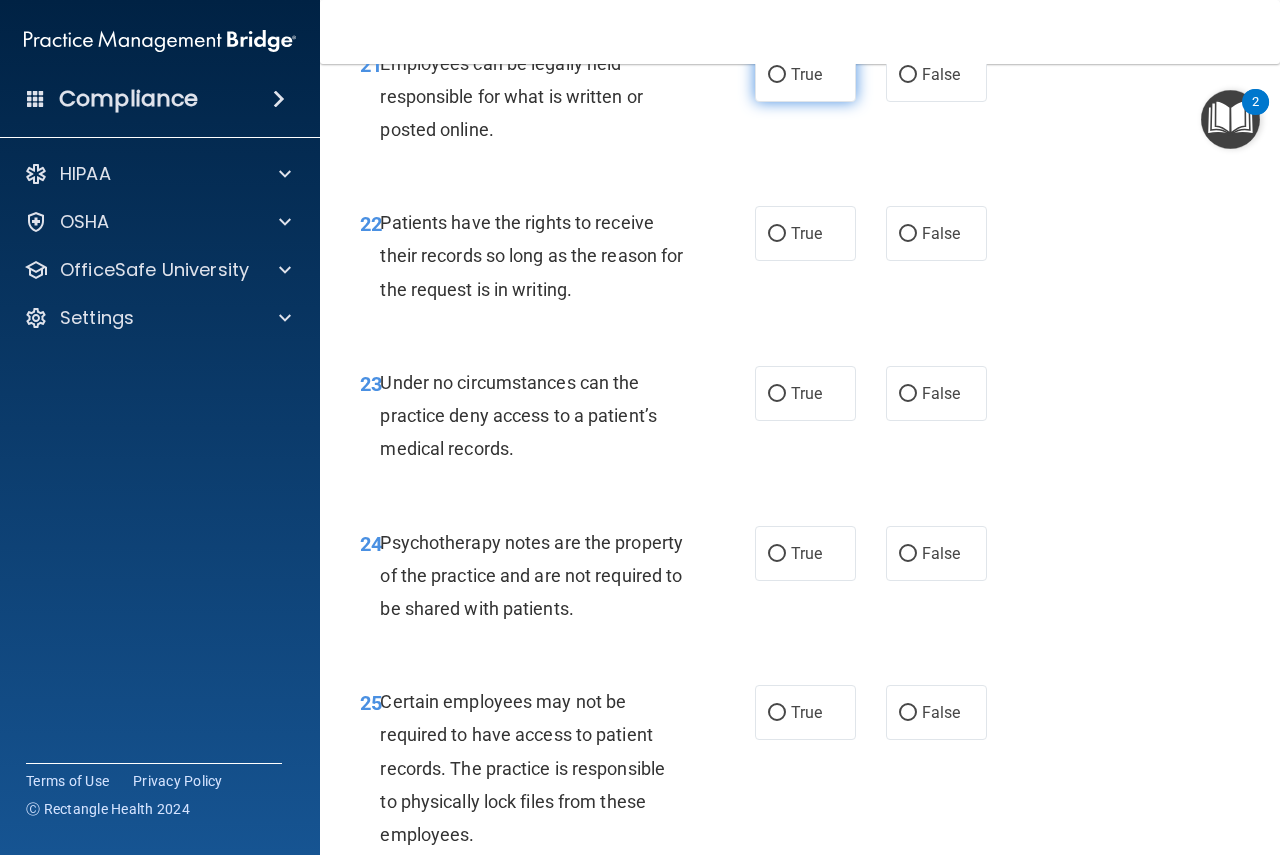 click on "True" at bounding box center (777, 75) 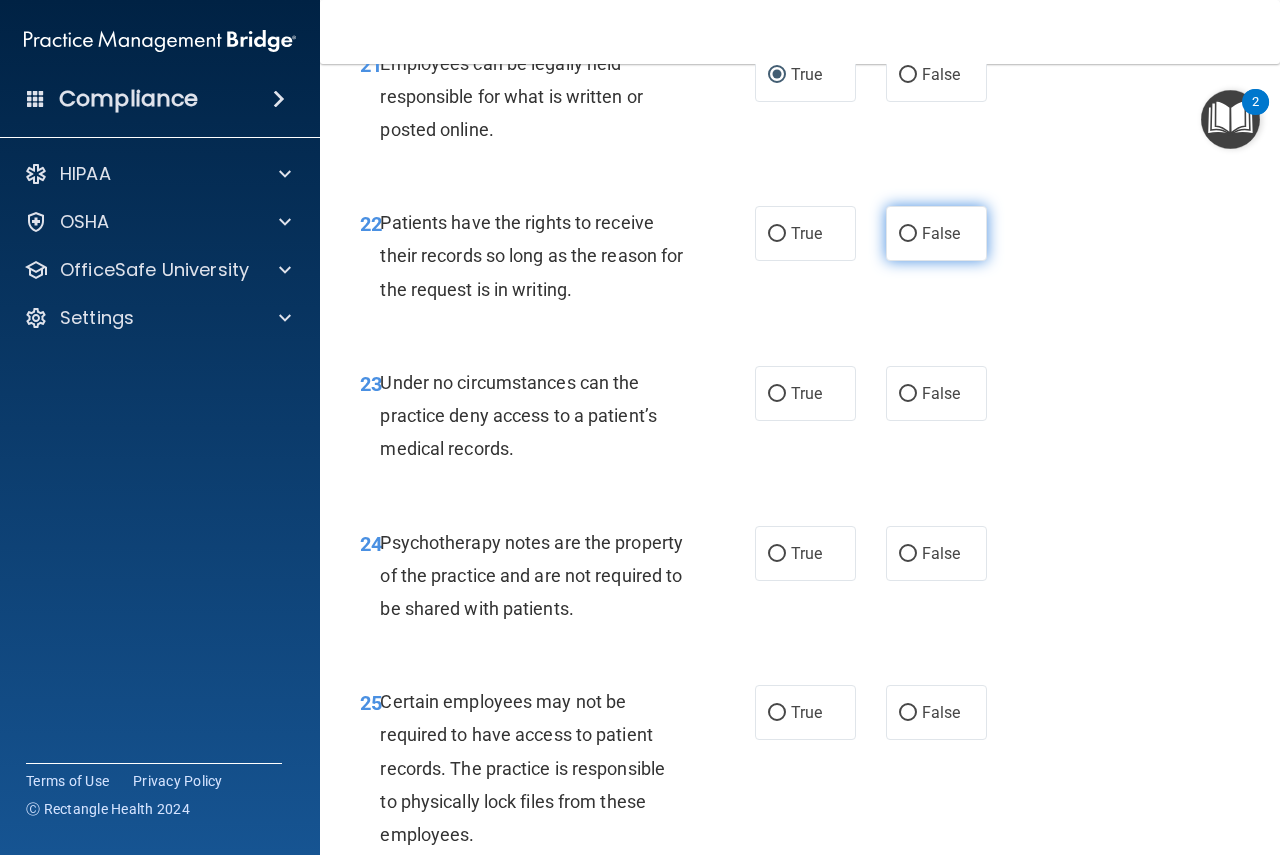 click on "False" at bounding box center [941, 233] 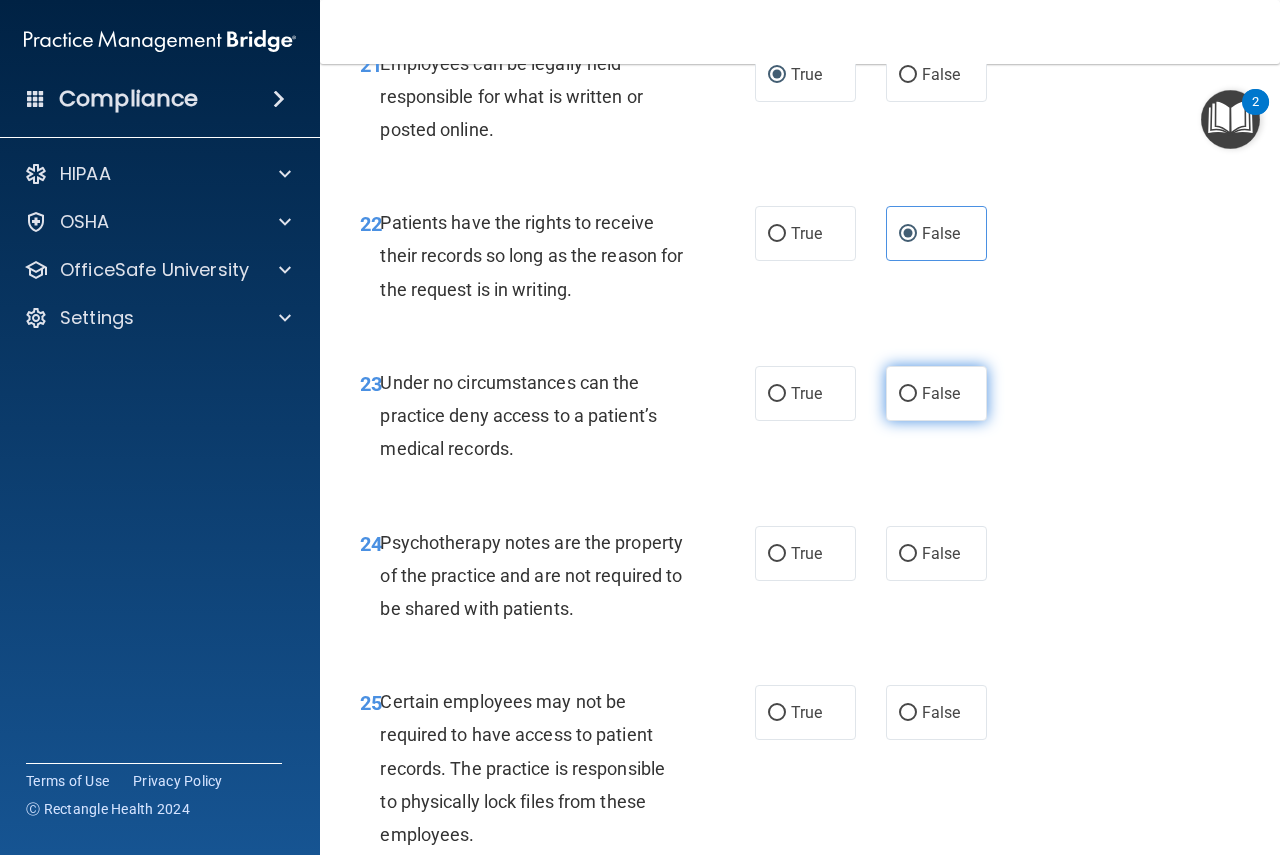click on "False" at bounding box center [936, 393] 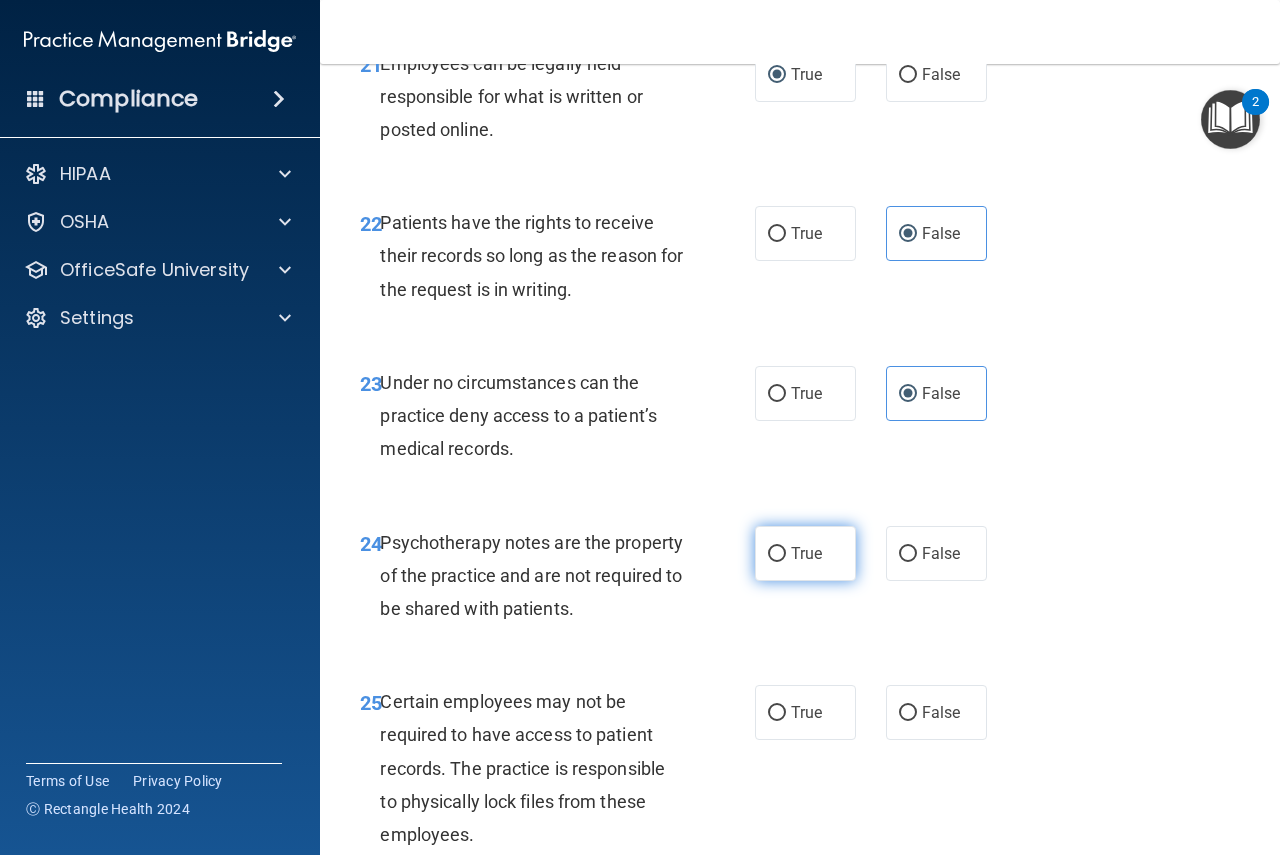 click on "True" at bounding box center [806, 553] 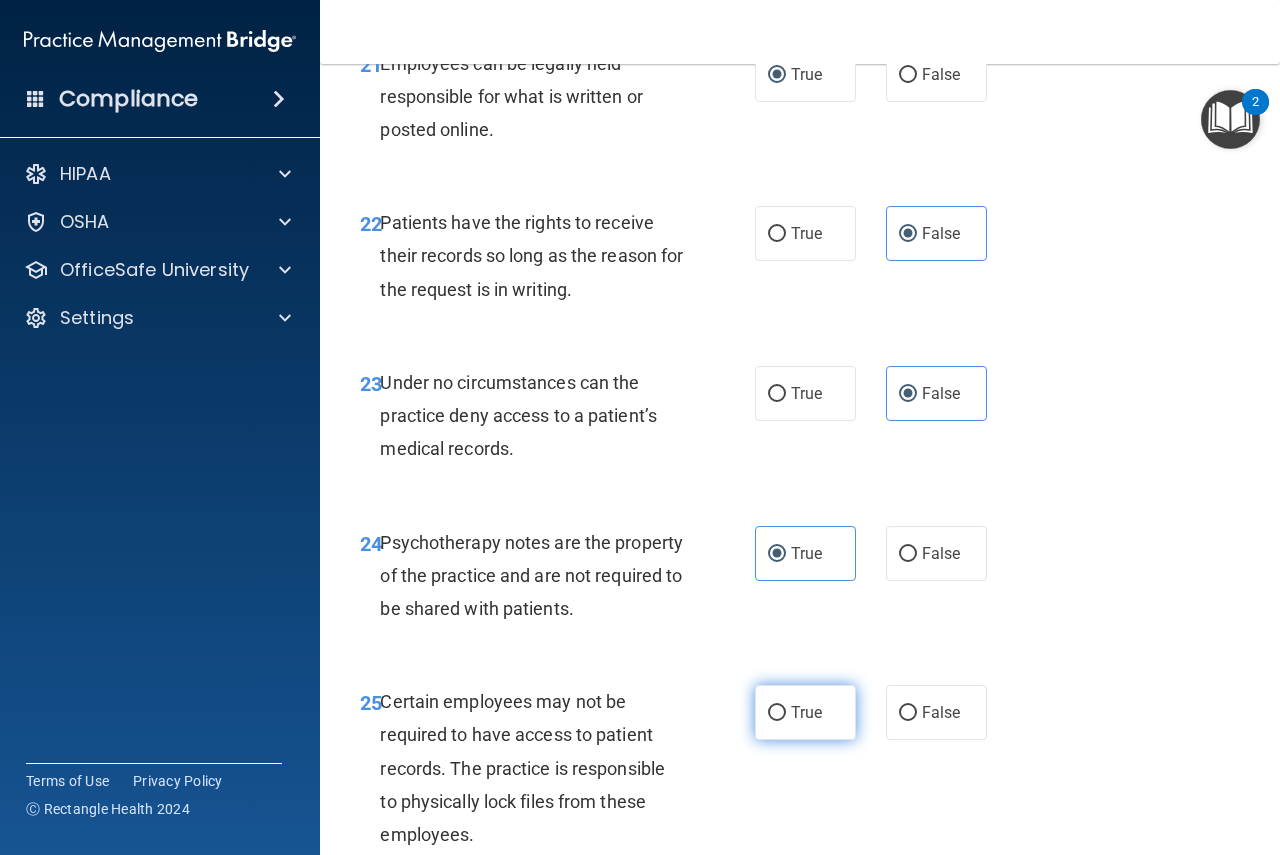 click on "True" at bounding box center (777, 713) 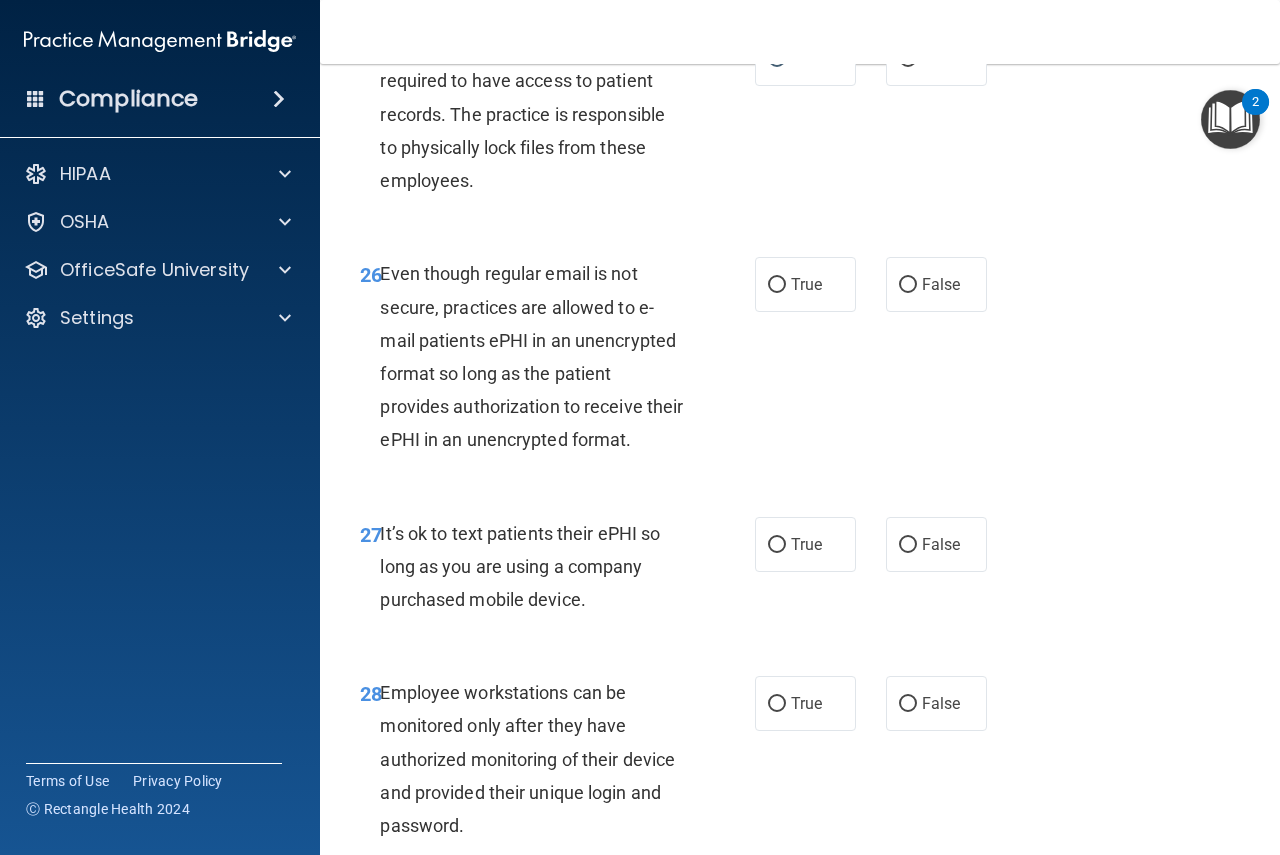 scroll, scrollTop: 5667, scrollLeft: 0, axis: vertical 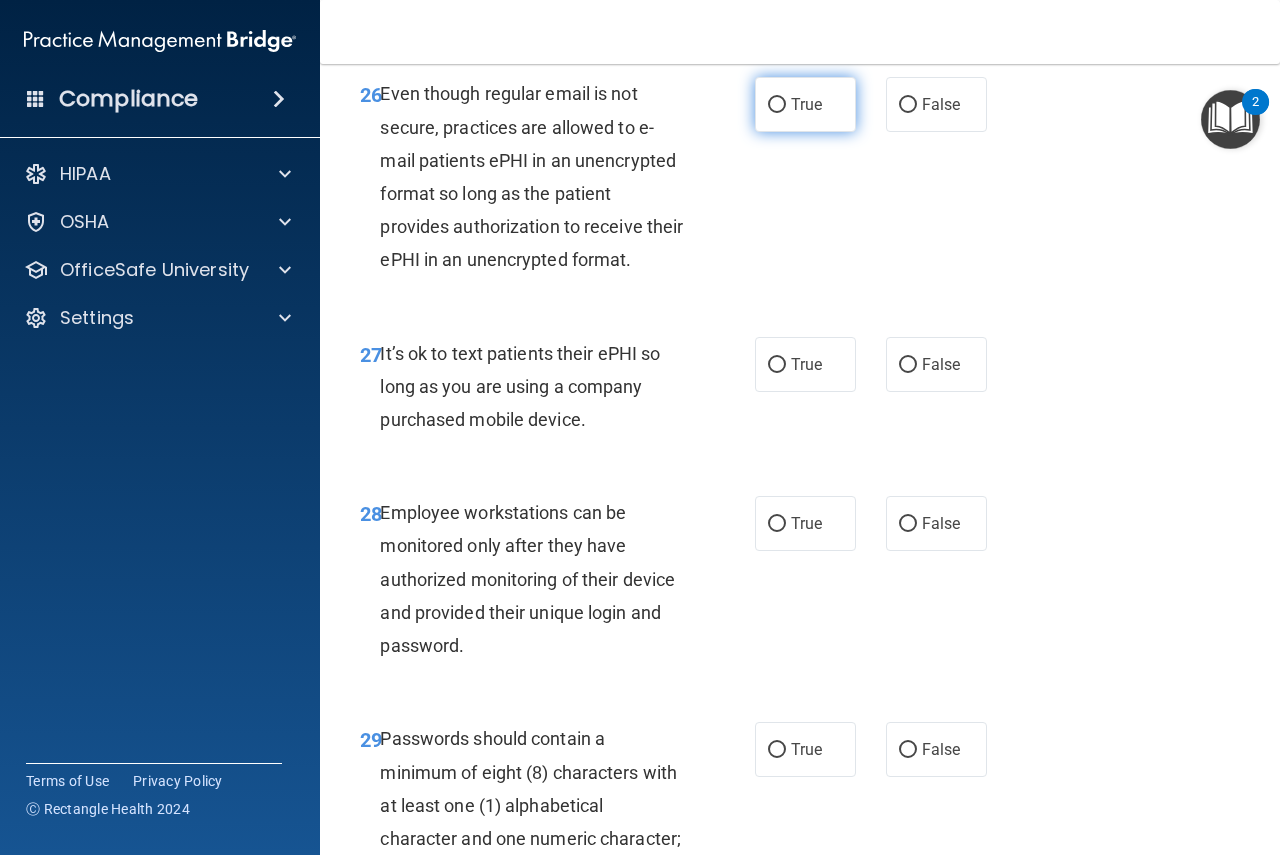 click on "True" at bounding box center [805, 104] 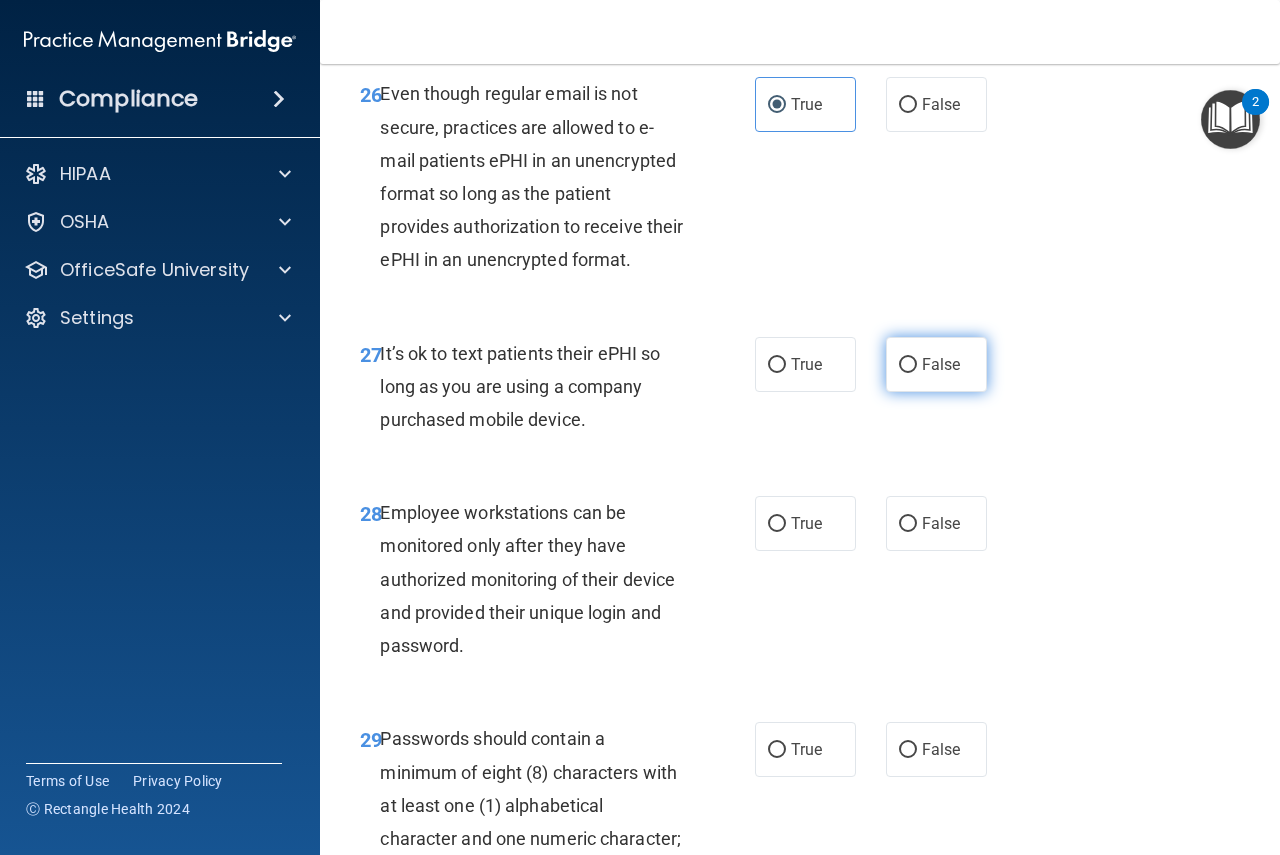 click on "False" at bounding box center [941, 364] 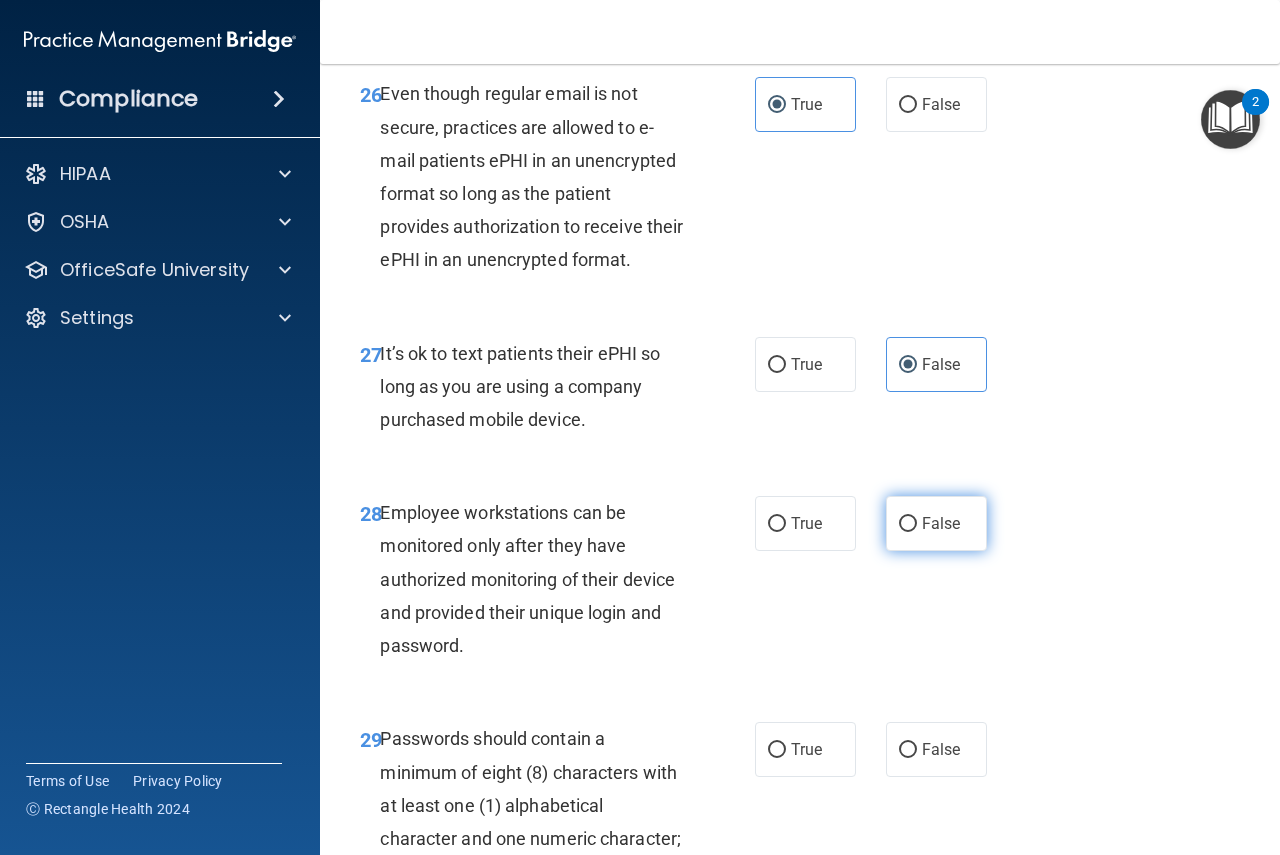 click on "False" at bounding box center (936, 523) 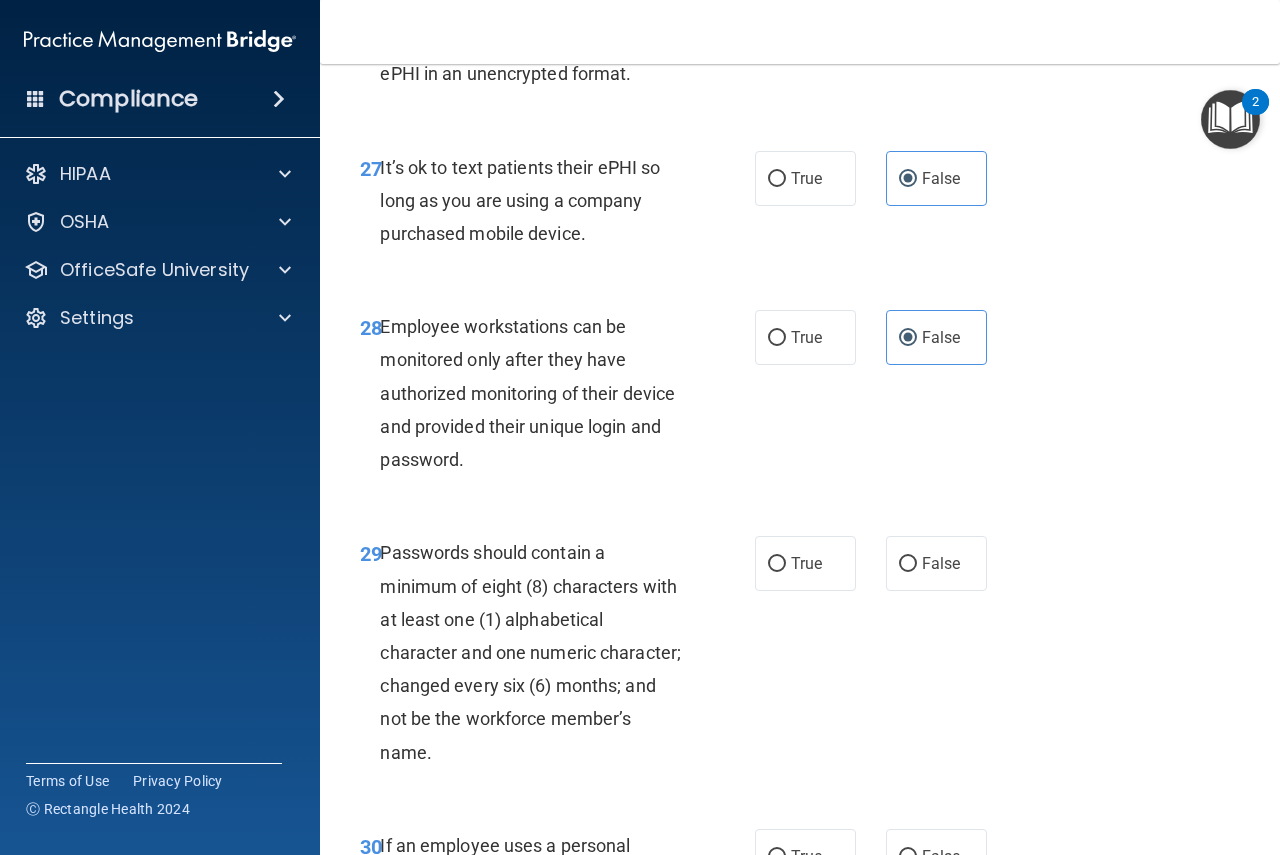 scroll, scrollTop: 6000, scrollLeft: 0, axis: vertical 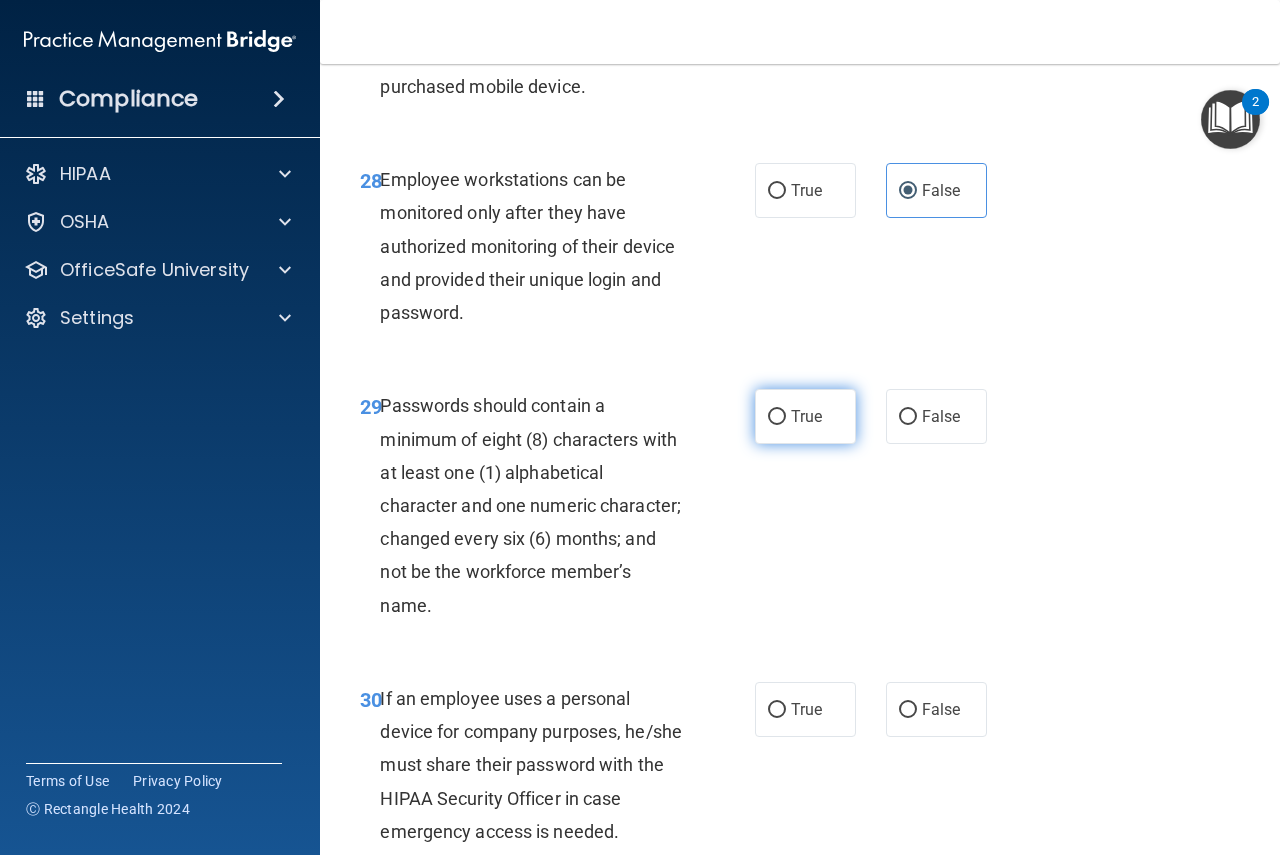 click on "True" at bounding box center (805, 416) 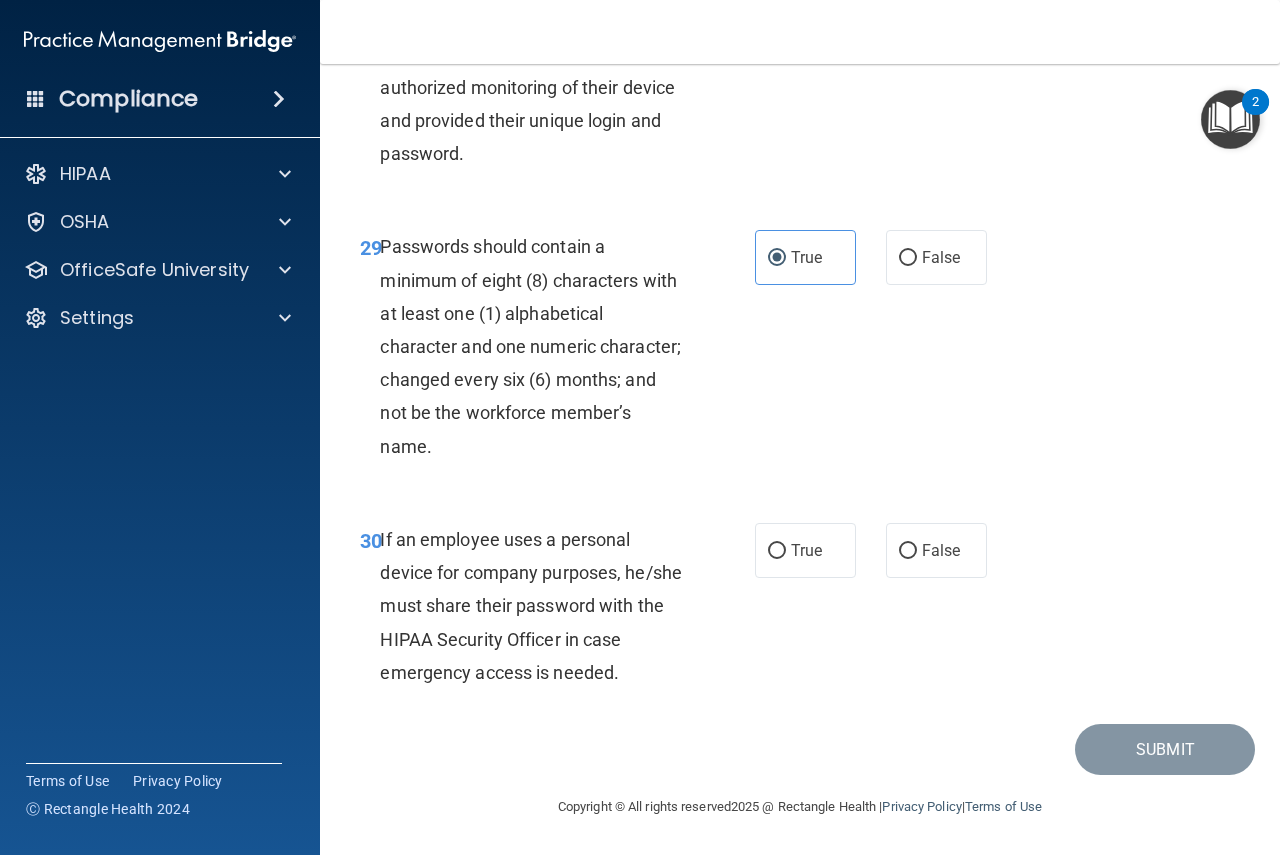scroll, scrollTop: 6291, scrollLeft: 0, axis: vertical 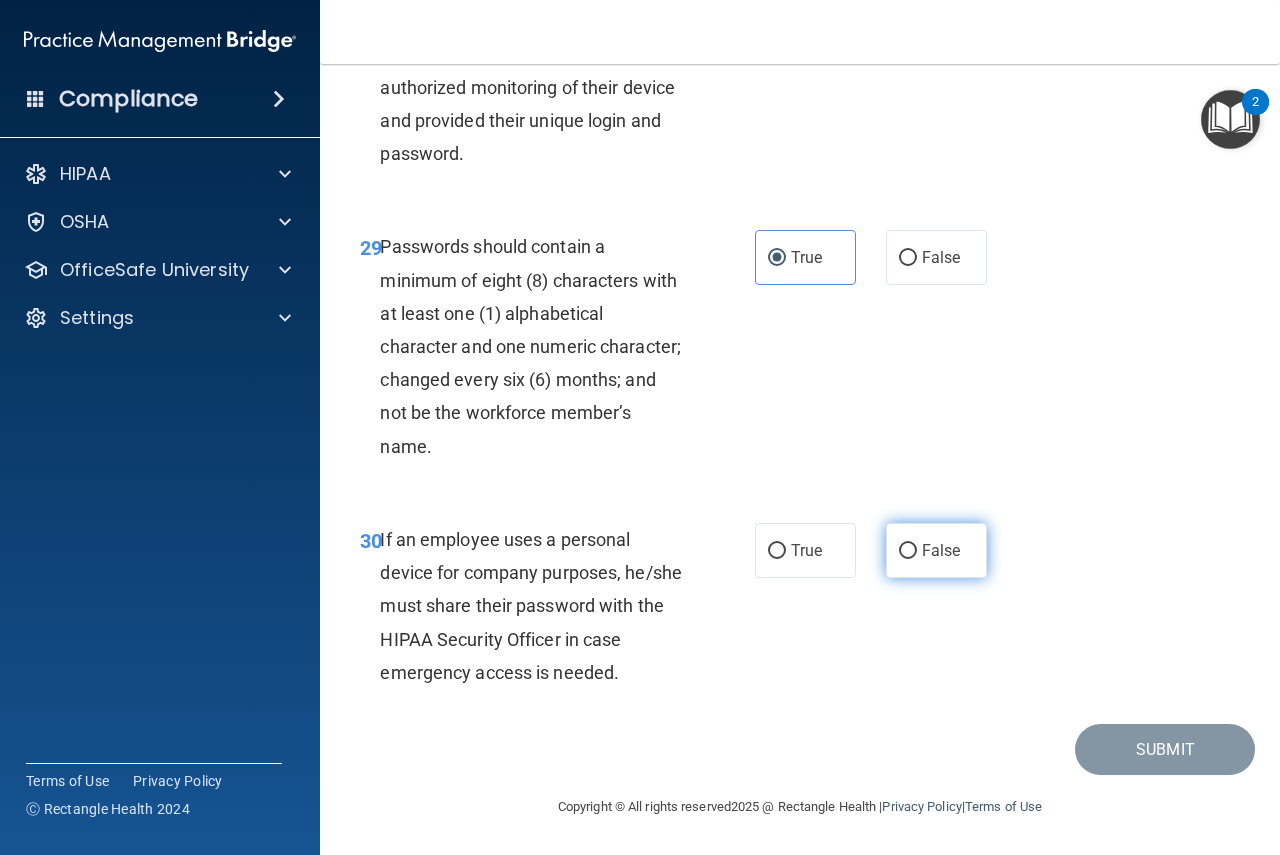 click on "False" at bounding box center [936, 550] 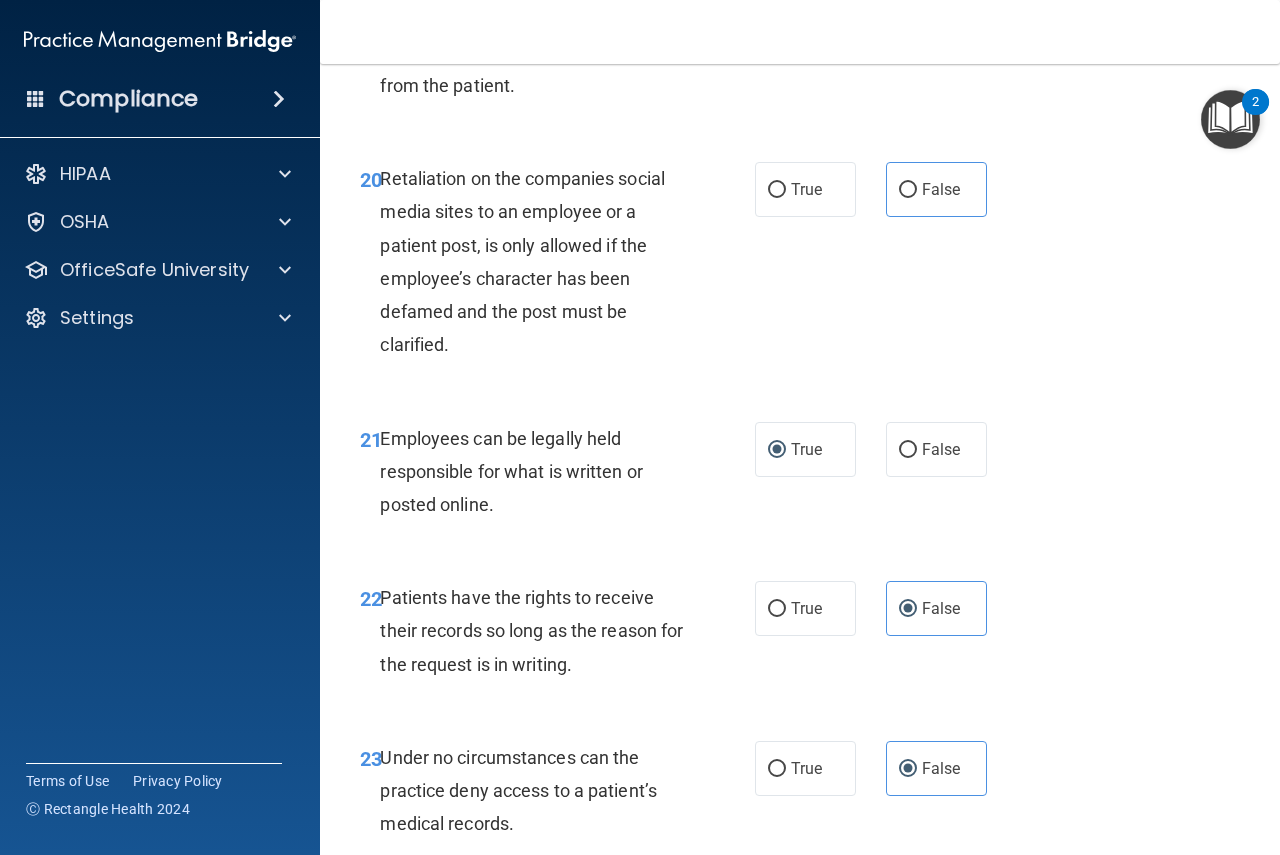 scroll, scrollTop: 4291, scrollLeft: 0, axis: vertical 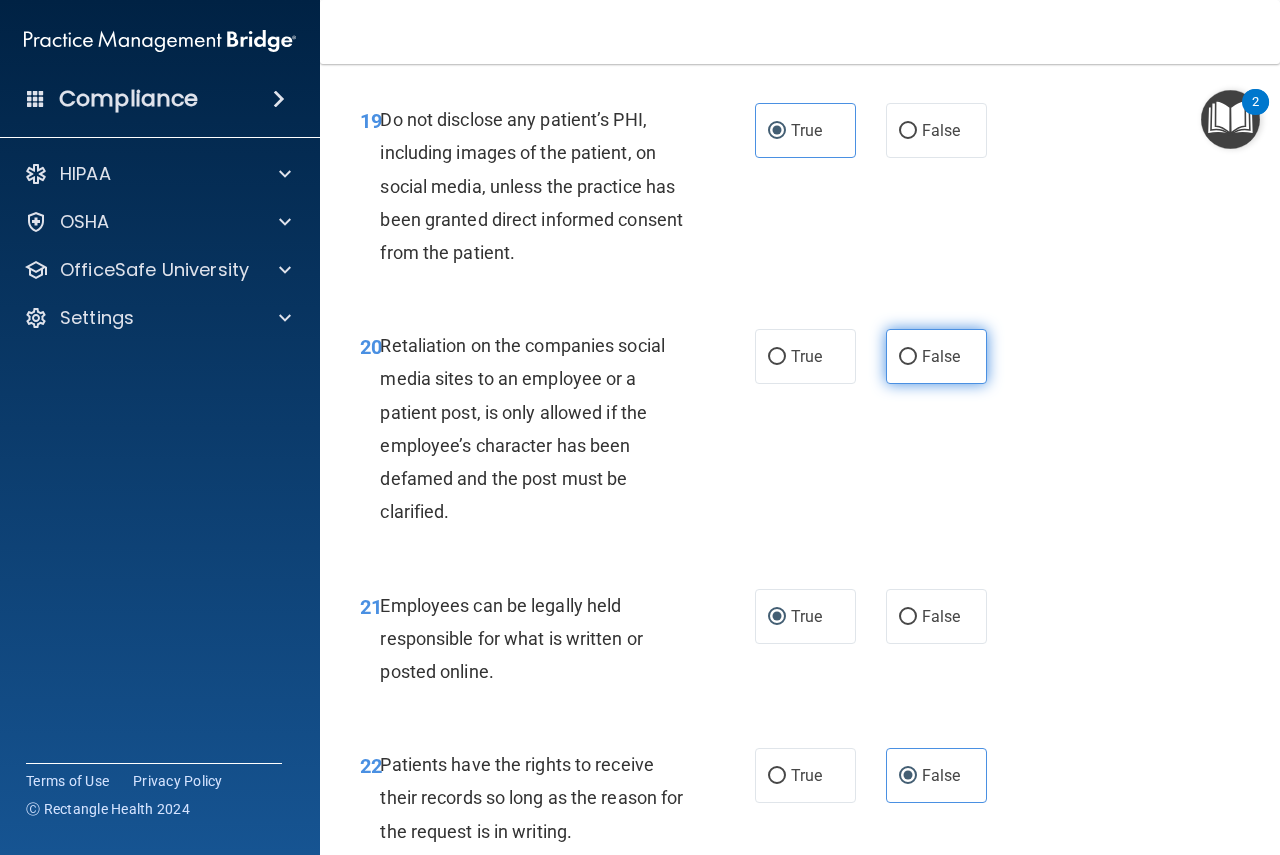 click on "False" at bounding box center (941, 356) 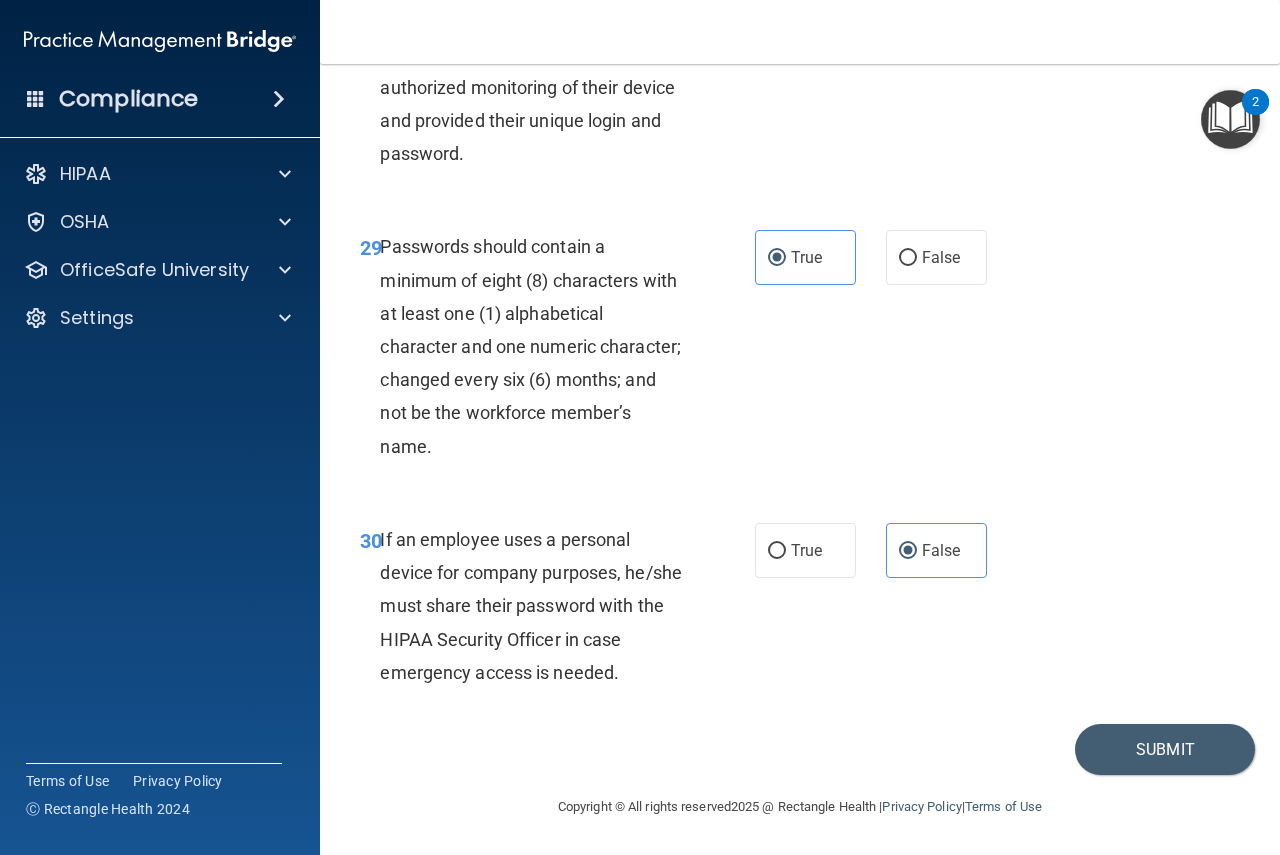 scroll, scrollTop: 6291, scrollLeft: 0, axis: vertical 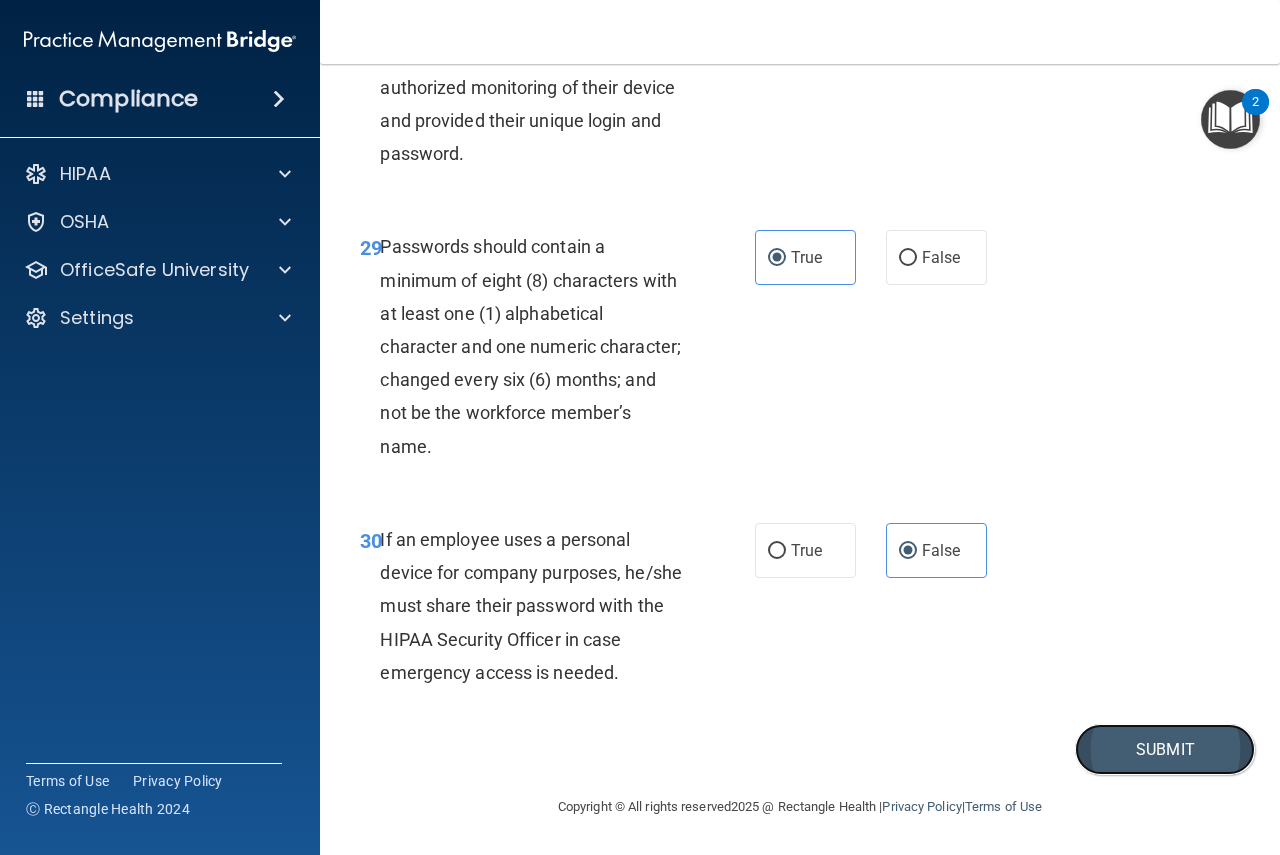click on "Submit" at bounding box center (1165, 749) 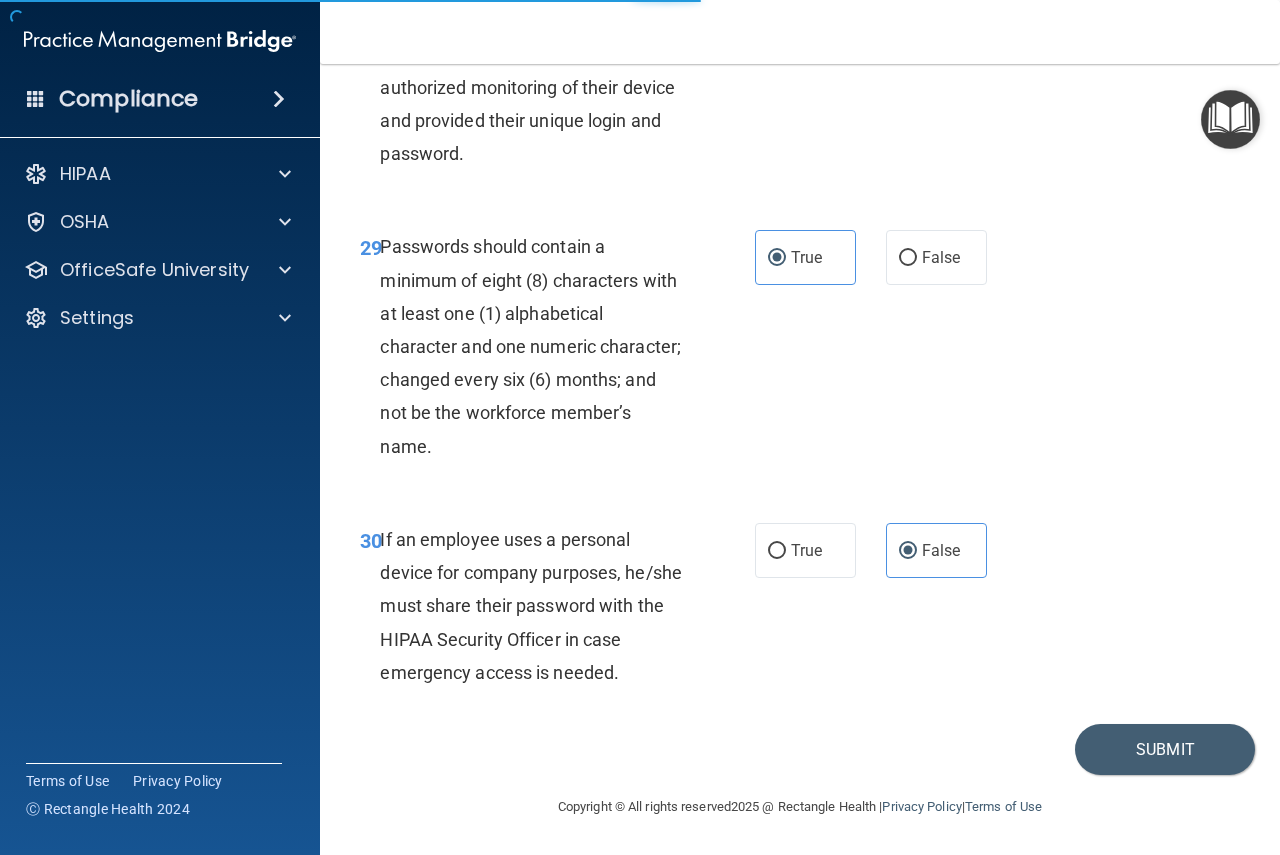 scroll, scrollTop: 0, scrollLeft: 0, axis: both 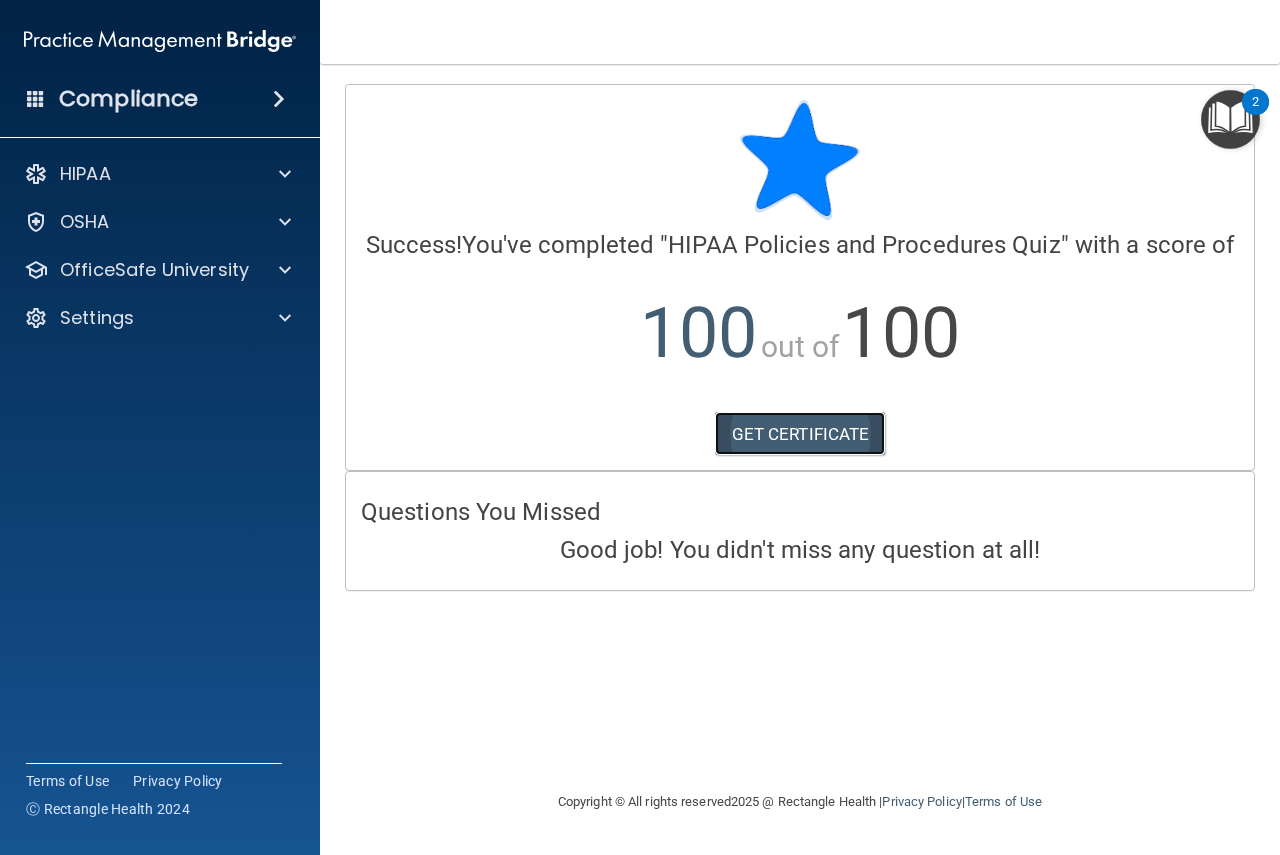 click on "GET CERTIFICATE" at bounding box center (800, 434) 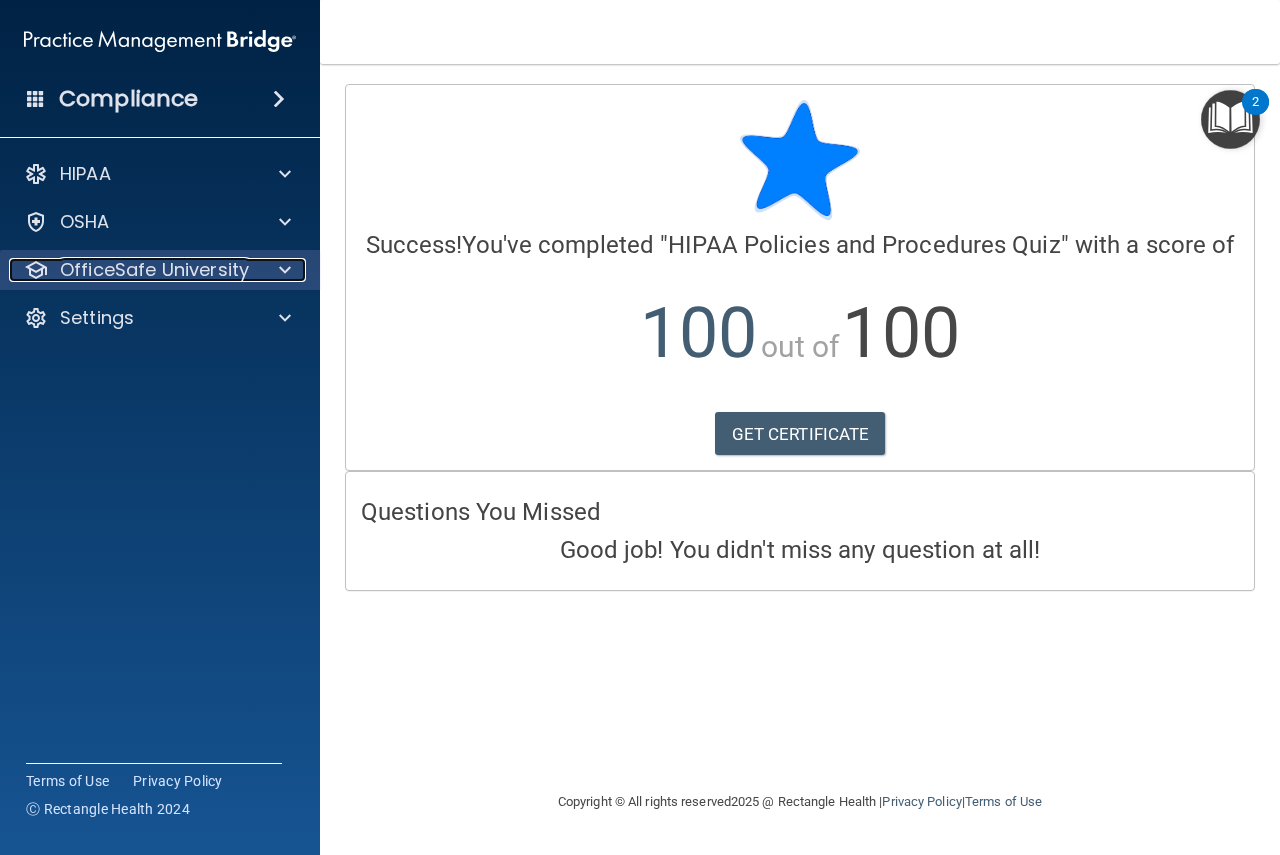 click on "OfficeSafe University" at bounding box center (154, 270) 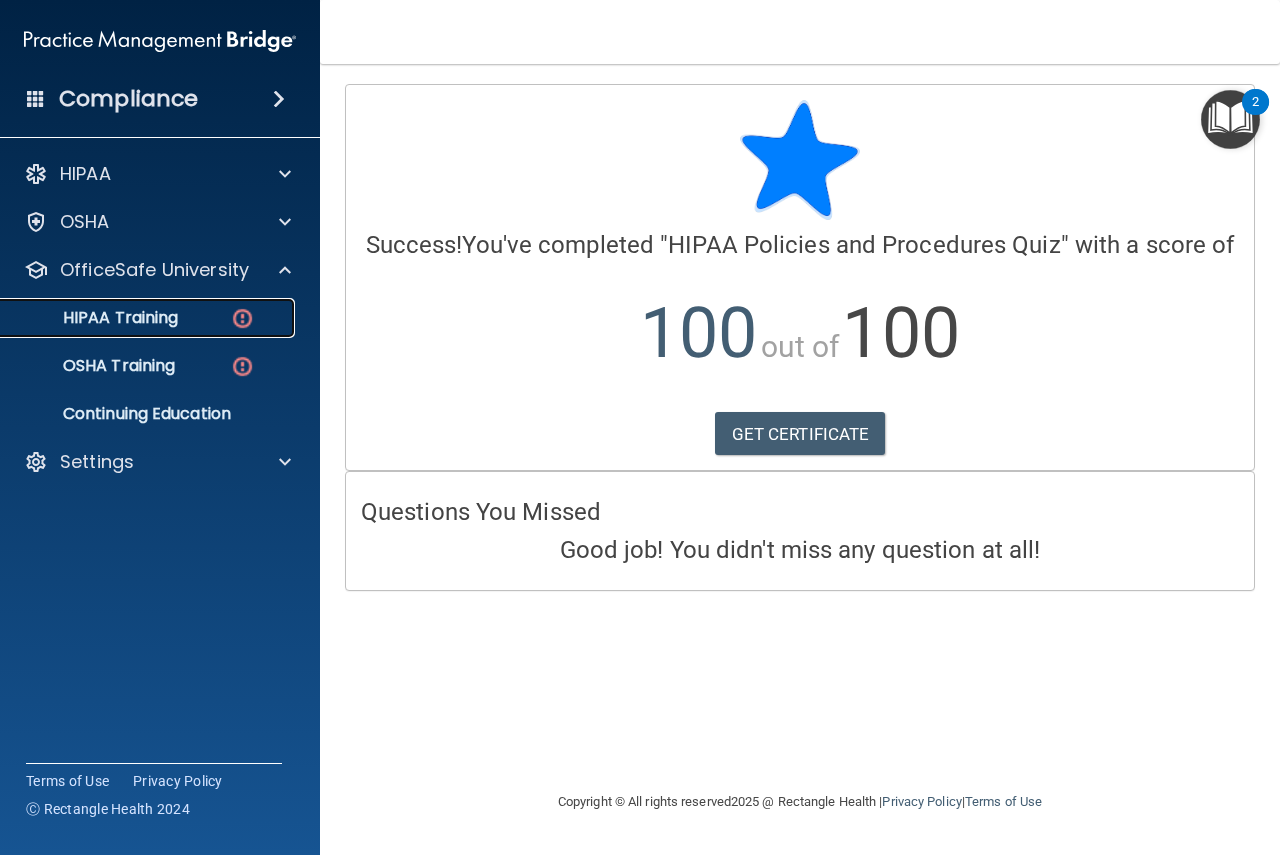 click on "HIPAA Training" at bounding box center (95, 318) 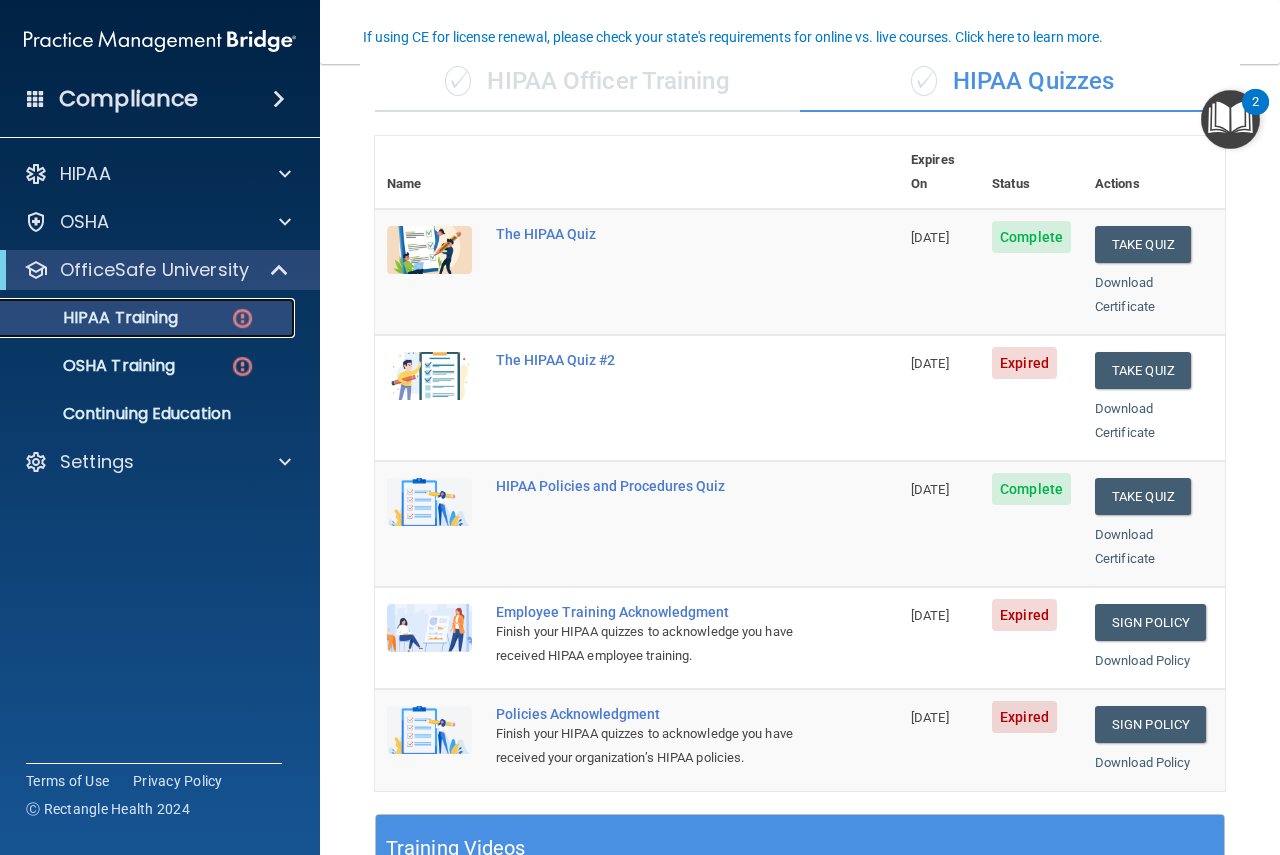 scroll, scrollTop: 0, scrollLeft: 0, axis: both 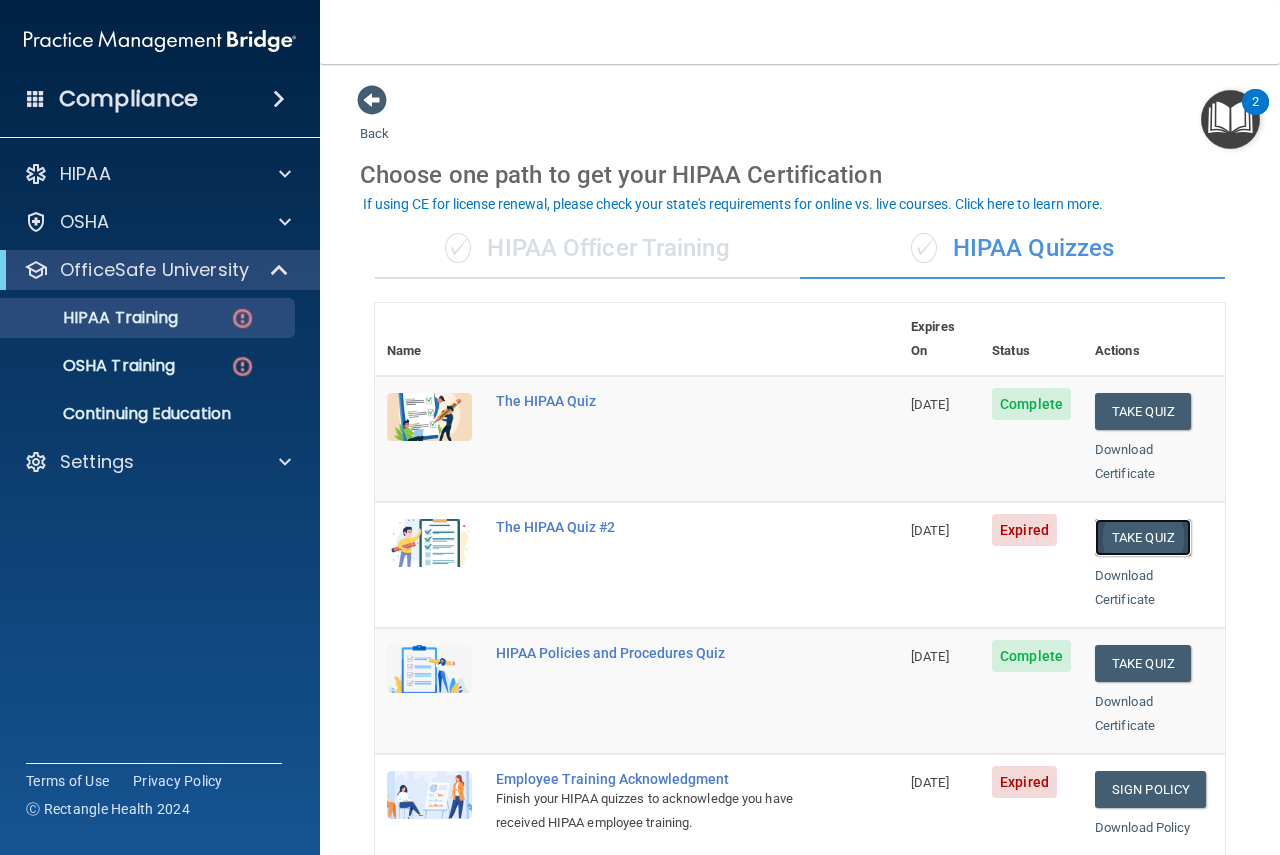 click on "Take Quiz" at bounding box center (1143, 537) 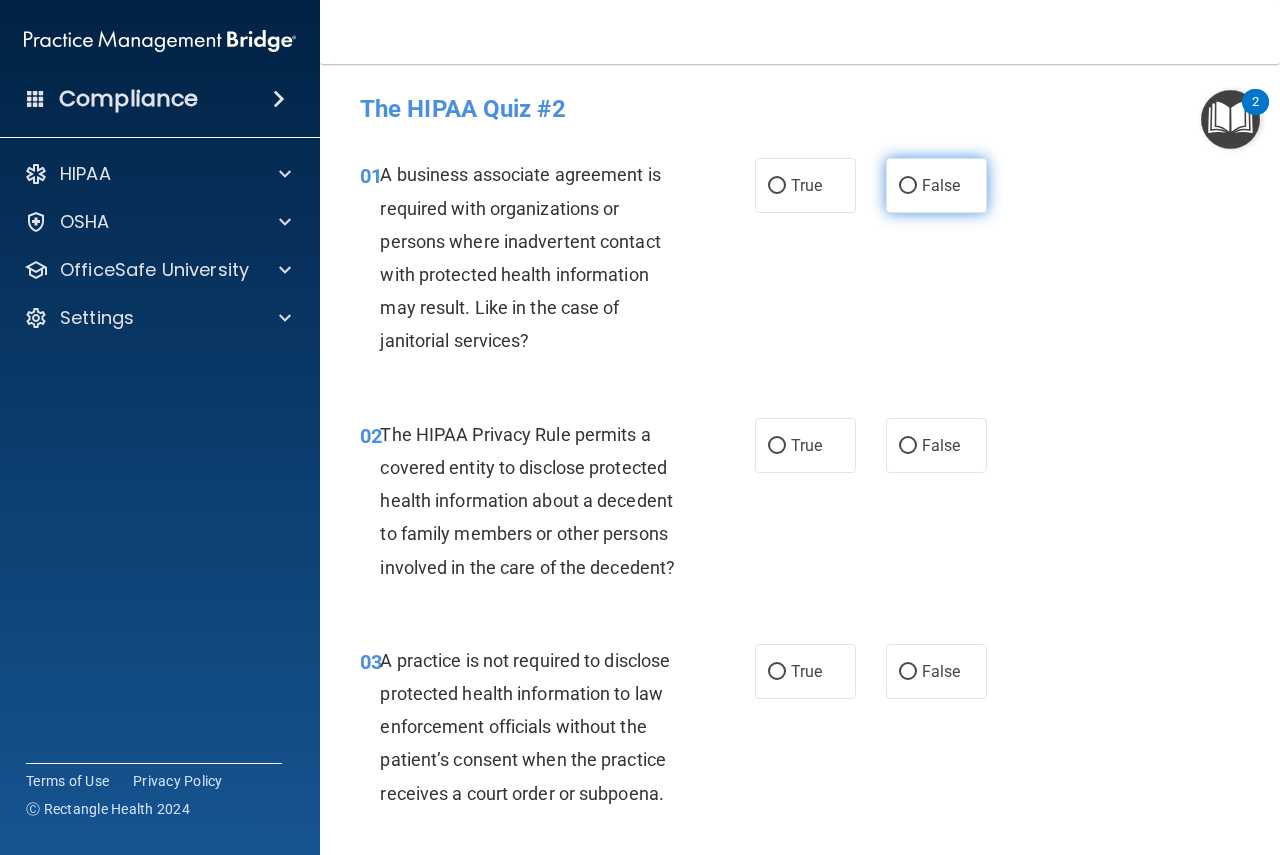 click on "False" at bounding box center (941, 185) 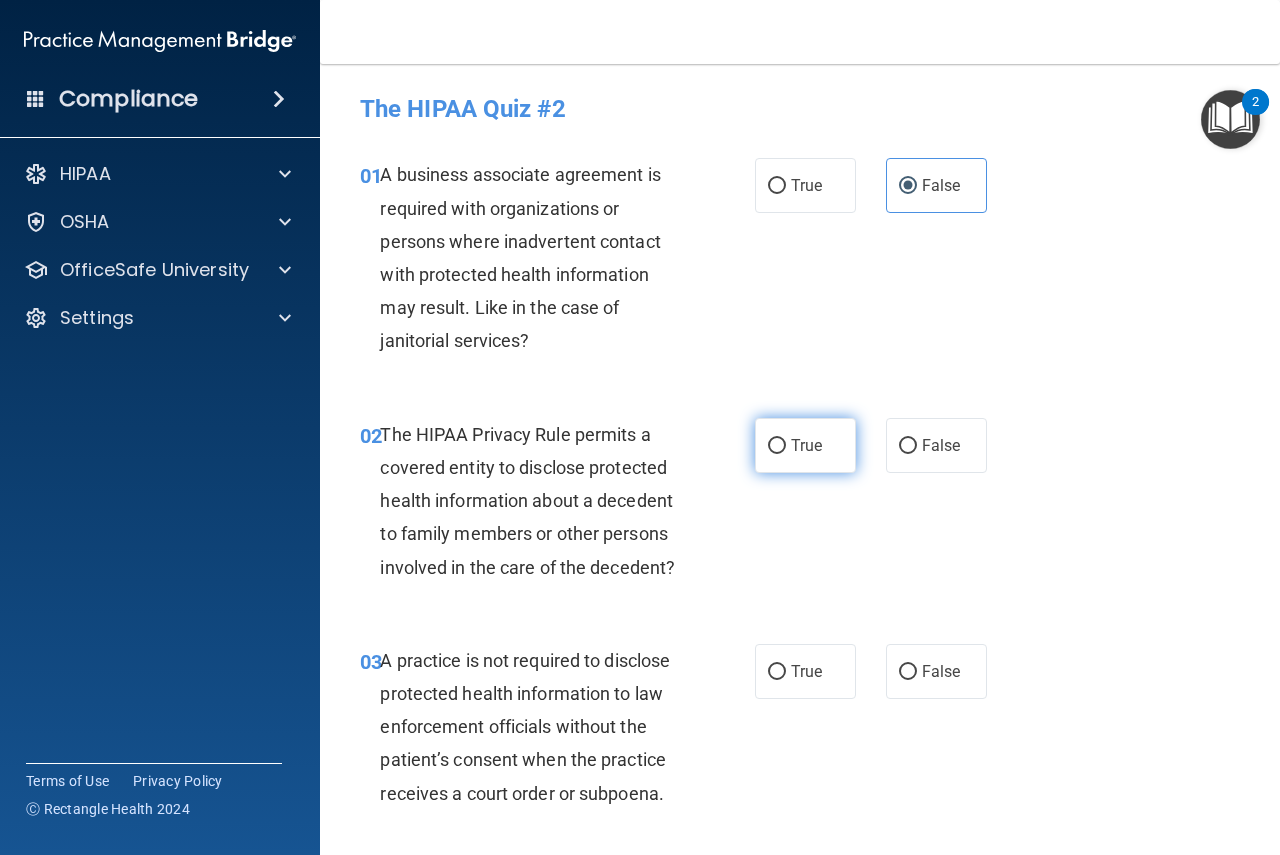 click on "True" at bounding box center [805, 445] 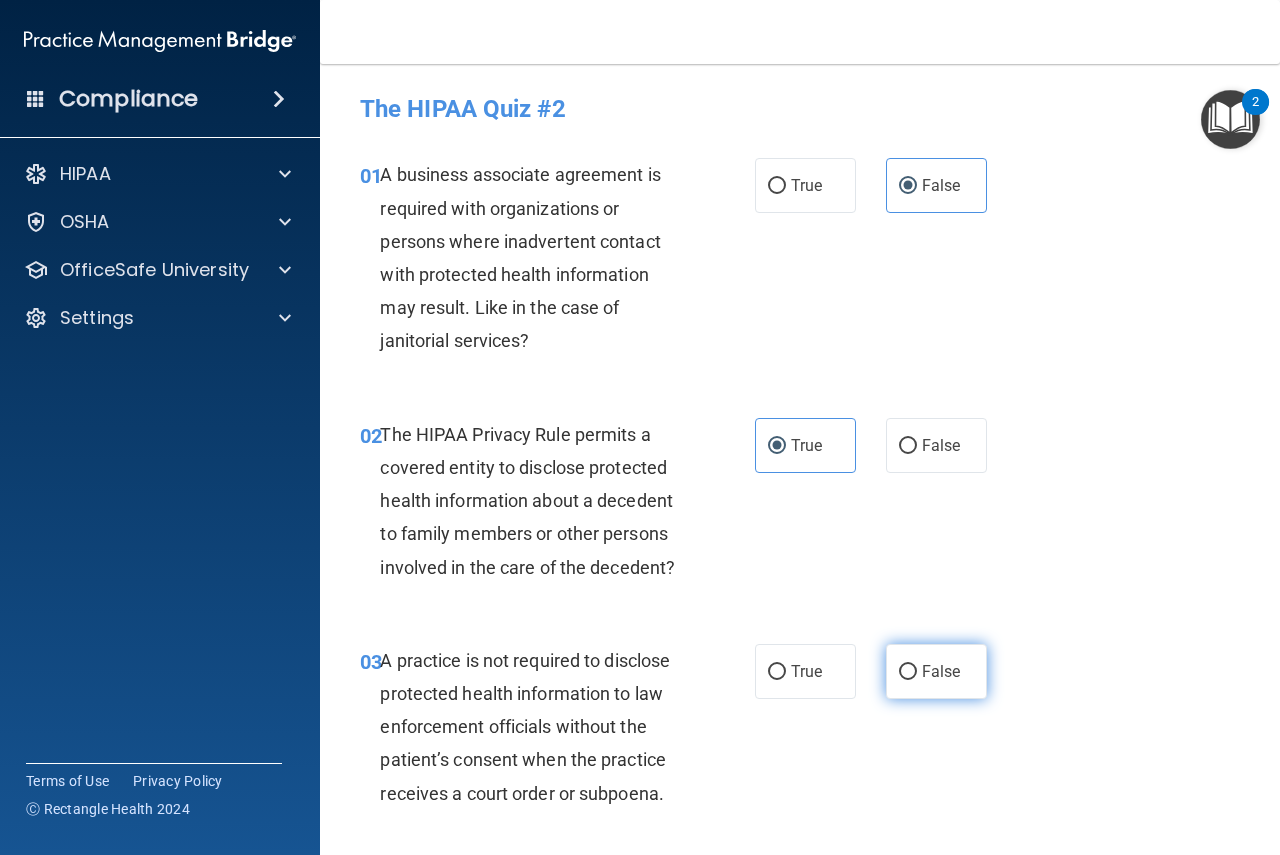 click on "False" at bounding box center (936, 671) 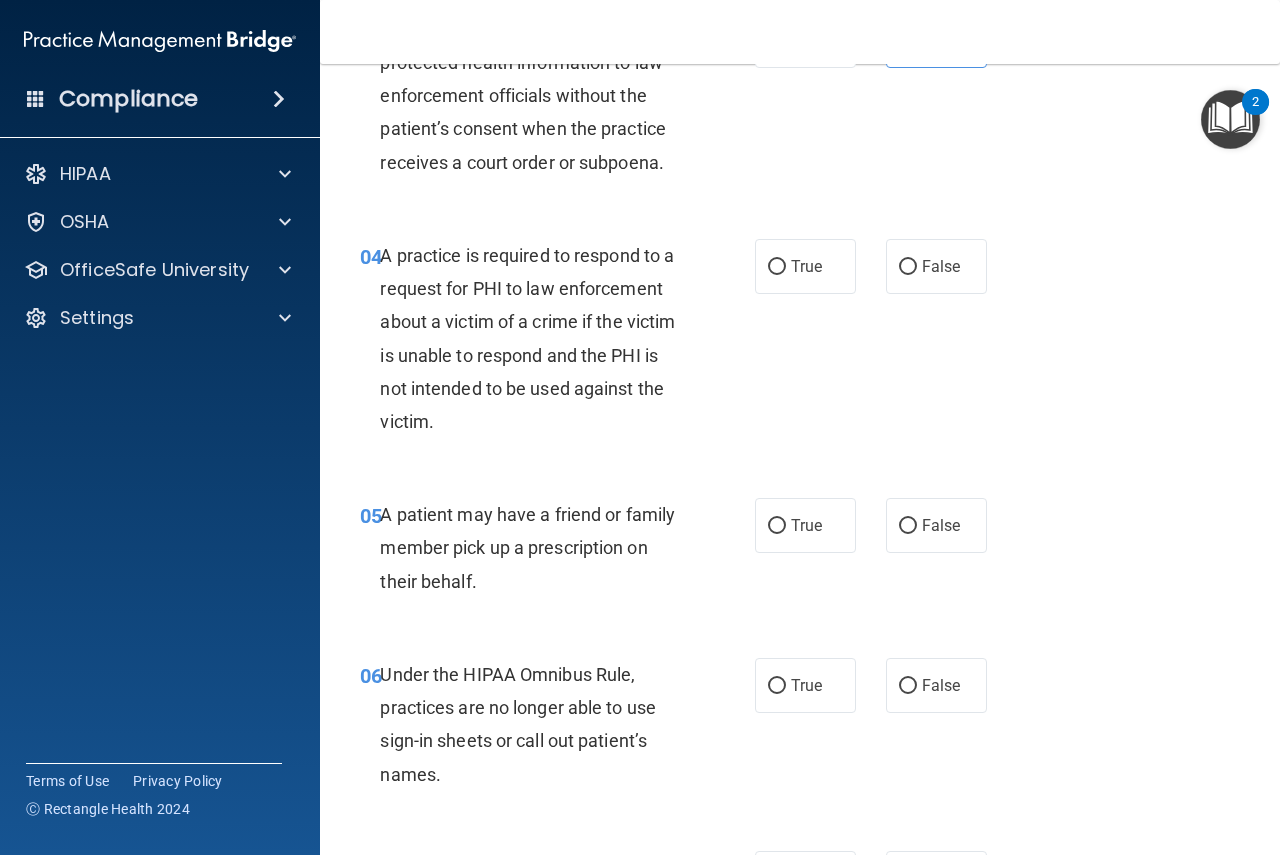 scroll, scrollTop: 667, scrollLeft: 0, axis: vertical 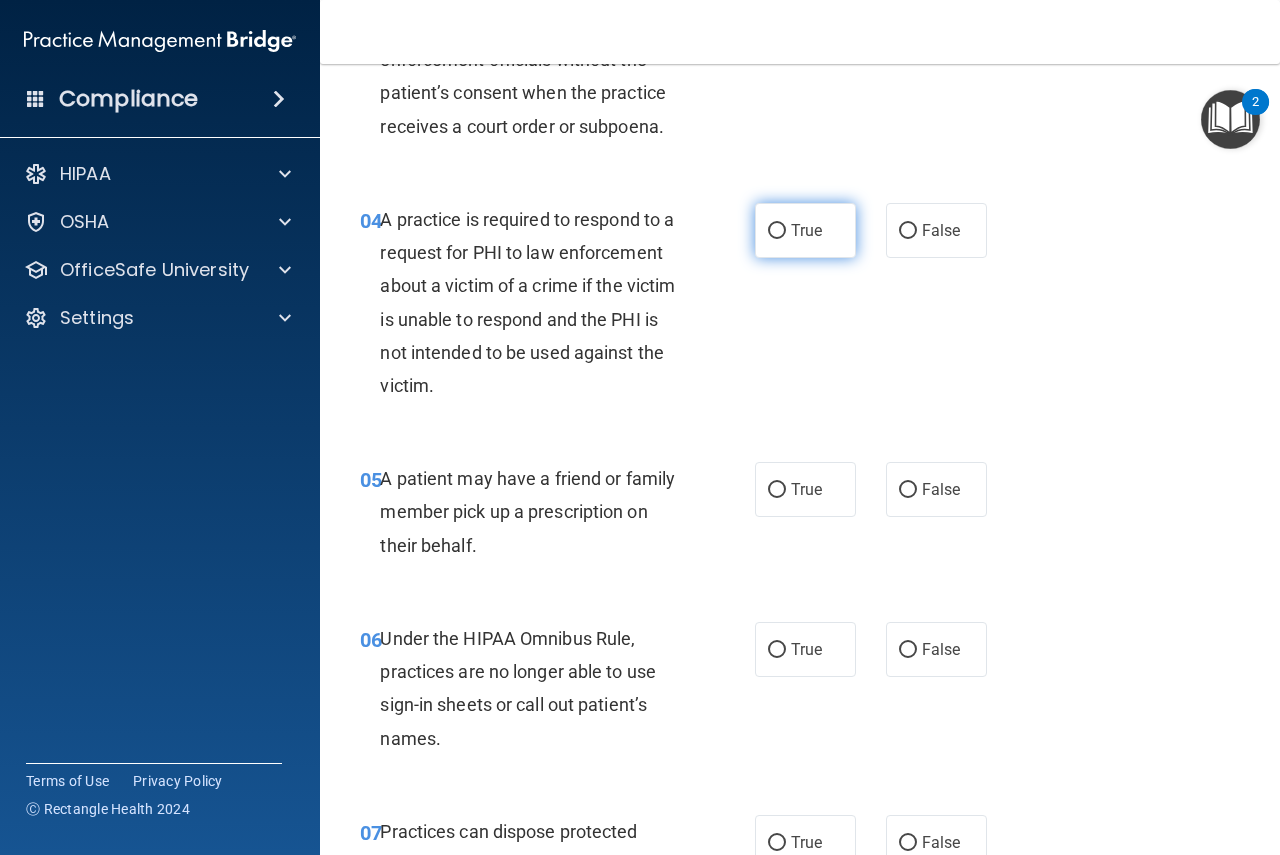 click on "True" at bounding box center [777, 231] 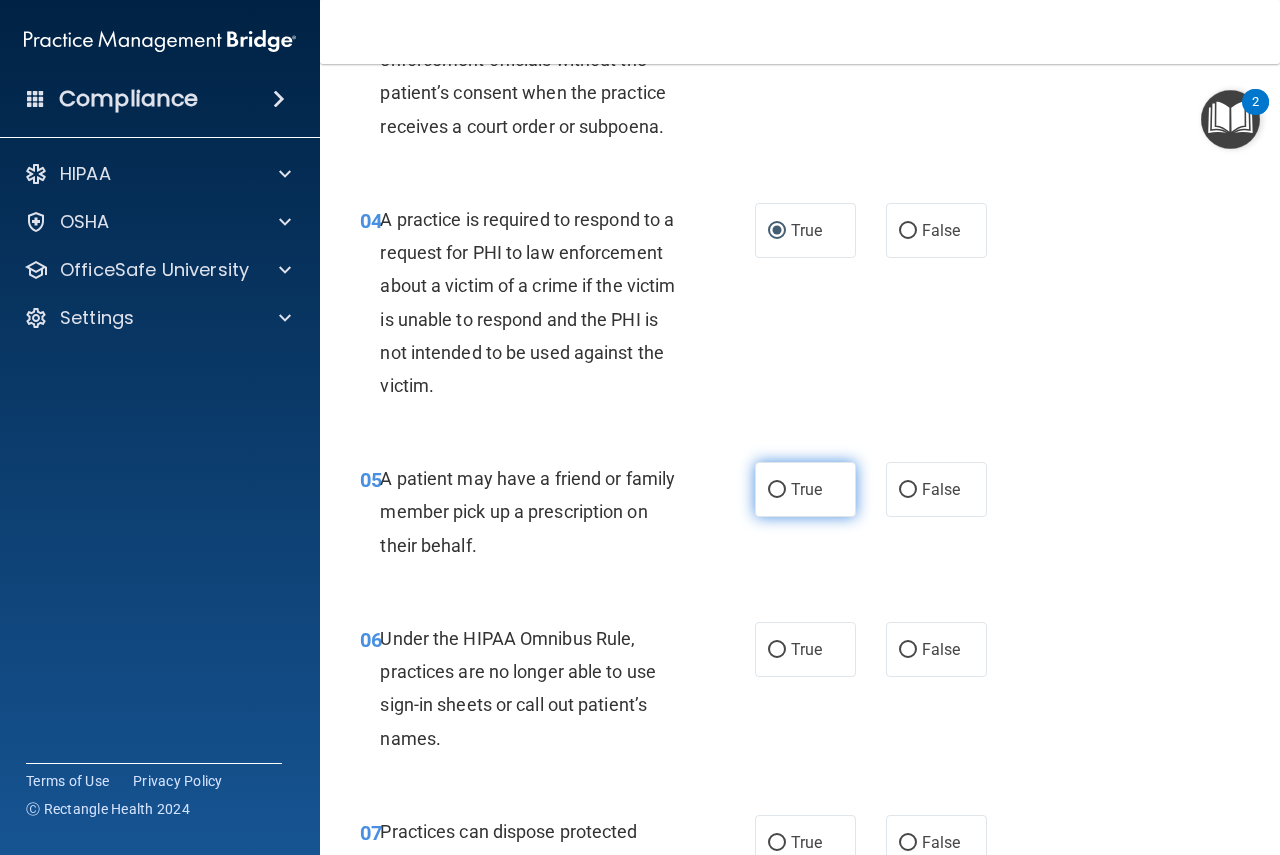 click on "True" at bounding box center [805, 489] 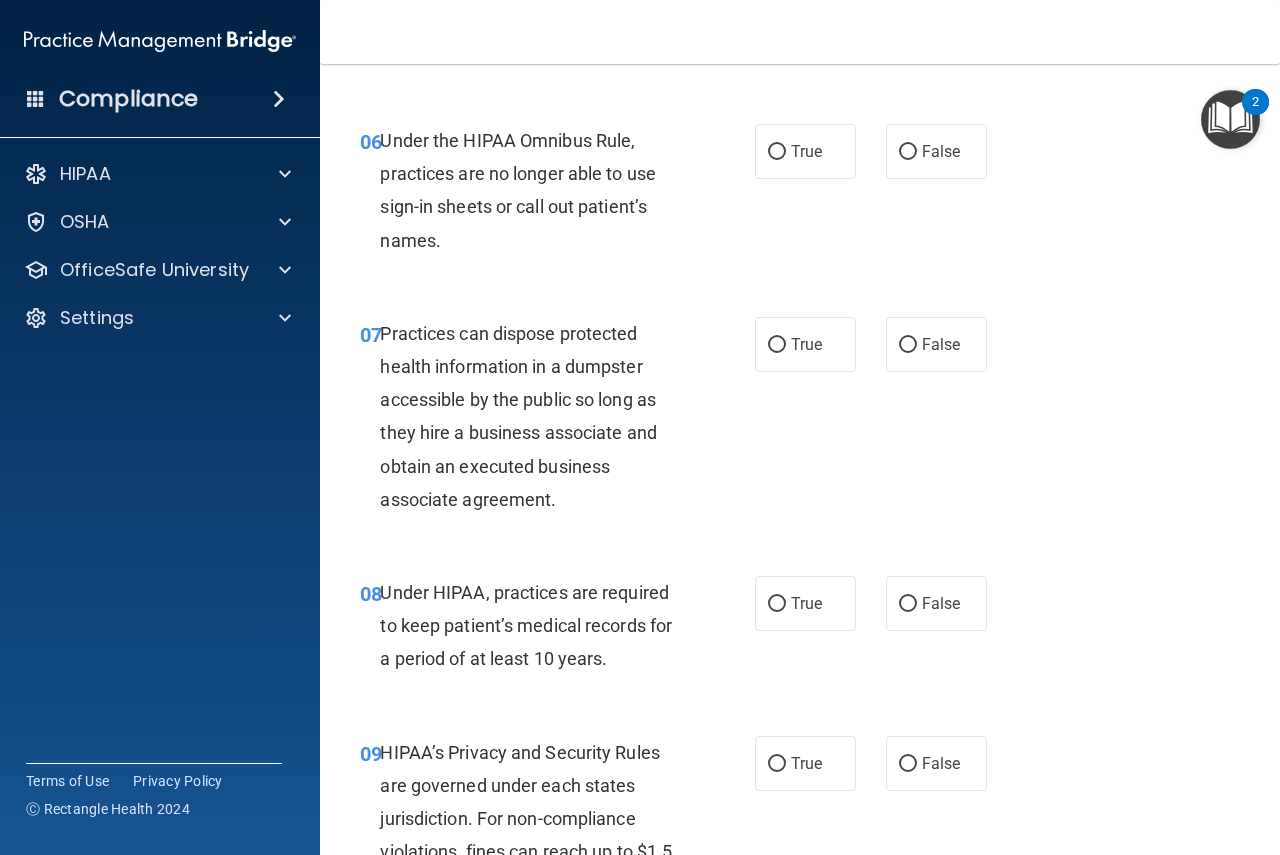 scroll, scrollTop: 1167, scrollLeft: 0, axis: vertical 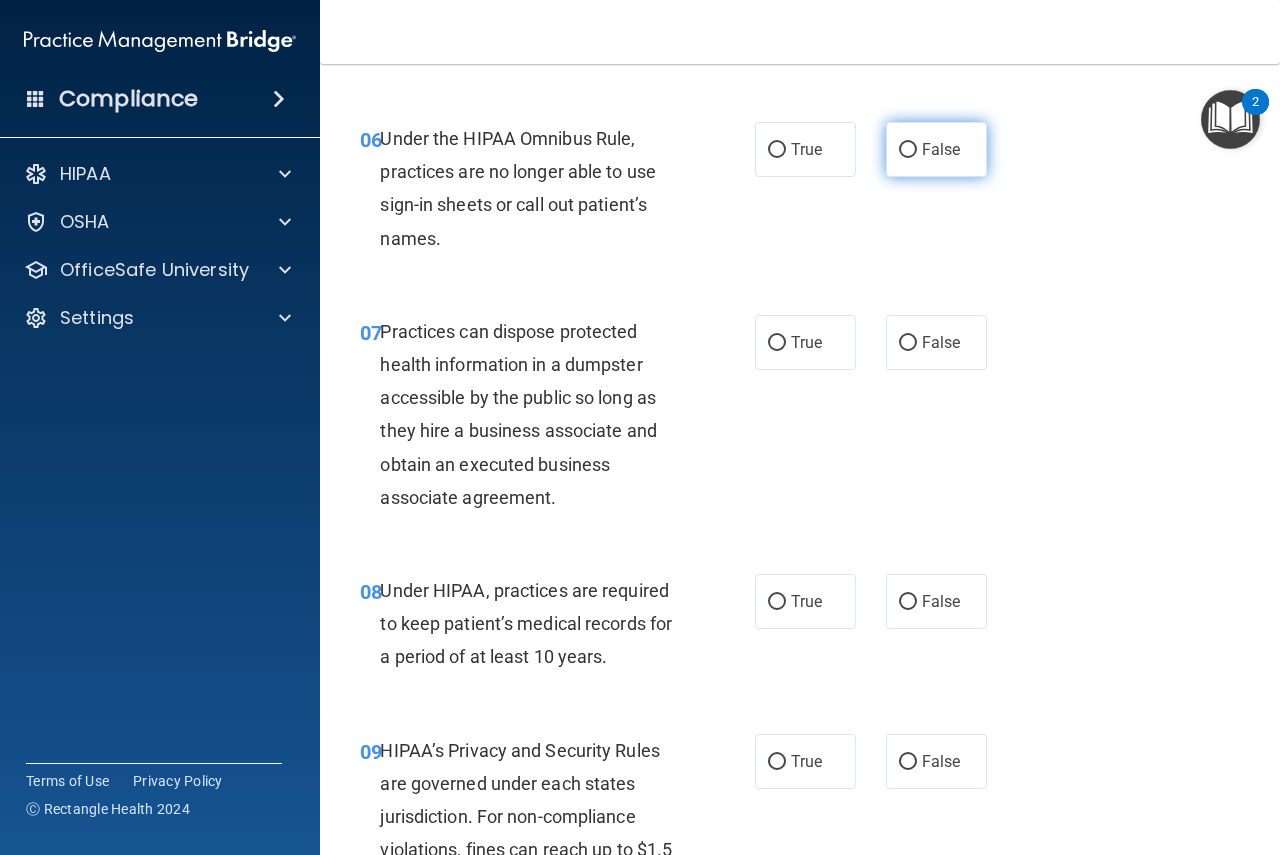 click on "False" at bounding box center [941, 149] 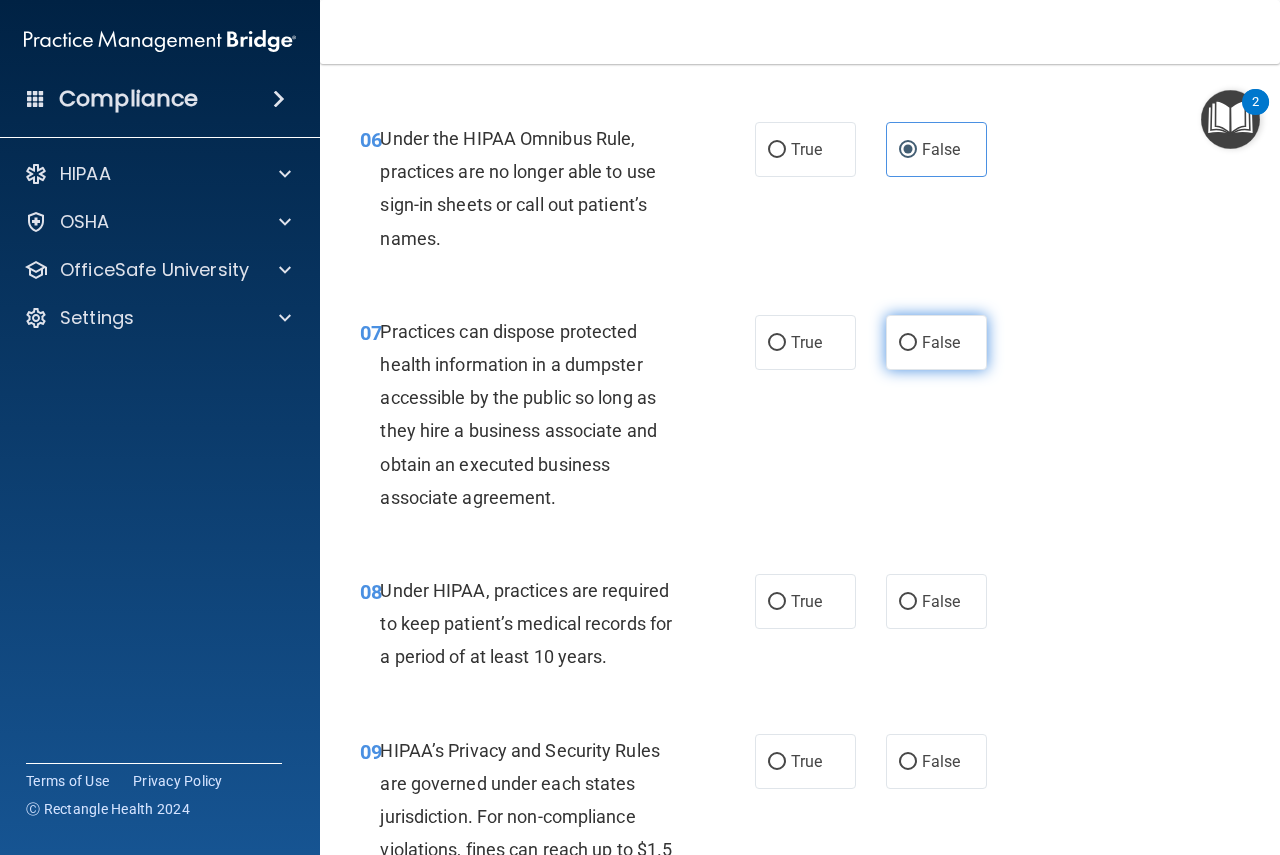 click on "False" at bounding box center [941, 342] 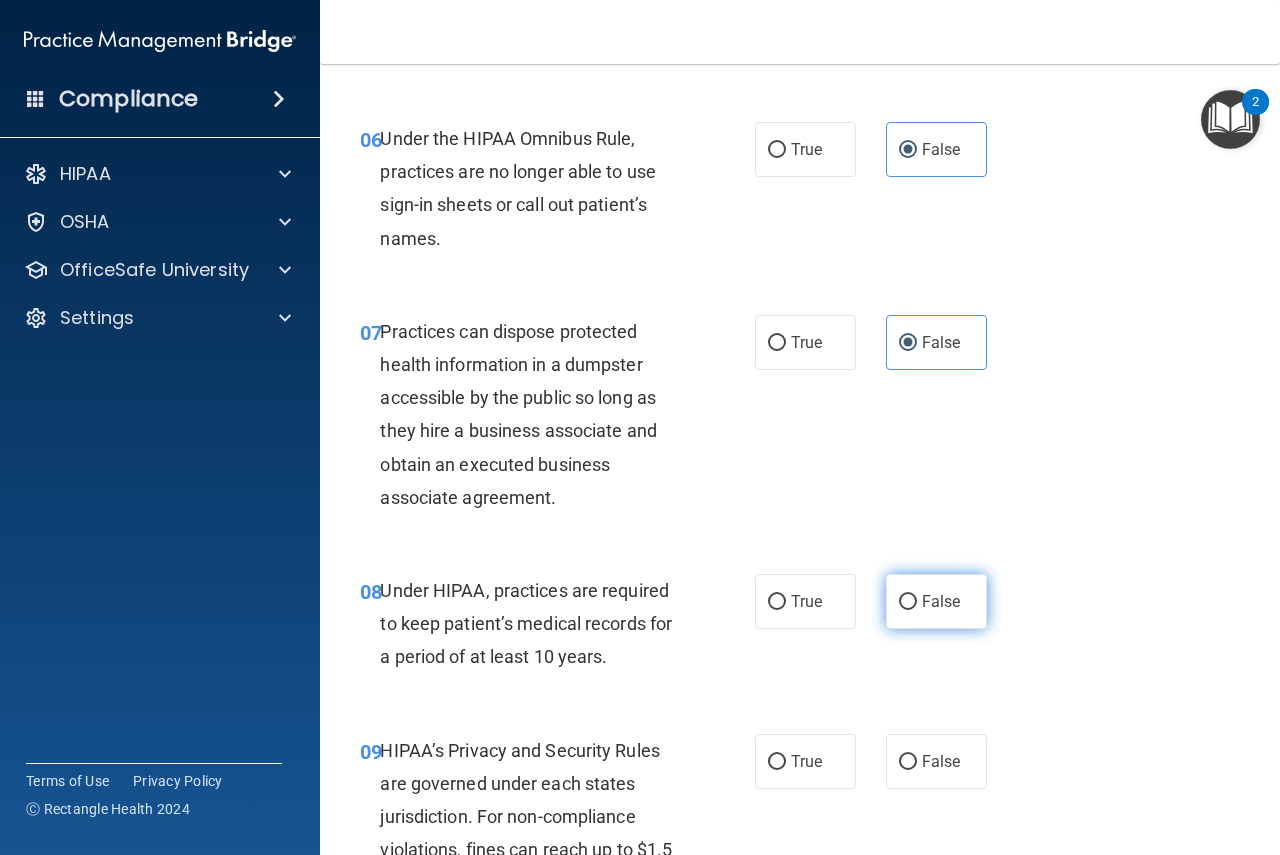 click on "False" at bounding box center (936, 601) 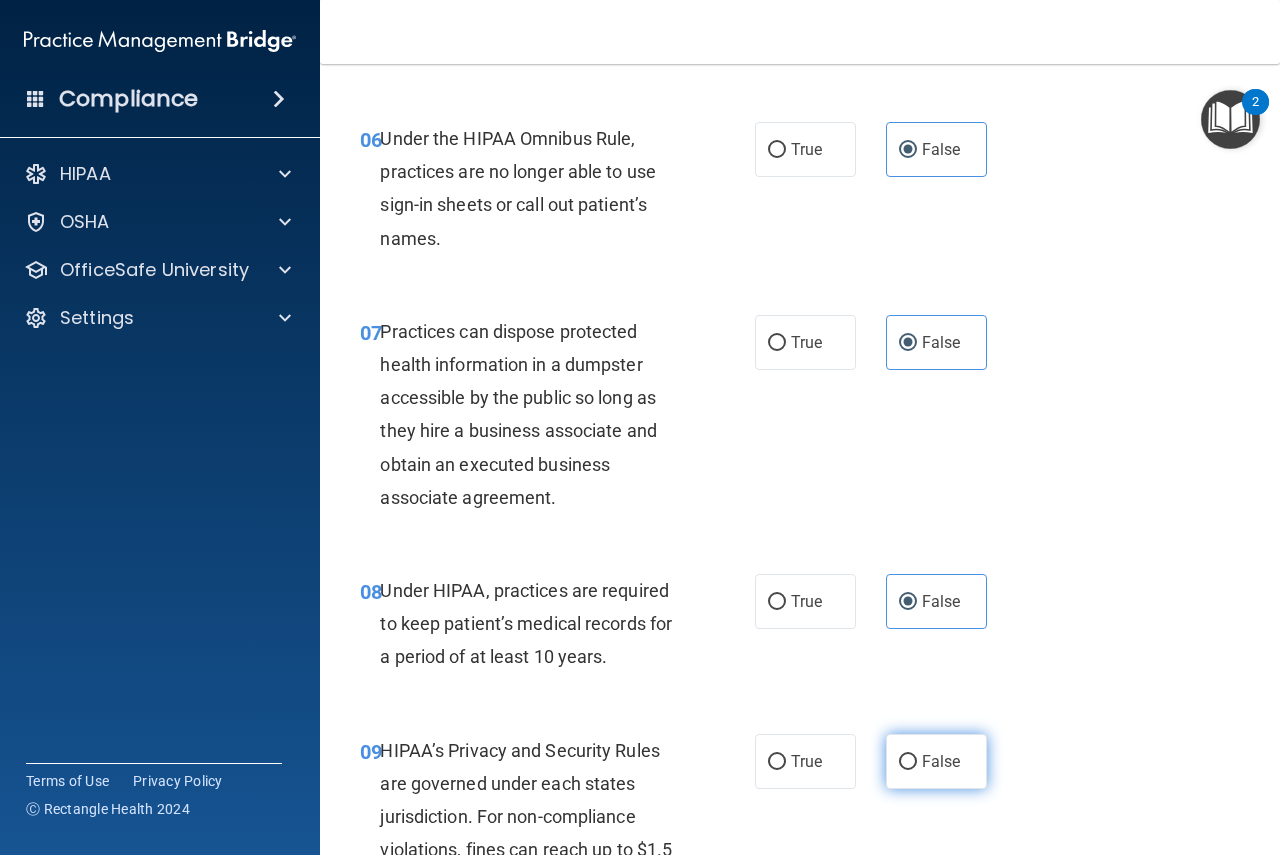 click on "False" at bounding box center [941, 761] 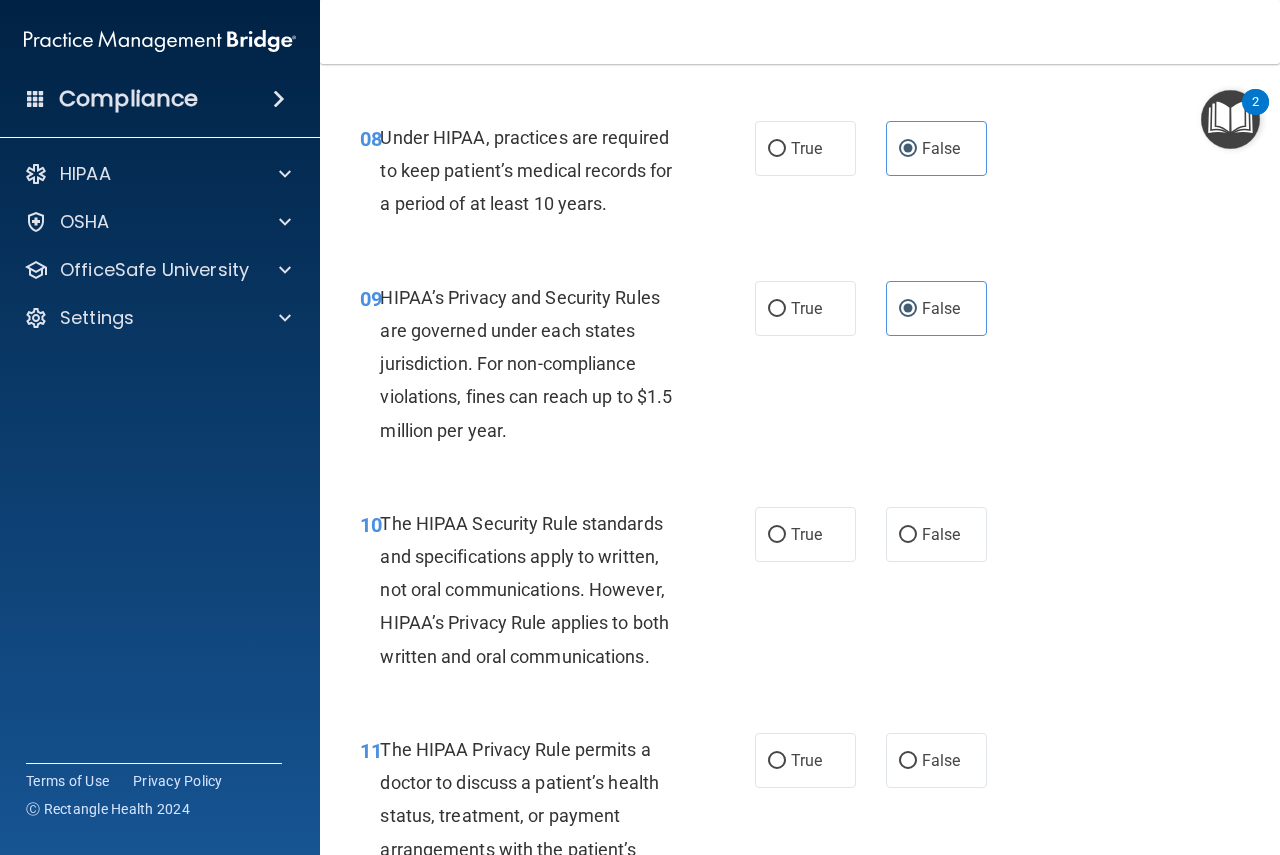 scroll, scrollTop: 1833, scrollLeft: 0, axis: vertical 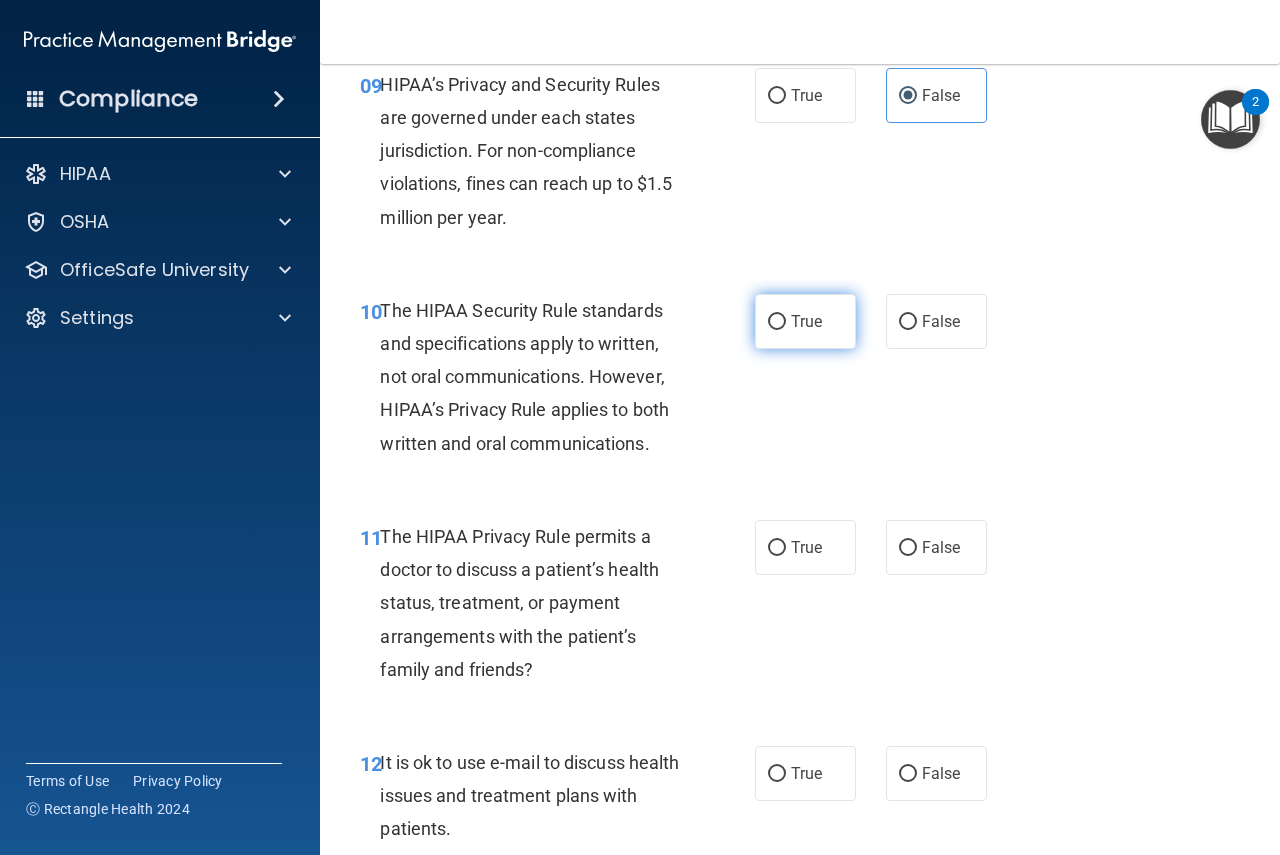 click on "True" at bounding box center (805, 321) 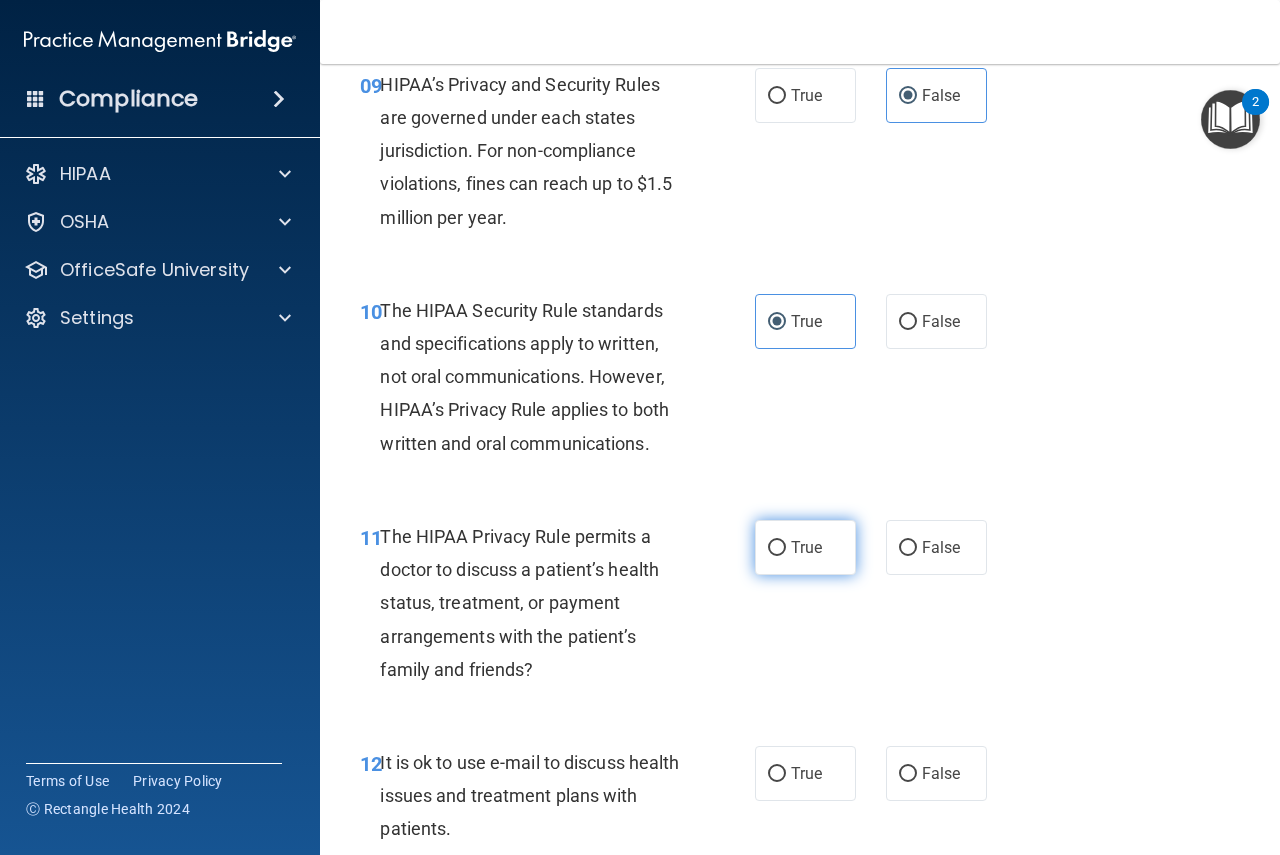 click on "True" at bounding box center (805, 547) 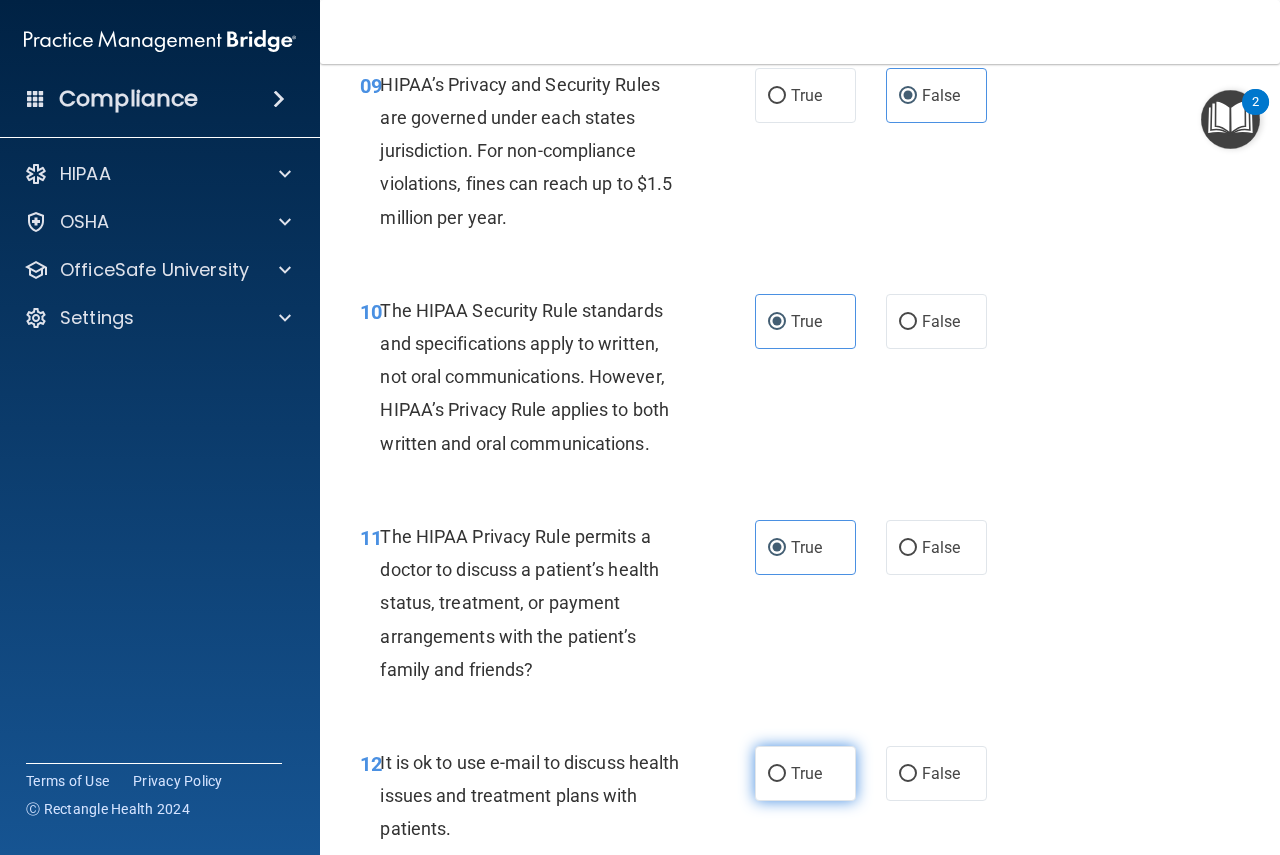 click on "True" at bounding box center (806, 773) 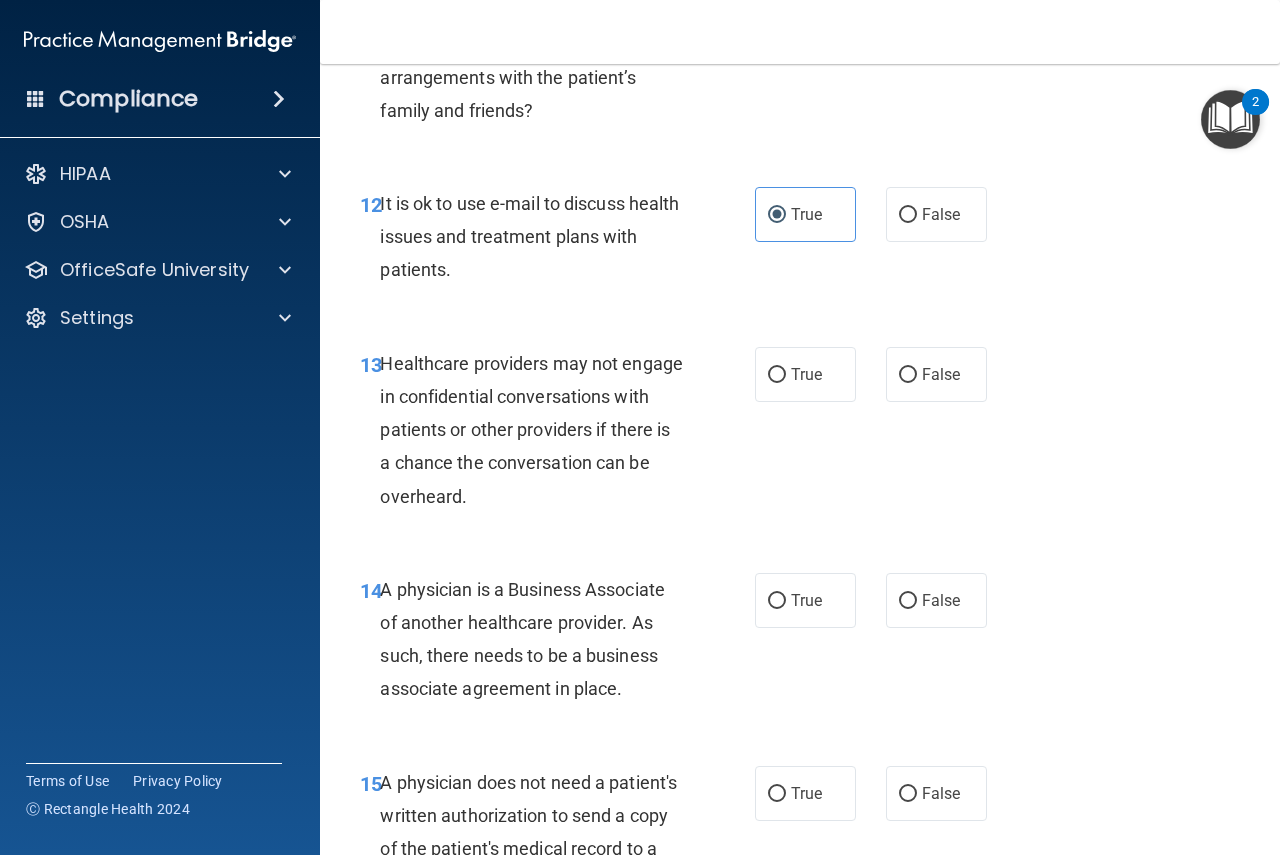 scroll, scrollTop: 2500, scrollLeft: 0, axis: vertical 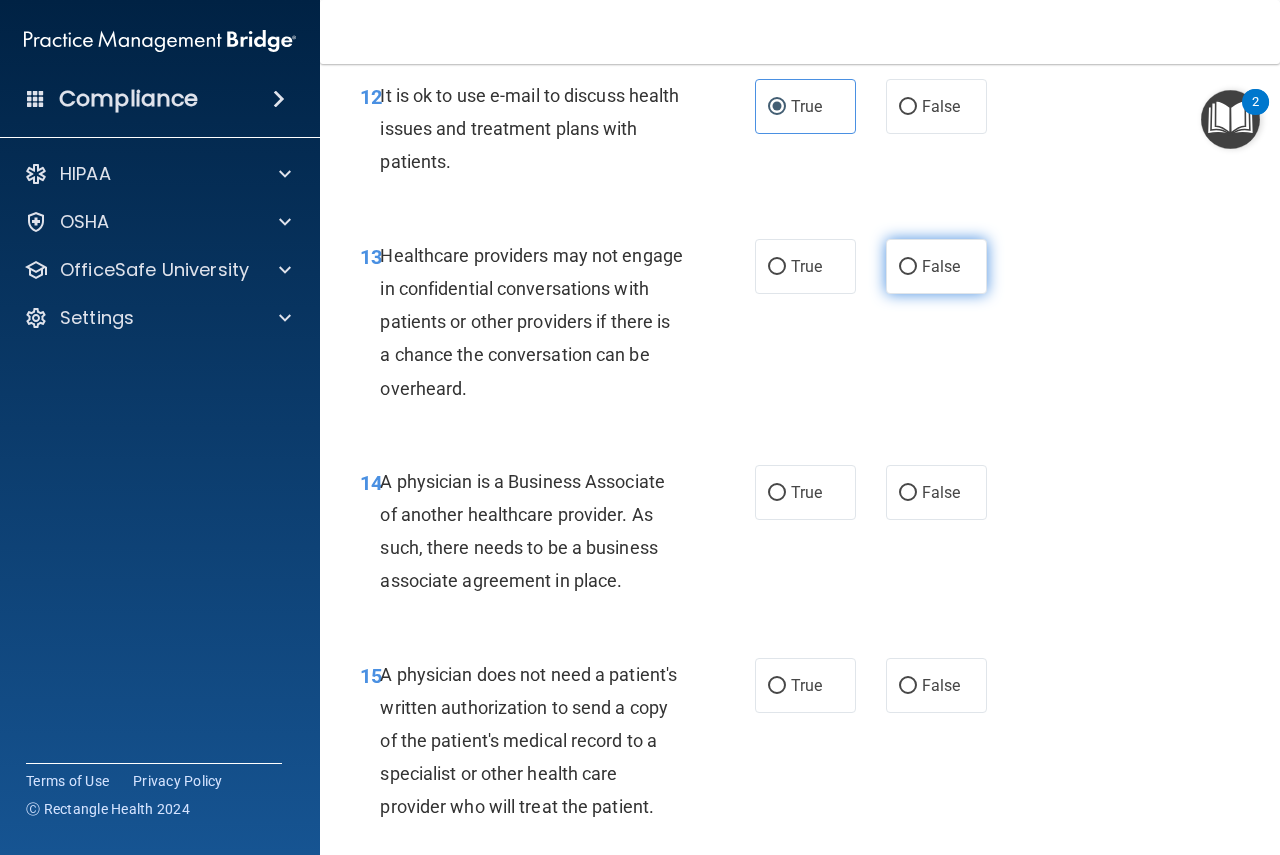 click on "False" at bounding box center [941, 266] 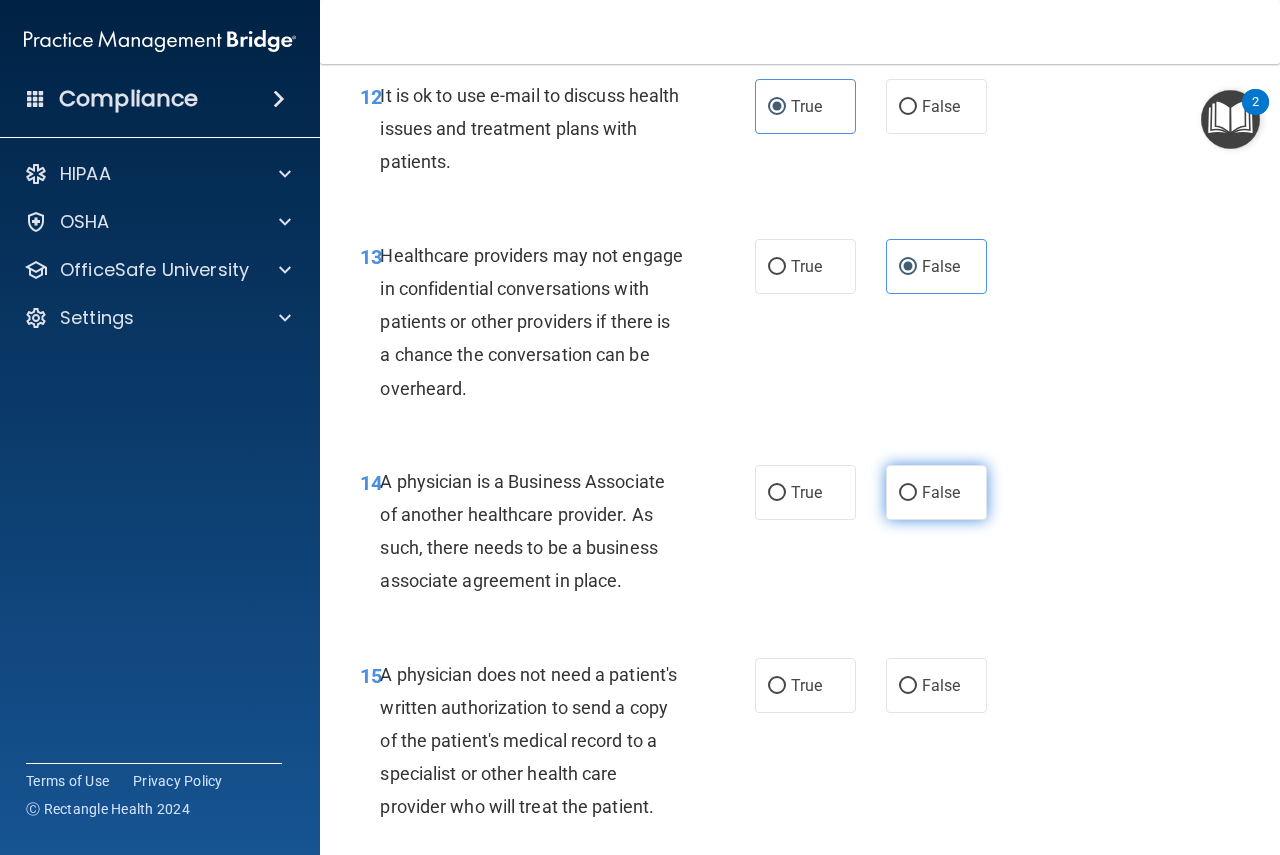 click on "False" at bounding box center (908, 493) 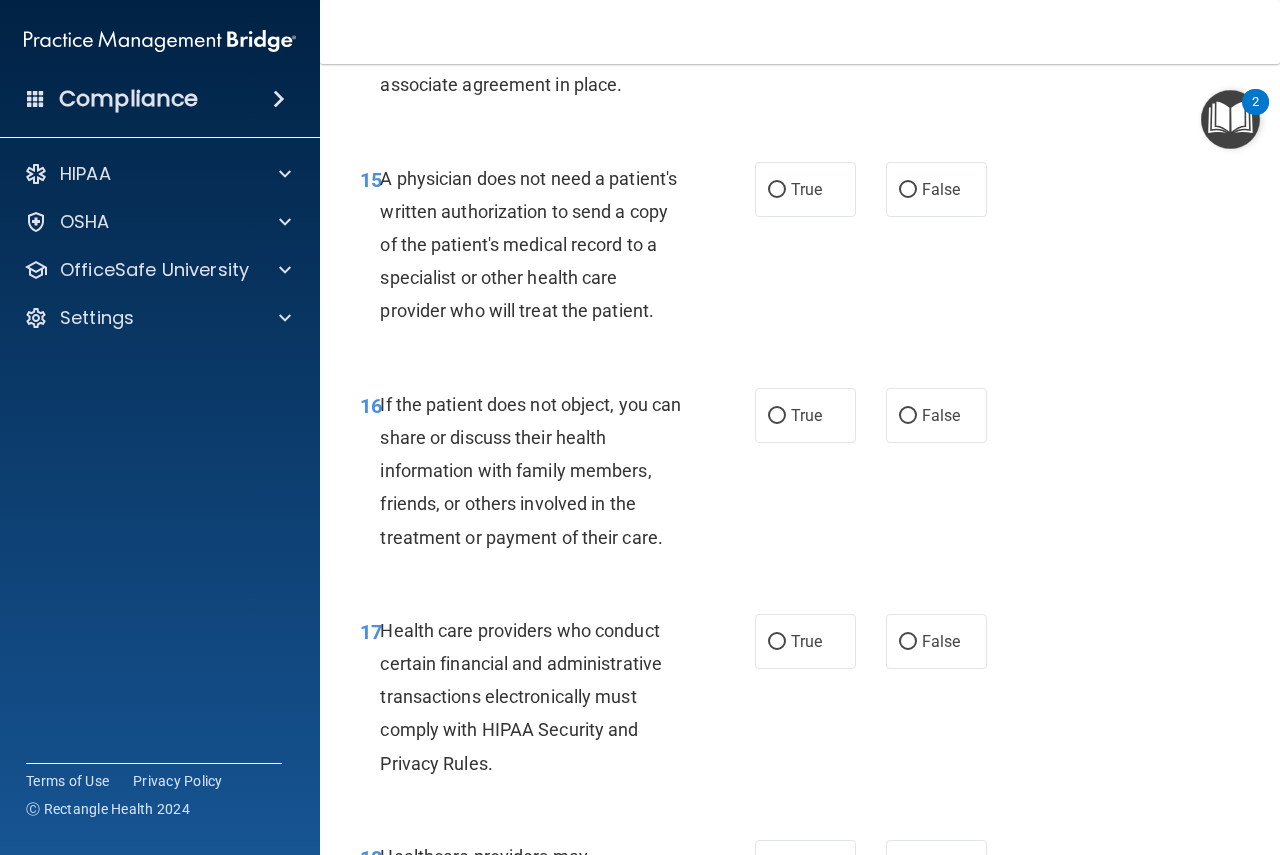 scroll, scrollTop: 3000, scrollLeft: 0, axis: vertical 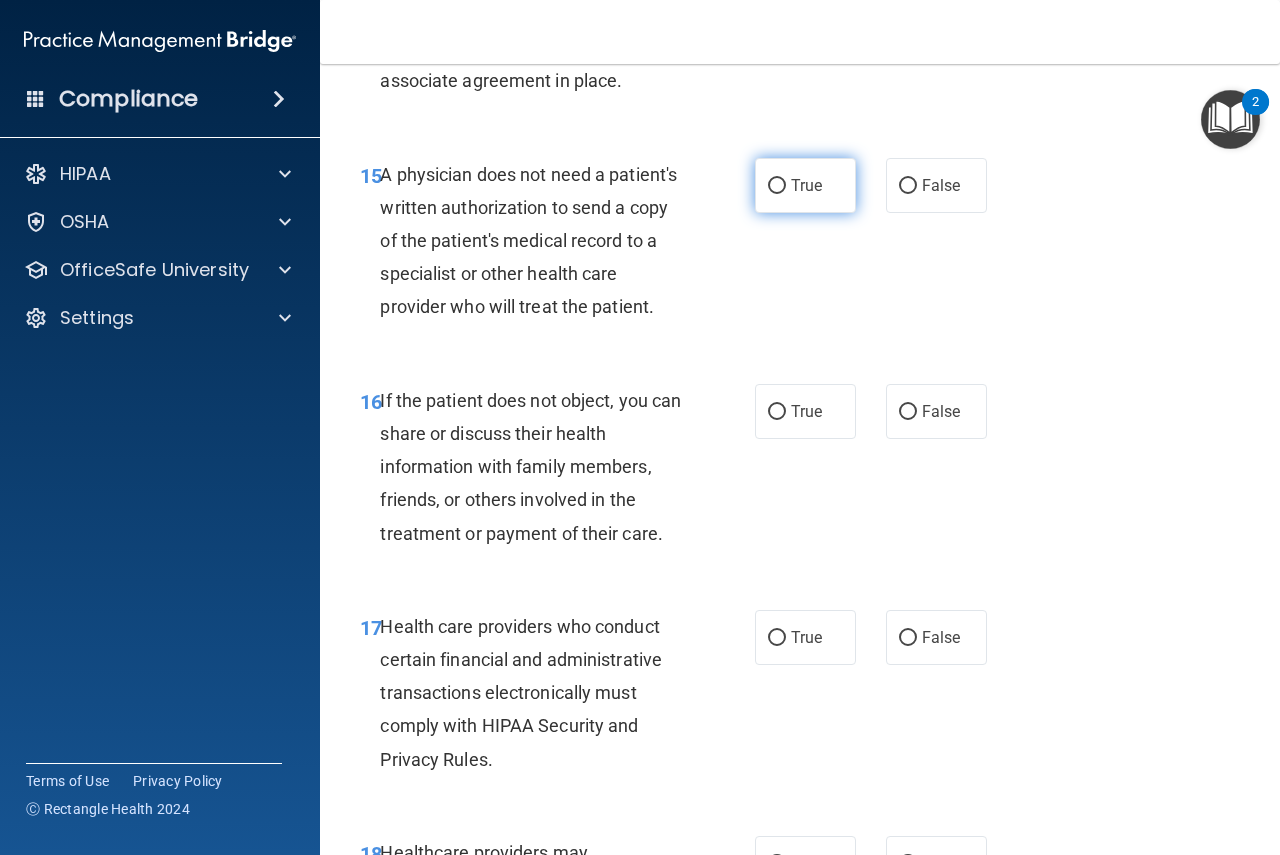 click on "True" at bounding box center (777, 186) 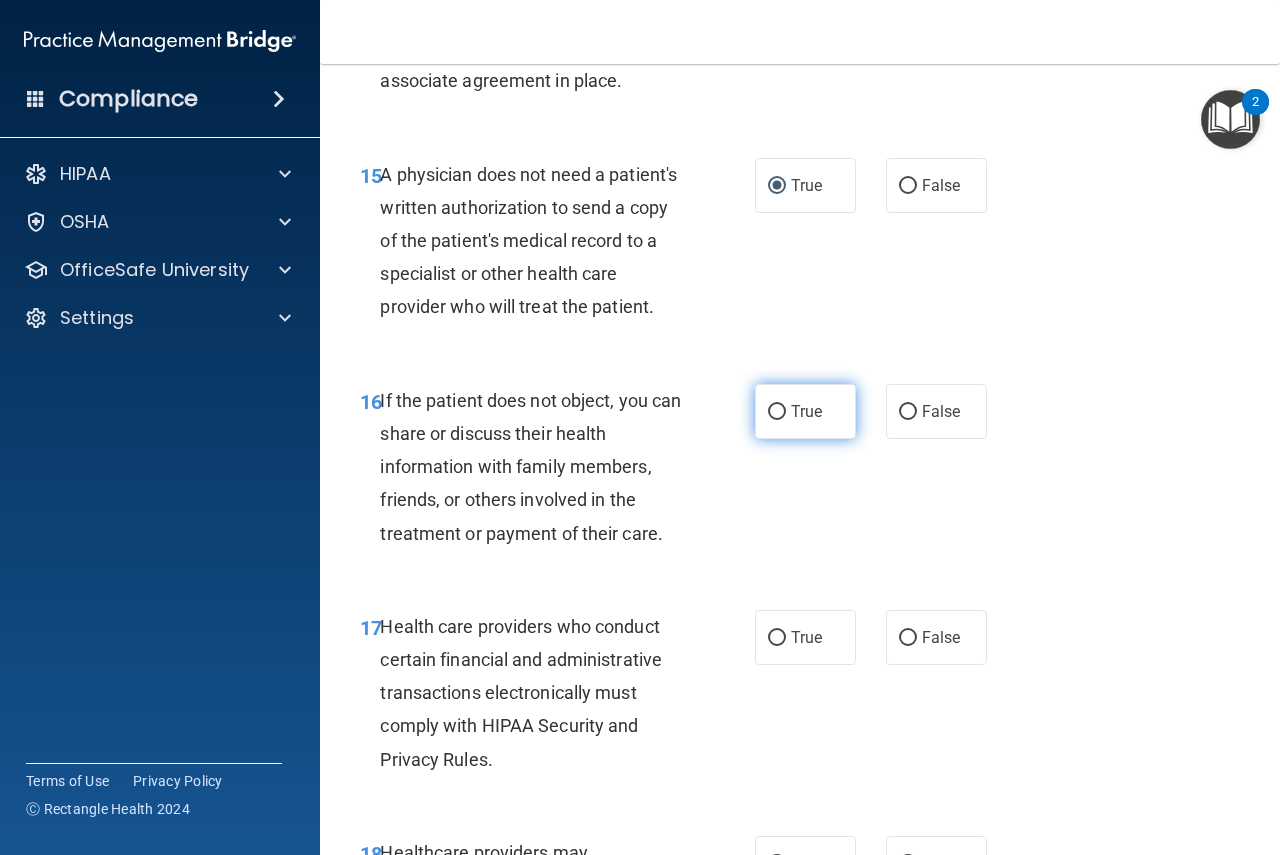 click on "True" at bounding box center (805, 411) 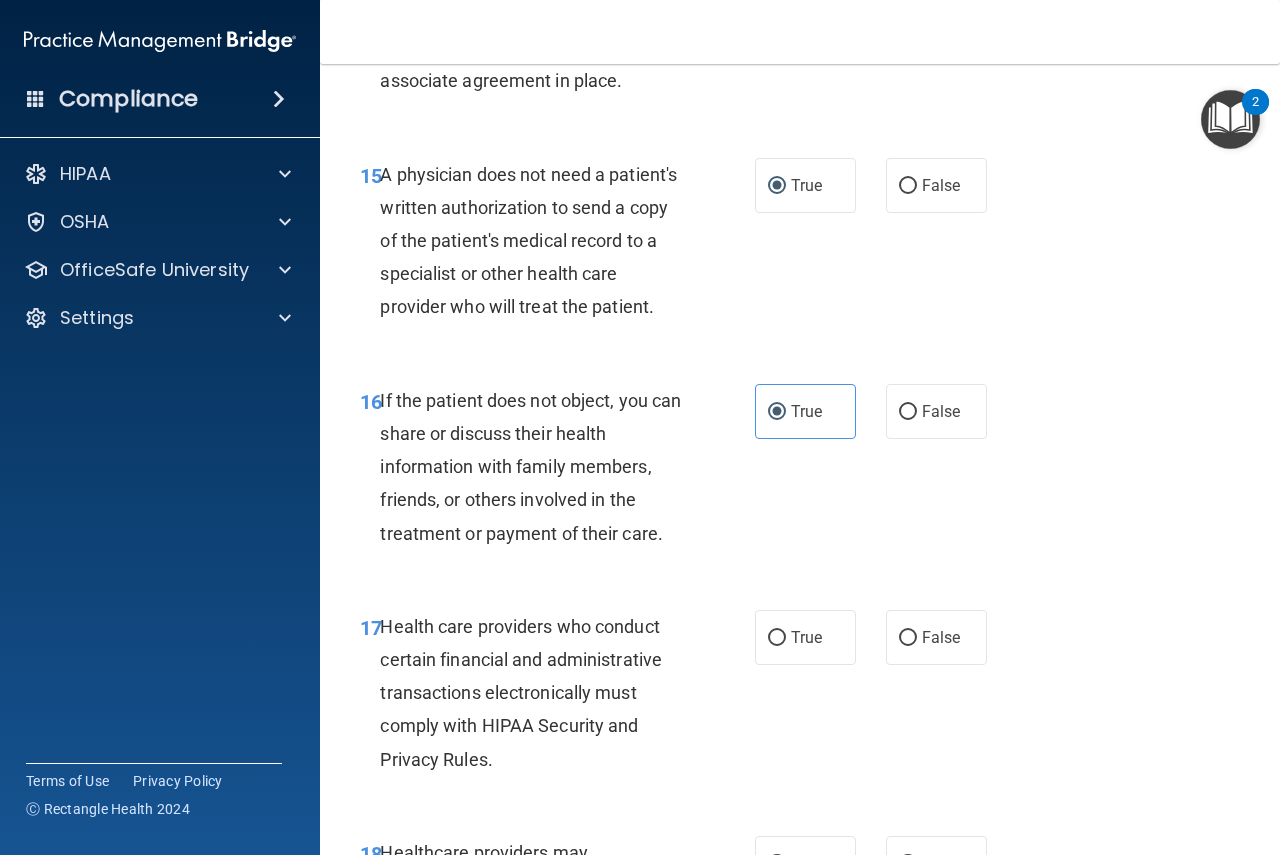 click on "17       Health care providers who conduct certain financial and administrative transactions electronically must comply with HIPAA Security and Privacy Rules.                  True           False" at bounding box center [800, 698] 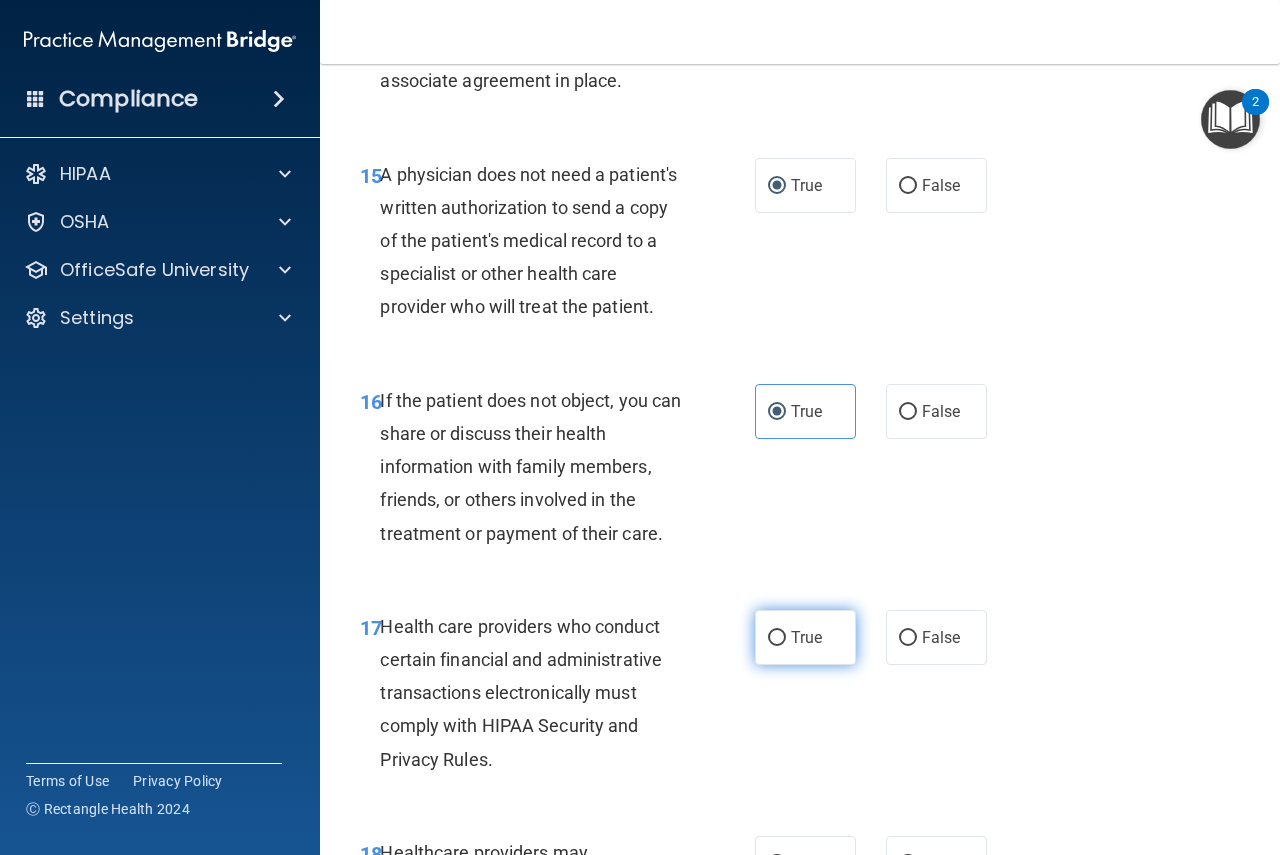 click on "True" at bounding box center (806, 637) 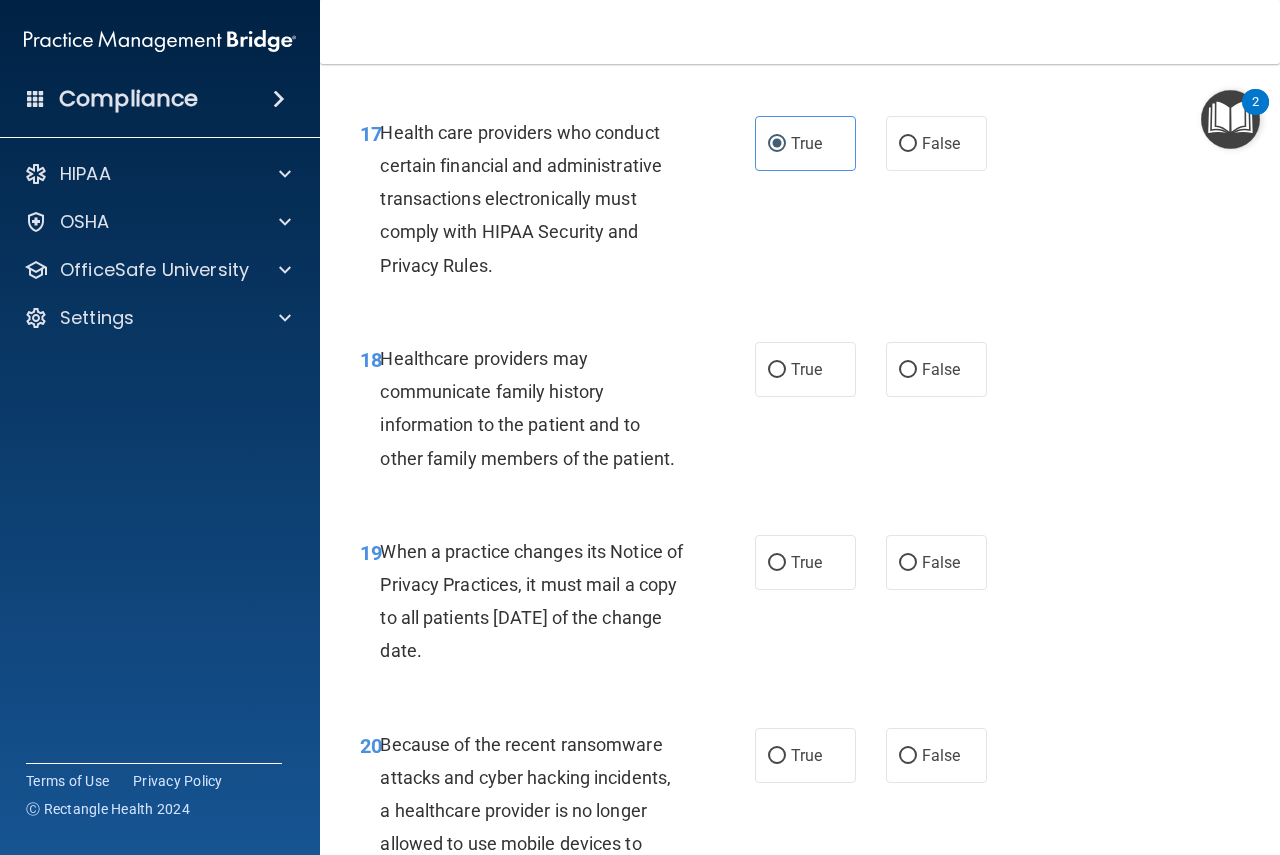 scroll, scrollTop: 3500, scrollLeft: 0, axis: vertical 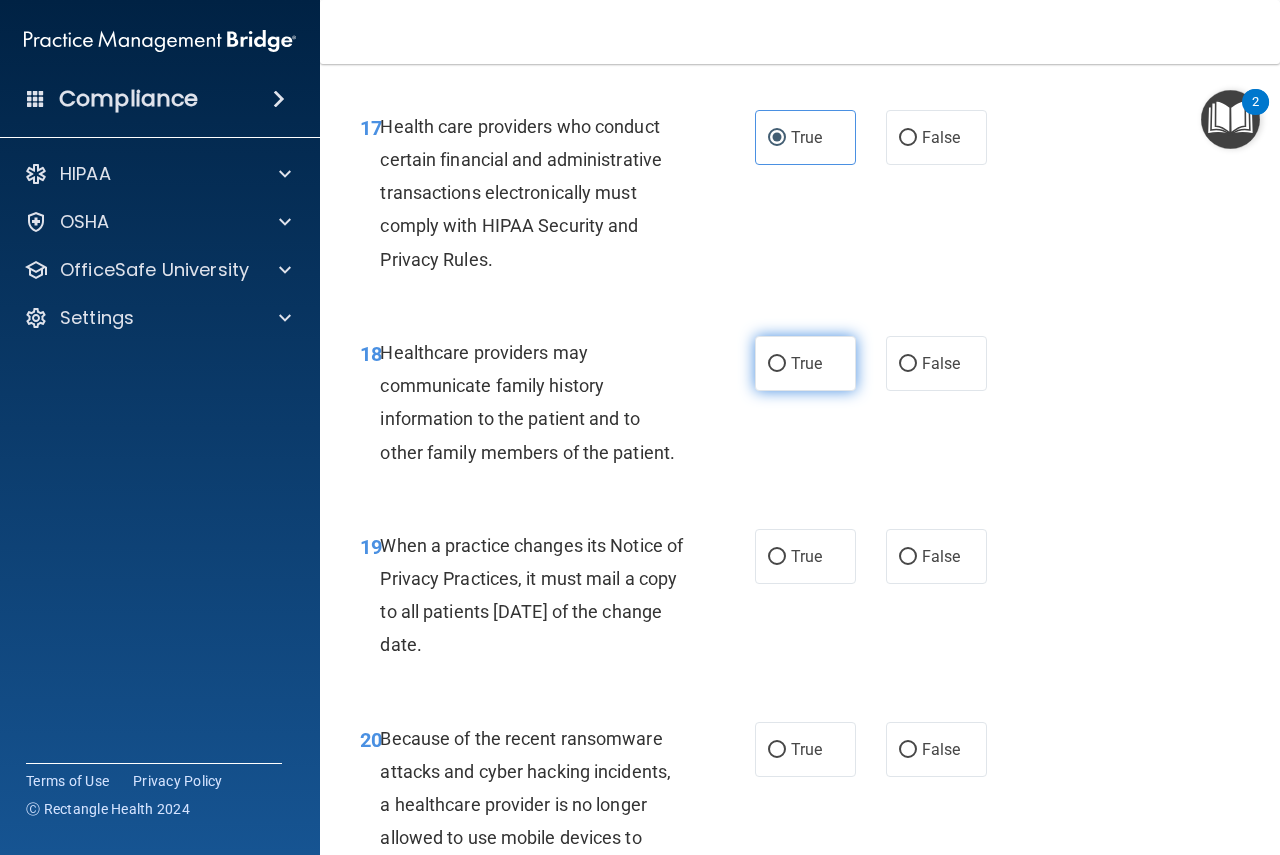 click on "True" at bounding box center [805, 363] 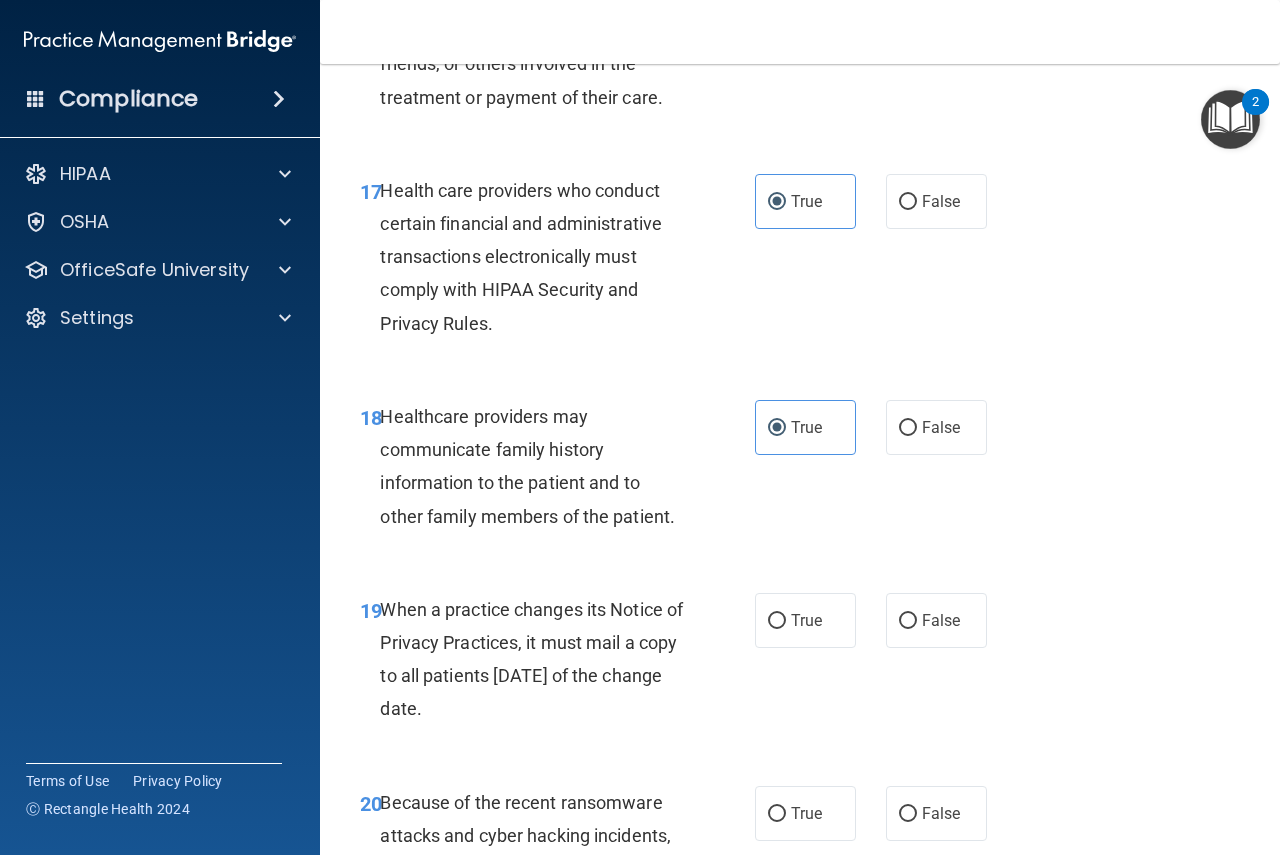 scroll, scrollTop: 3500, scrollLeft: 0, axis: vertical 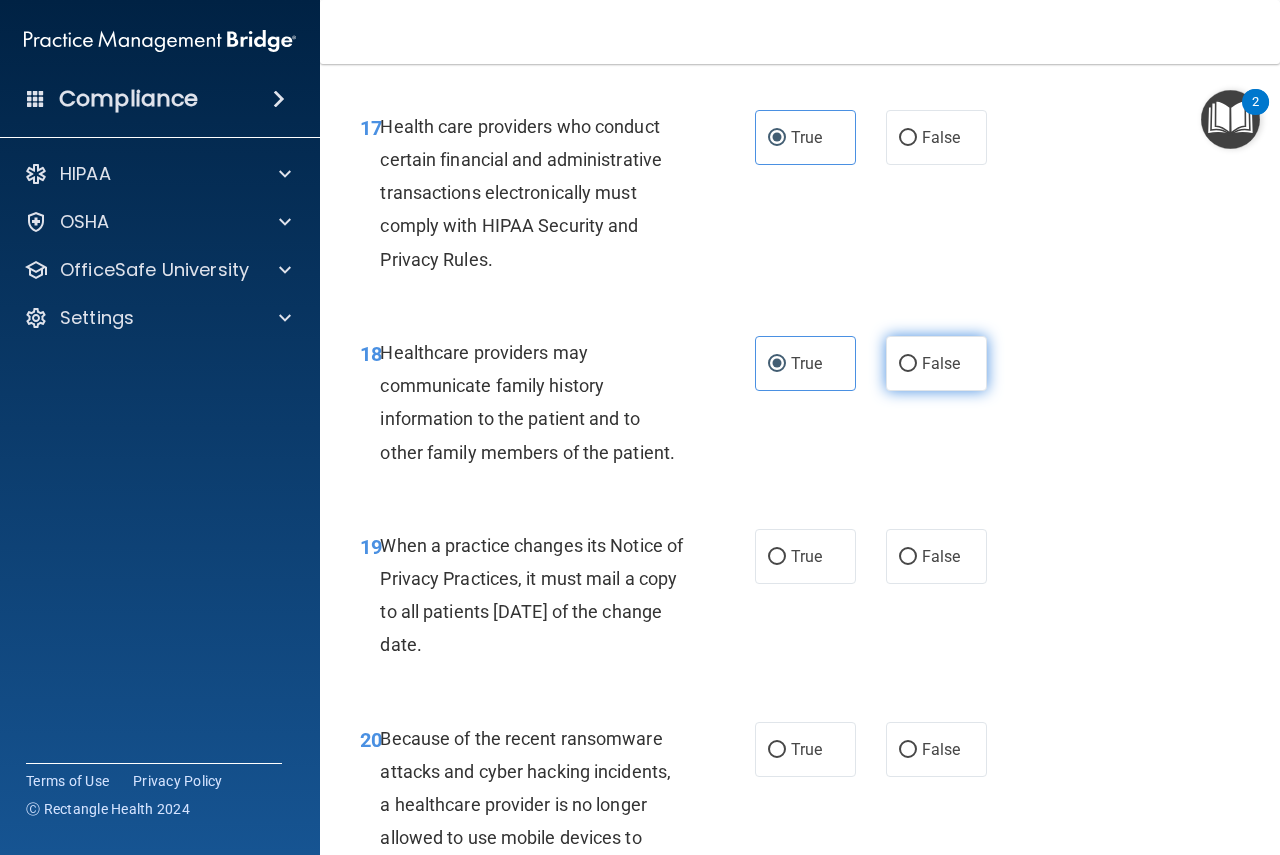 click on "False" at bounding box center (936, 363) 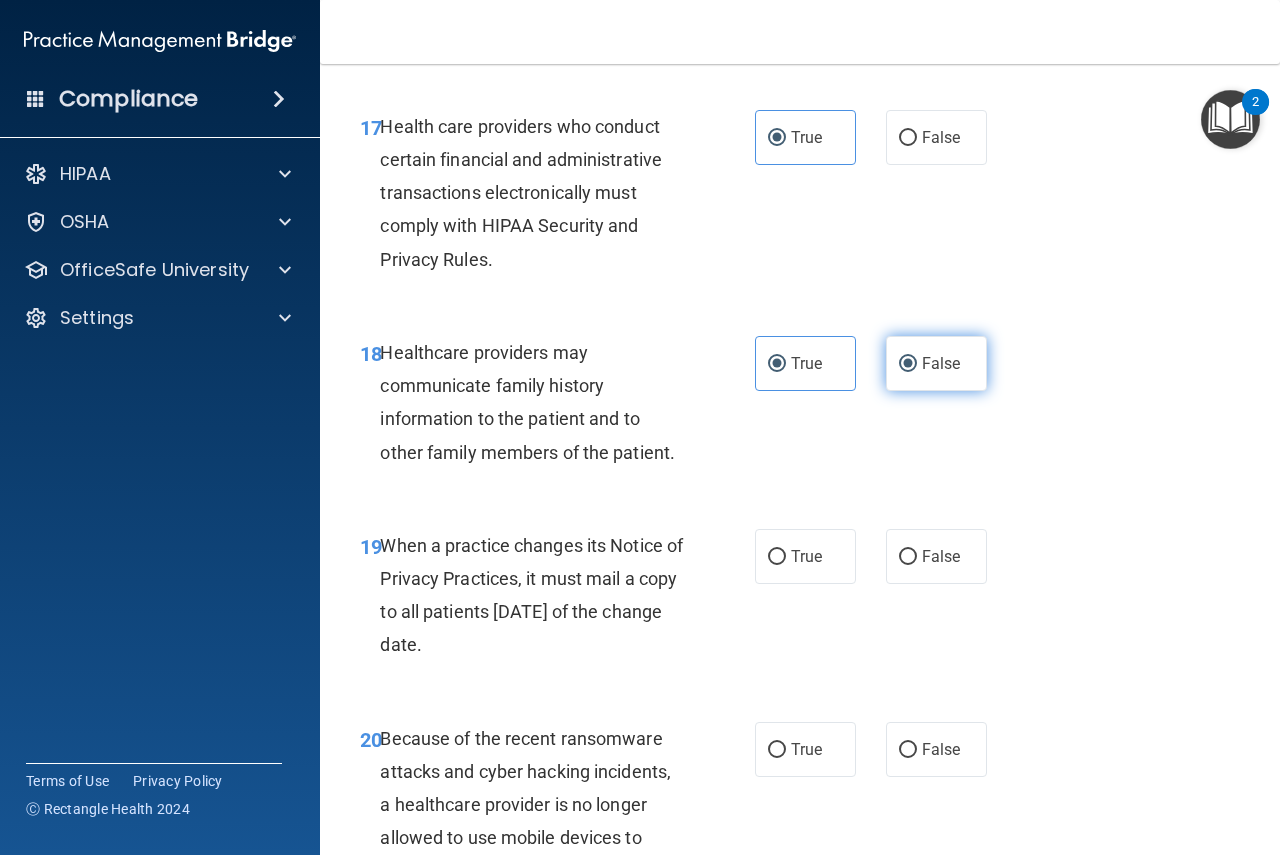 radio on "false" 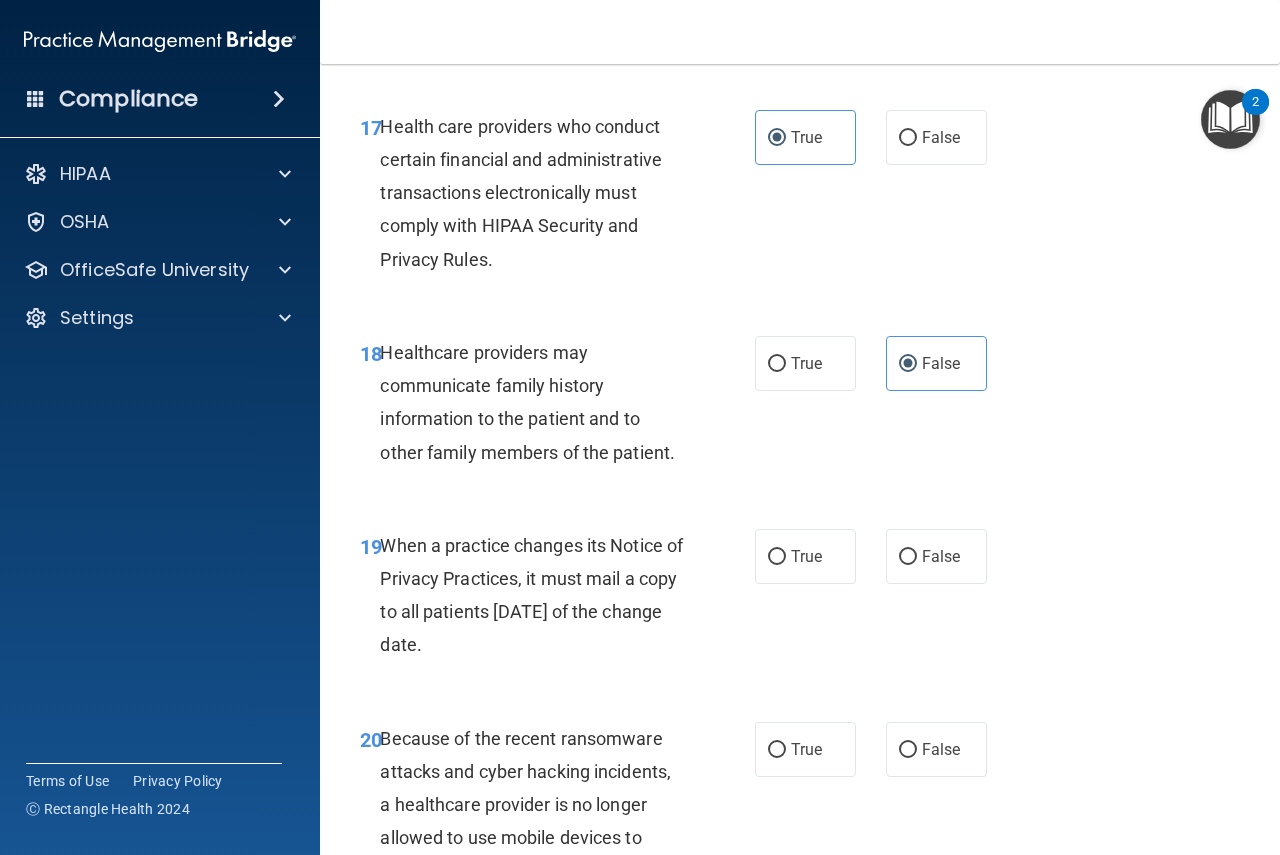 scroll, scrollTop: 3833, scrollLeft: 0, axis: vertical 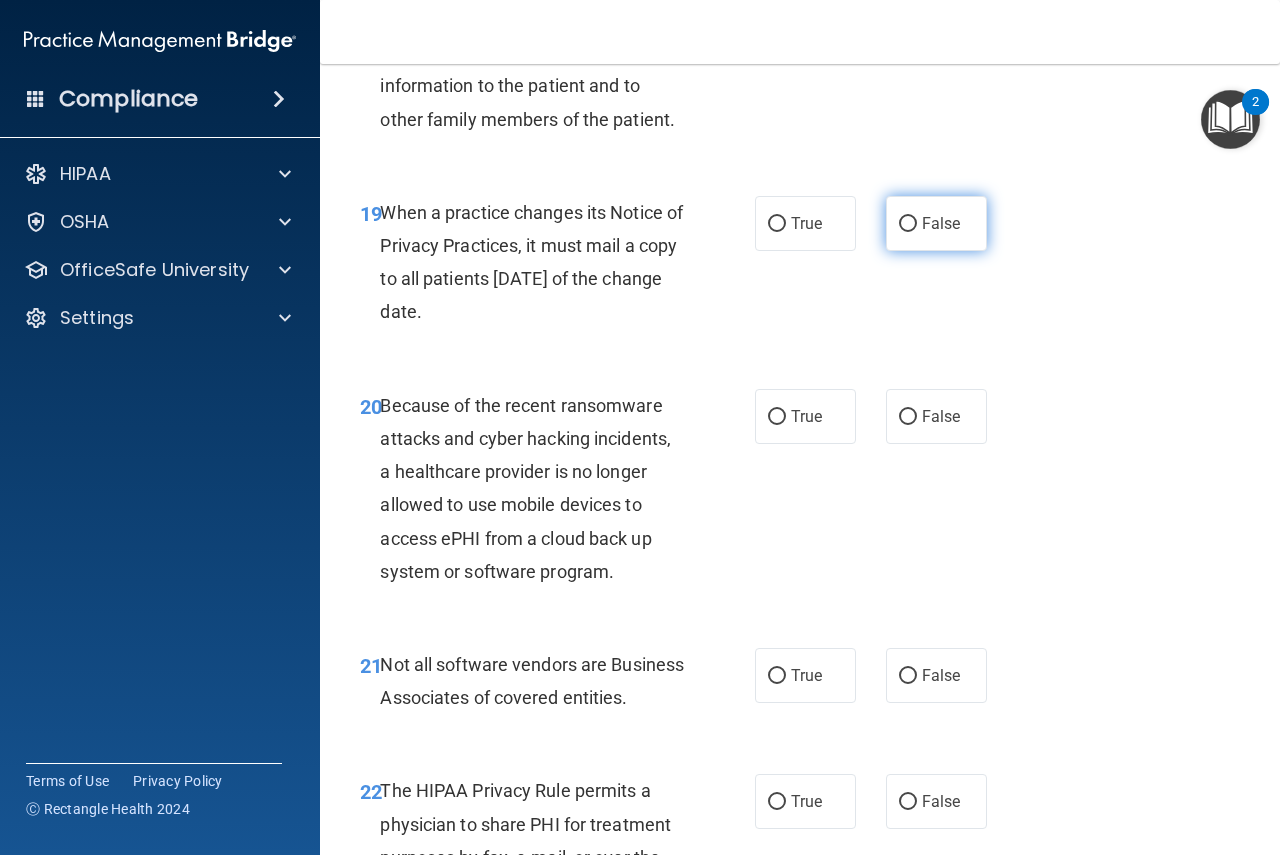 click on "False" at bounding box center [941, 223] 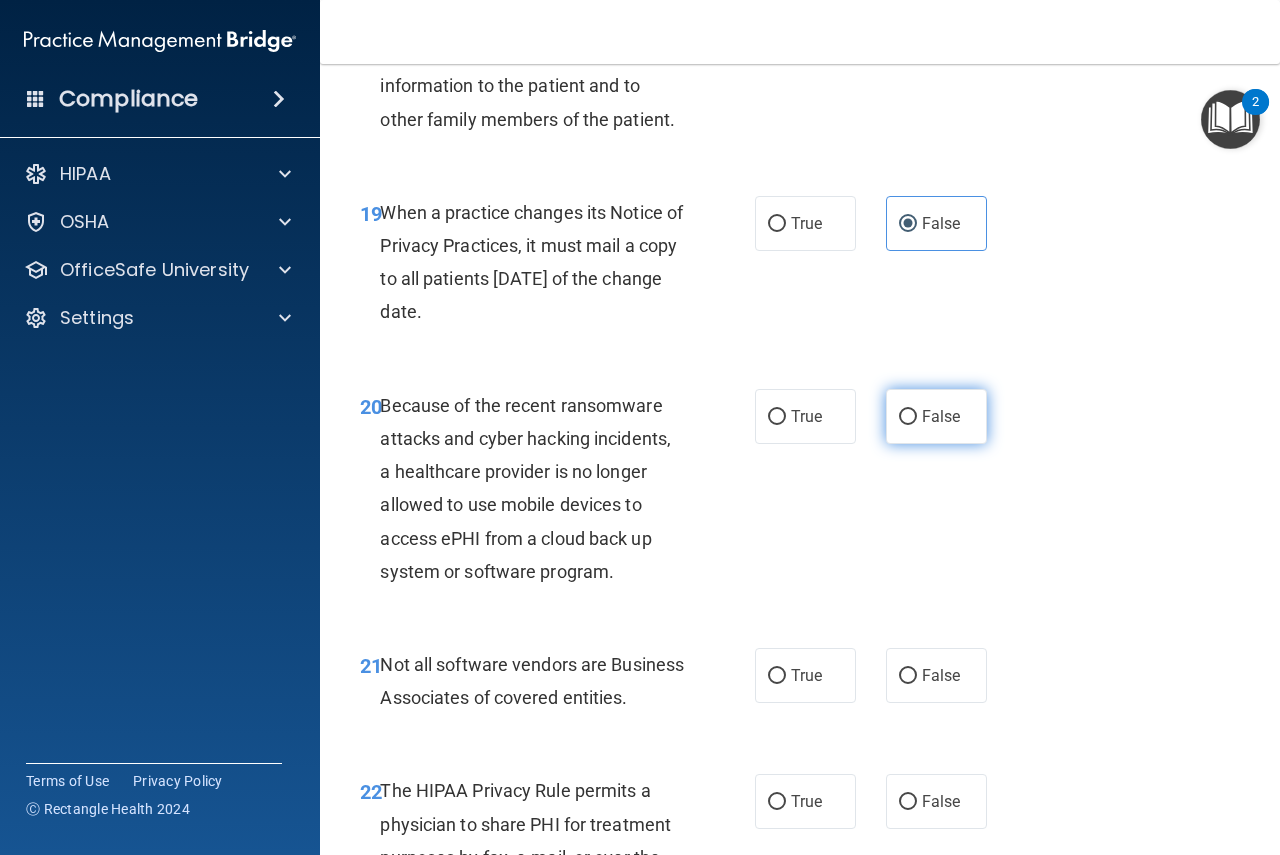 click on "False" at bounding box center (941, 416) 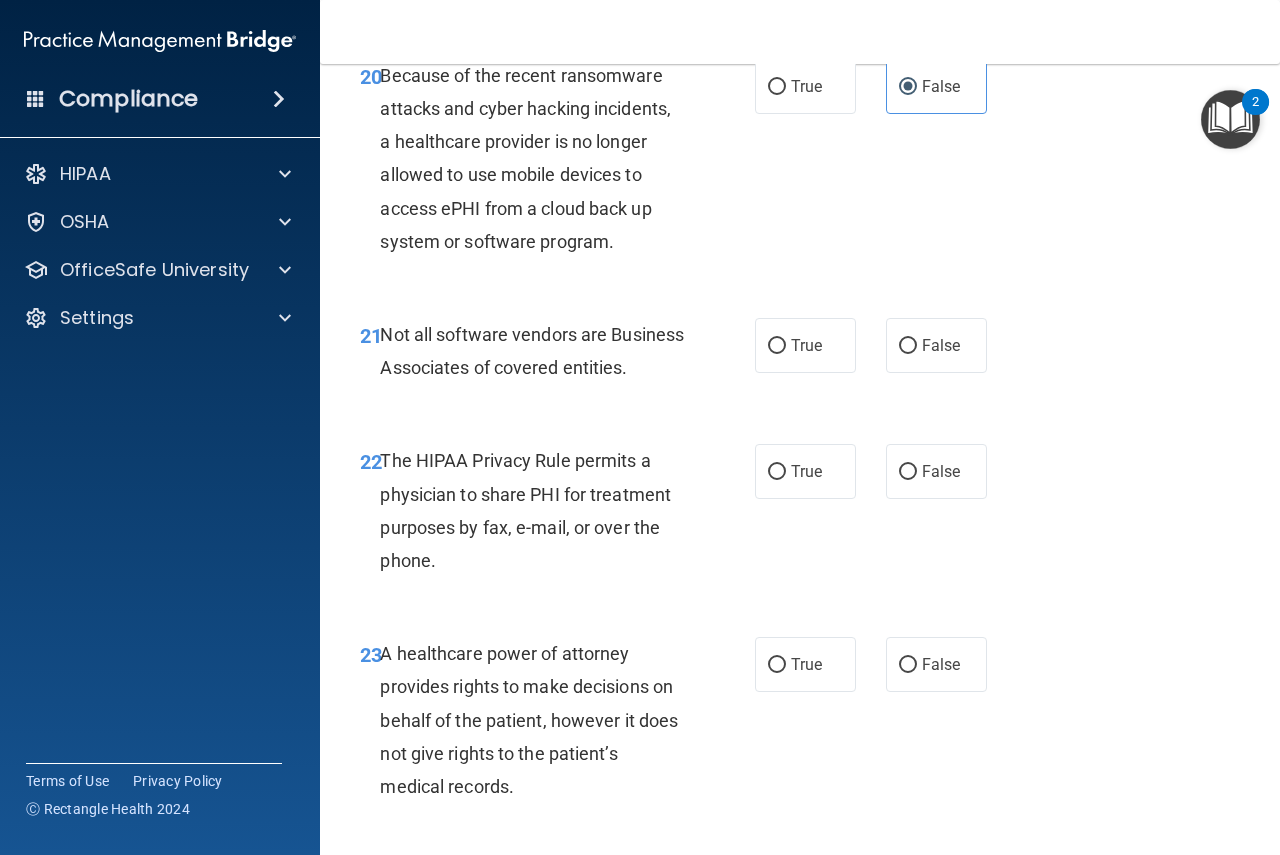 scroll, scrollTop: 4167, scrollLeft: 0, axis: vertical 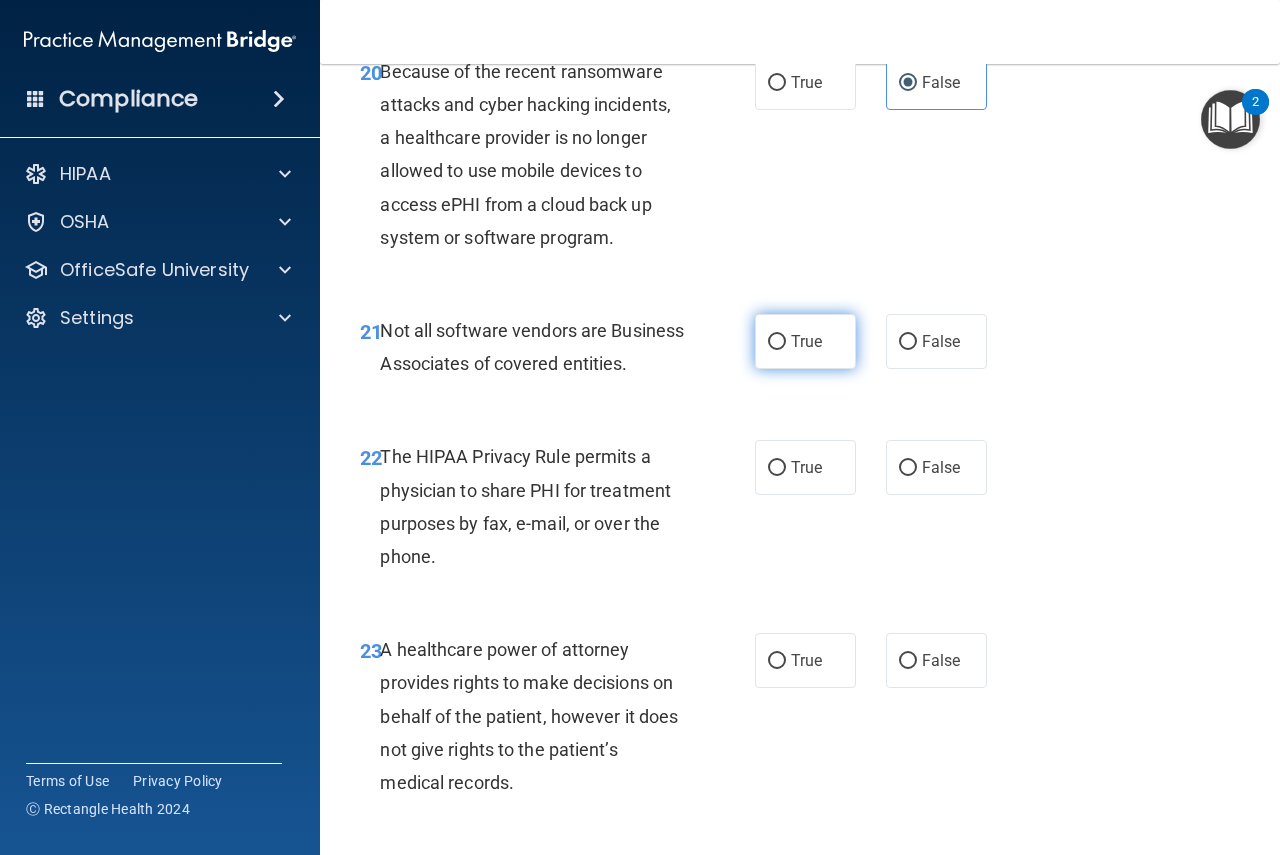 click on "True" at bounding box center (806, 341) 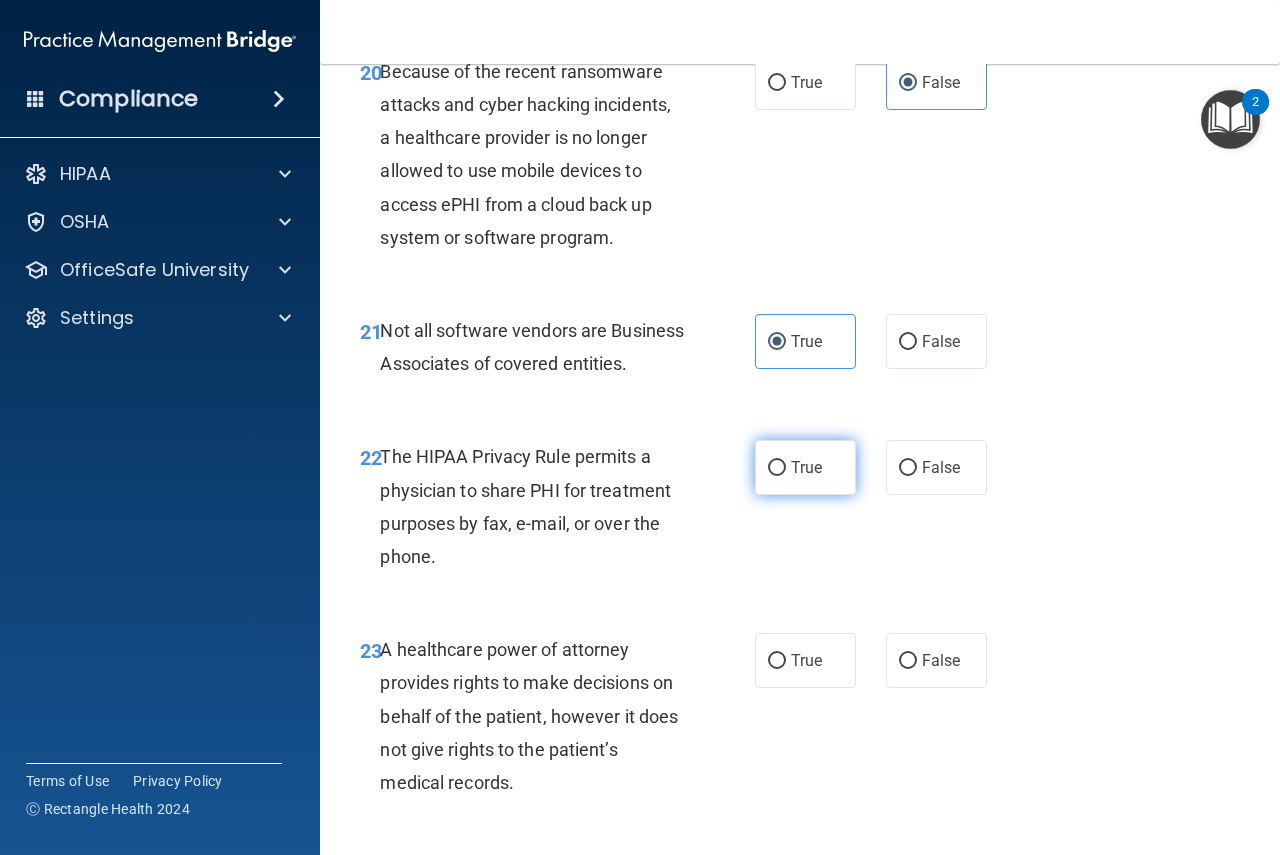 click on "True" at bounding box center [806, 467] 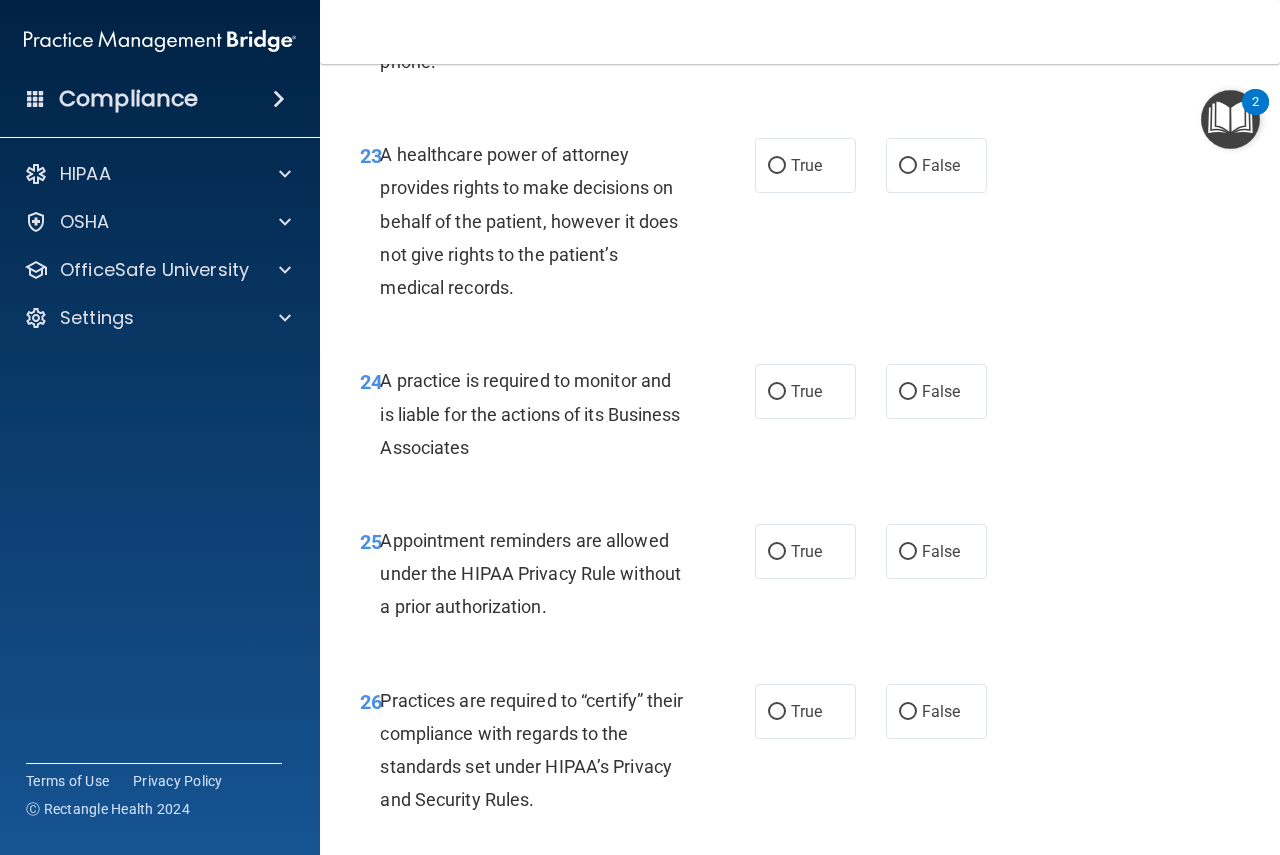 scroll, scrollTop: 4667, scrollLeft: 0, axis: vertical 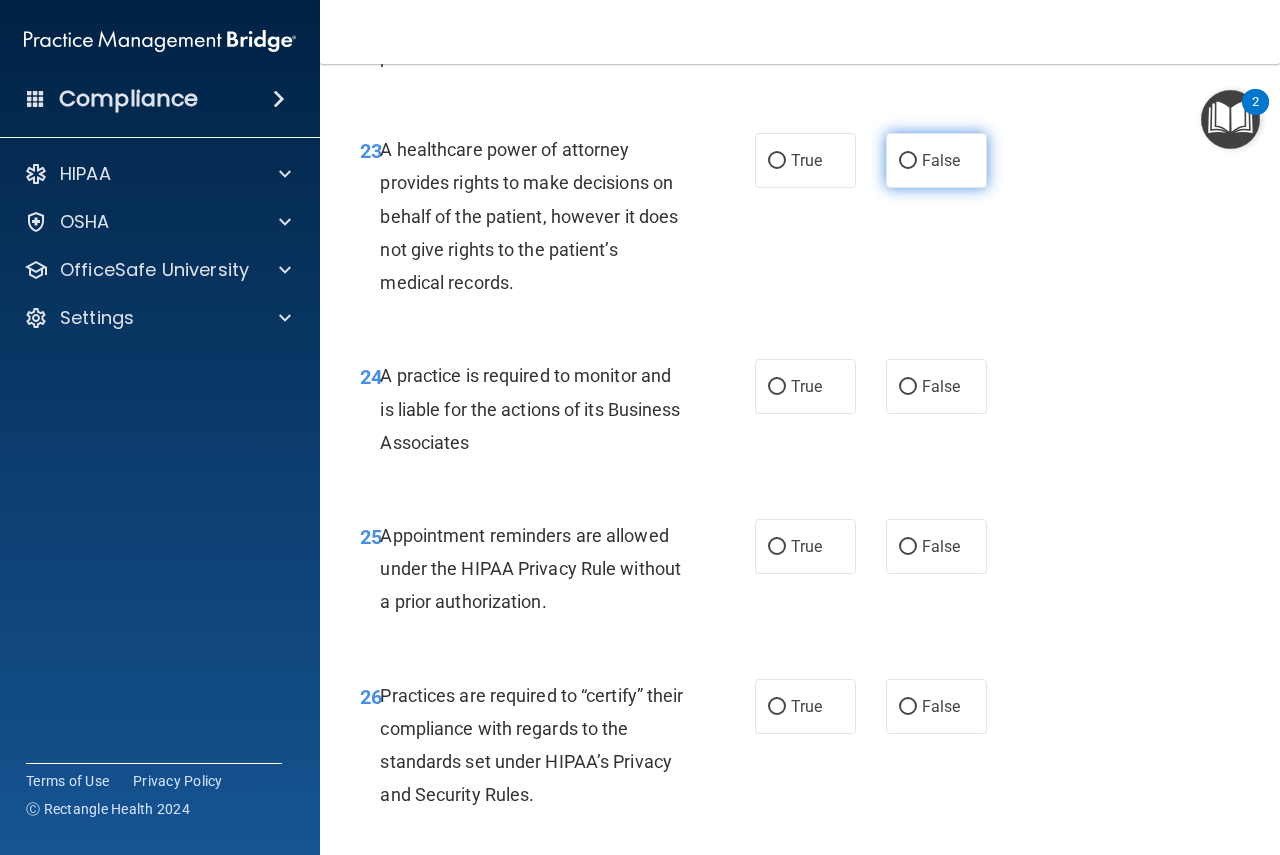 click on "False" at bounding box center [936, 160] 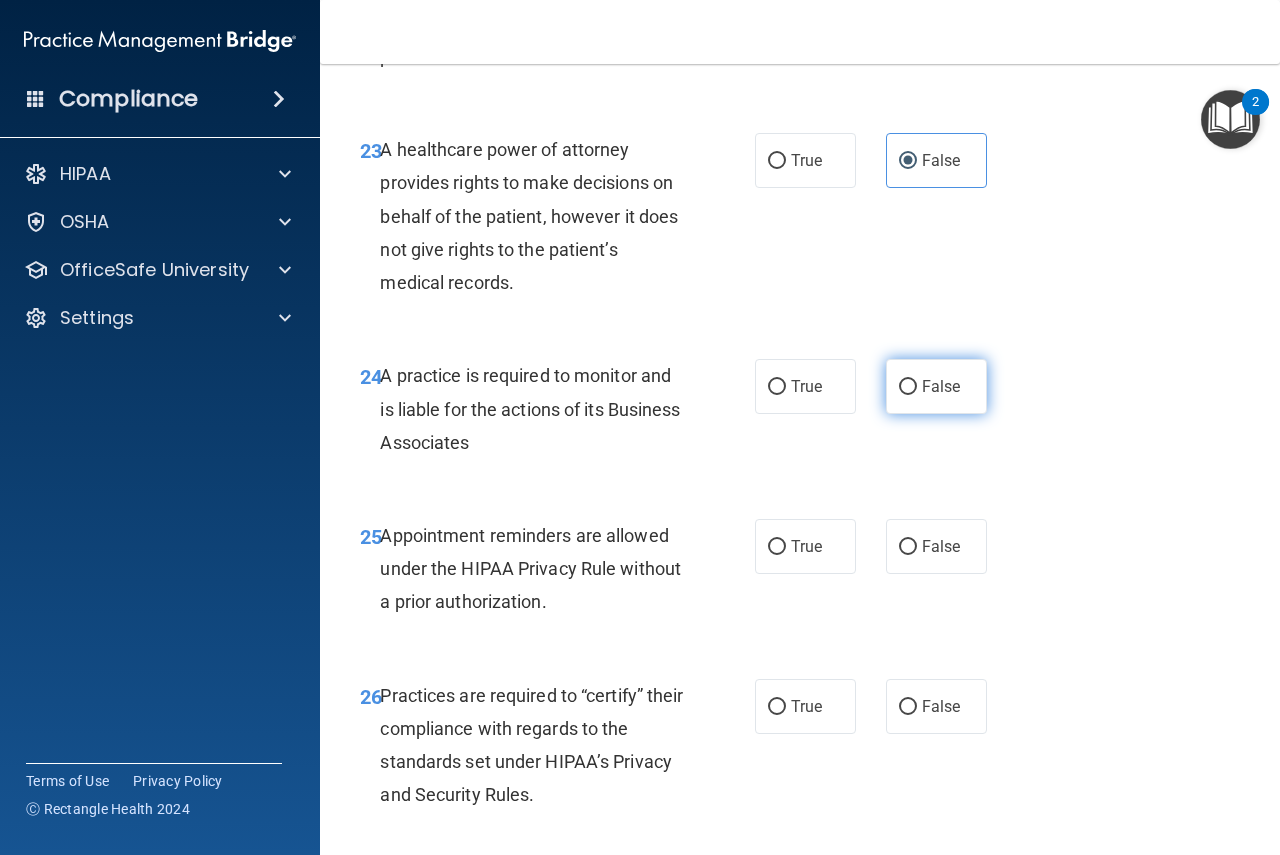 click on "False" at bounding box center (941, 386) 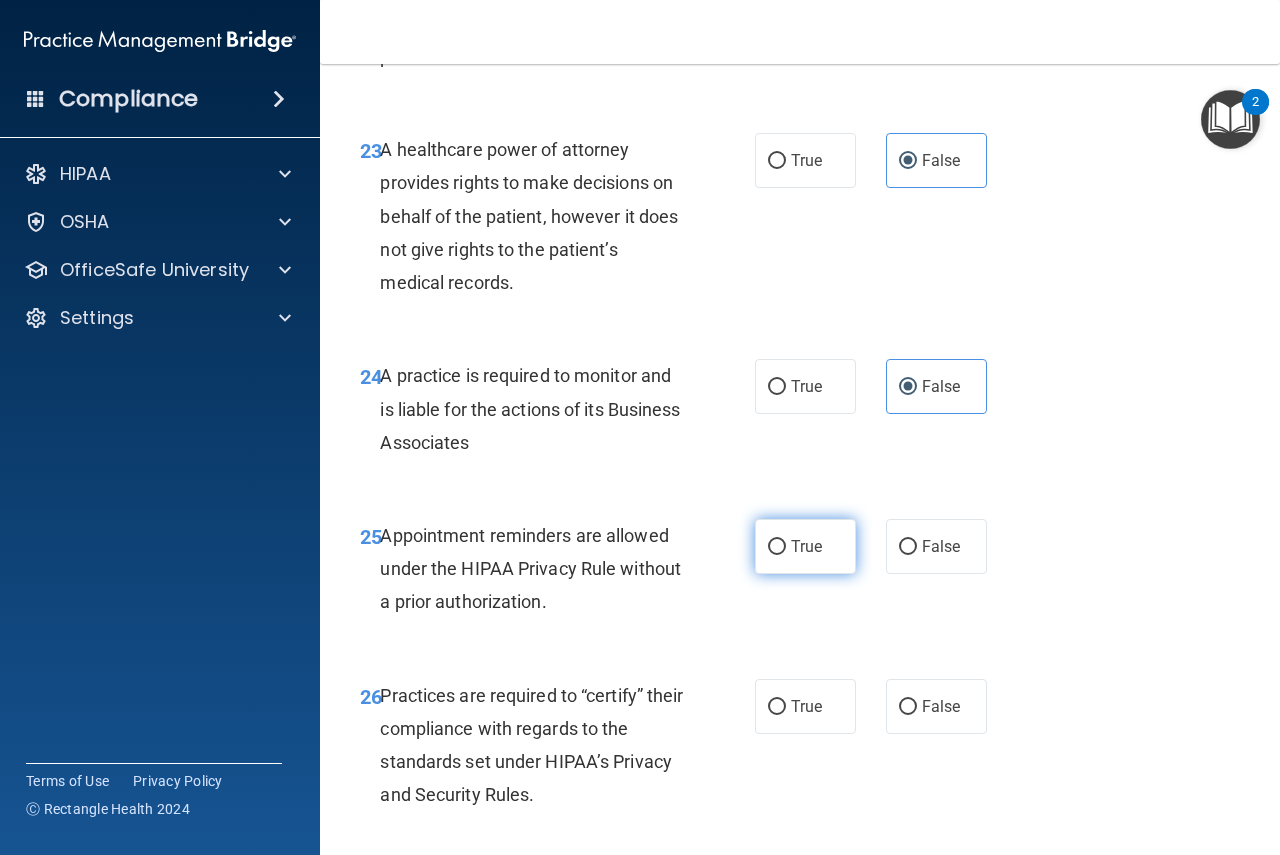 drag, startPoint x: 793, startPoint y: 617, endPoint x: 988, endPoint y: 488, distance: 233.80762 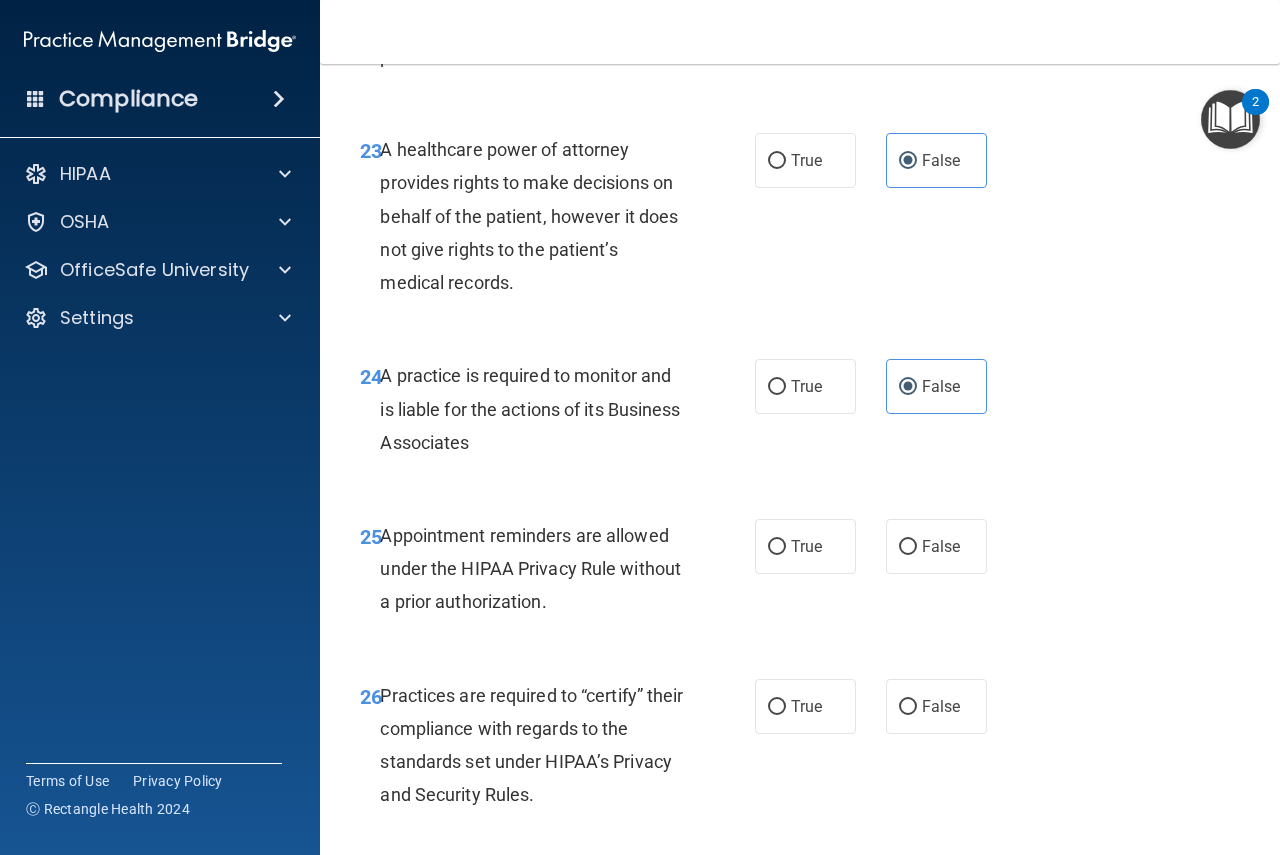 click on "True" at bounding box center [777, 547] 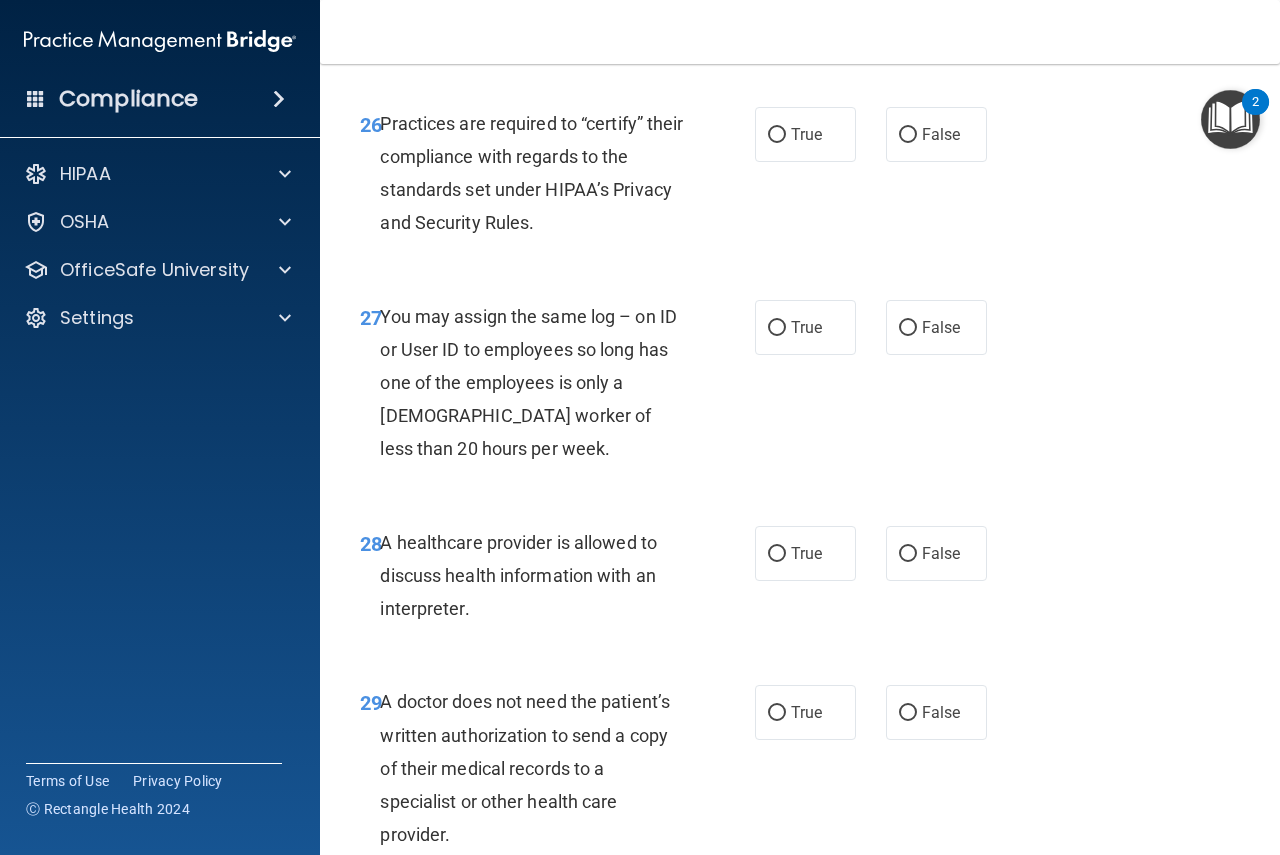 scroll, scrollTop: 5333, scrollLeft: 0, axis: vertical 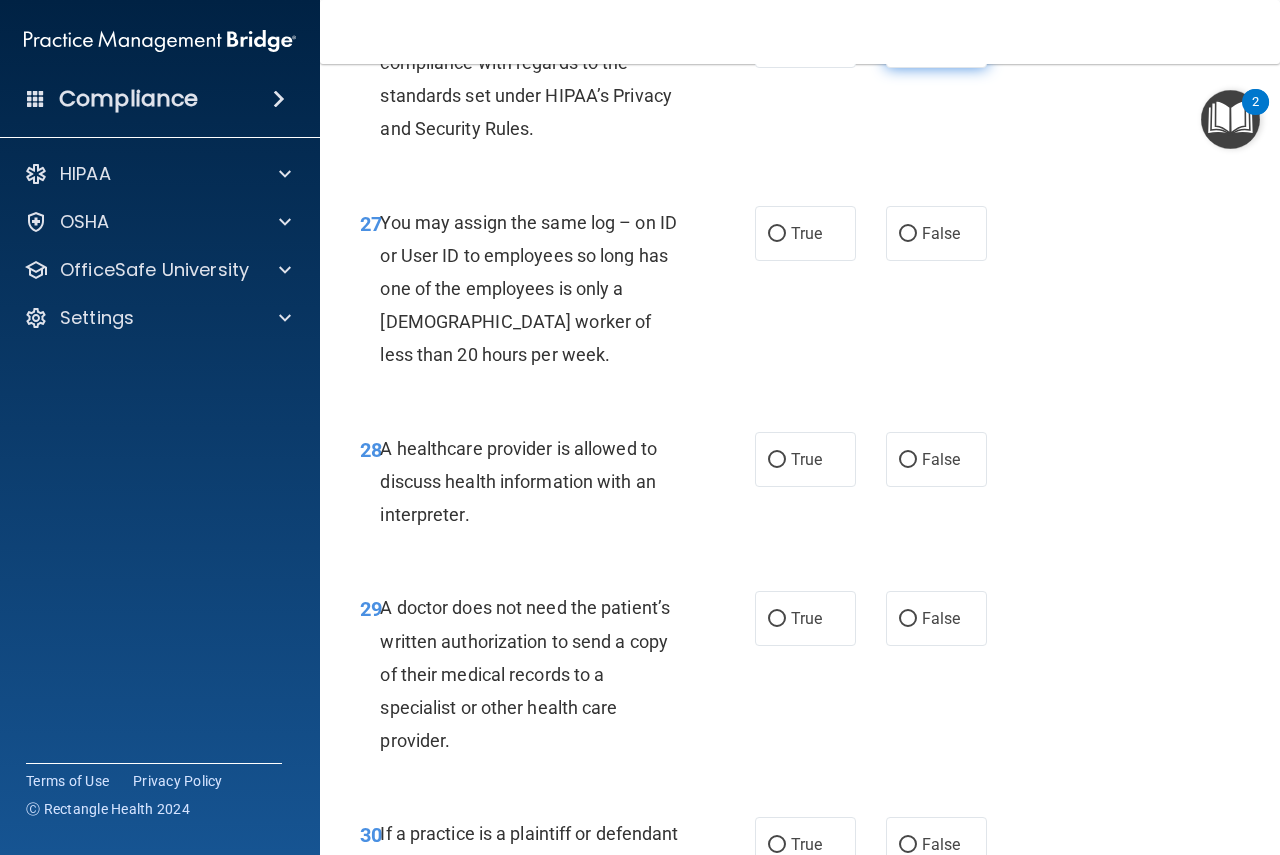 click on "False" at bounding box center [936, 40] 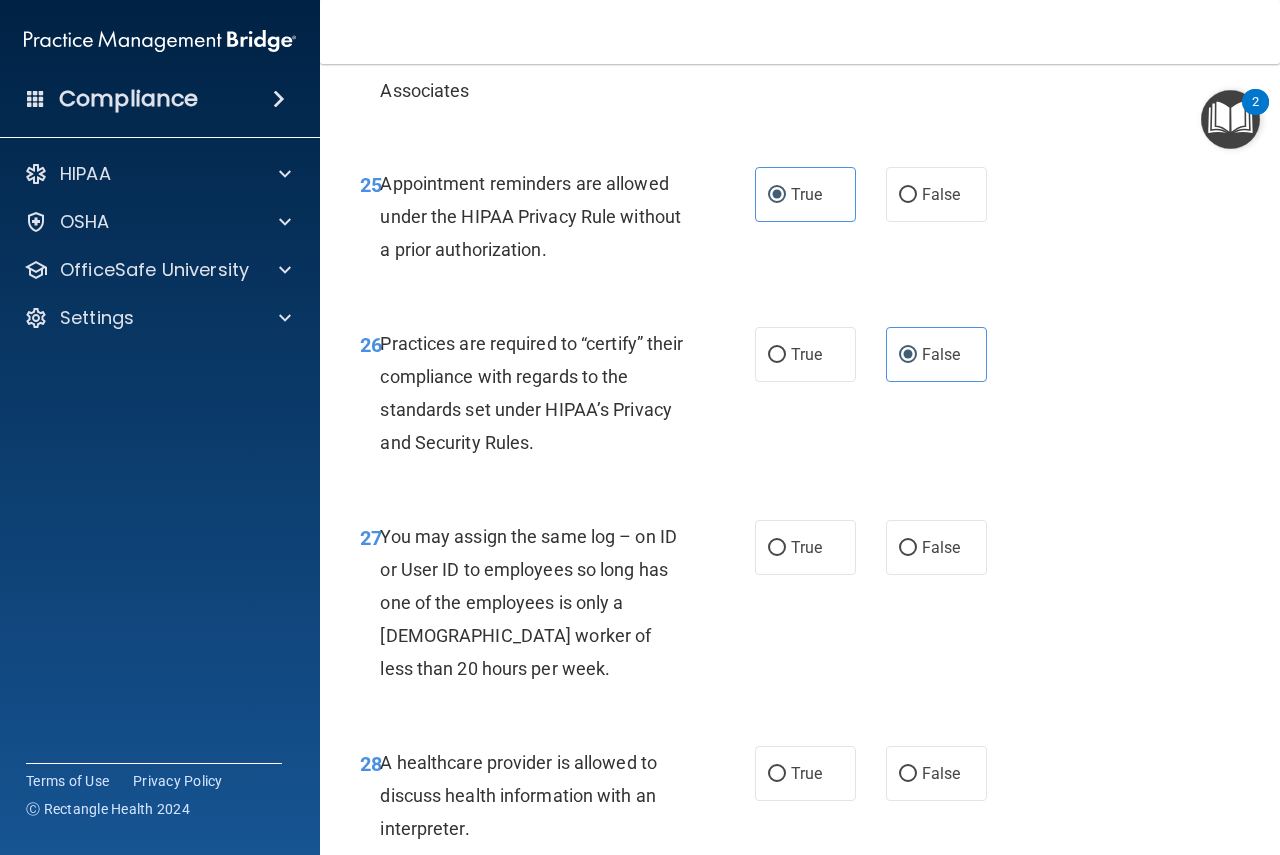 scroll, scrollTop: 5000, scrollLeft: 0, axis: vertical 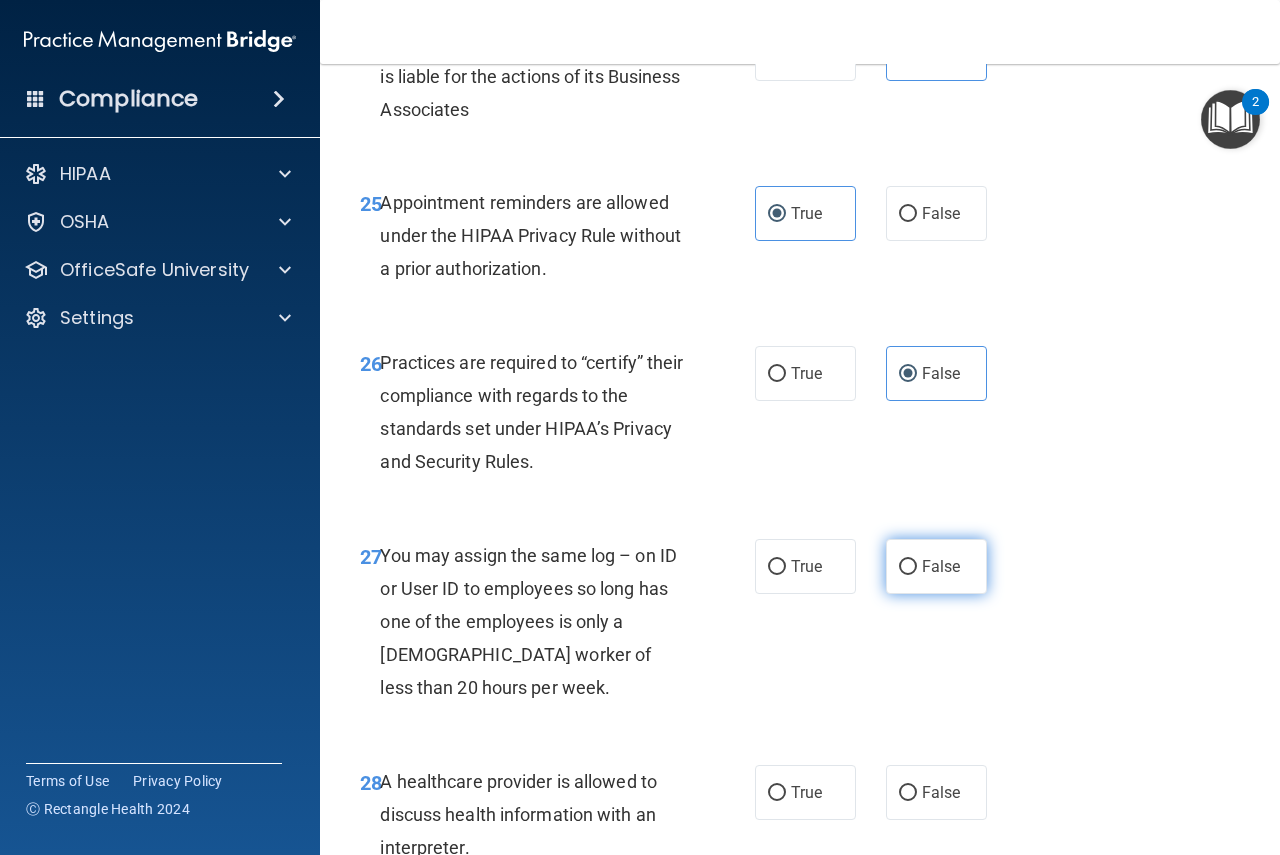 click on "False" at bounding box center (936, 566) 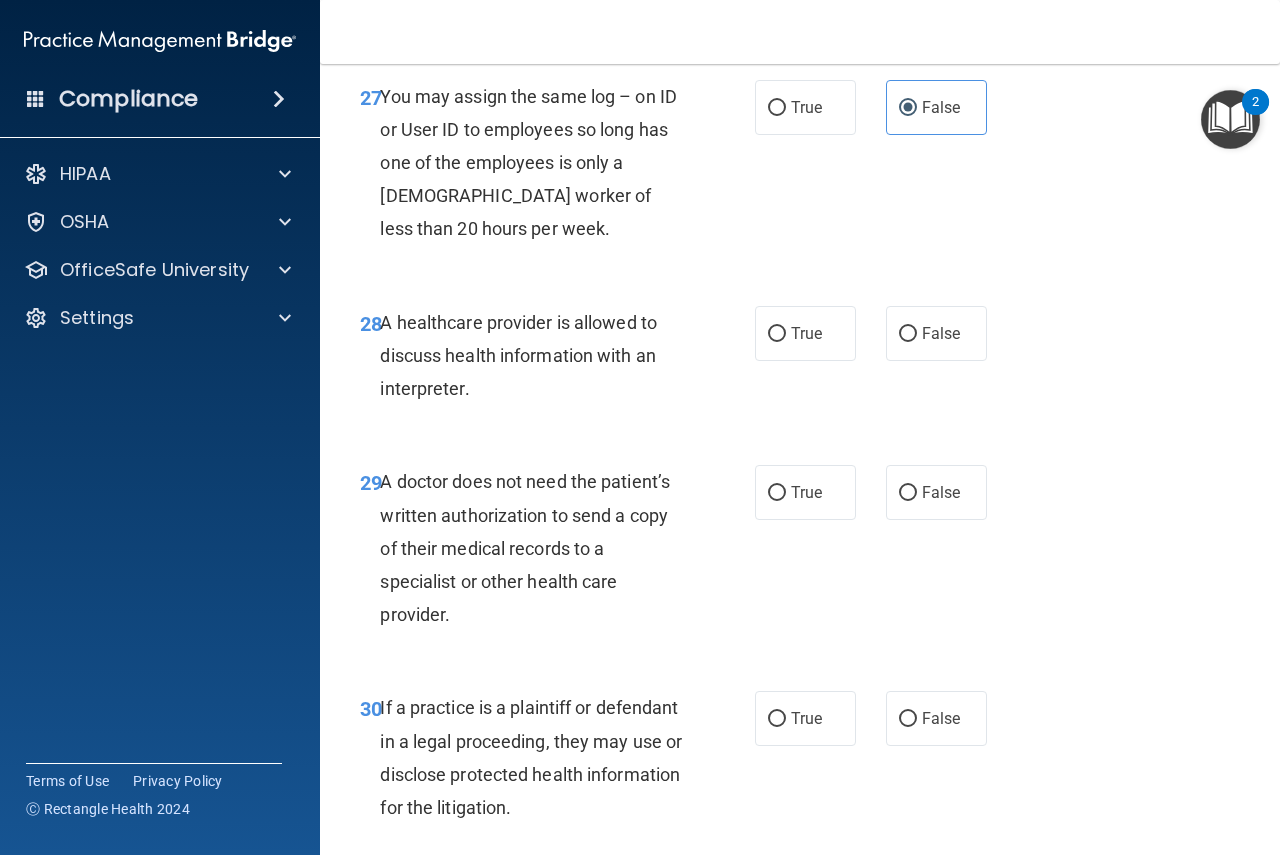 scroll, scrollTop: 5500, scrollLeft: 0, axis: vertical 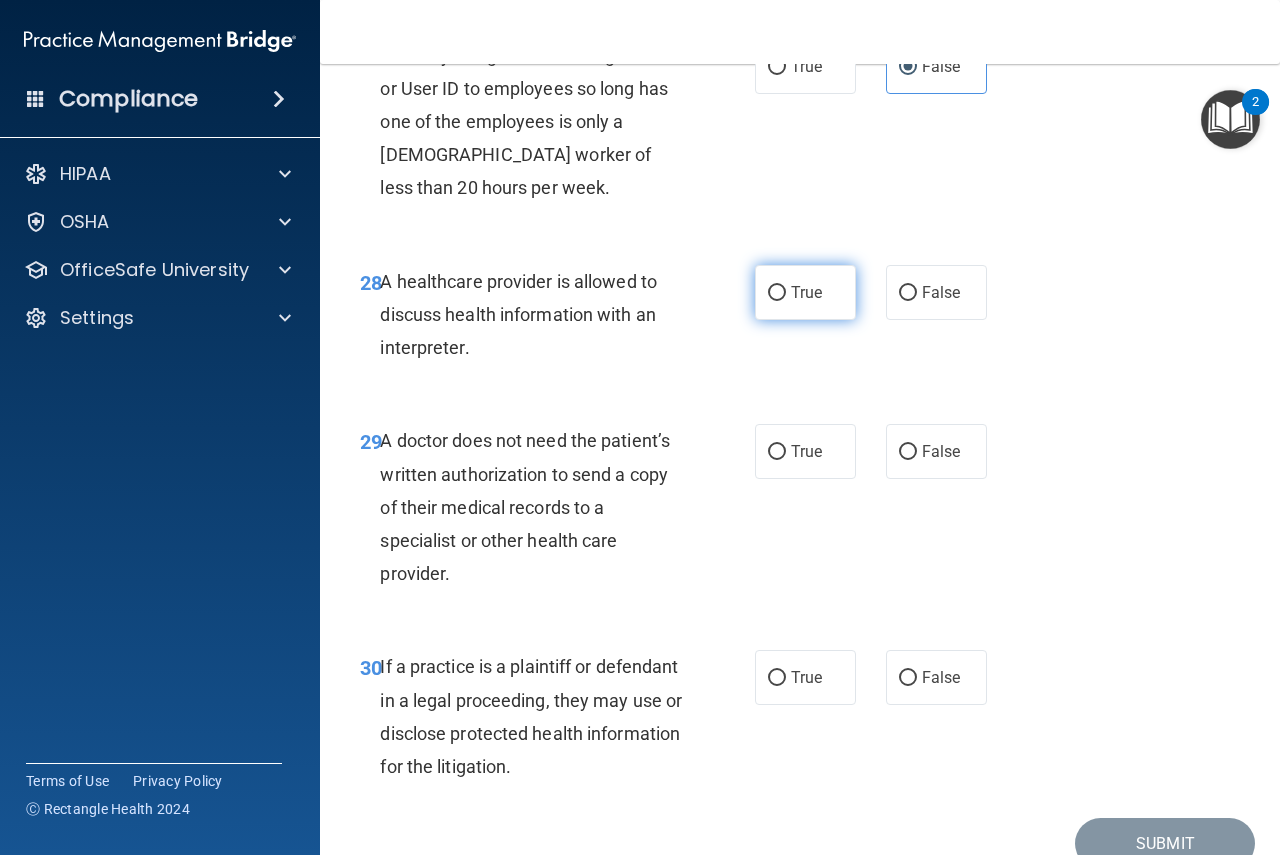 click on "True" at bounding box center (806, 292) 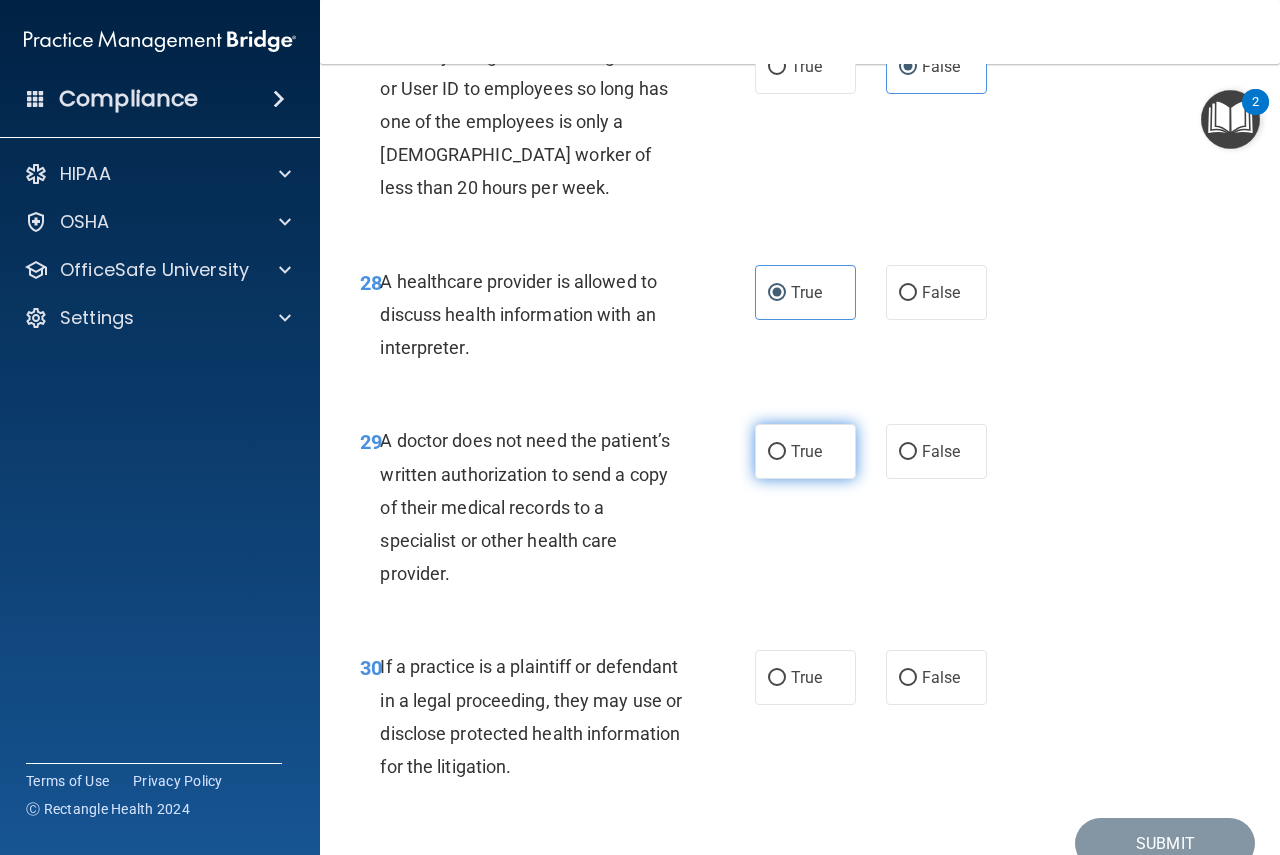 click on "True" at bounding box center (805, 451) 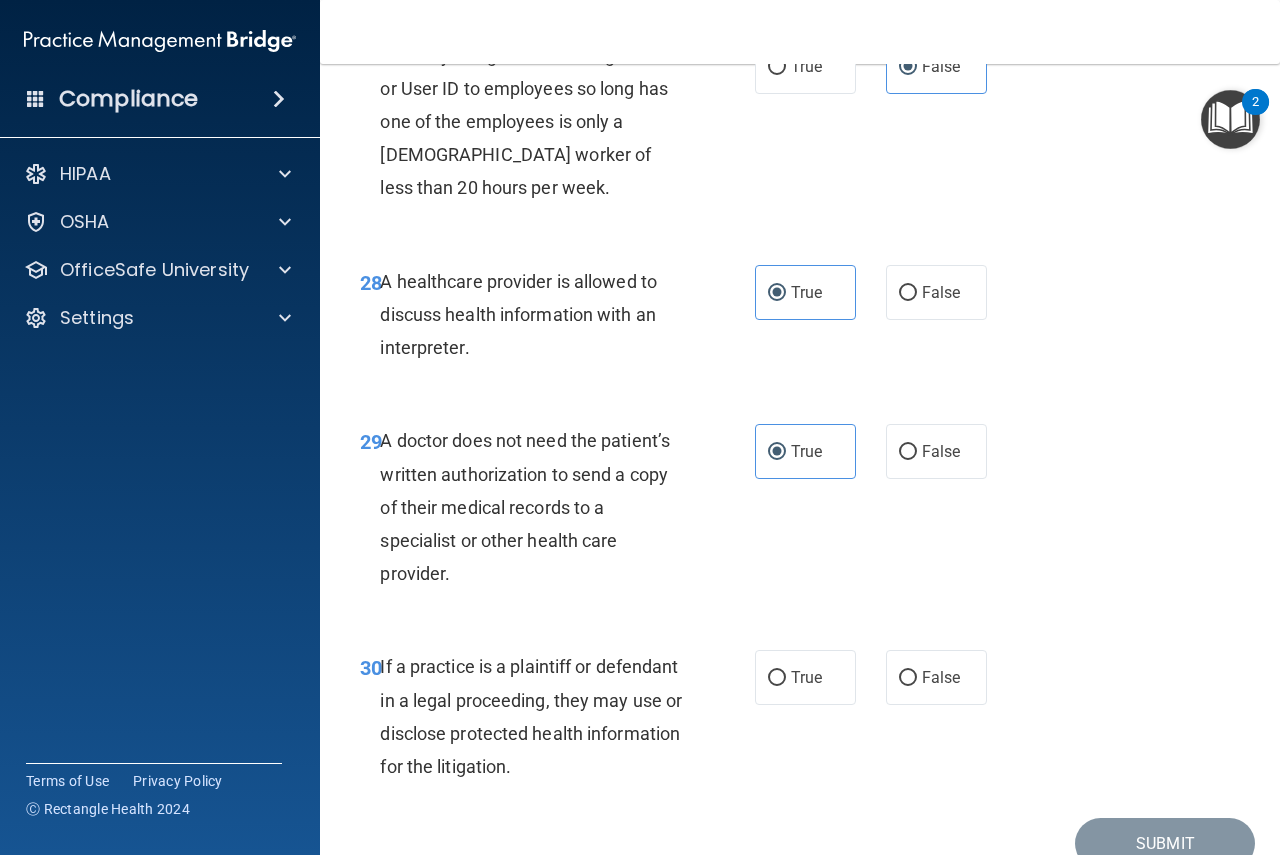 drag, startPoint x: 791, startPoint y: 732, endPoint x: 930, endPoint y: 456, distance: 309.02588 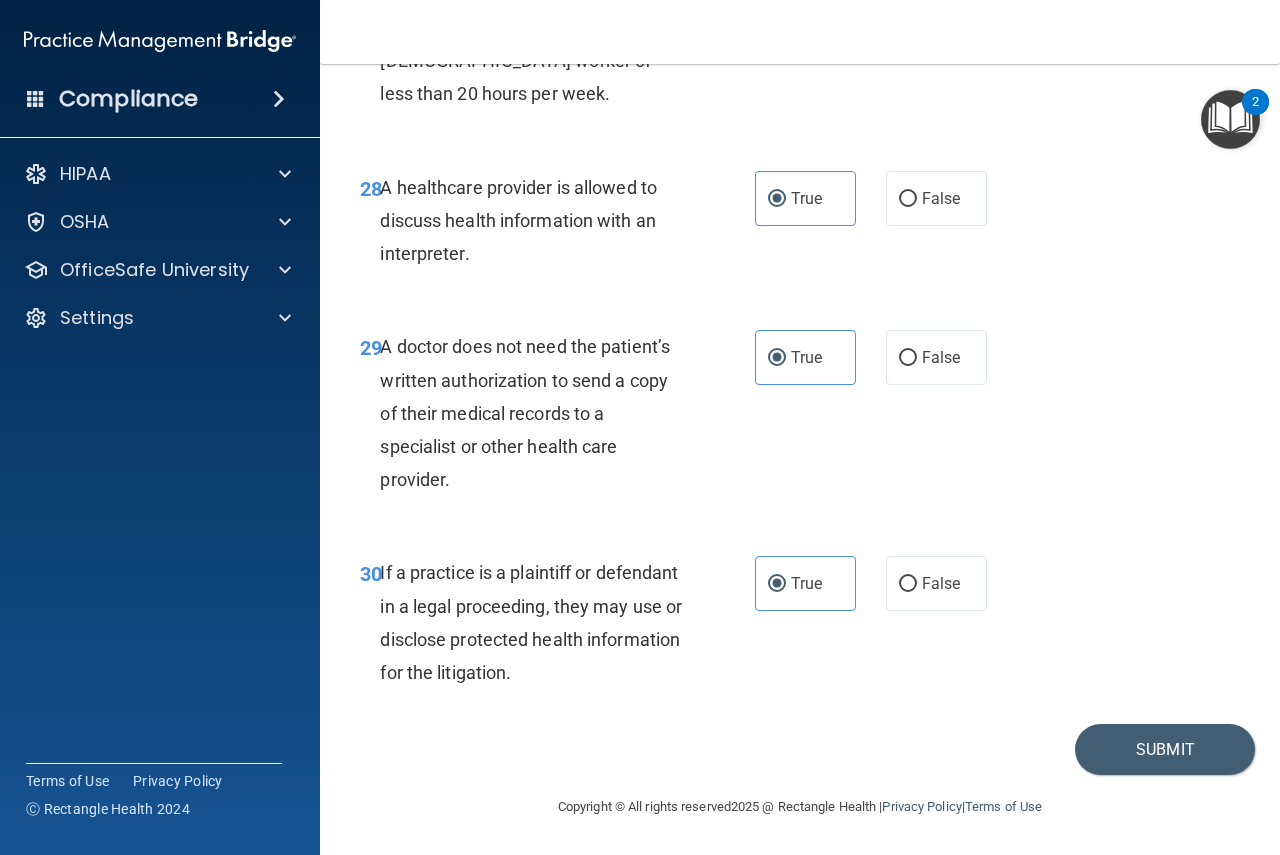 scroll, scrollTop: 5660, scrollLeft: 0, axis: vertical 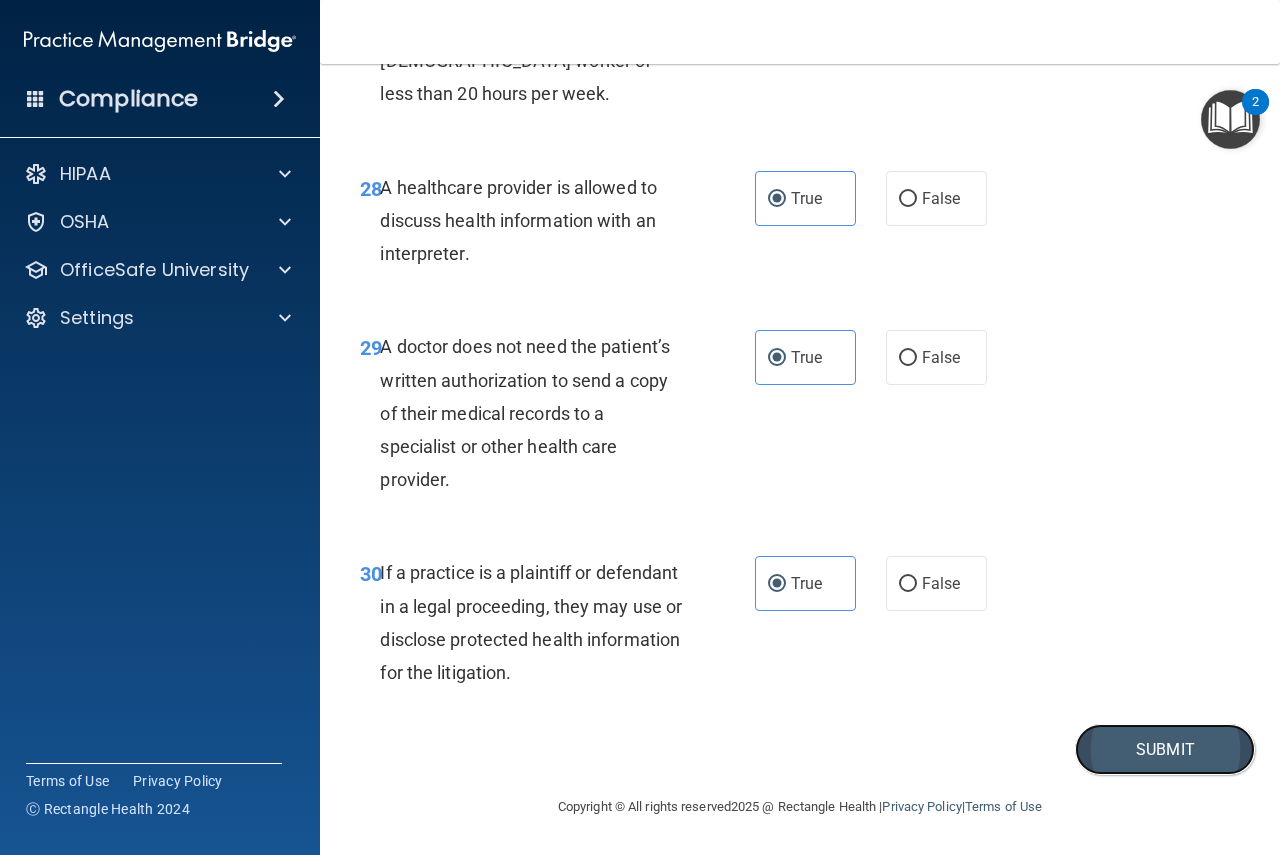 click on "Submit" at bounding box center (1165, 749) 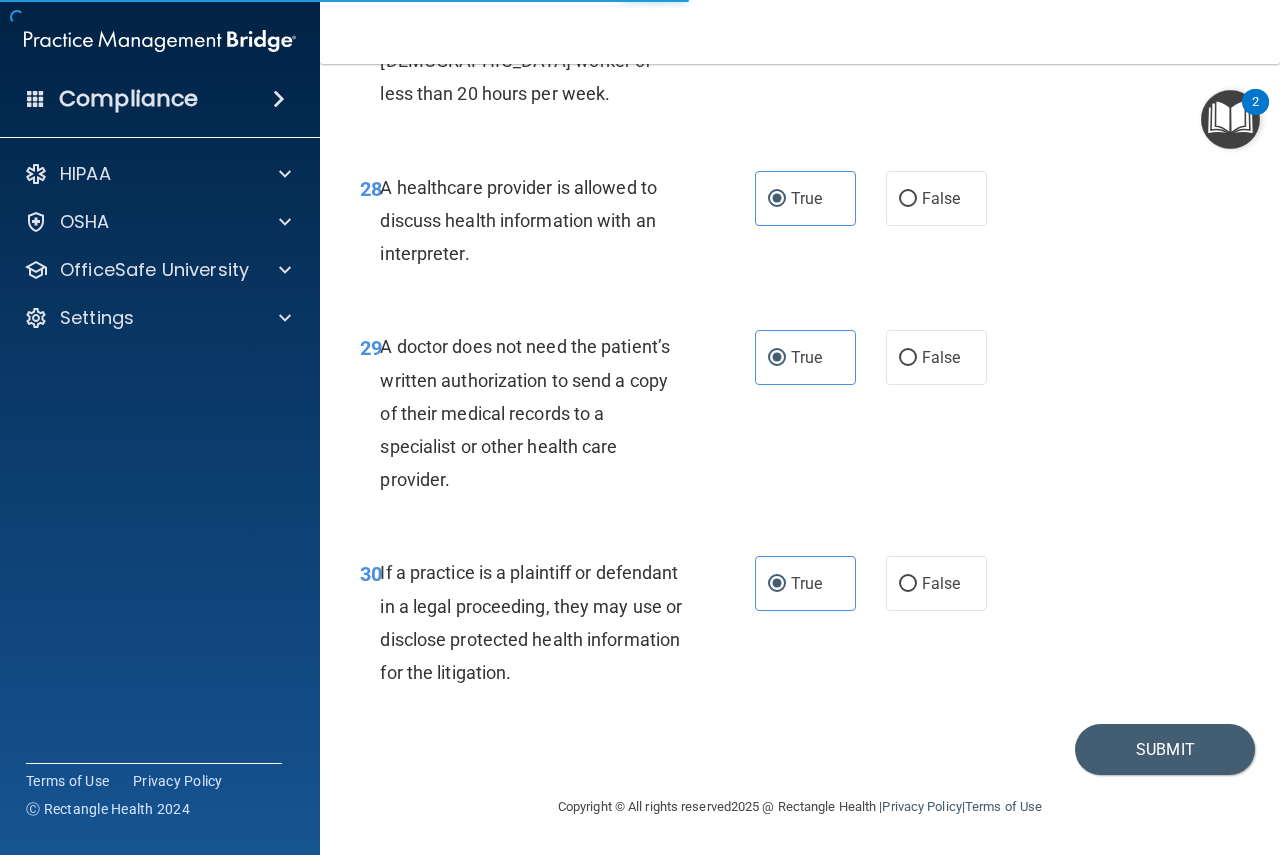 scroll, scrollTop: 0, scrollLeft: 0, axis: both 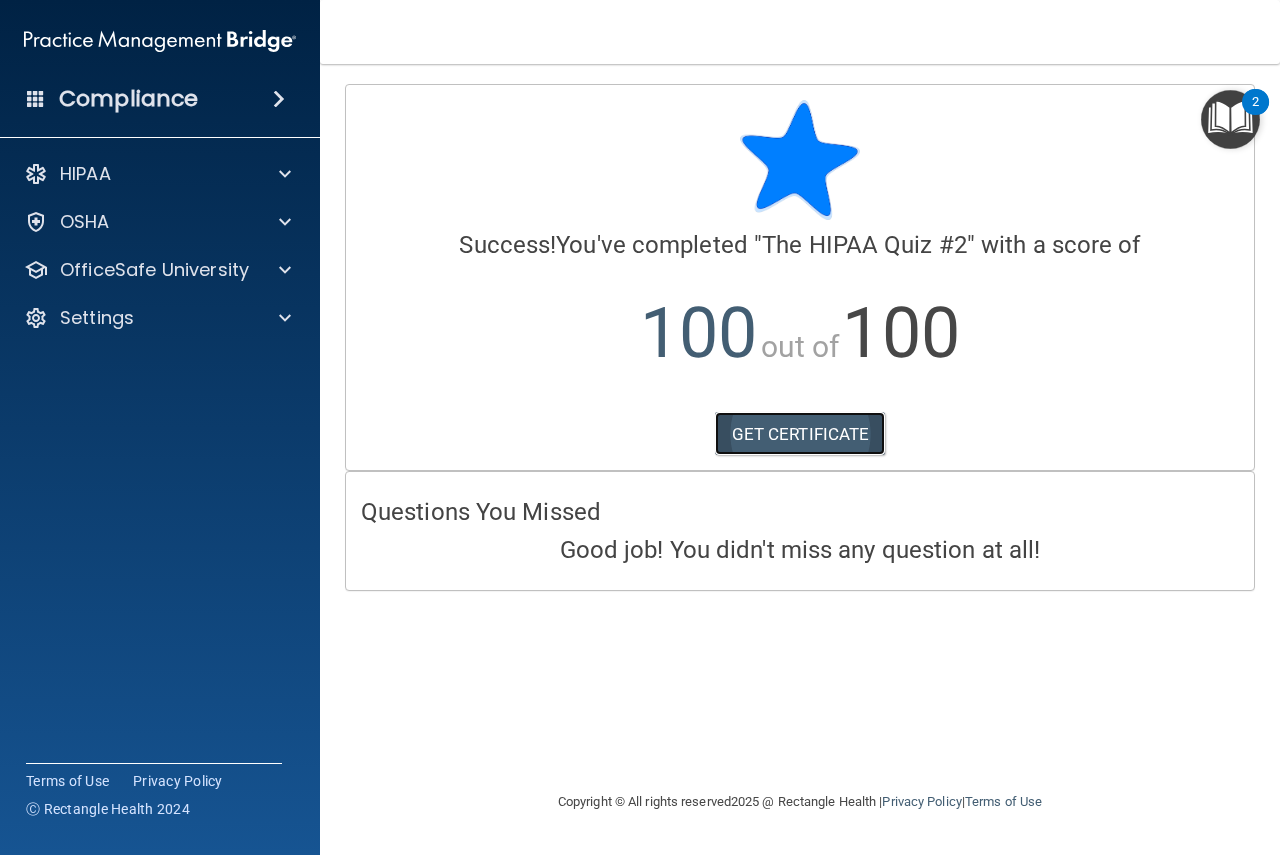 click on "GET CERTIFICATE" at bounding box center (800, 434) 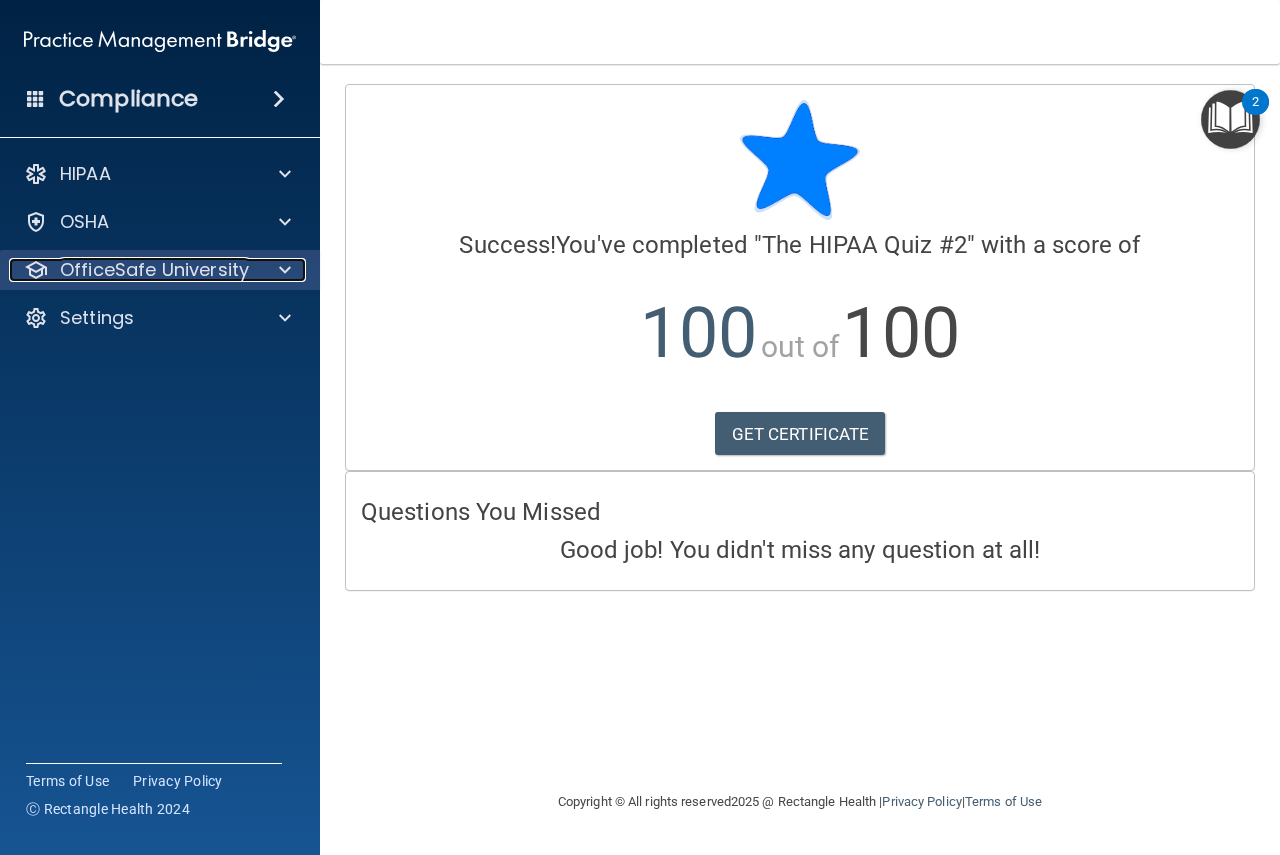 click on "OfficeSafe University" at bounding box center [154, 270] 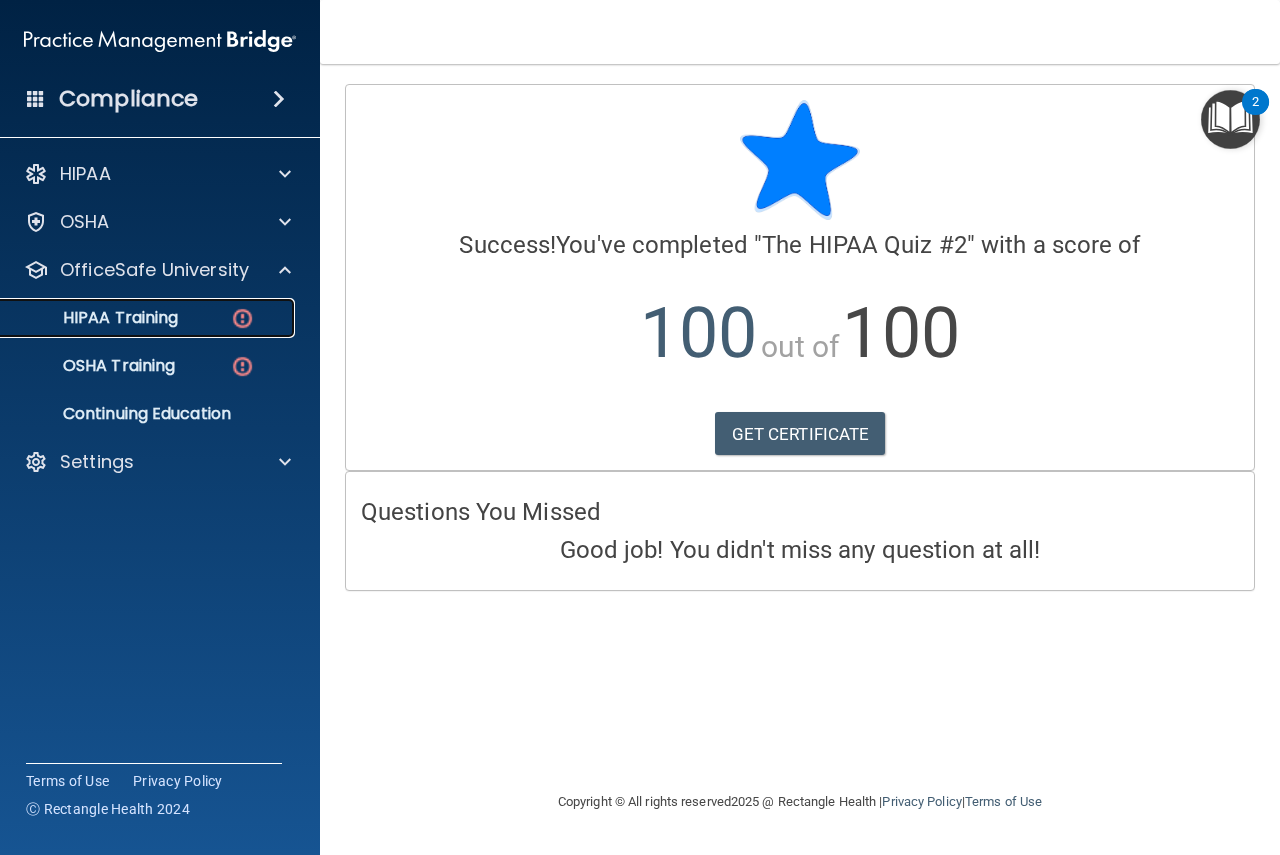 click on "HIPAA Training" at bounding box center (95, 318) 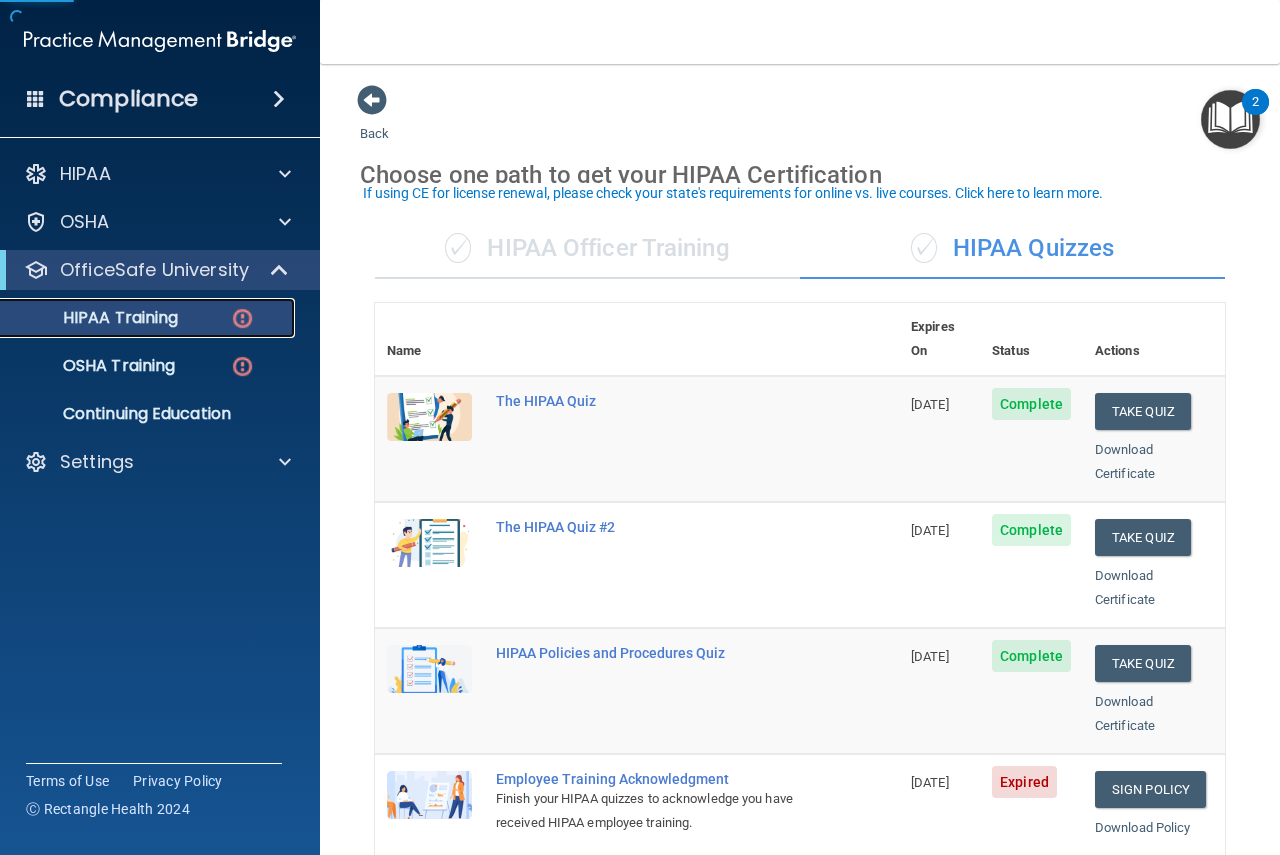 scroll, scrollTop: 333, scrollLeft: 0, axis: vertical 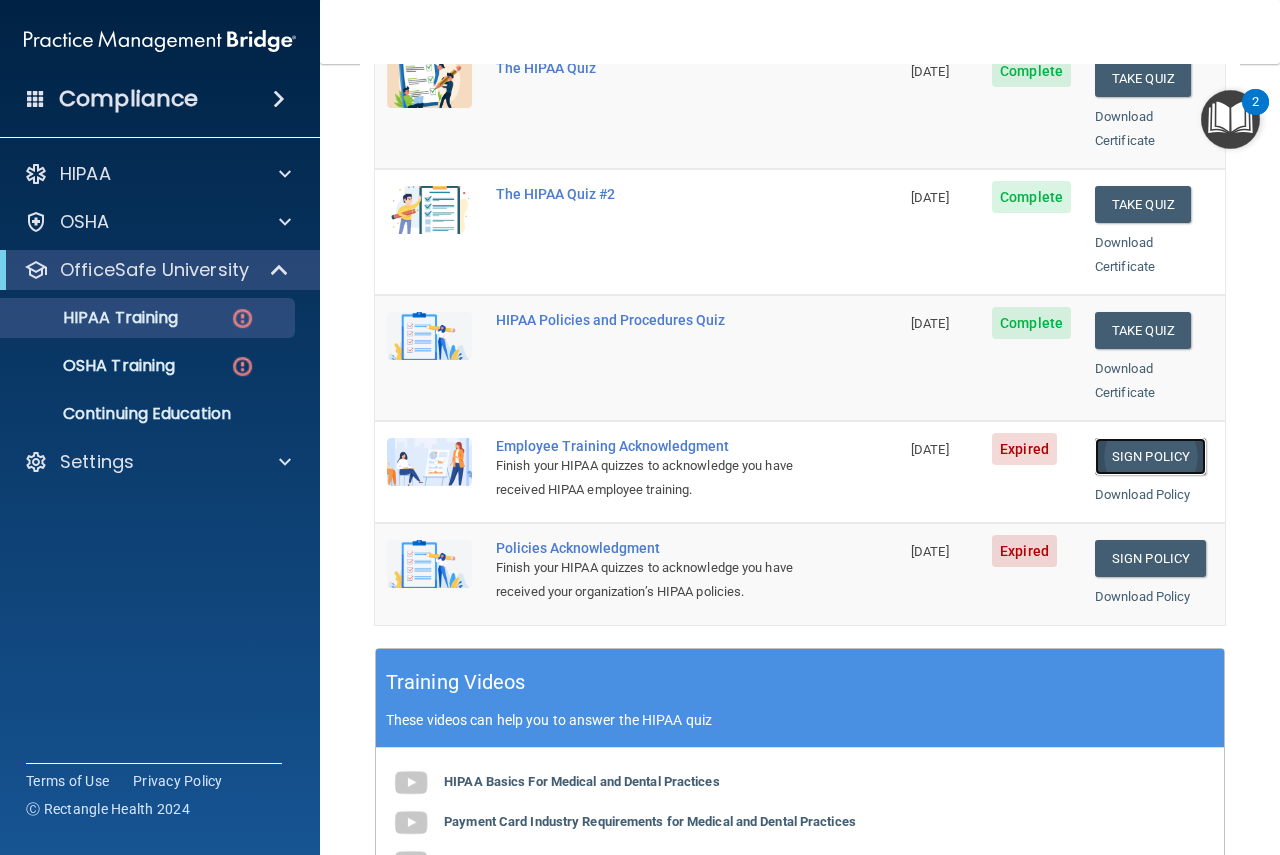 click on "Sign Policy" at bounding box center [1150, 456] 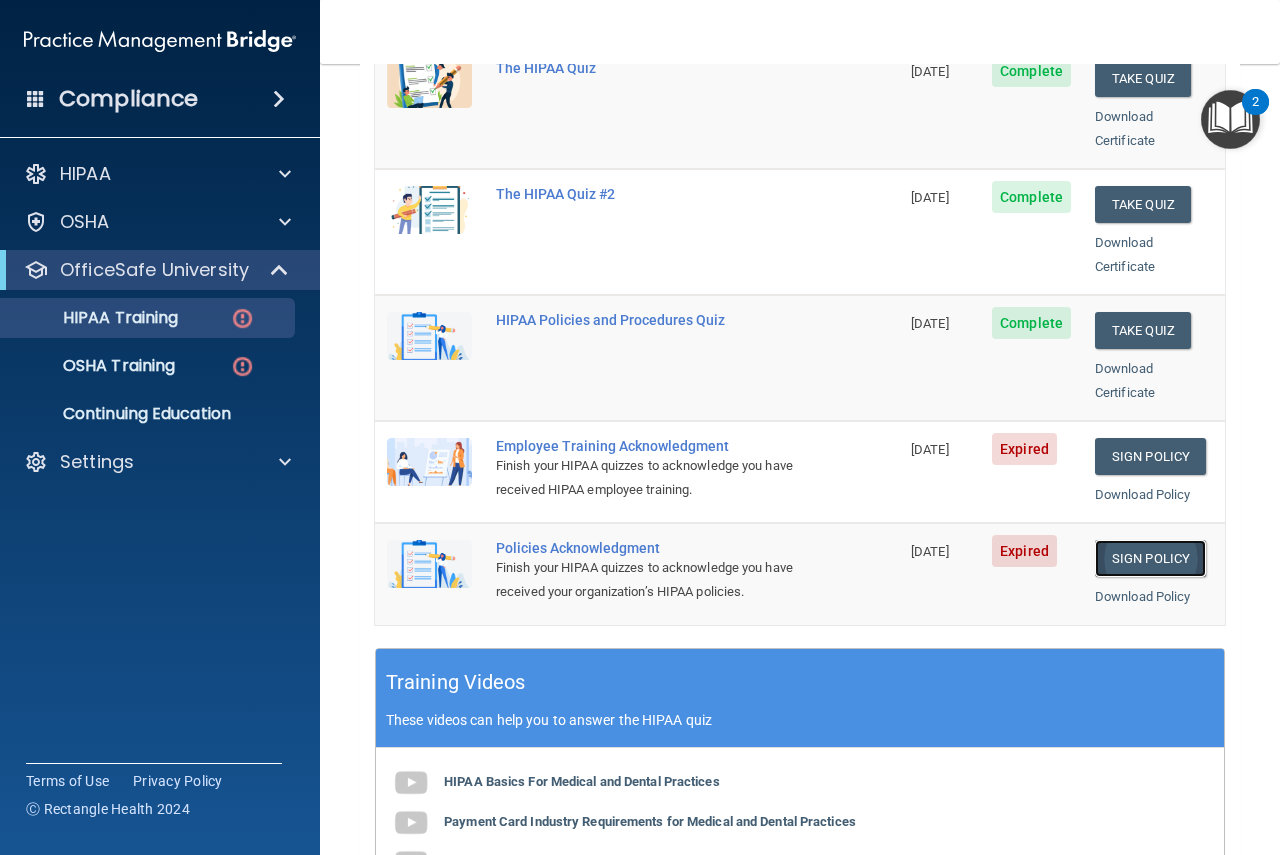 click on "Sign Policy" at bounding box center [1150, 558] 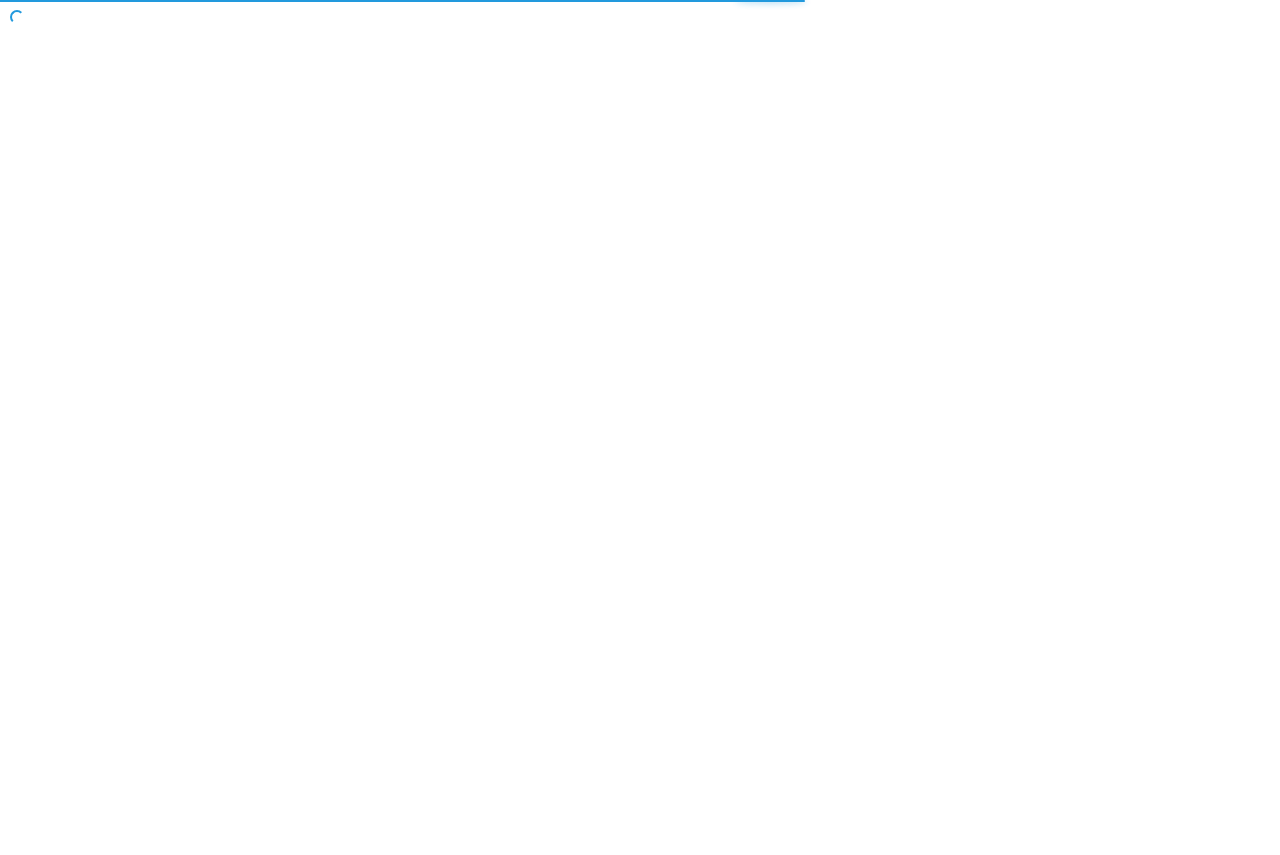 scroll, scrollTop: 0, scrollLeft: 0, axis: both 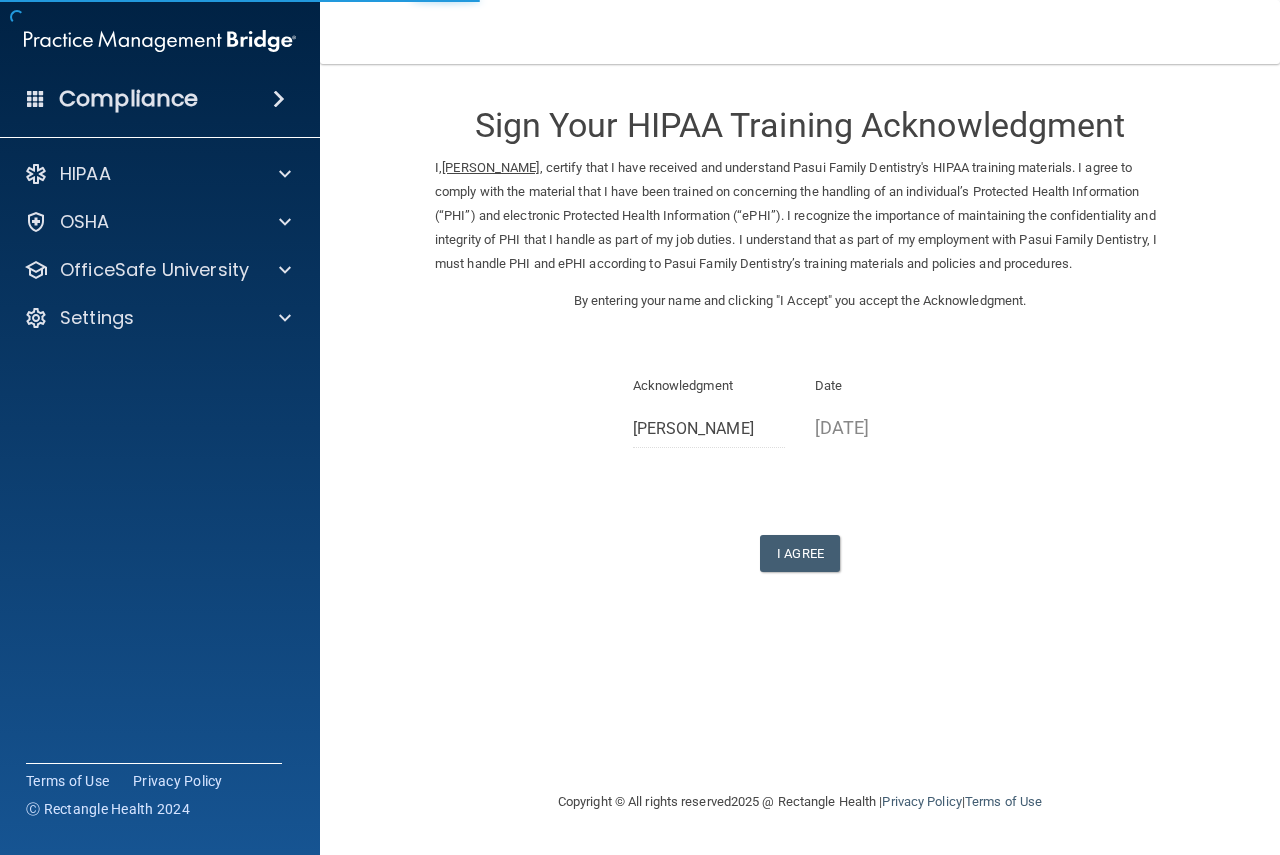 click on "I Agree" at bounding box center (800, 553) 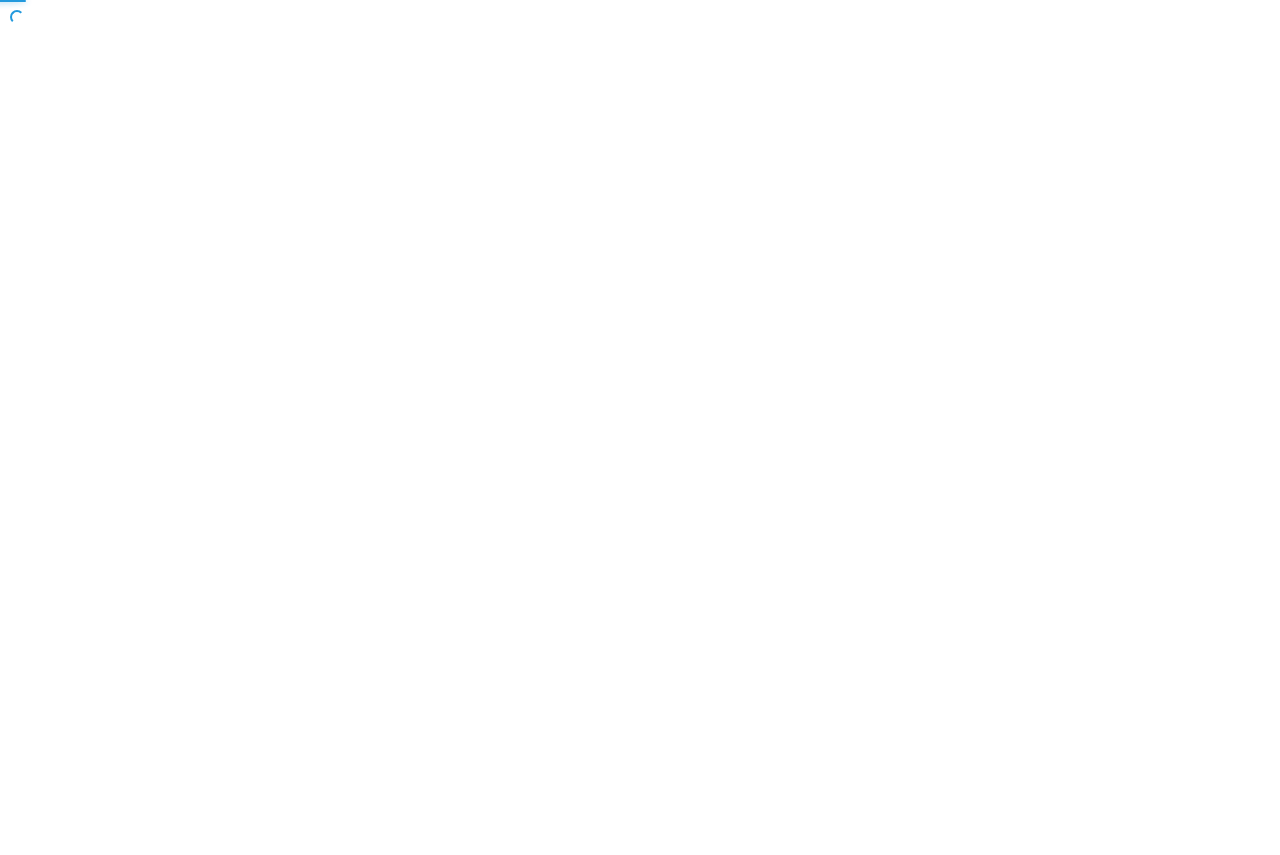 scroll, scrollTop: 0, scrollLeft: 0, axis: both 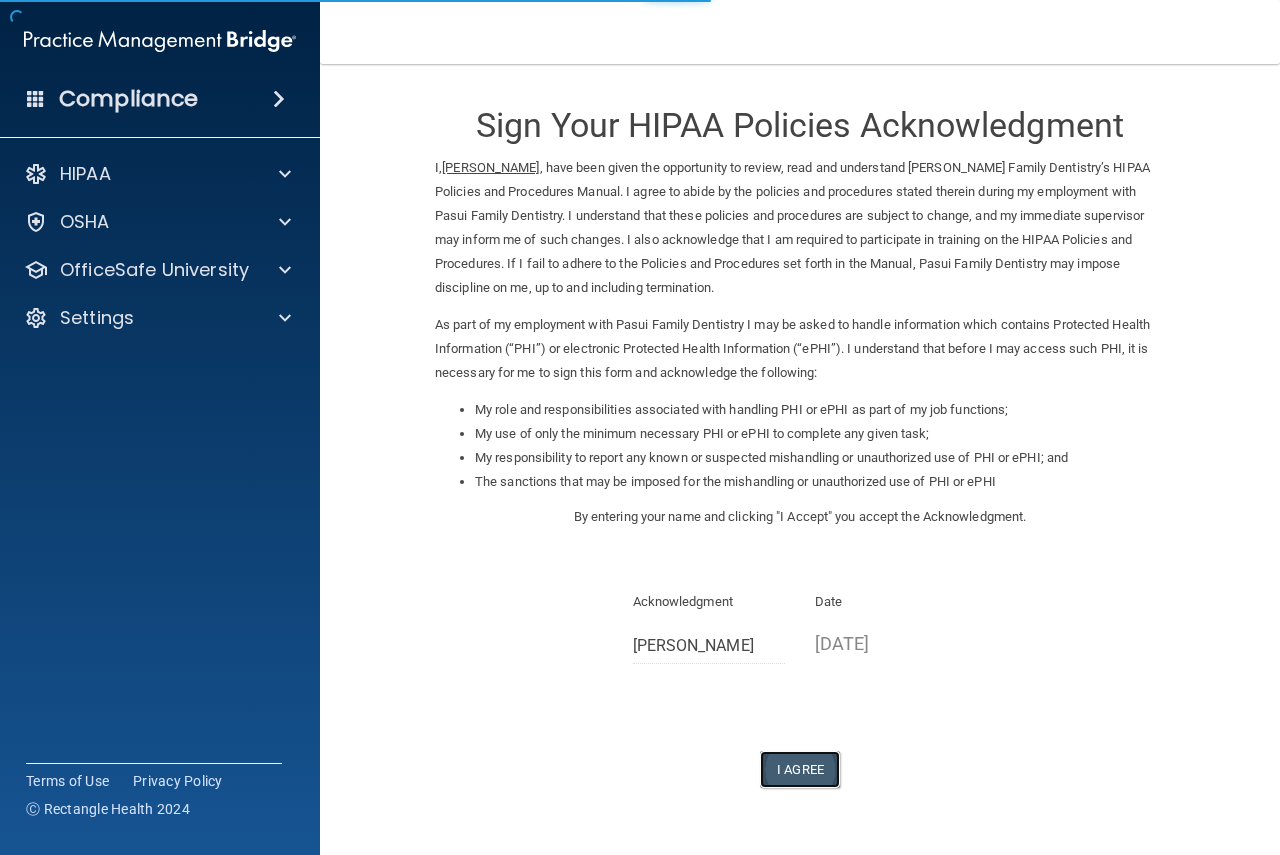 click on "I Agree" at bounding box center [800, 769] 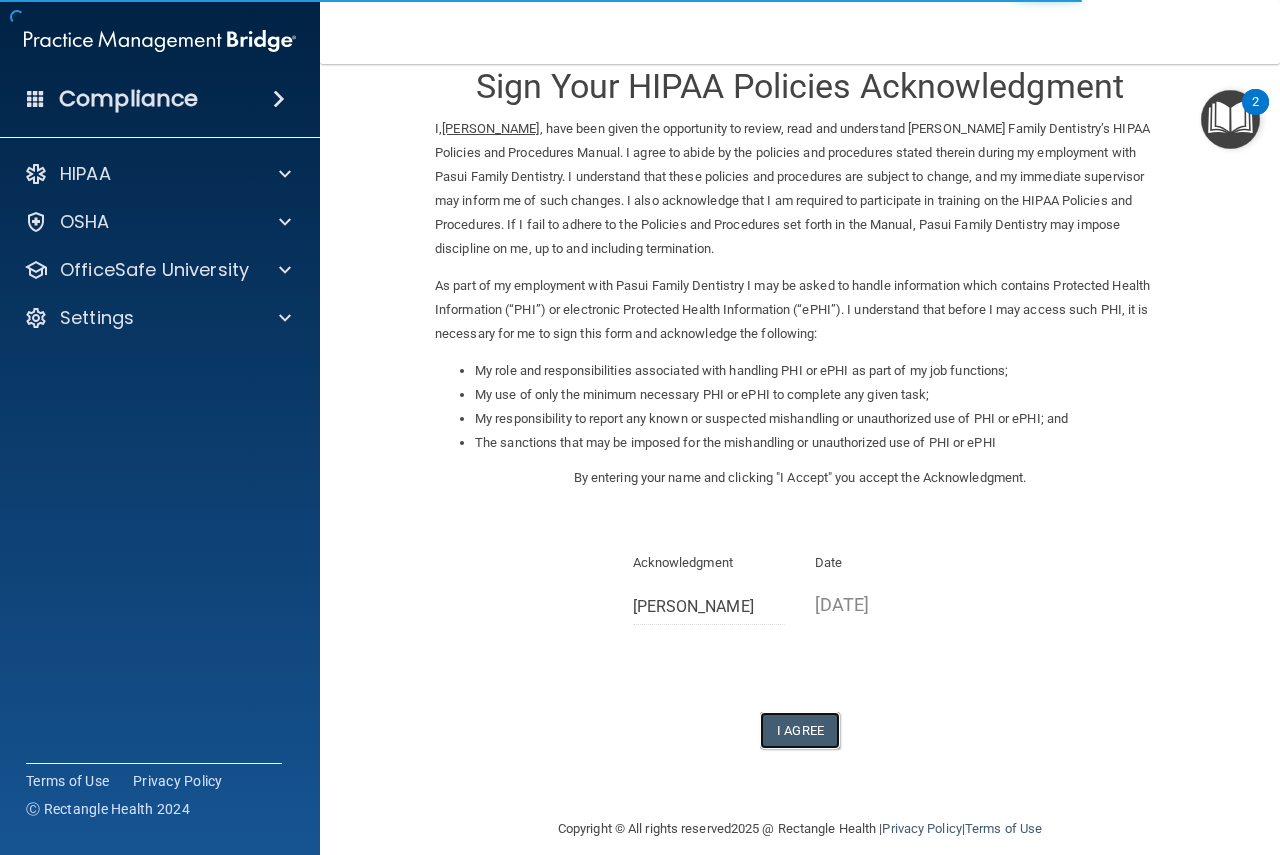 scroll, scrollTop: 61, scrollLeft: 0, axis: vertical 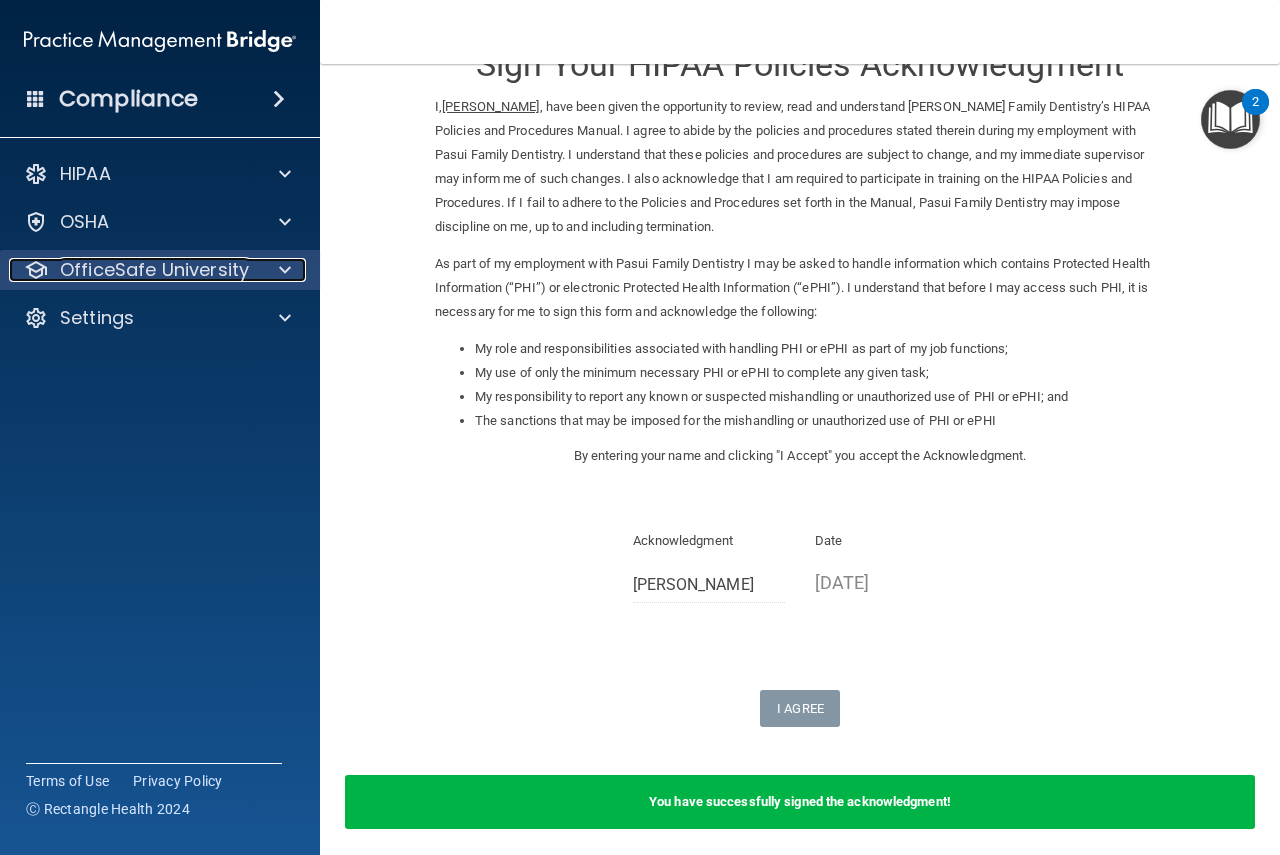 click on "OfficeSafe University" at bounding box center [154, 270] 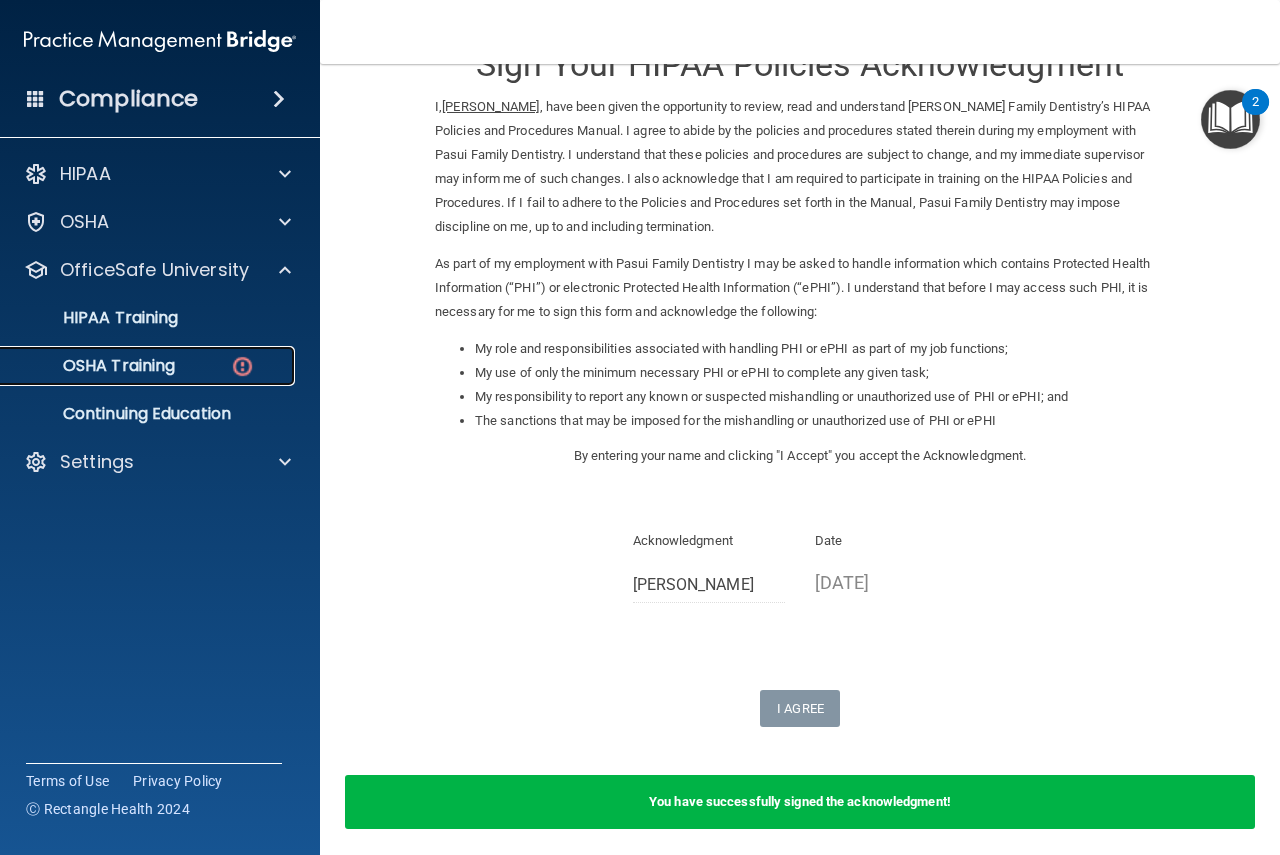 click on "OSHA Training" at bounding box center [94, 366] 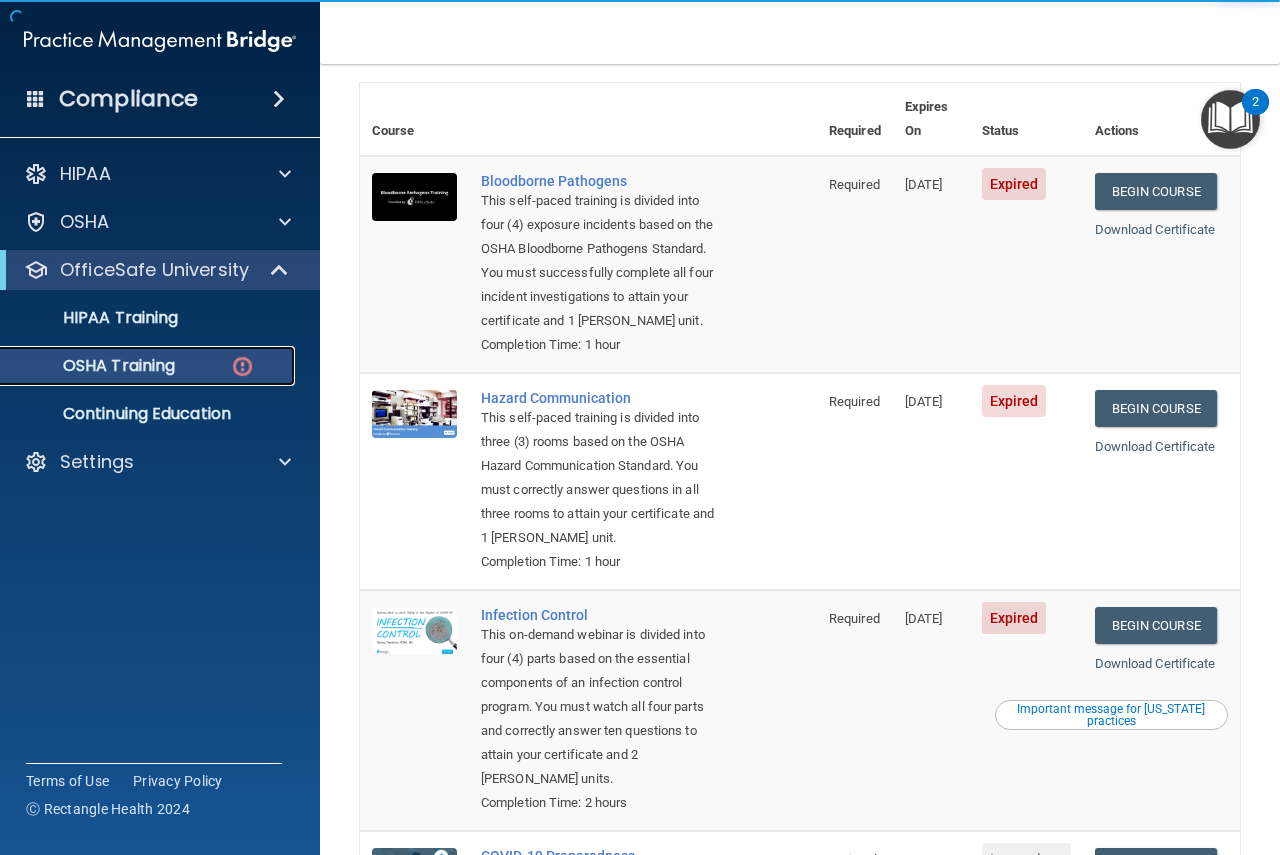 scroll, scrollTop: 0, scrollLeft: 0, axis: both 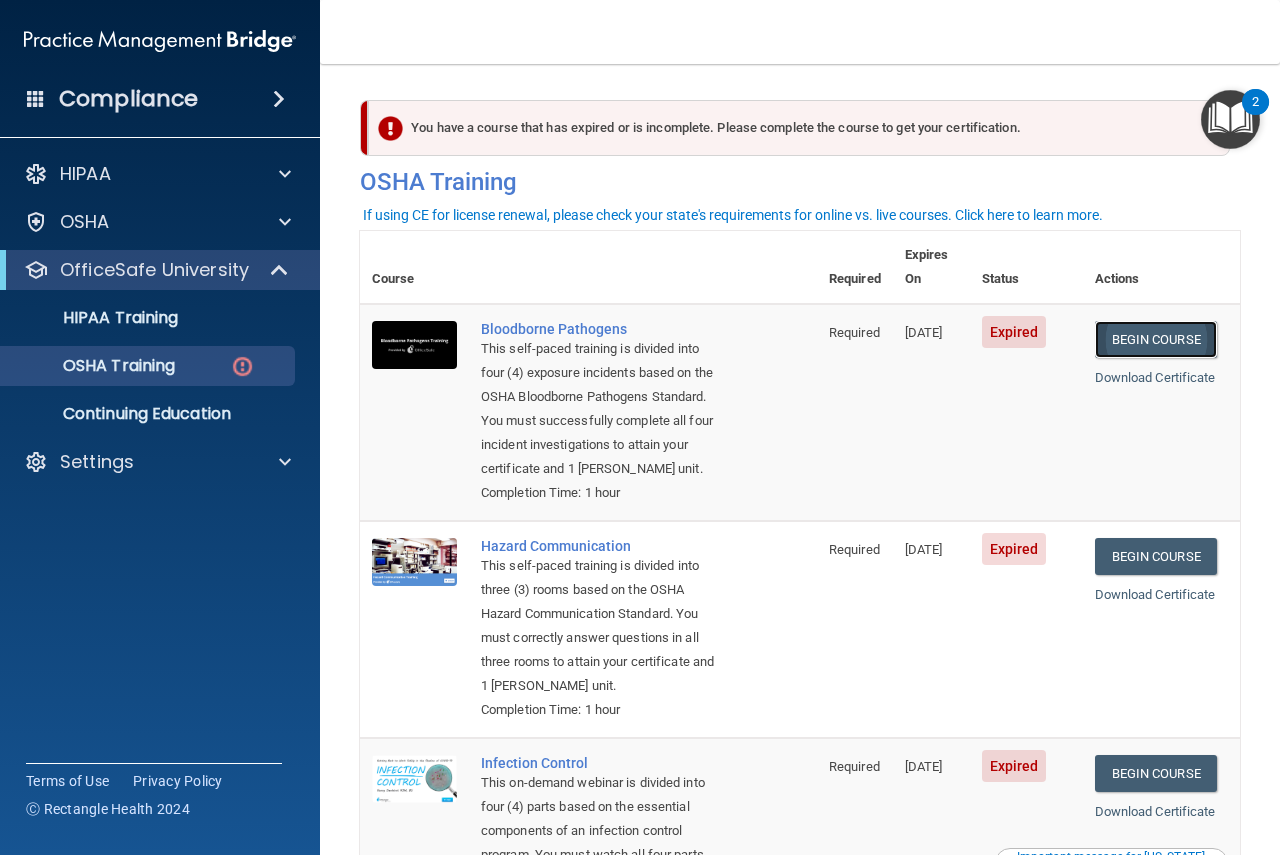 click on "Begin Course" at bounding box center [1156, 339] 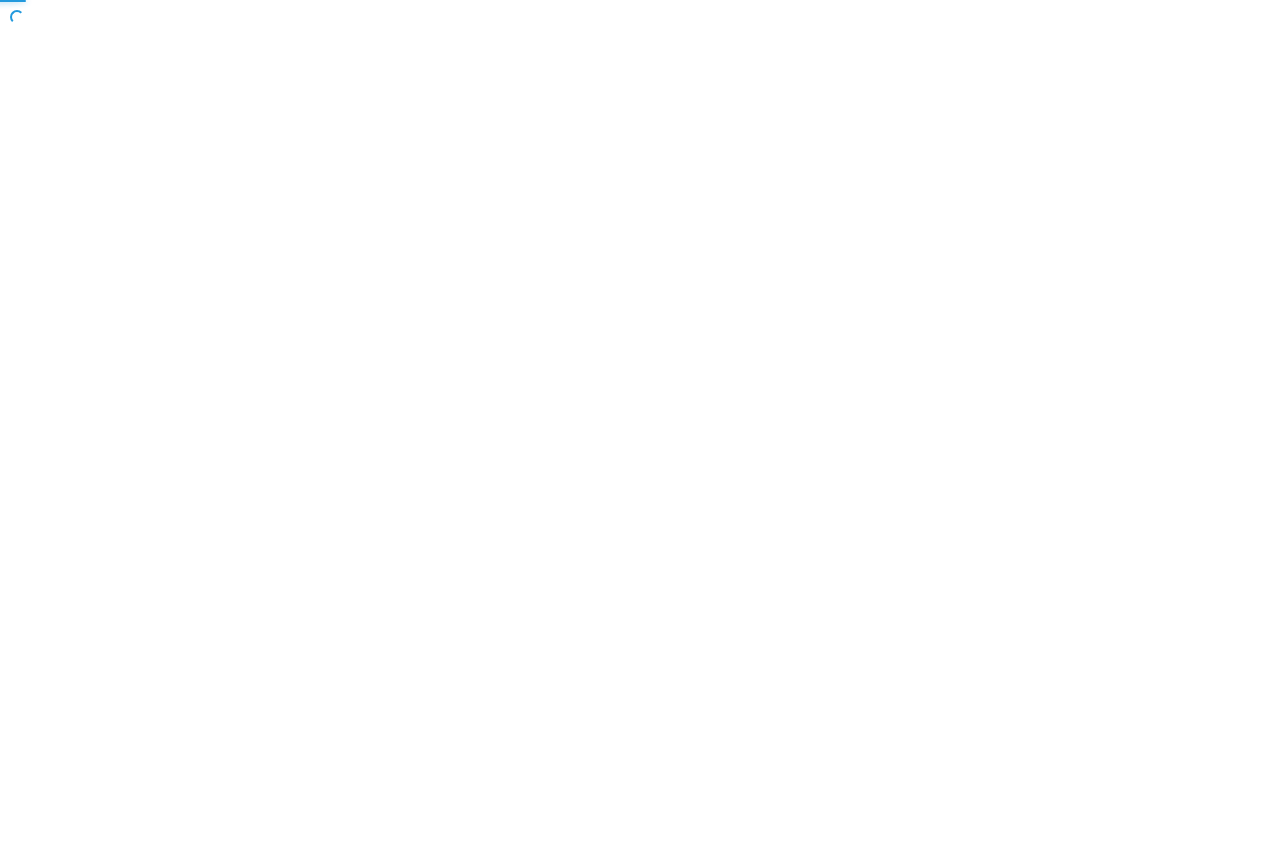 scroll, scrollTop: 0, scrollLeft: 0, axis: both 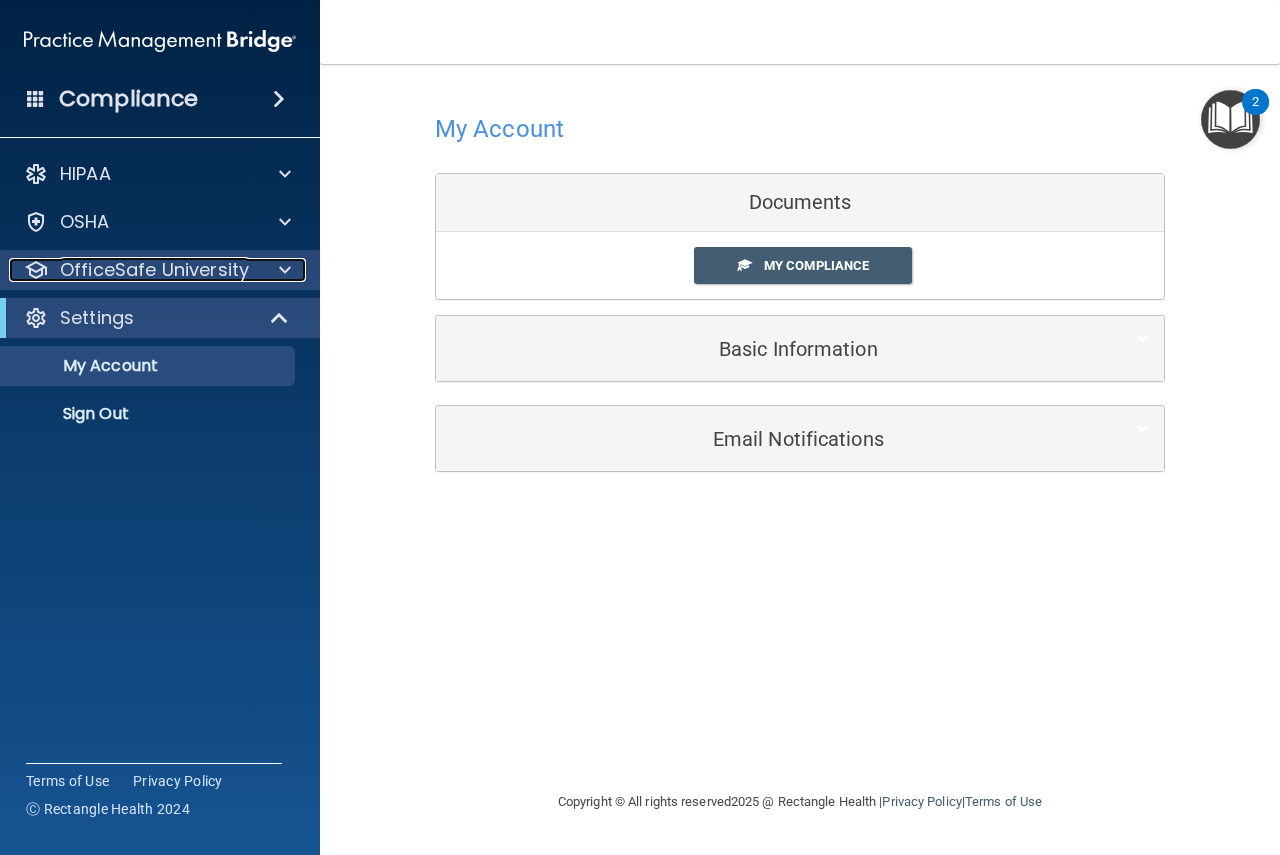 click on "OfficeSafe University" at bounding box center [154, 270] 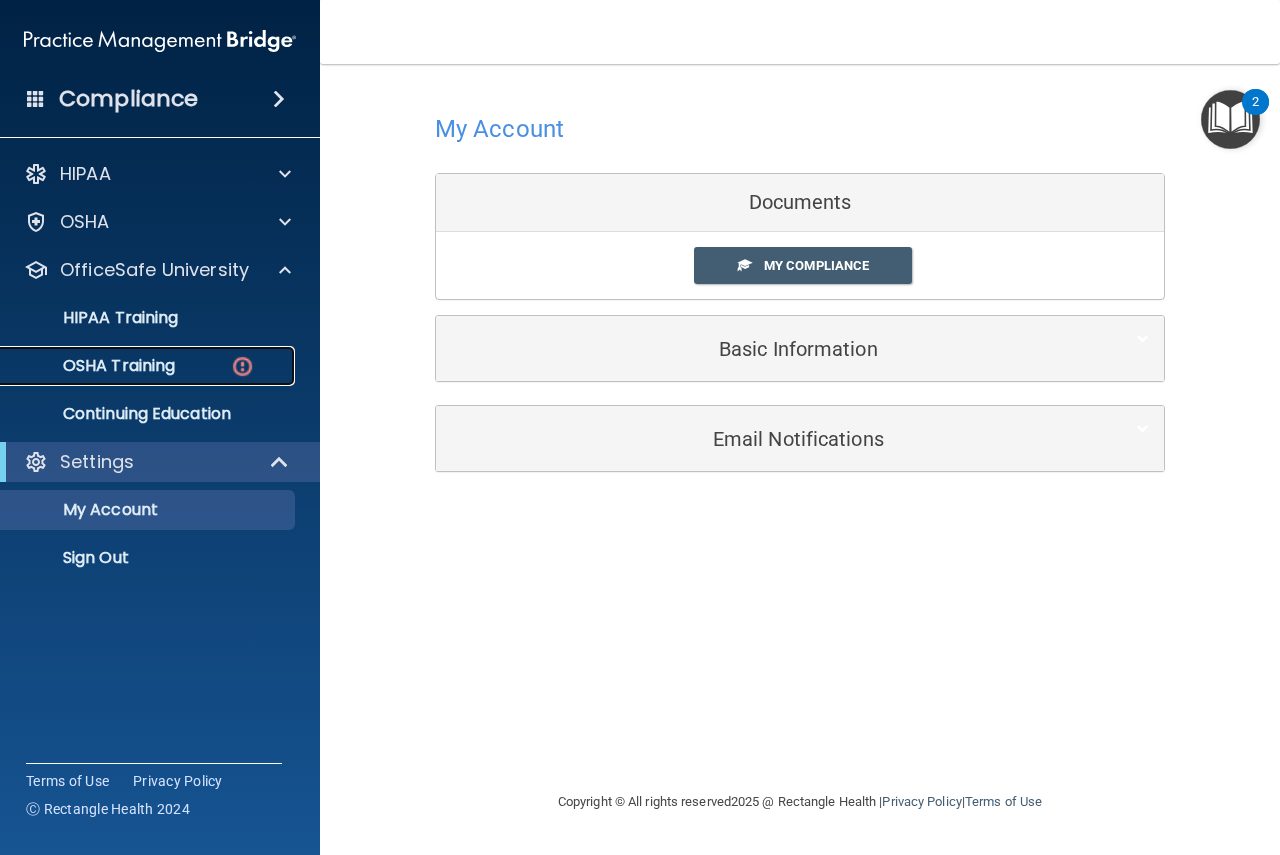 click on "OSHA Training" at bounding box center [94, 366] 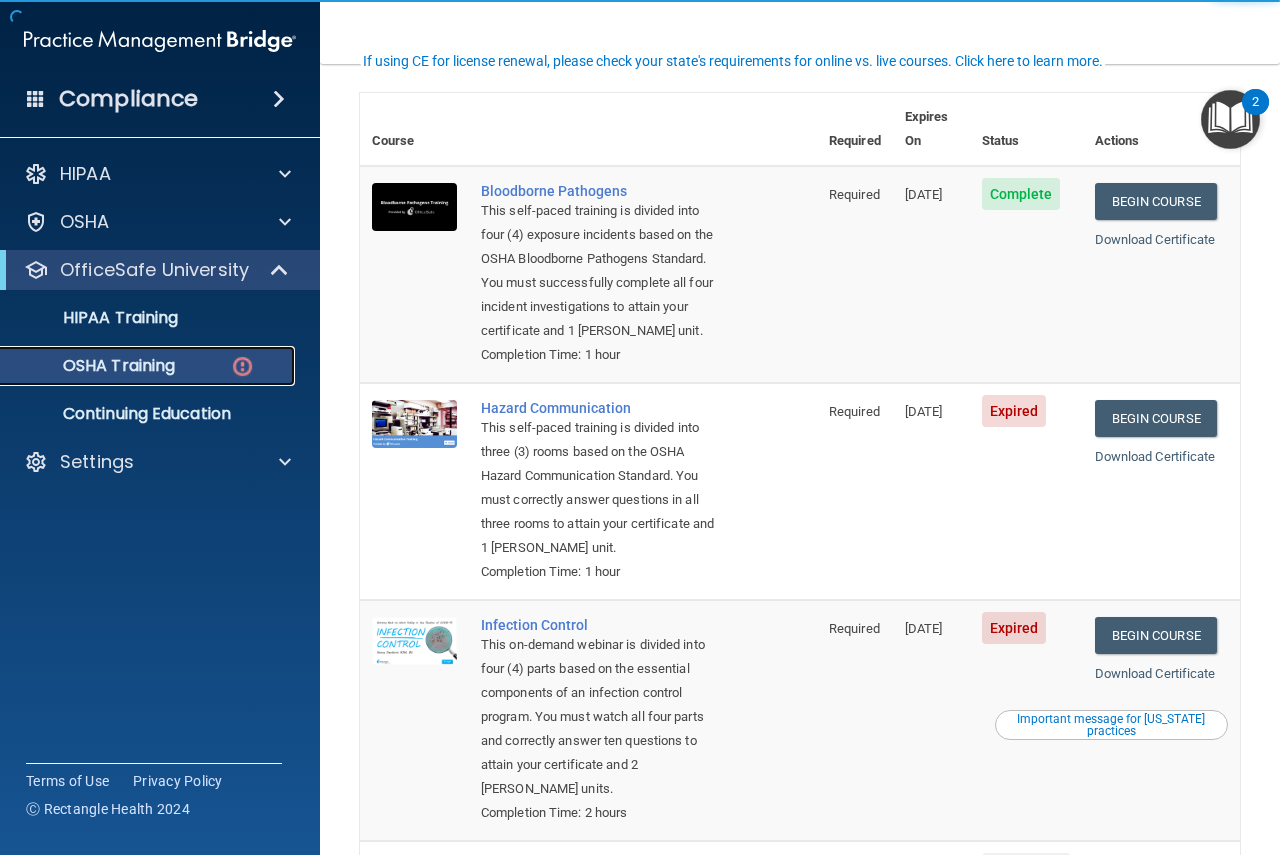 scroll, scrollTop: 167, scrollLeft: 0, axis: vertical 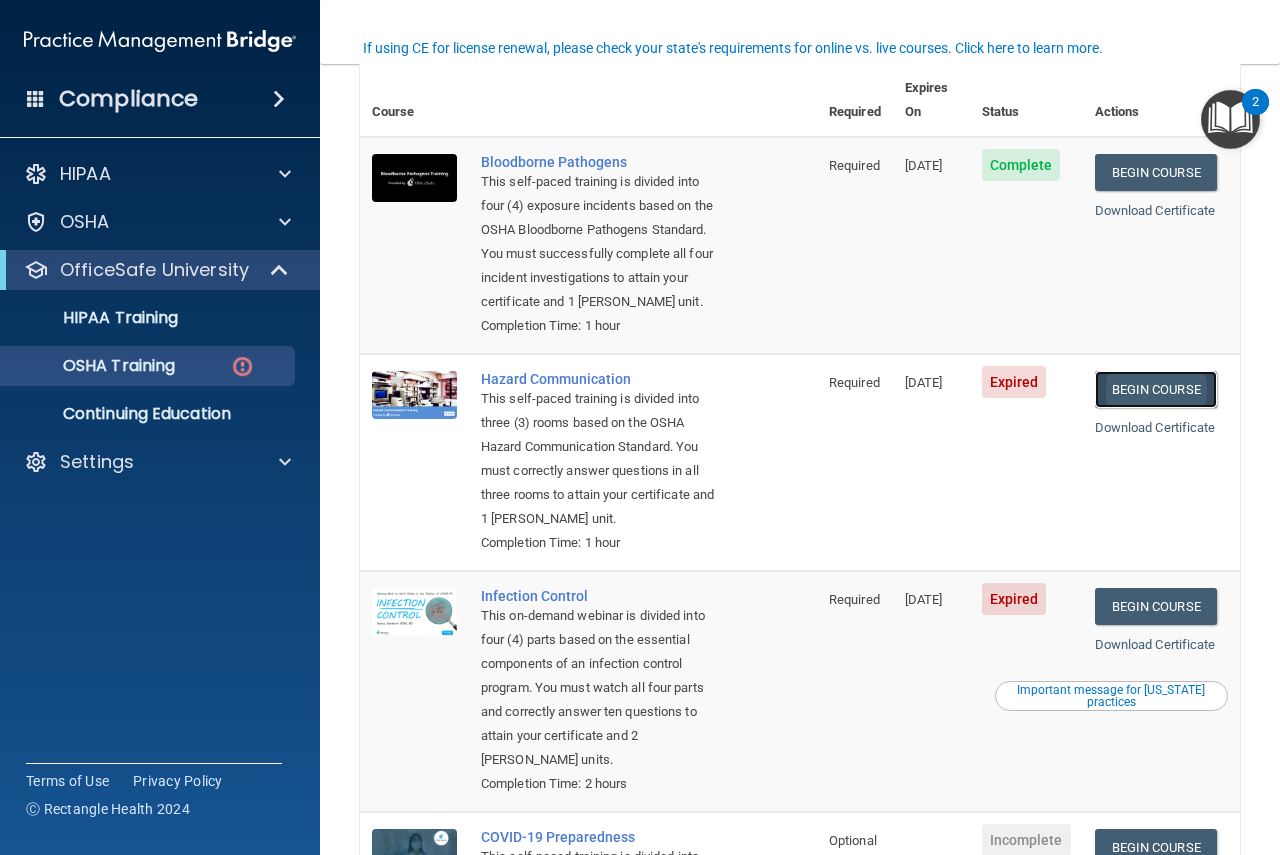 click on "Begin Course" at bounding box center [1156, 389] 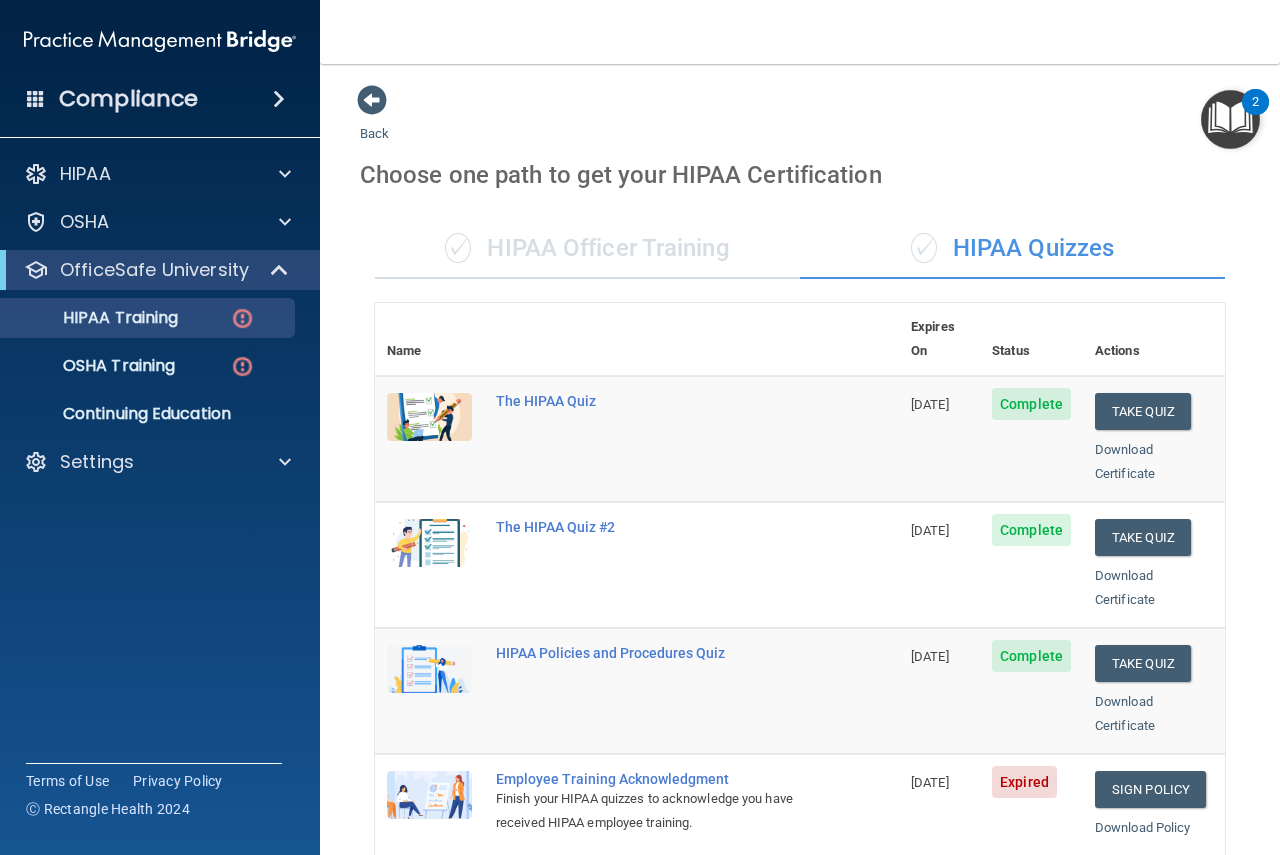 scroll, scrollTop: 0, scrollLeft: 0, axis: both 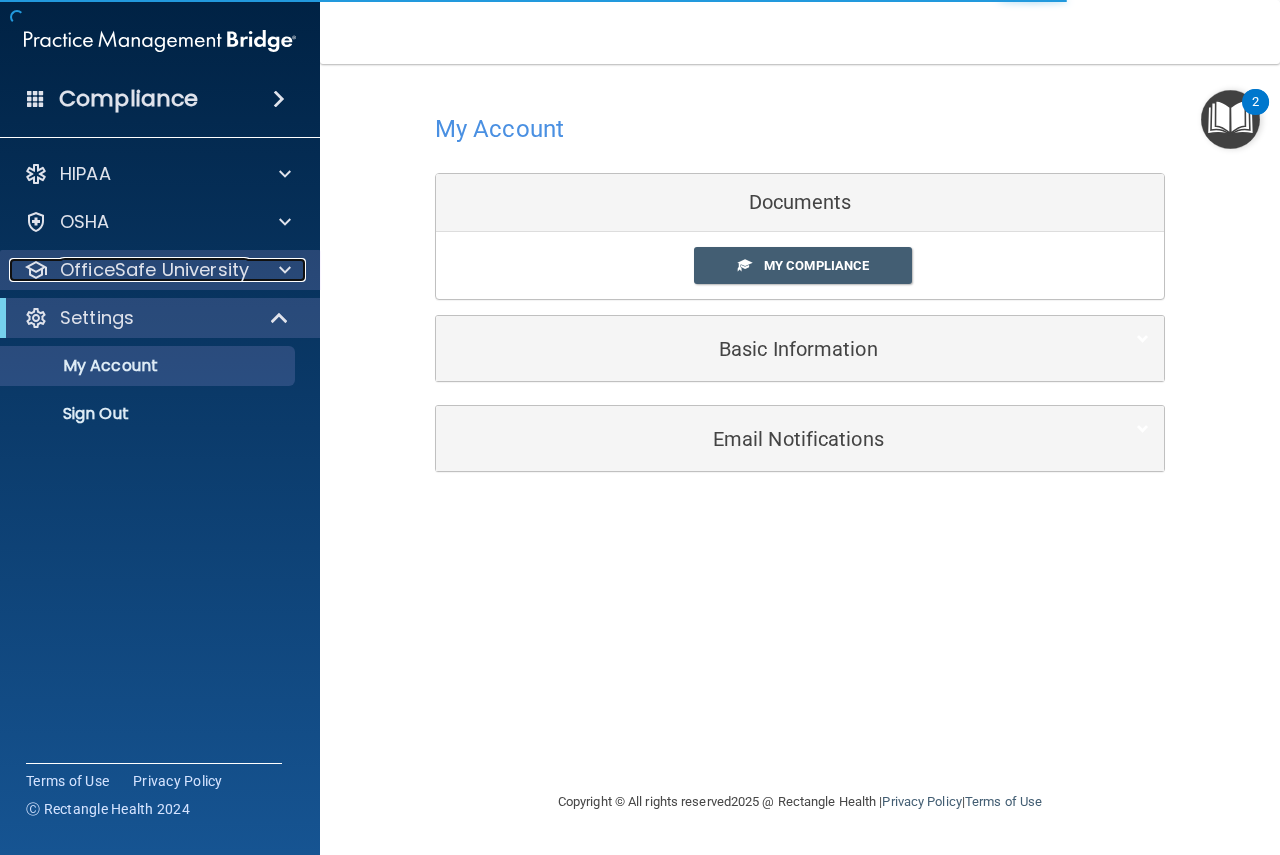 click on "OfficeSafe University" at bounding box center (154, 270) 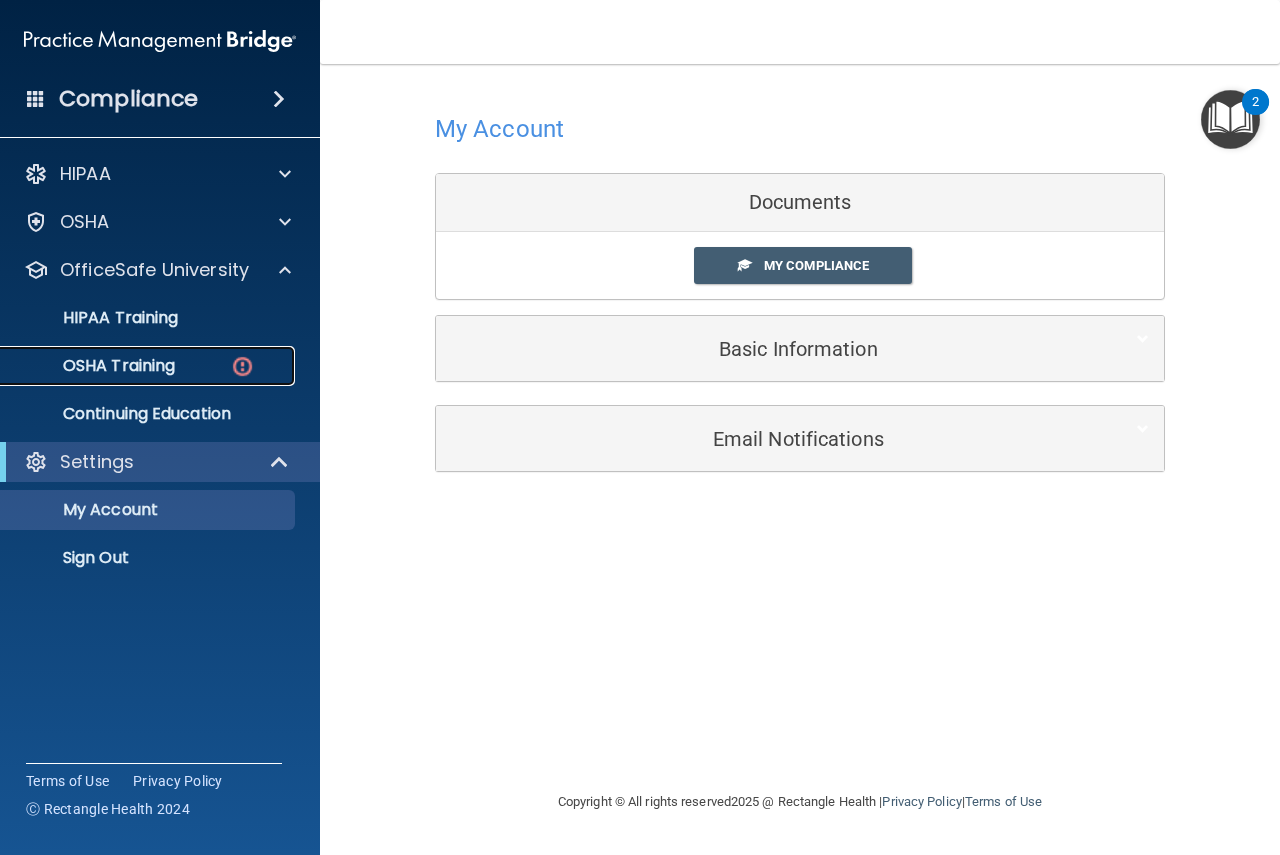 click on "OSHA Training" at bounding box center (149, 366) 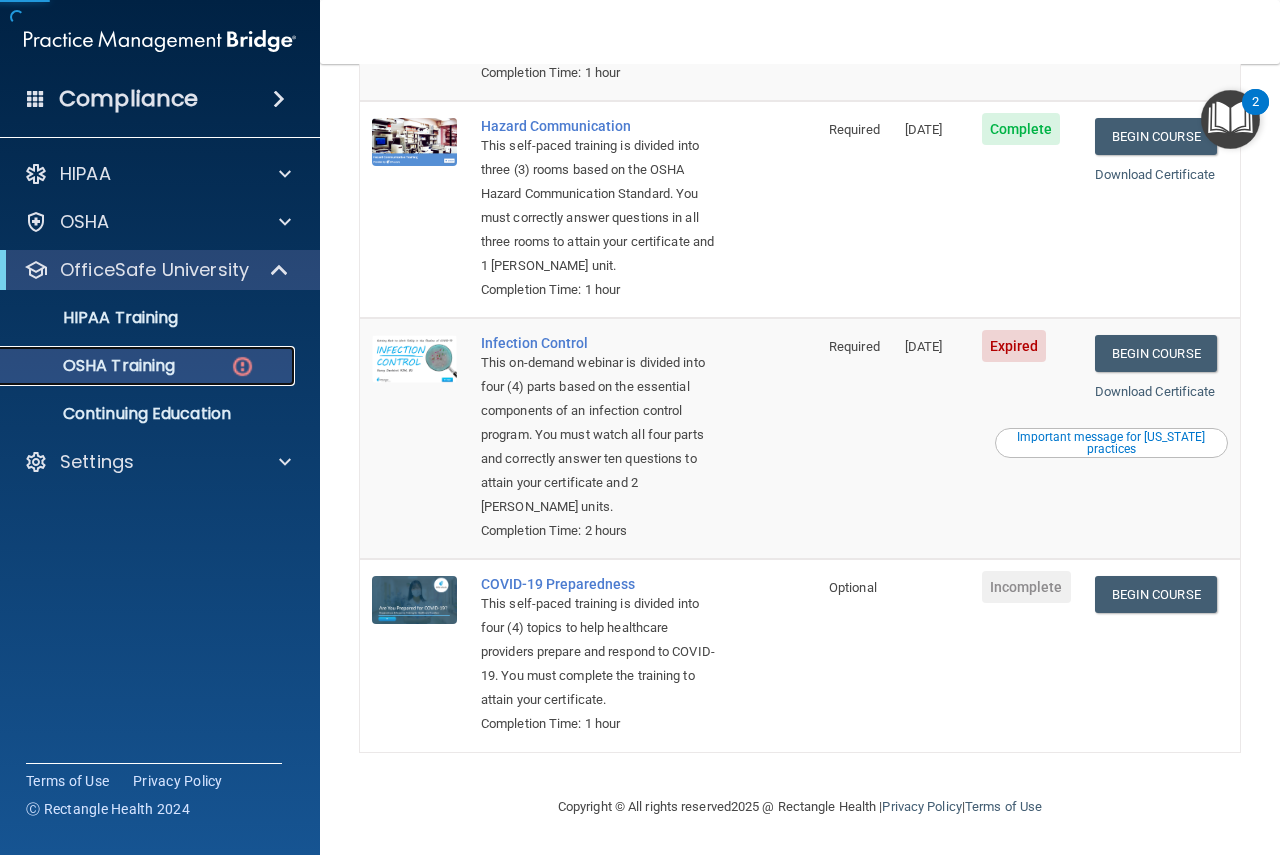 scroll, scrollTop: 496, scrollLeft: 0, axis: vertical 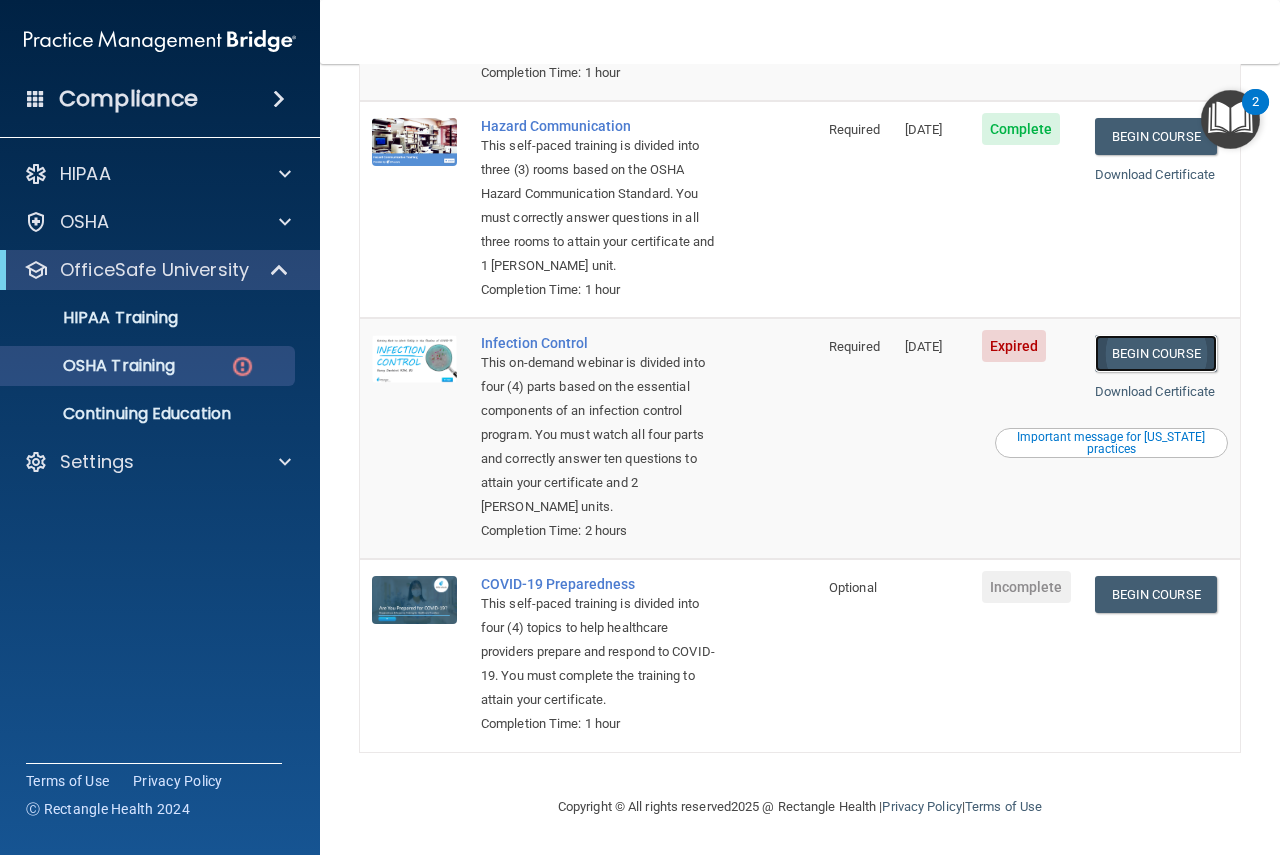click on "Begin Course" at bounding box center (1156, 353) 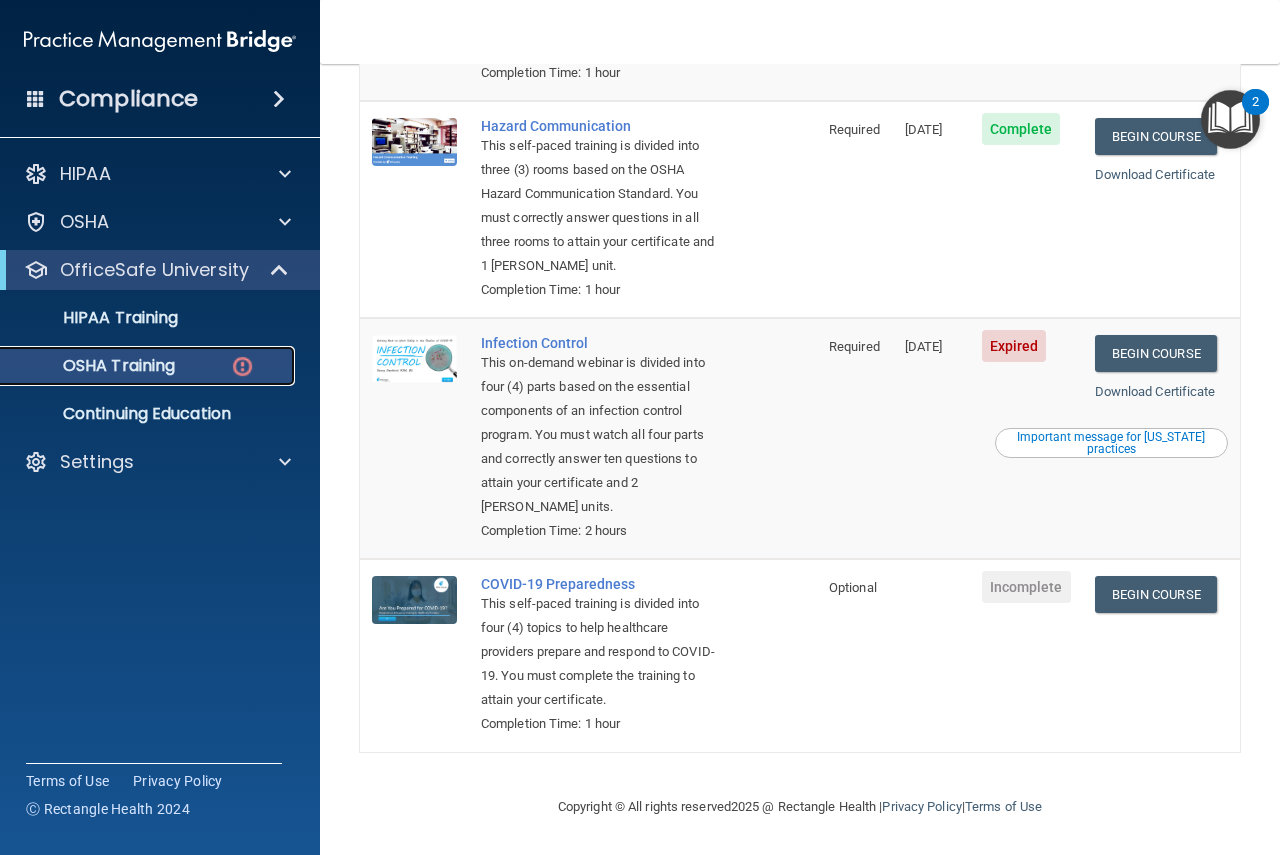 click on "OSHA Training" at bounding box center (94, 366) 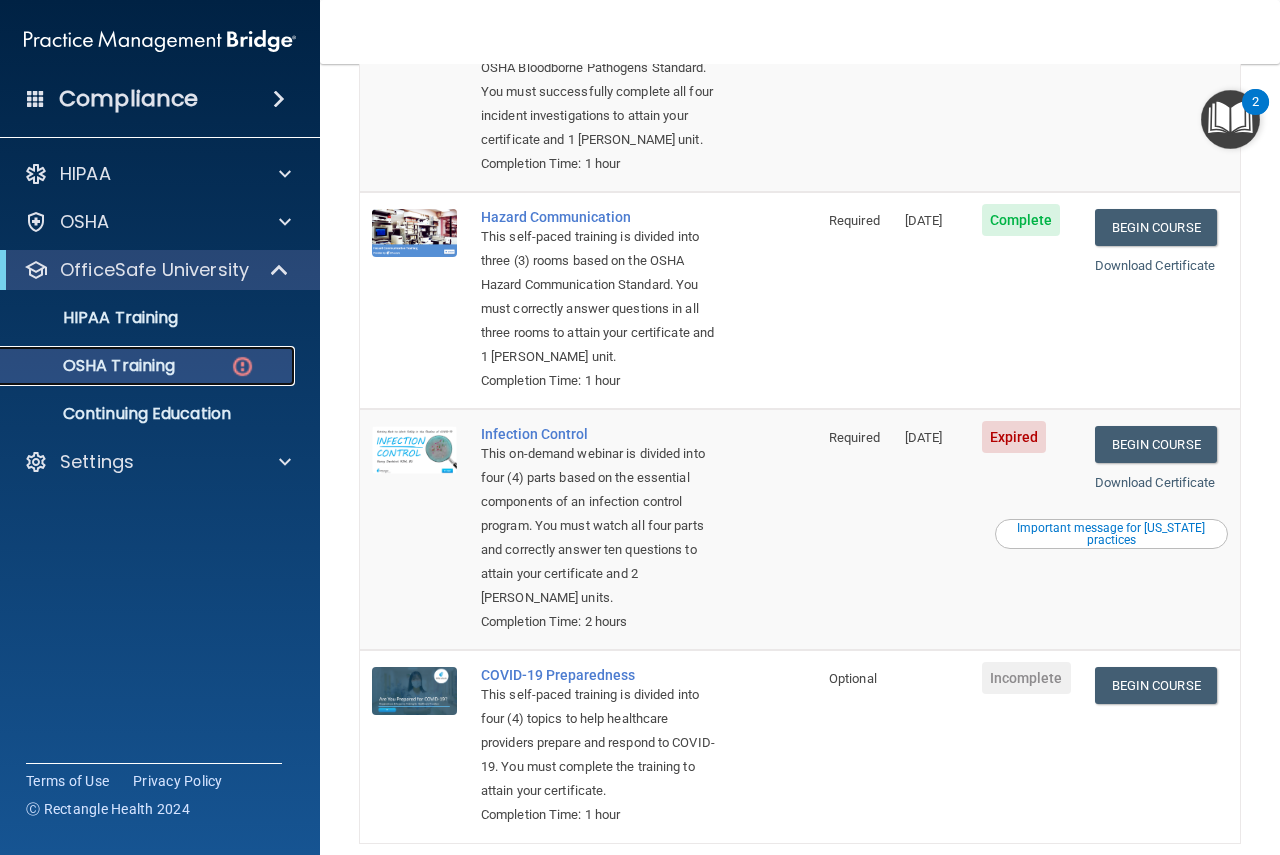 scroll, scrollTop: 496, scrollLeft: 0, axis: vertical 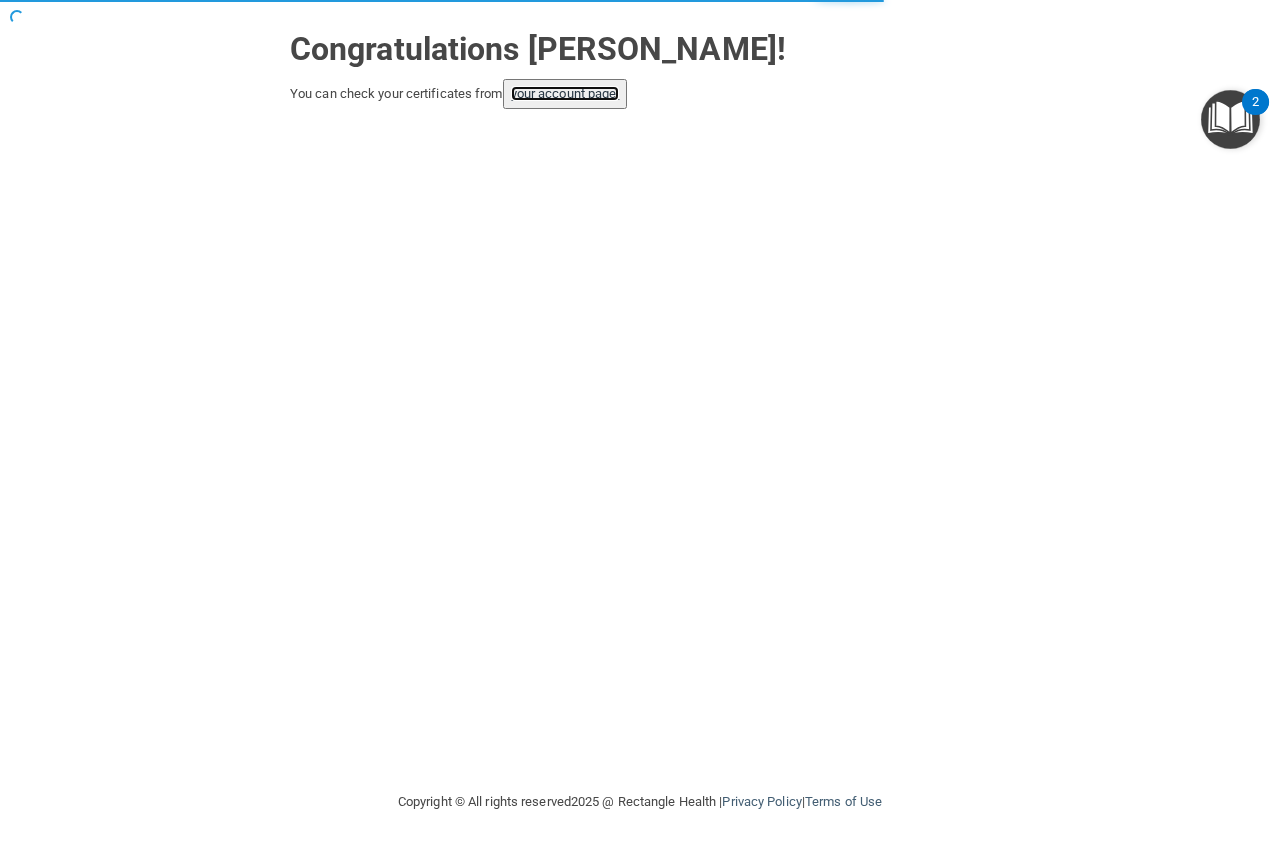 click on "your account page!" at bounding box center [565, 93] 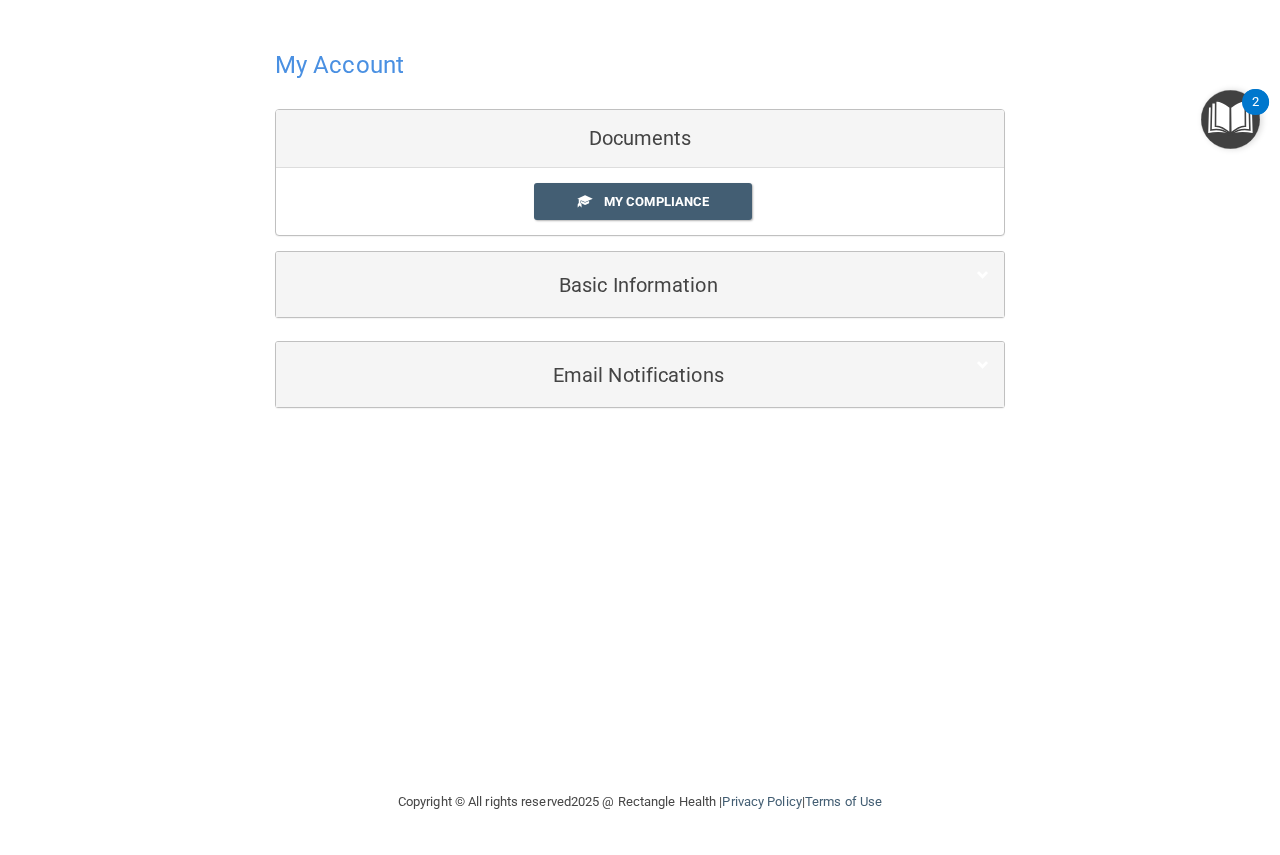 click on "My Account" at bounding box center [339, 65] 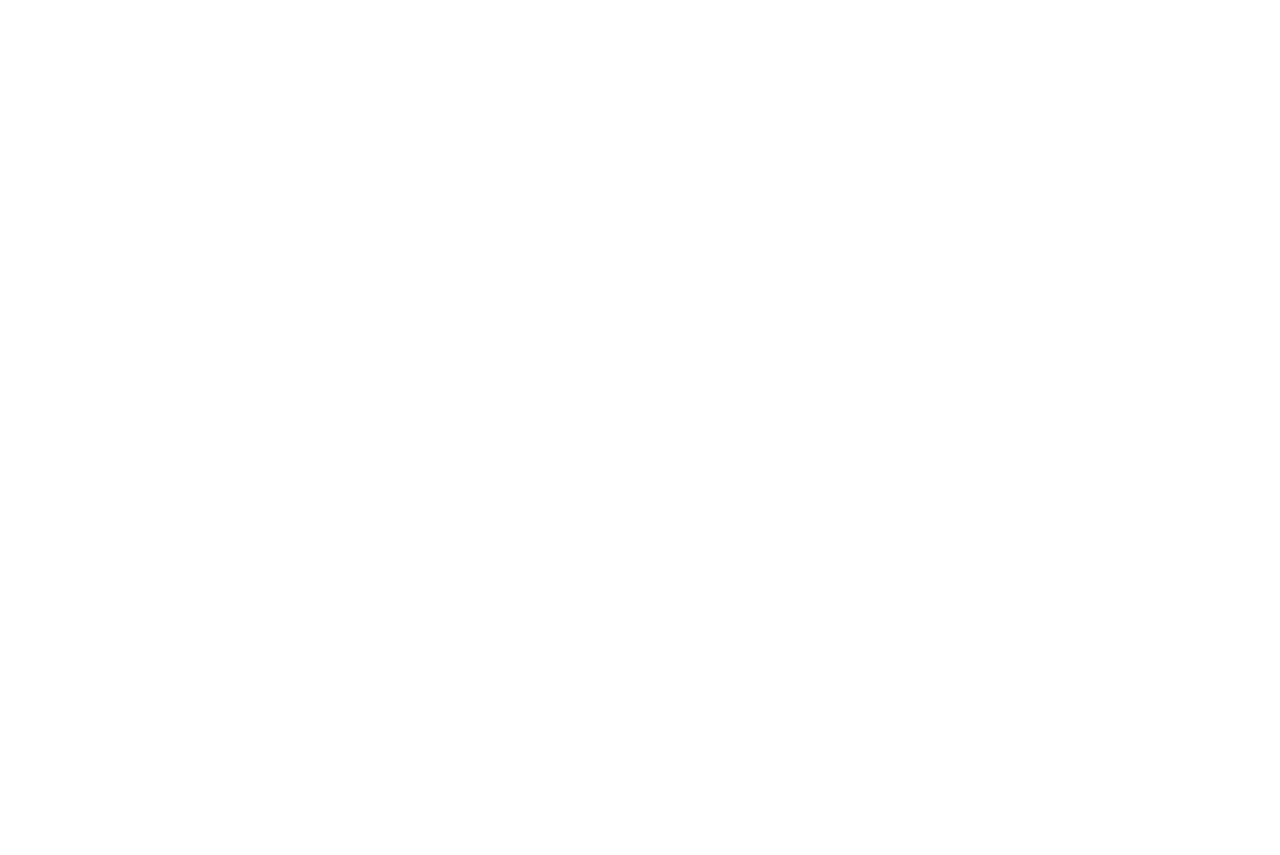 scroll, scrollTop: 0, scrollLeft: 0, axis: both 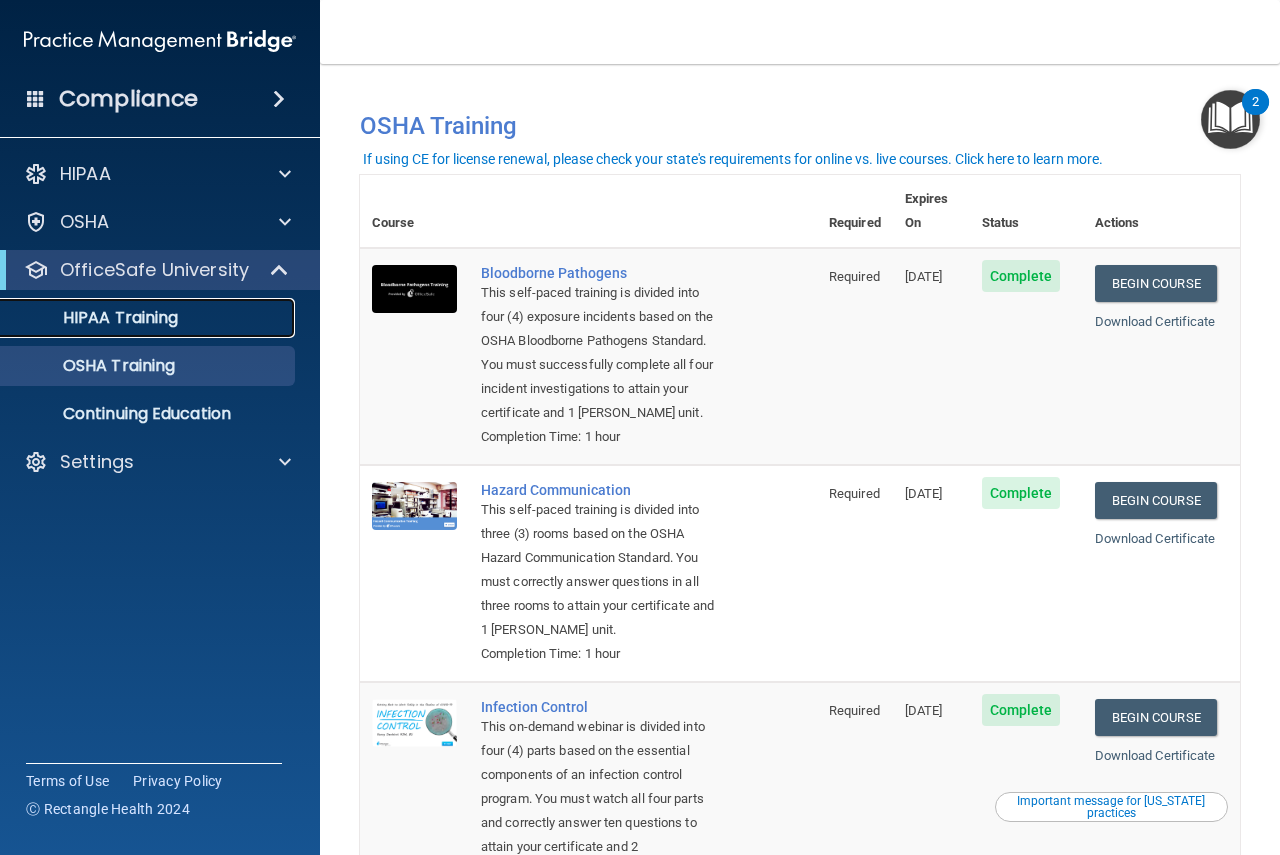click on "HIPAA Training" at bounding box center (95, 318) 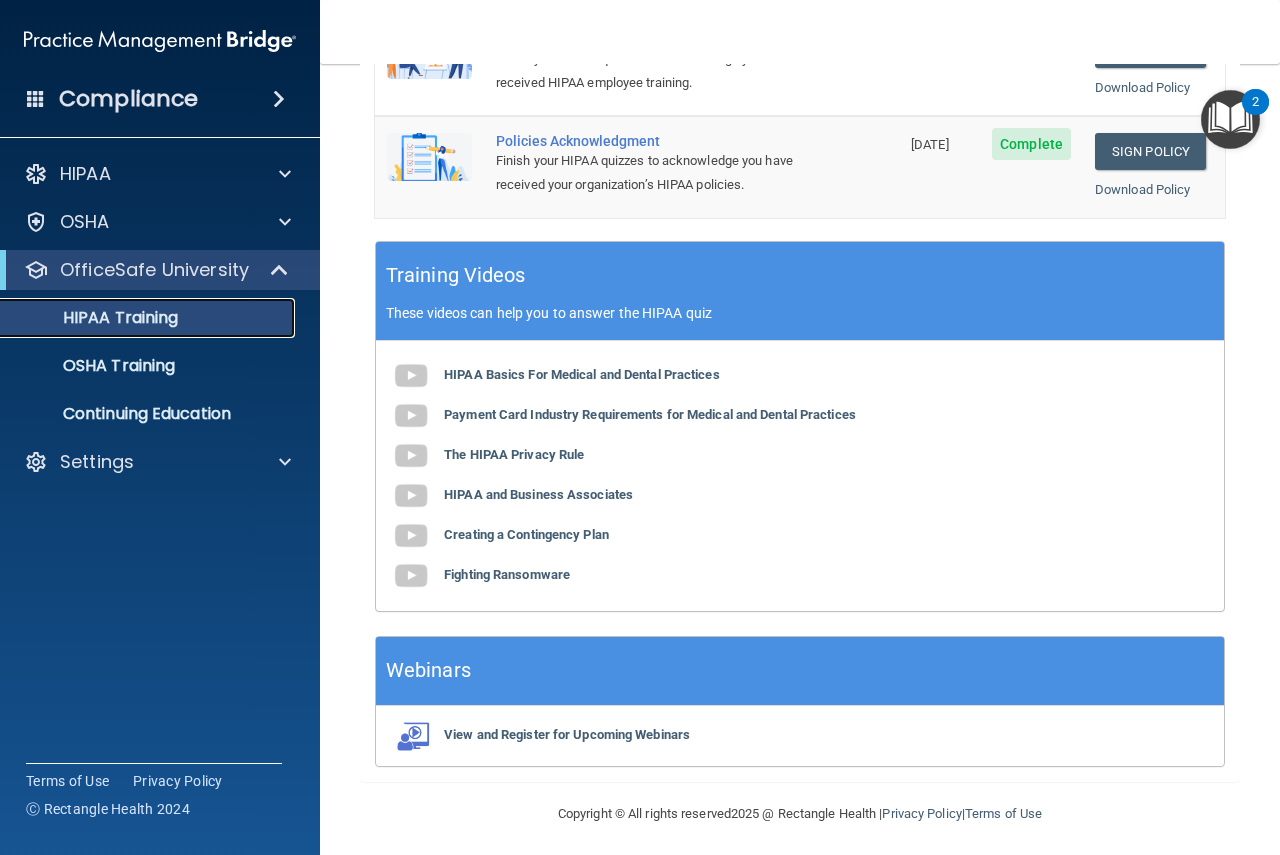 scroll, scrollTop: 743, scrollLeft: 0, axis: vertical 